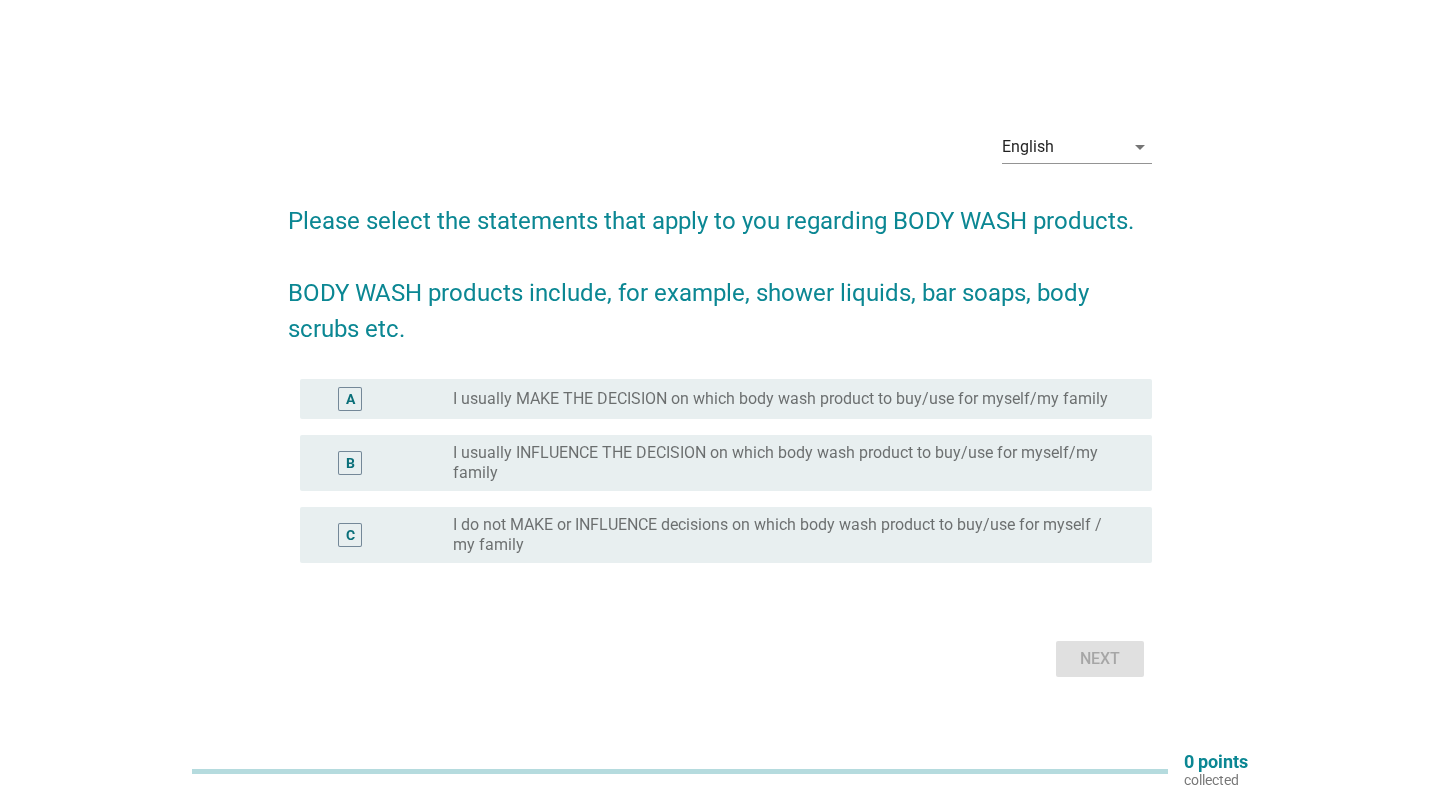 scroll, scrollTop: 0, scrollLeft: 0, axis: both 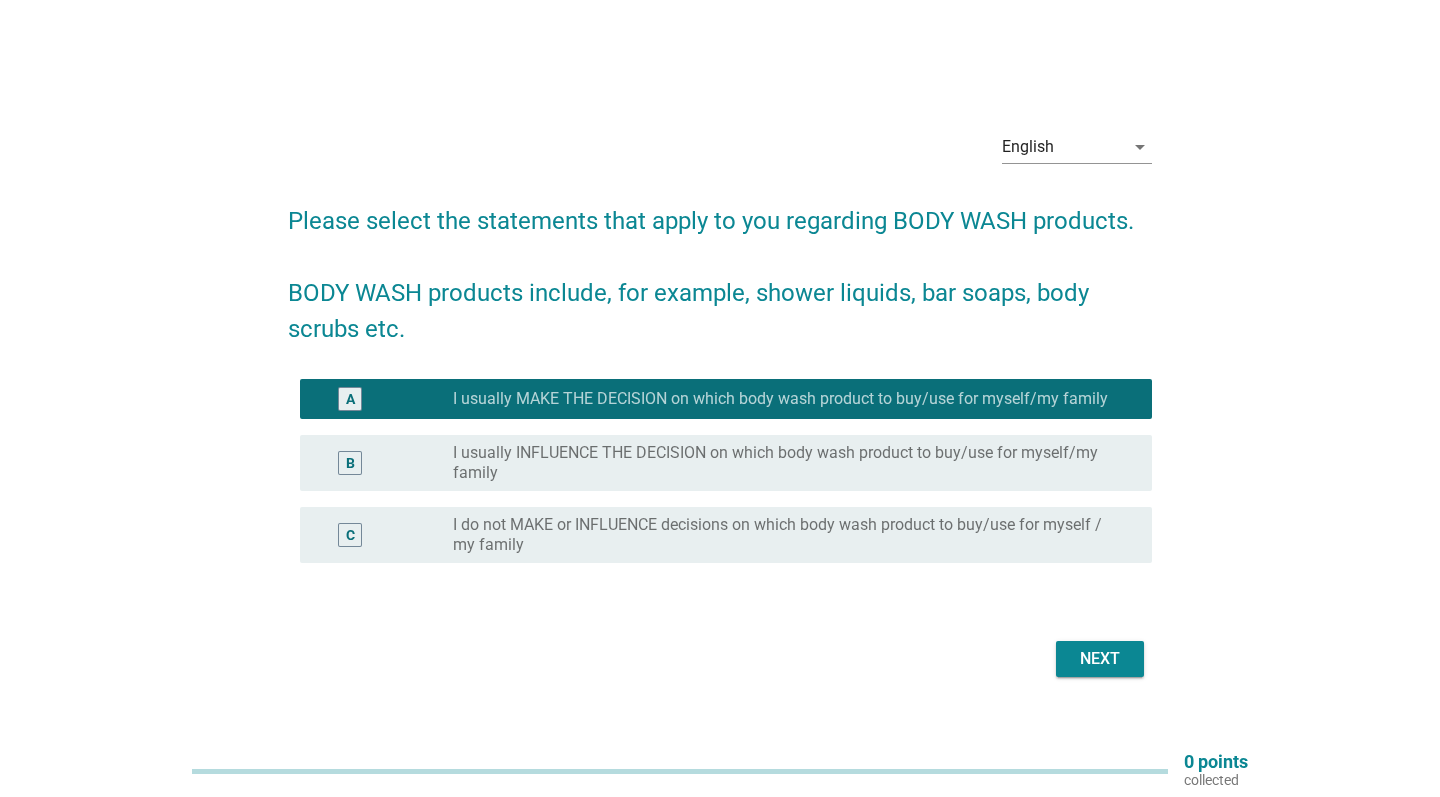 click on "Next" at bounding box center [1100, 659] 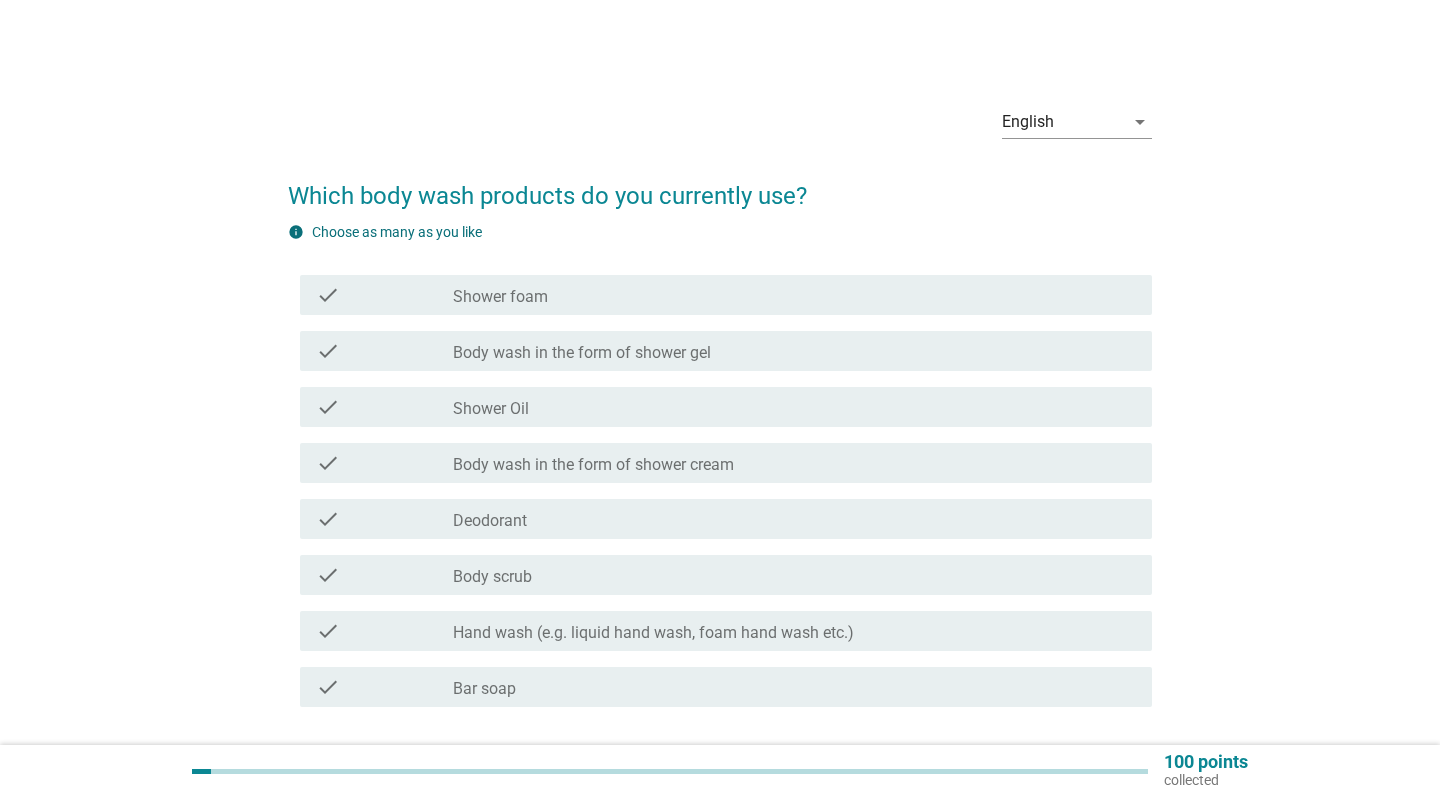 click on "Body wash in the form of shower cream" at bounding box center [593, 465] 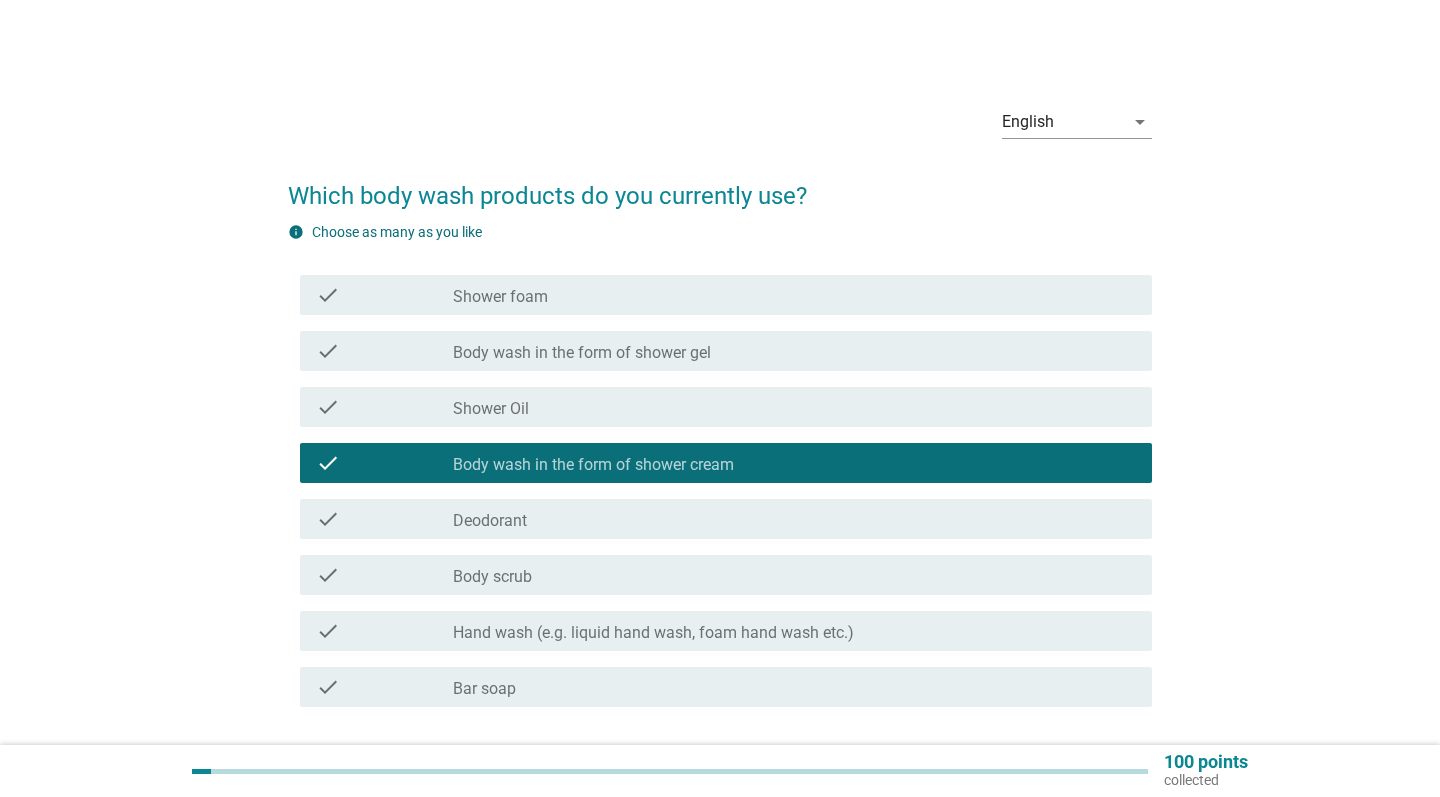 click on "check_box_outline_blank Deodorant" at bounding box center (794, 519) 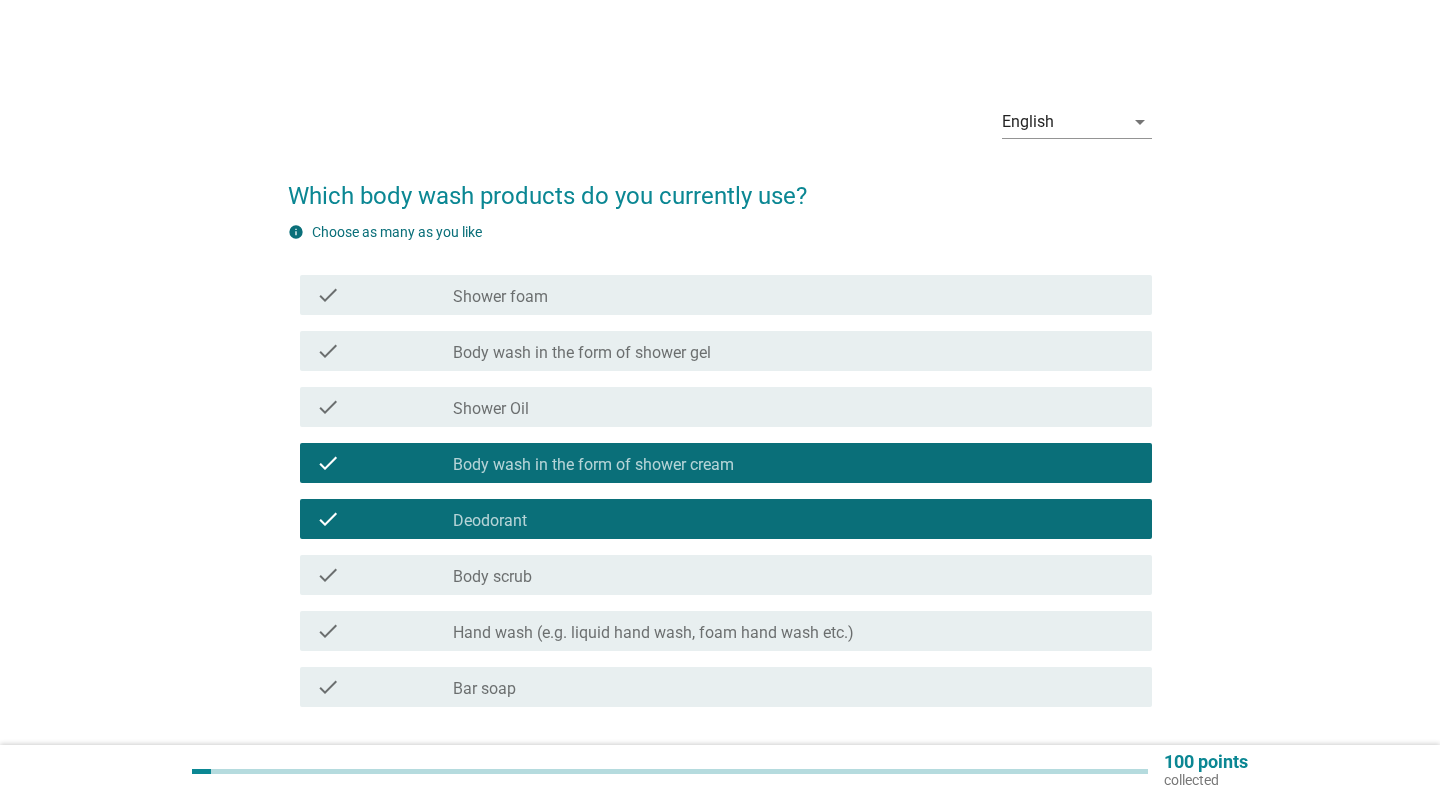 click on "Body scrub" at bounding box center (492, 577) 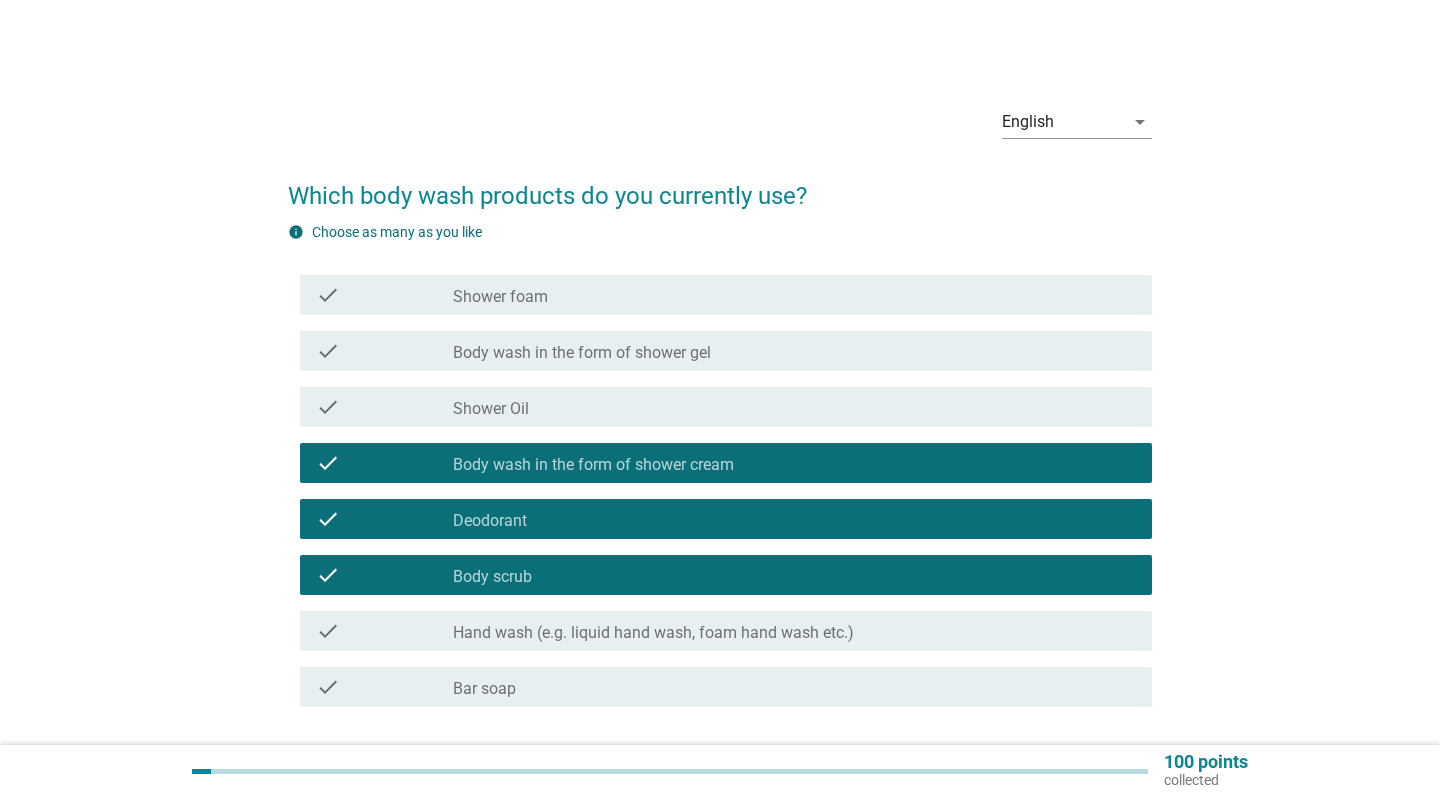 click on "Hand wash (e.g. liquid hand wash, foam hand wash etc.)" at bounding box center [653, 633] 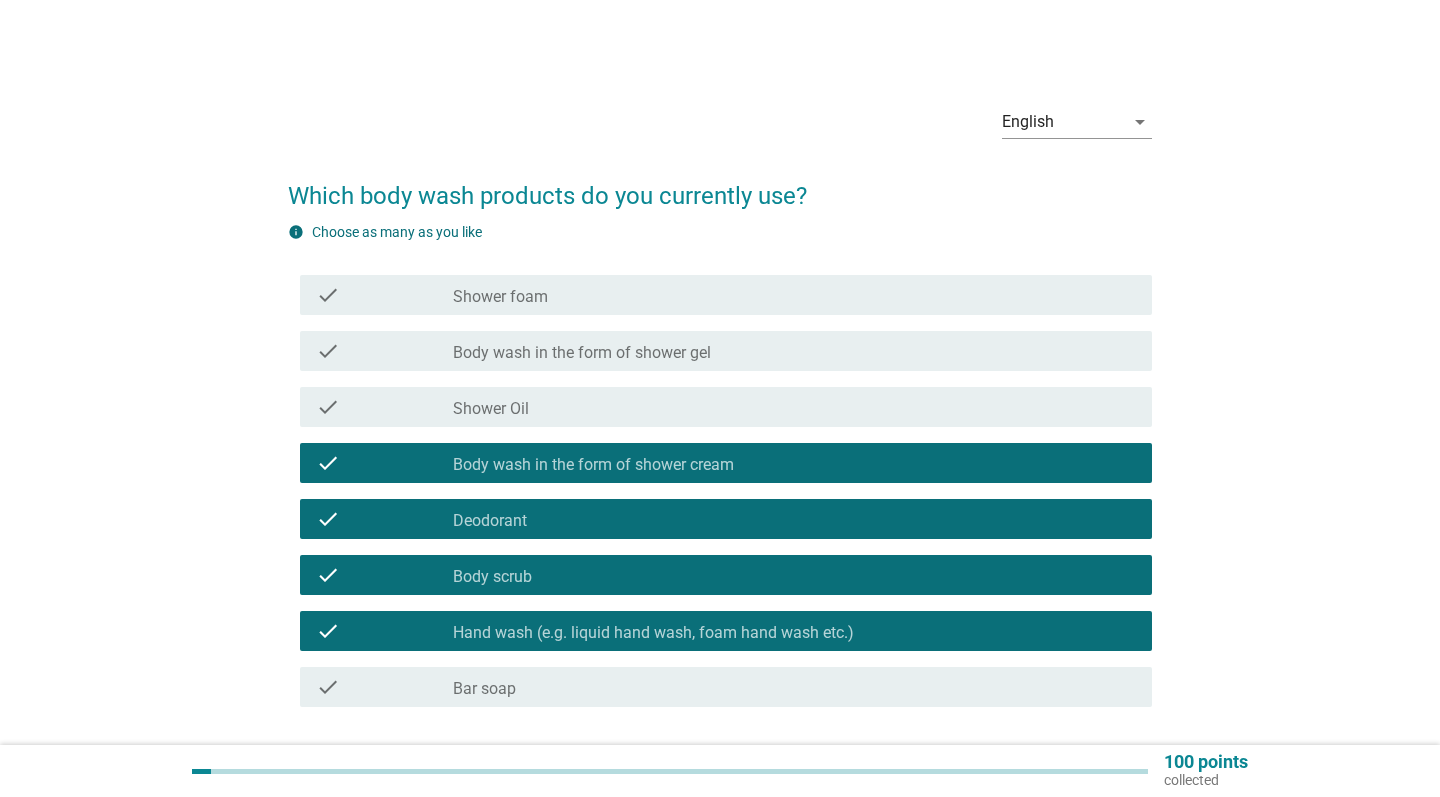 click on "check_box_outline_blank Shower foam" at bounding box center [794, 295] 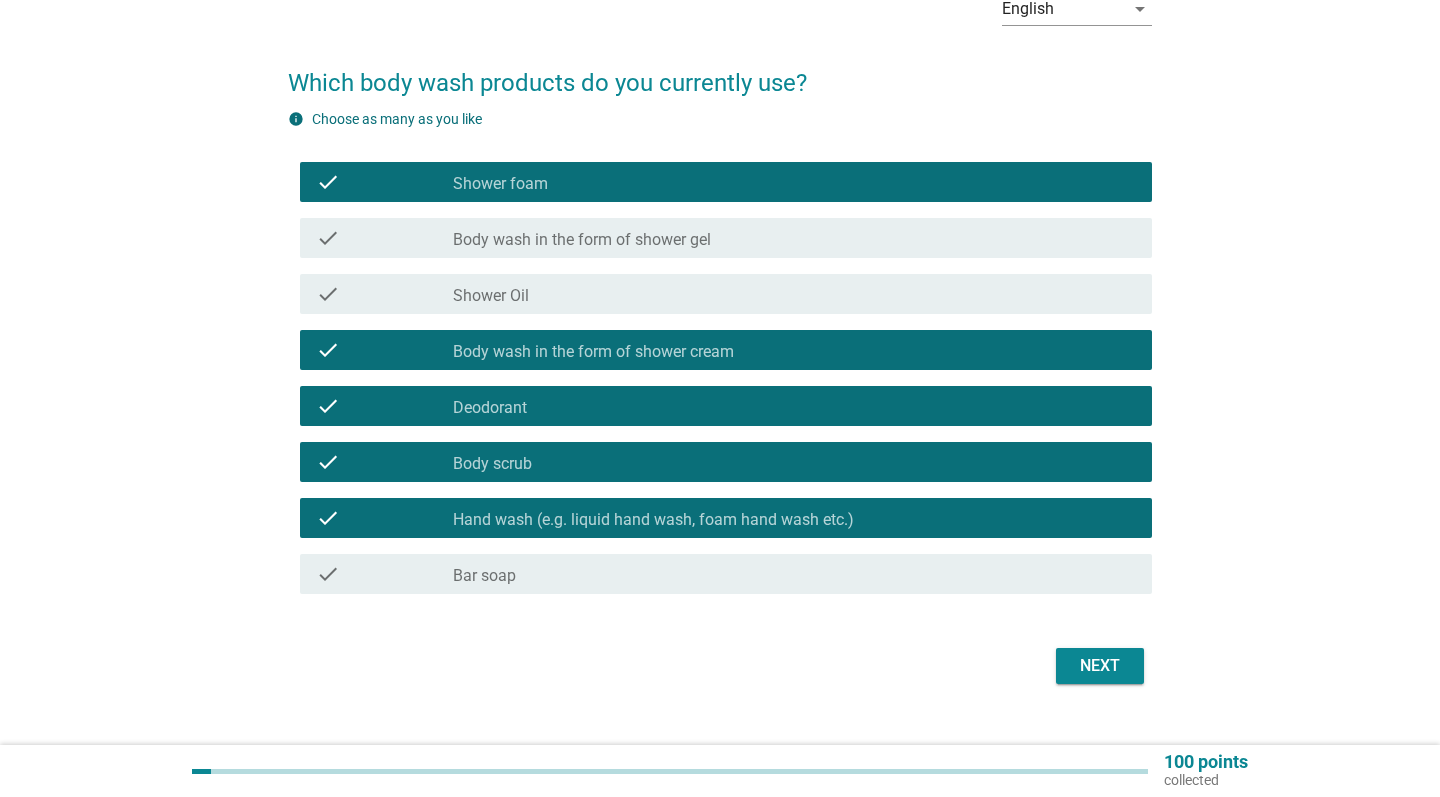 scroll, scrollTop: 121, scrollLeft: 0, axis: vertical 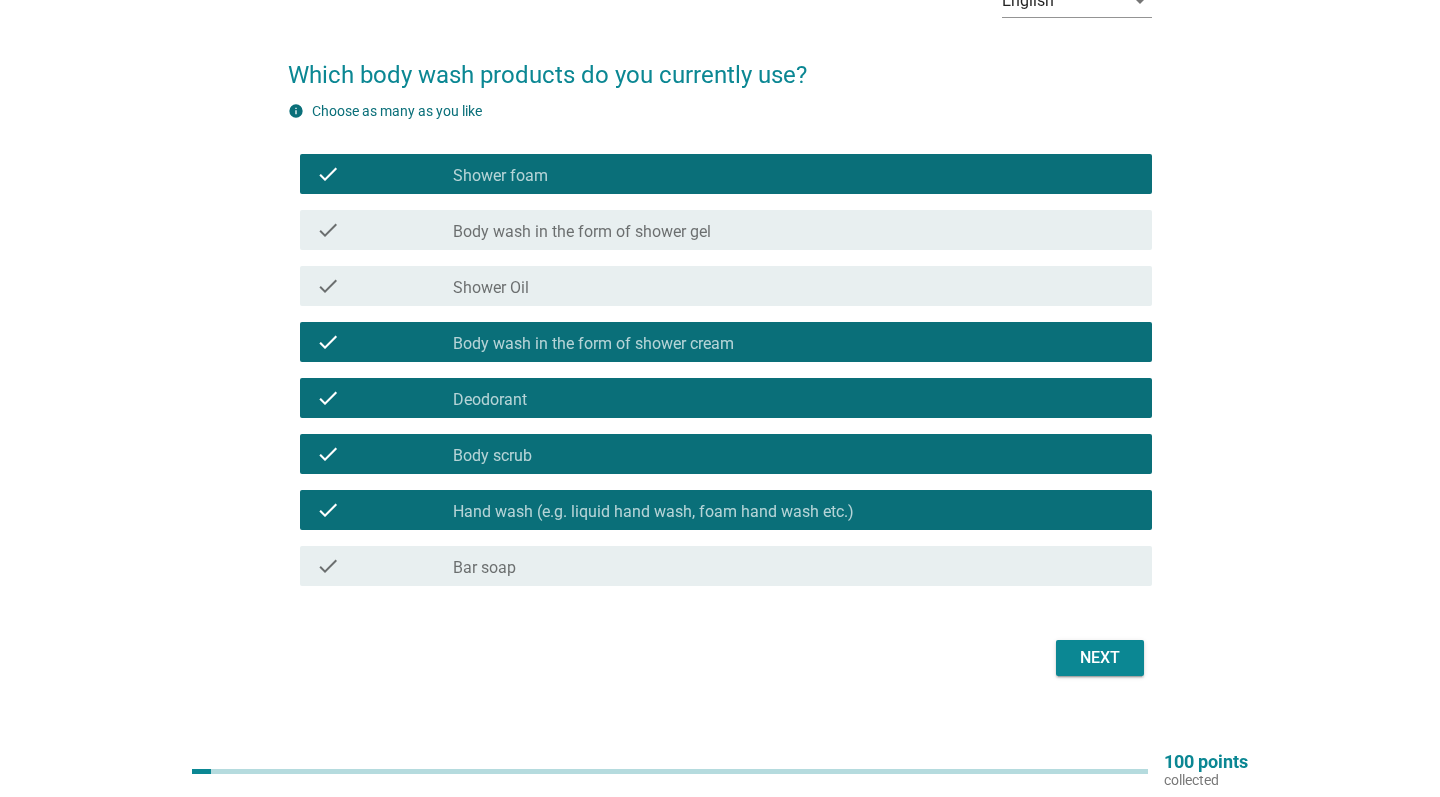click on "check_box_outline_blank Body wash in the form of shower gel" at bounding box center (794, 230) 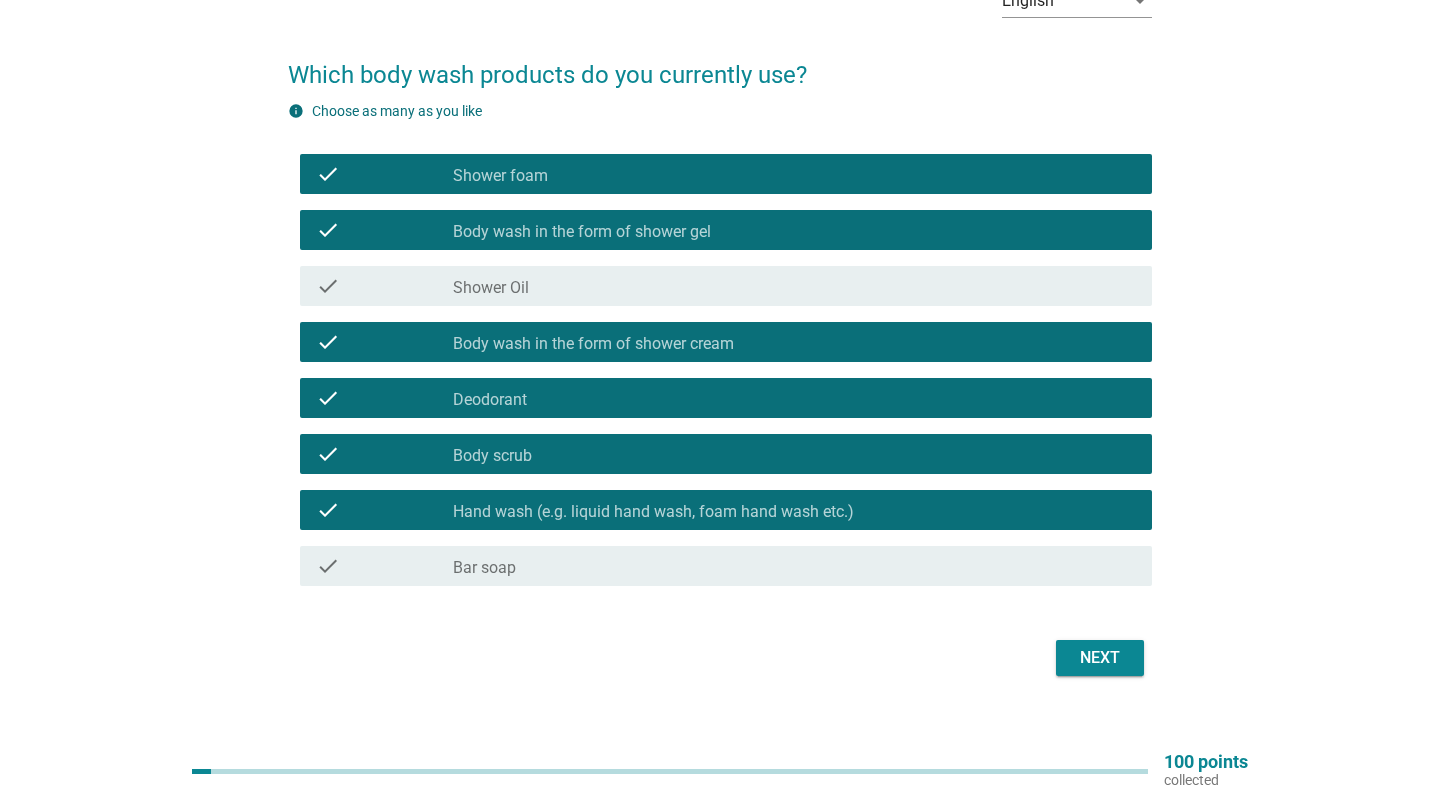 click on "Next" at bounding box center (1100, 658) 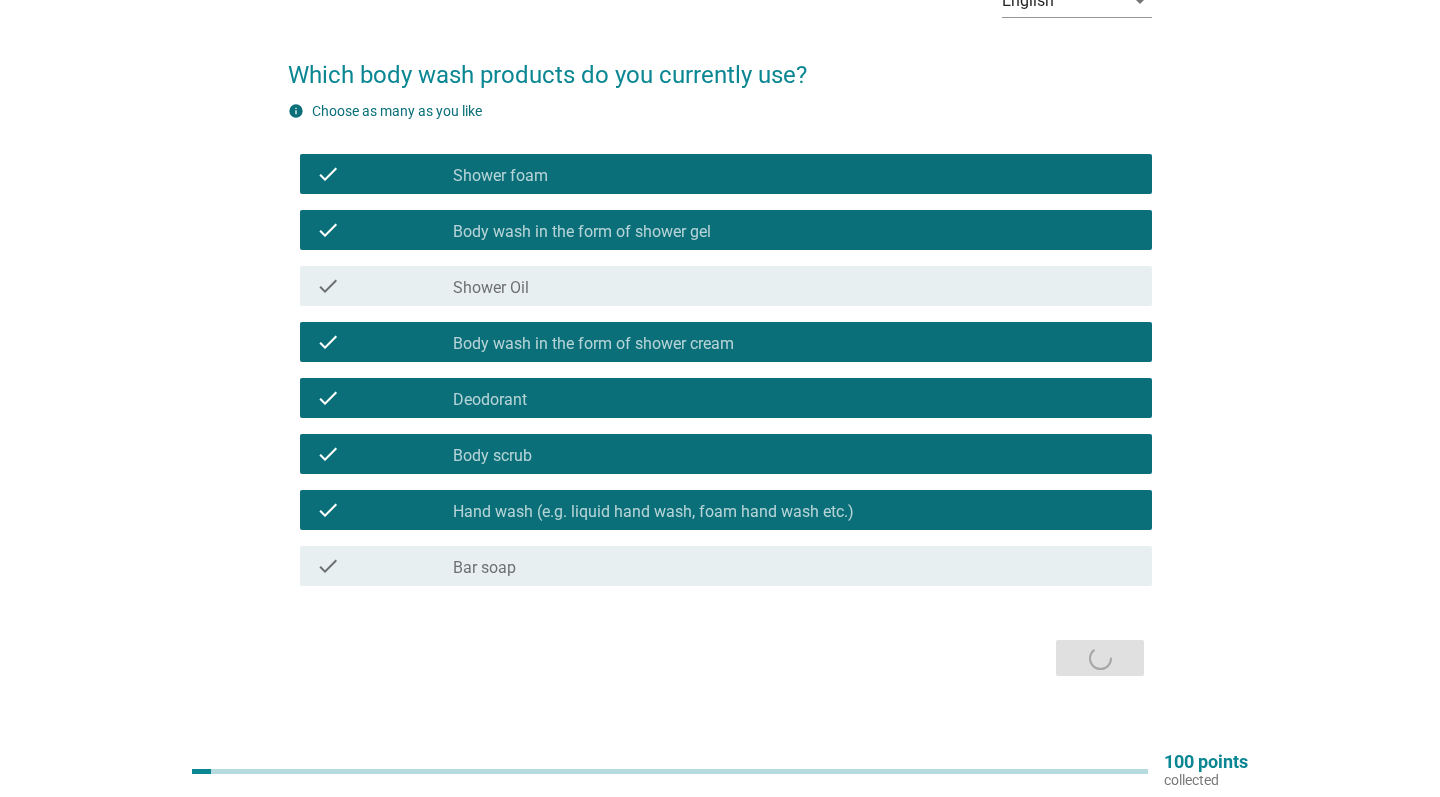 scroll, scrollTop: 0, scrollLeft: 0, axis: both 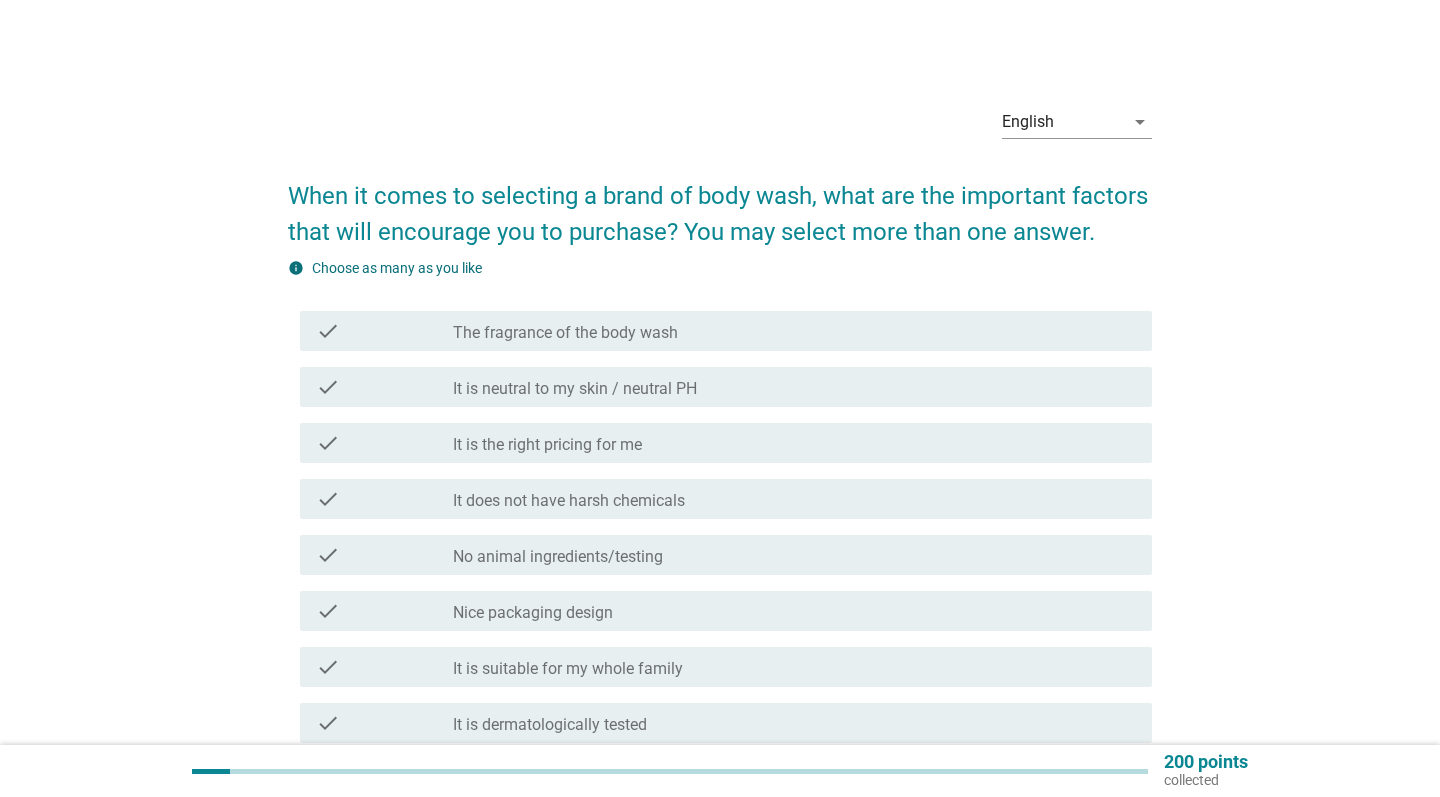 click on "check_box_outline_blank It is neutral to my skin / neutral PH" at bounding box center [794, 387] 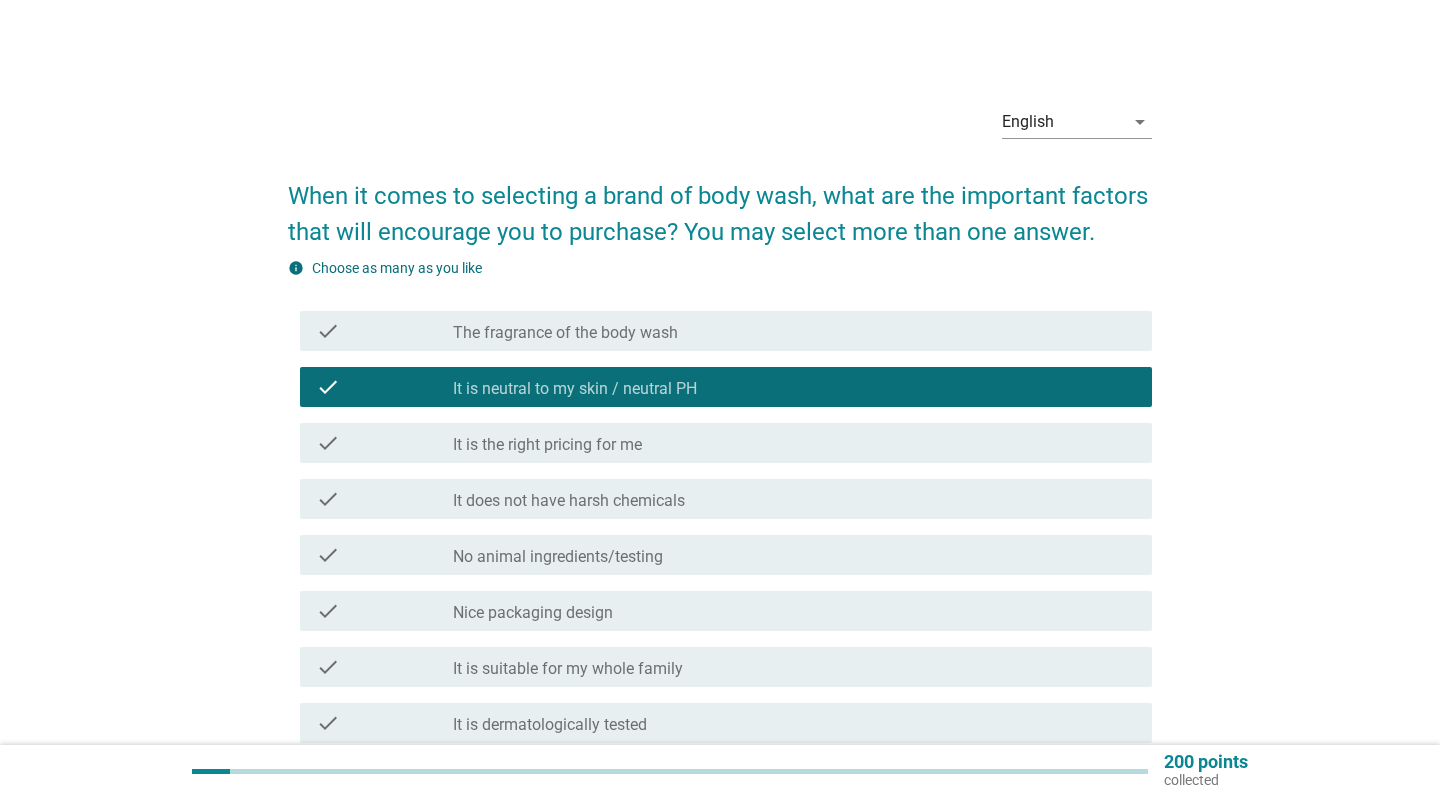 click on "check     check_box_outline_blank It is the right pricing for me" at bounding box center [726, 443] 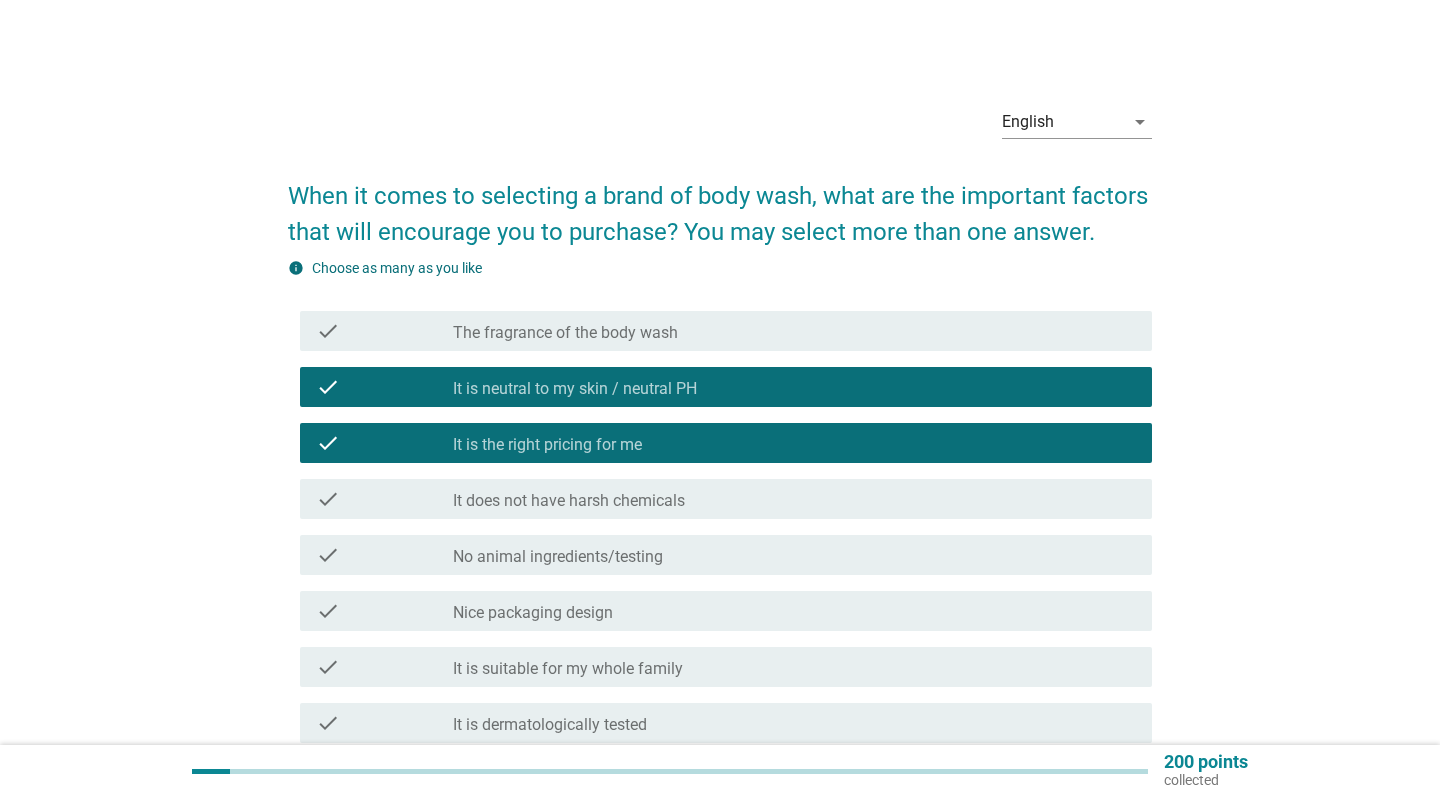 click on "It does not have harsh chemicals" at bounding box center (569, 501) 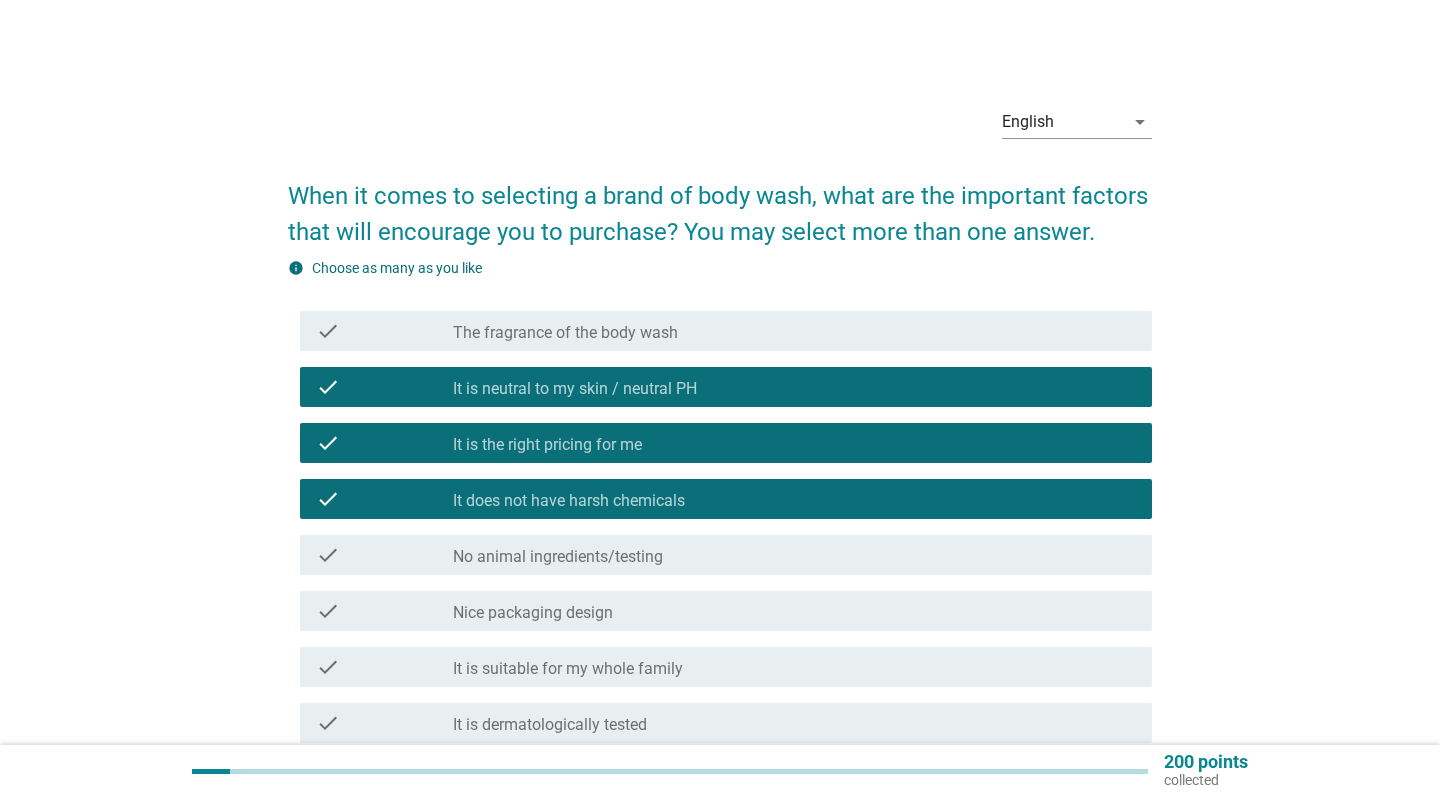 click on "No animal ingredients/testing" at bounding box center (558, 557) 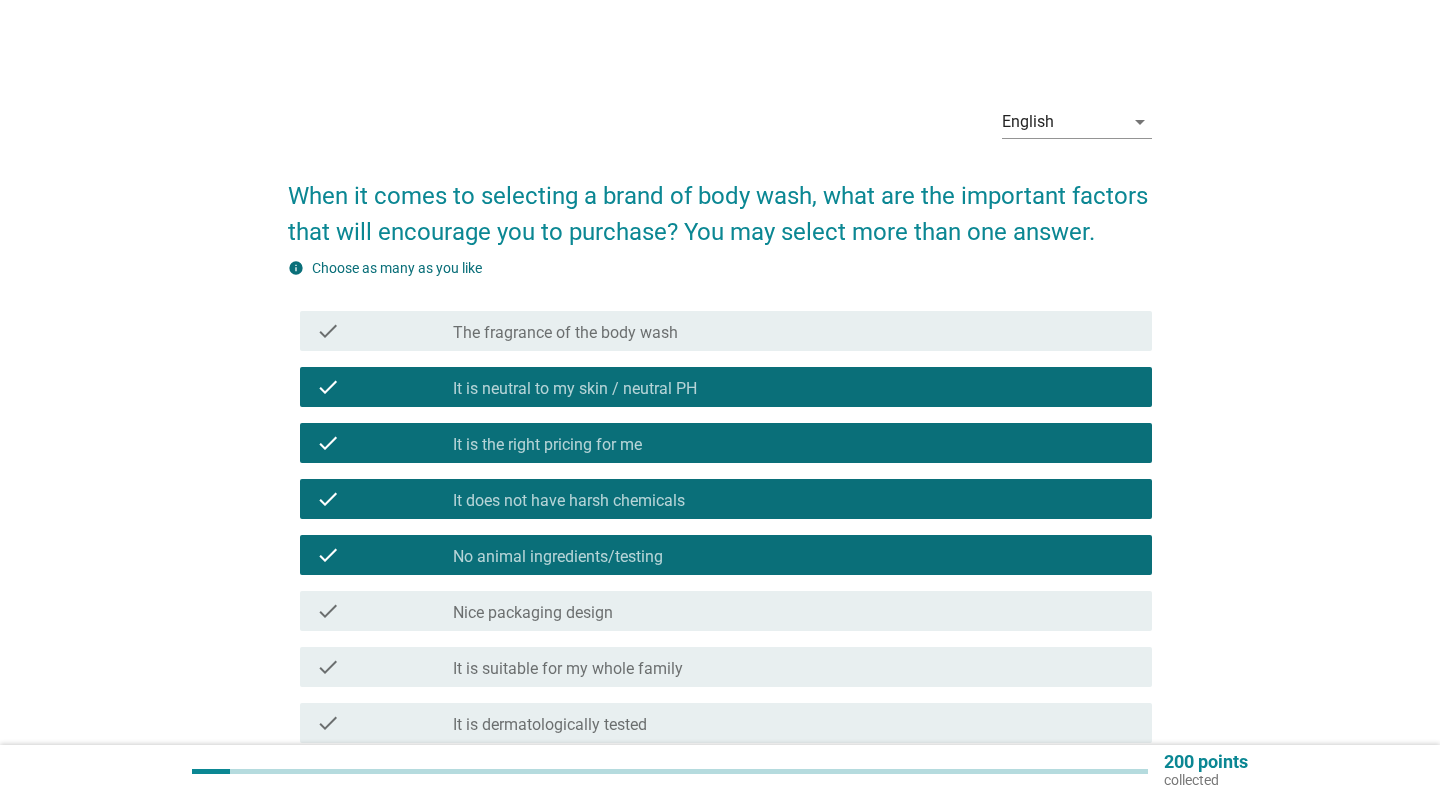 click on "check_box_outline_blank Nice packaging design" at bounding box center (794, 611) 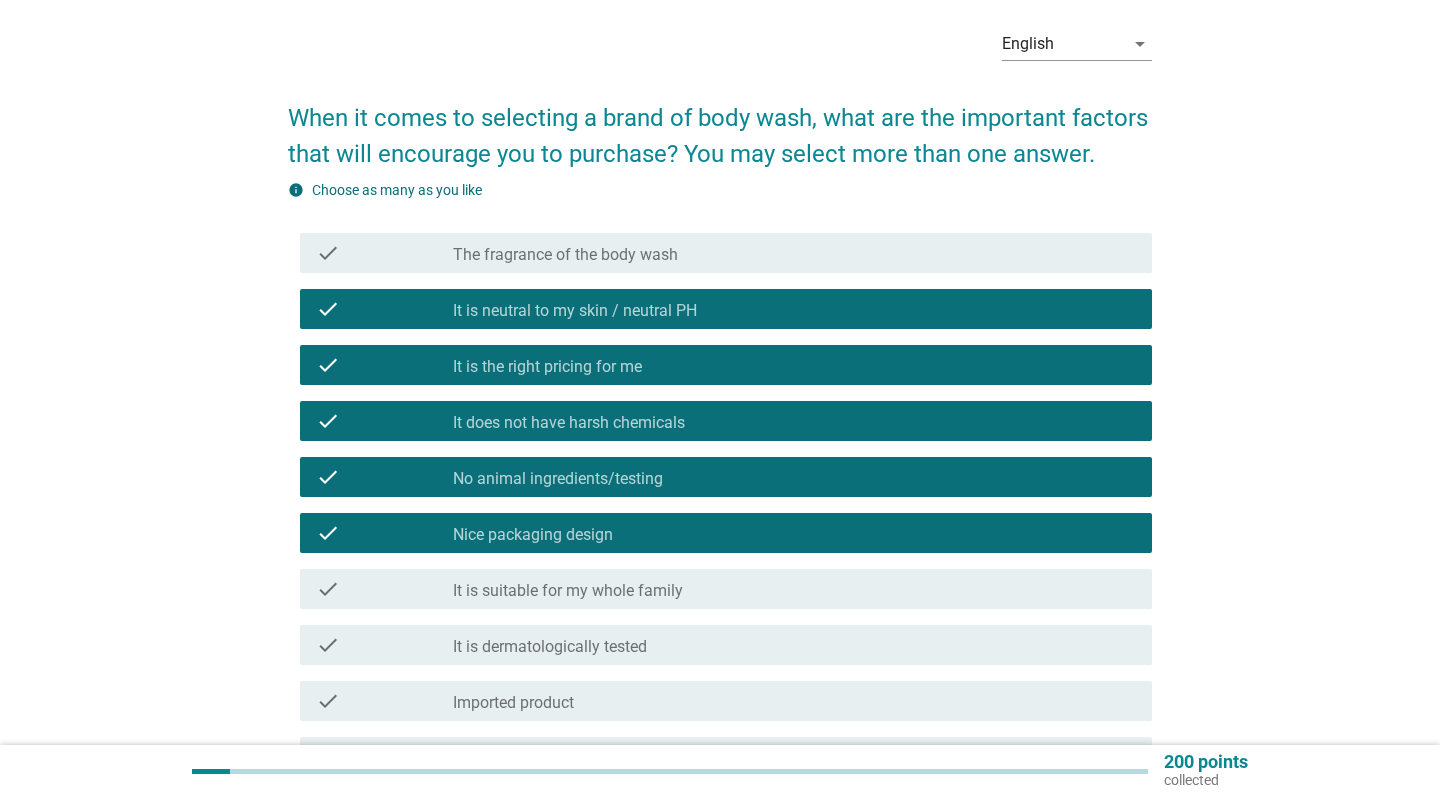 scroll, scrollTop: 88, scrollLeft: 0, axis: vertical 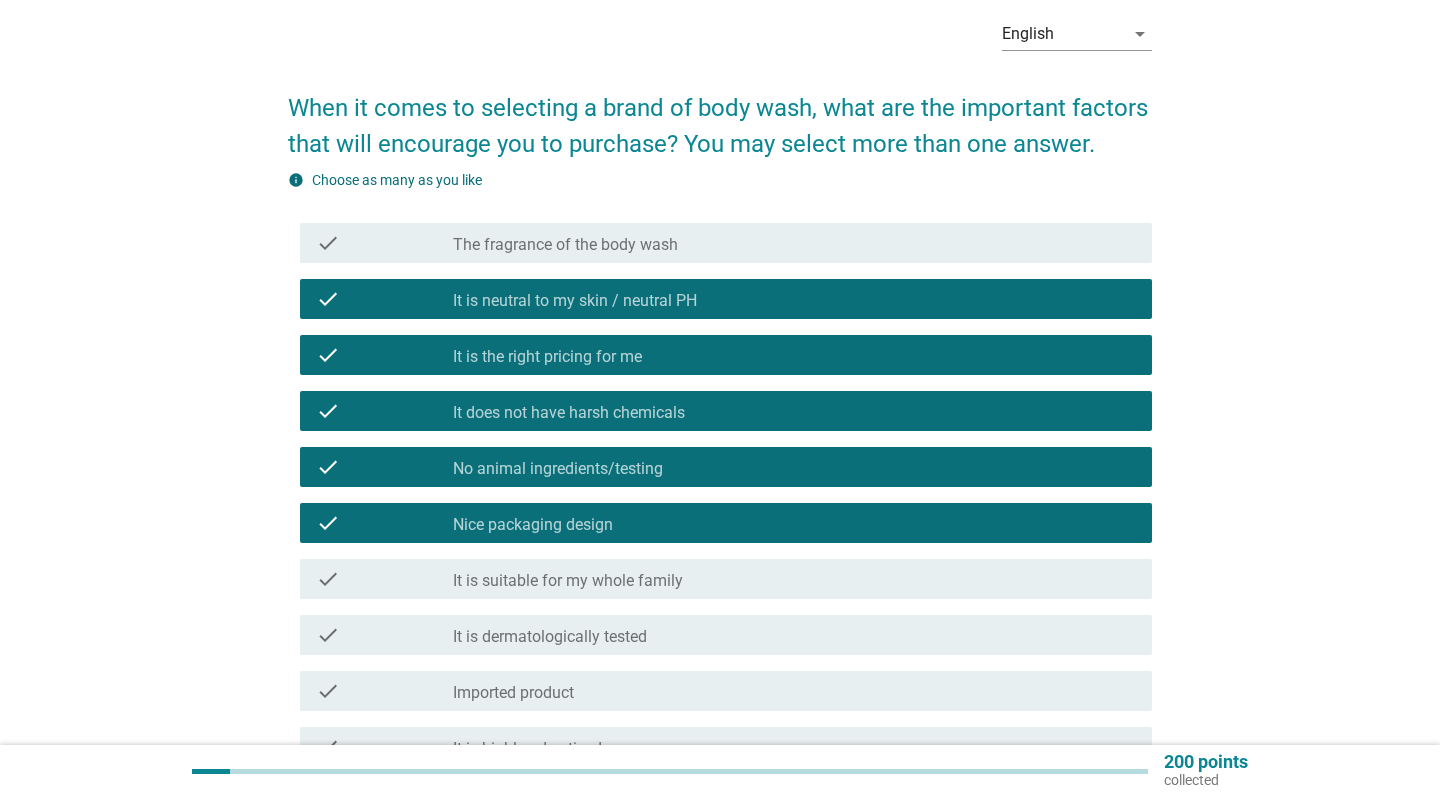 click on "It is suitable for my whole family" at bounding box center (568, 581) 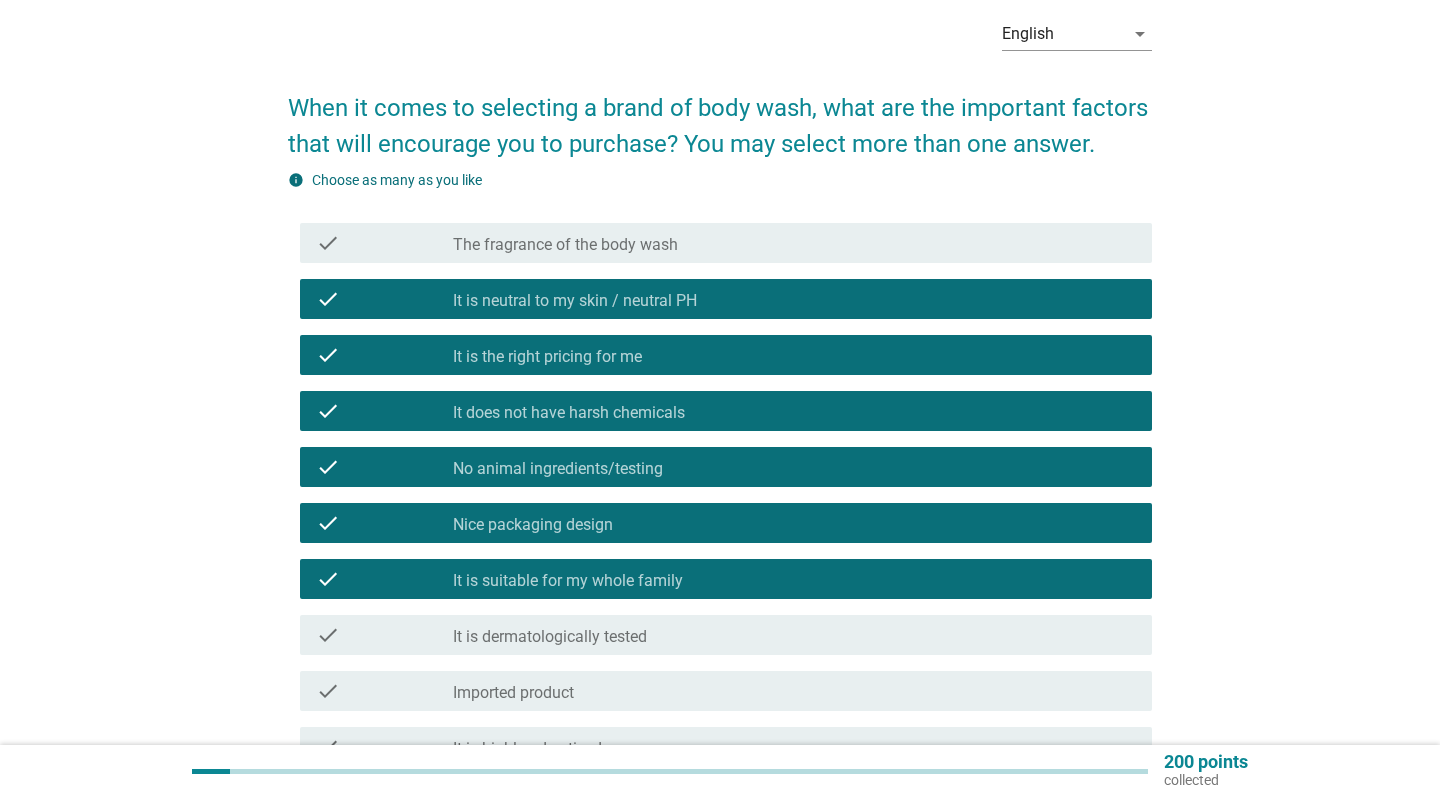 click on "It is dermatologically tested" at bounding box center (550, 637) 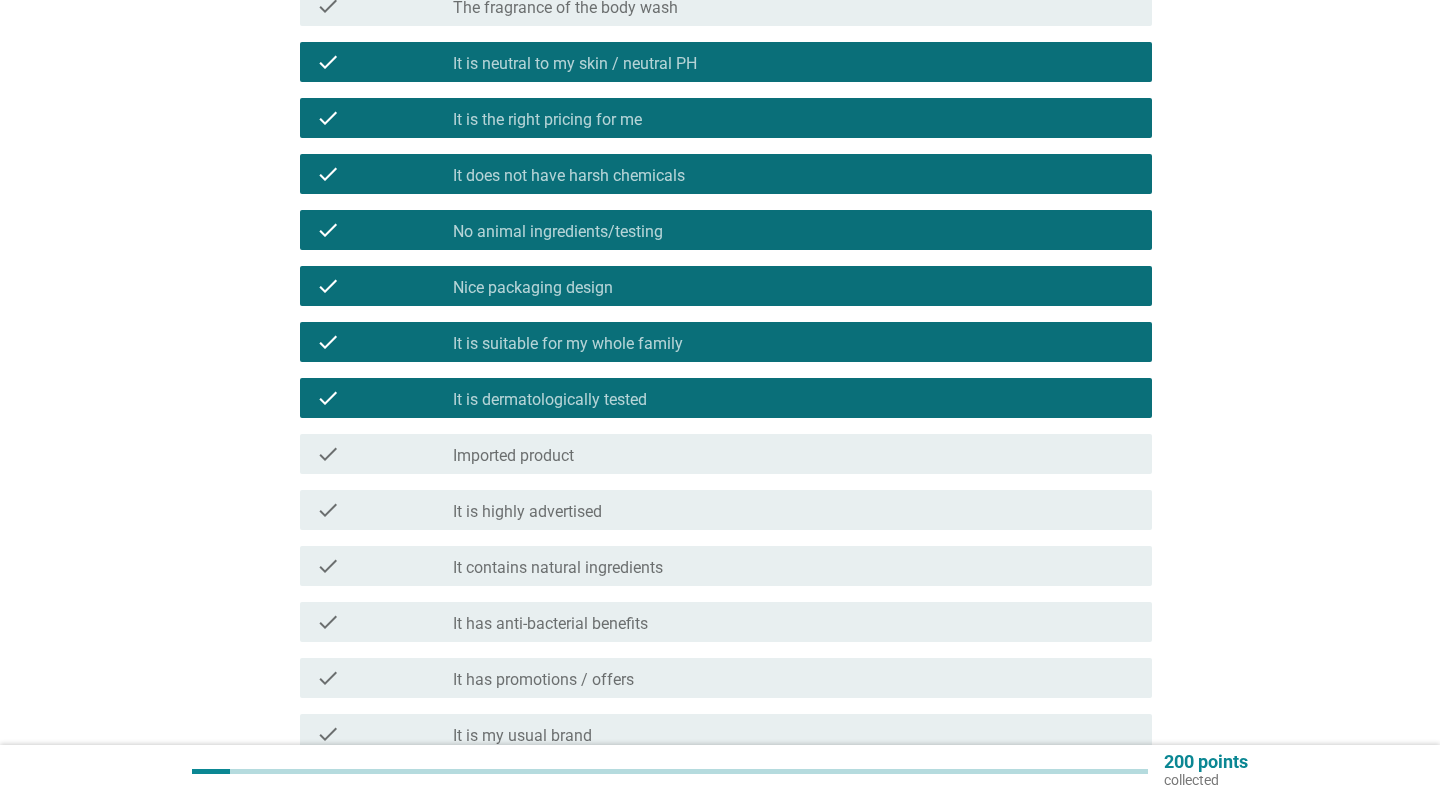 scroll, scrollTop: 328, scrollLeft: 0, axis: vertical 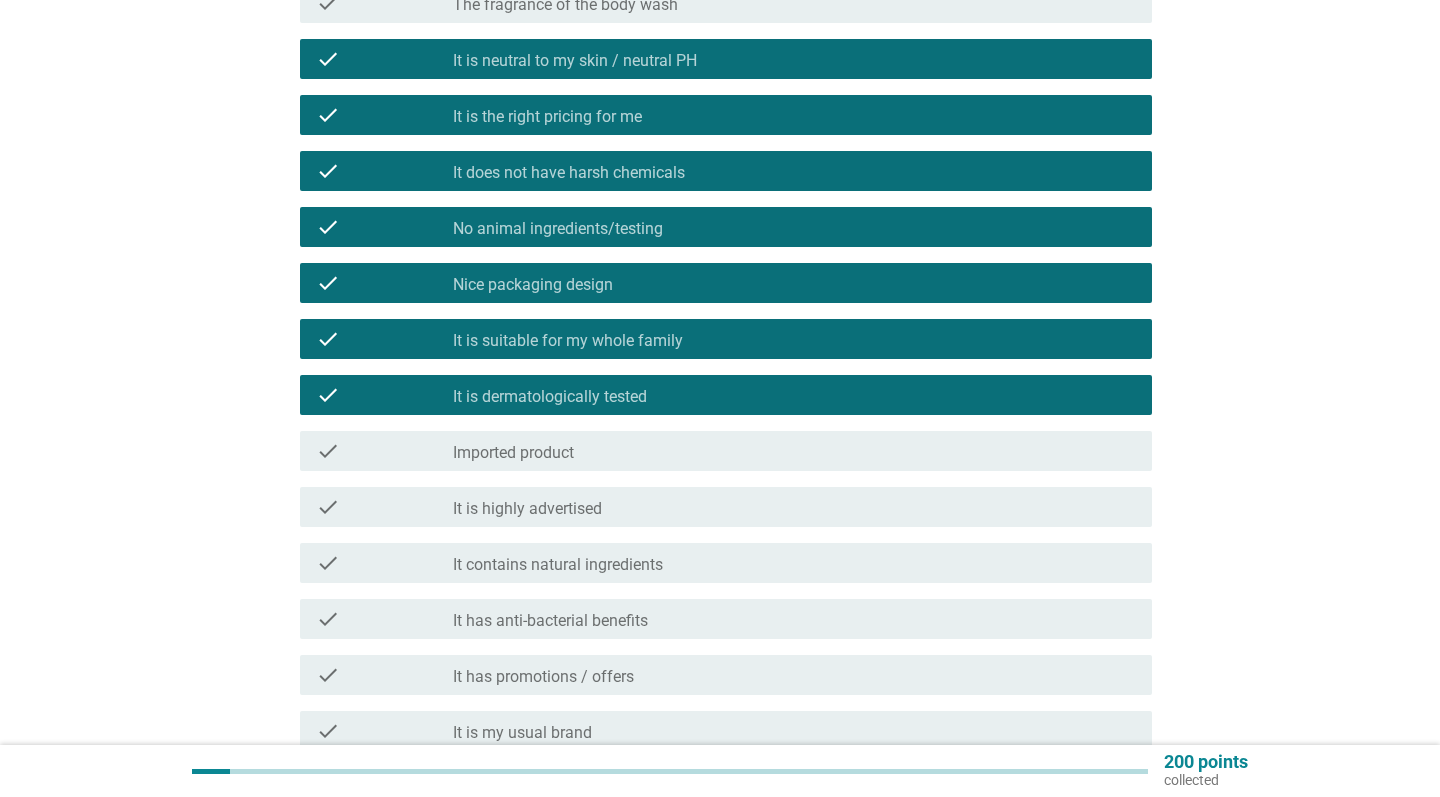 click on "It contains natural ingredients" at bounding box center (558, 565) 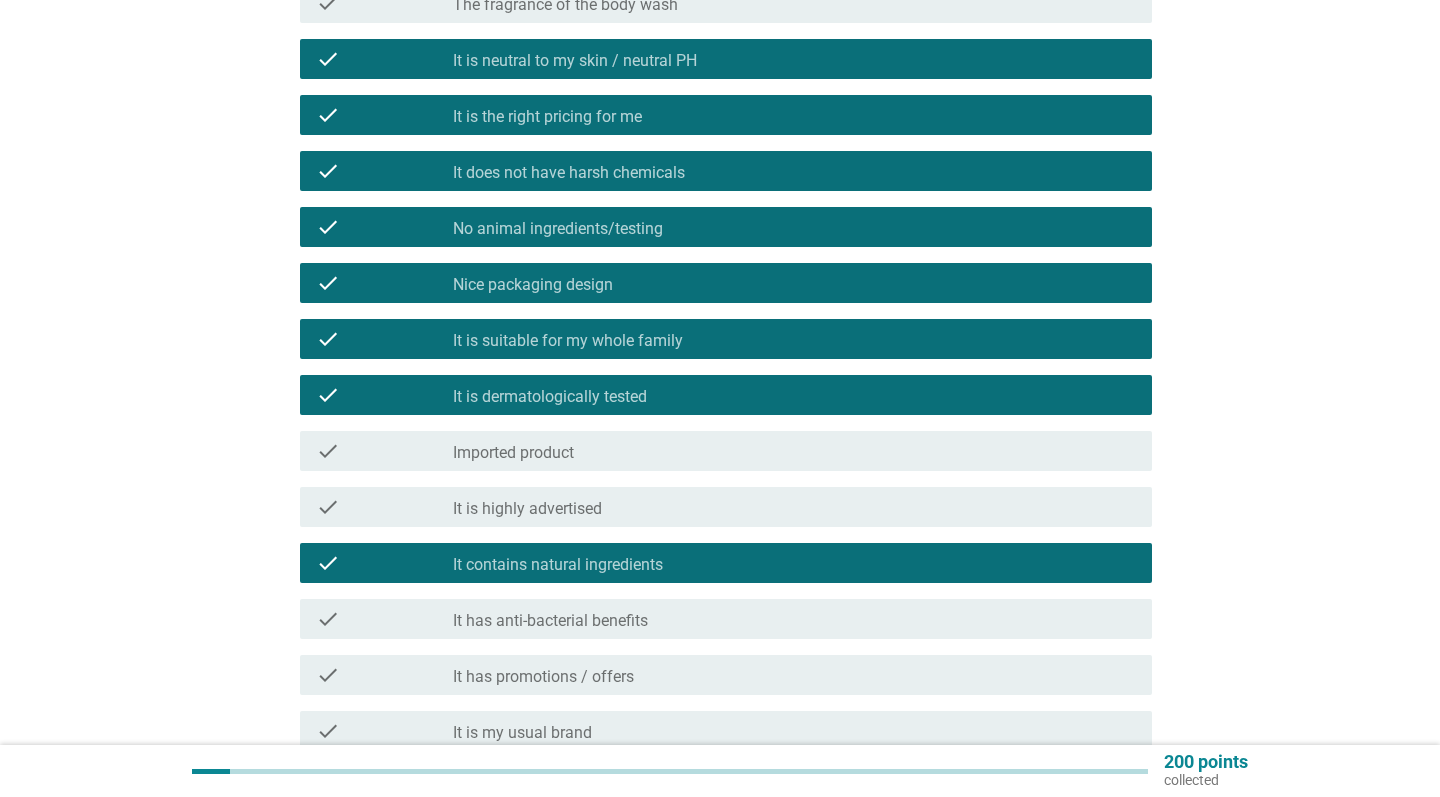 click on "It has anti-bacterial benefits" at bounding box center (550, 621) 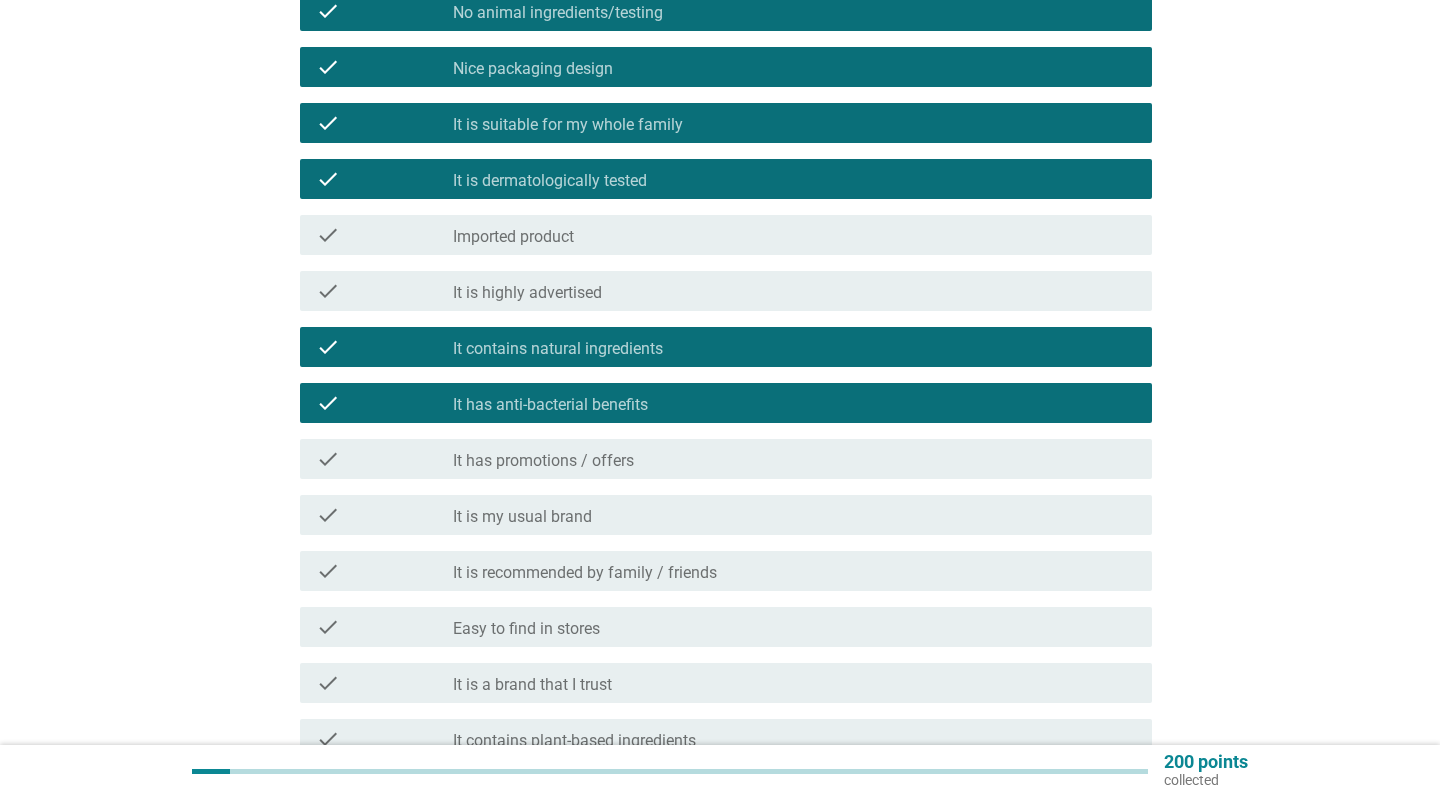 scroll, scrollTop: 568, scrollLeft: 0, axis: vertical 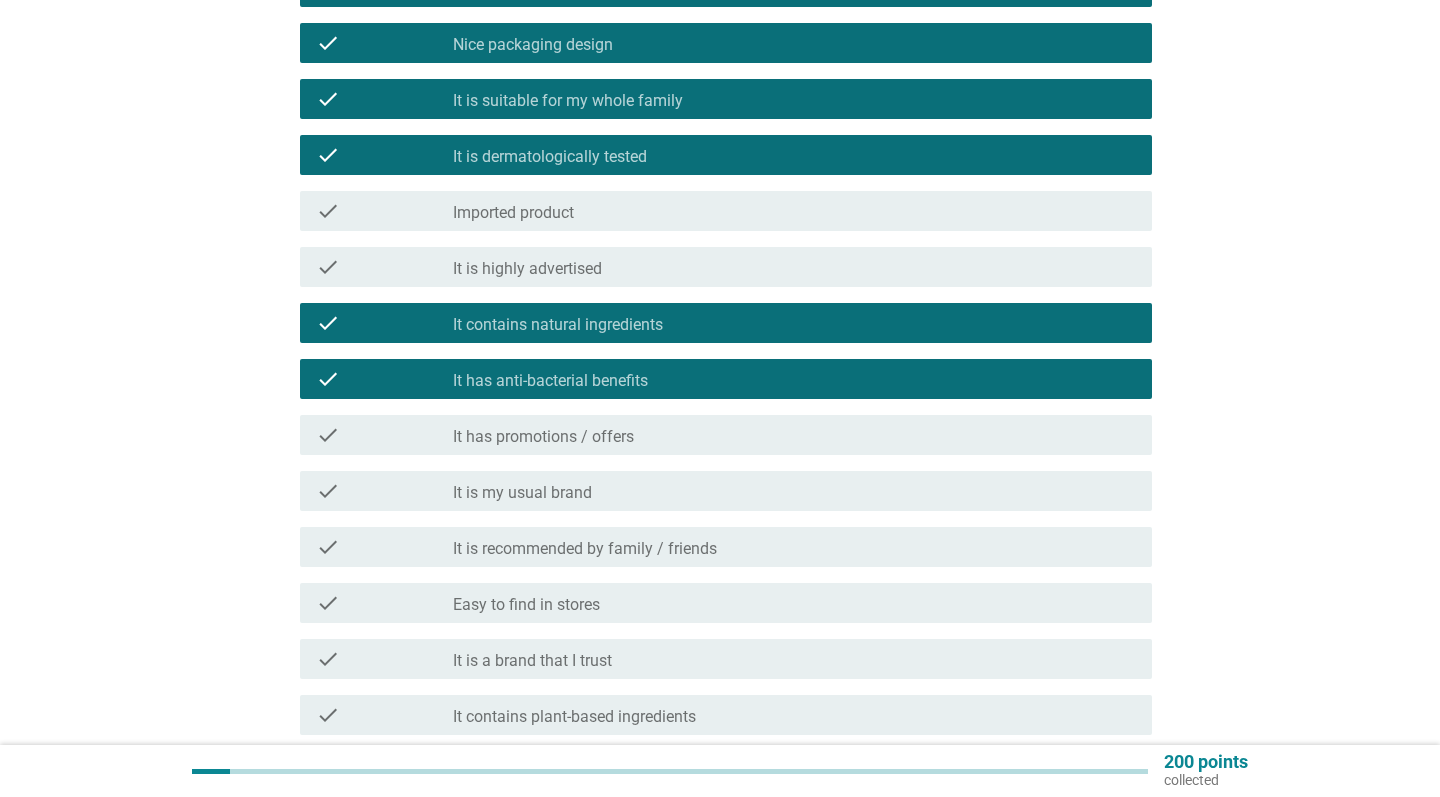 click on "check     check_box_outline_blank Easy to find in stores" at bounding box center [720, 603] 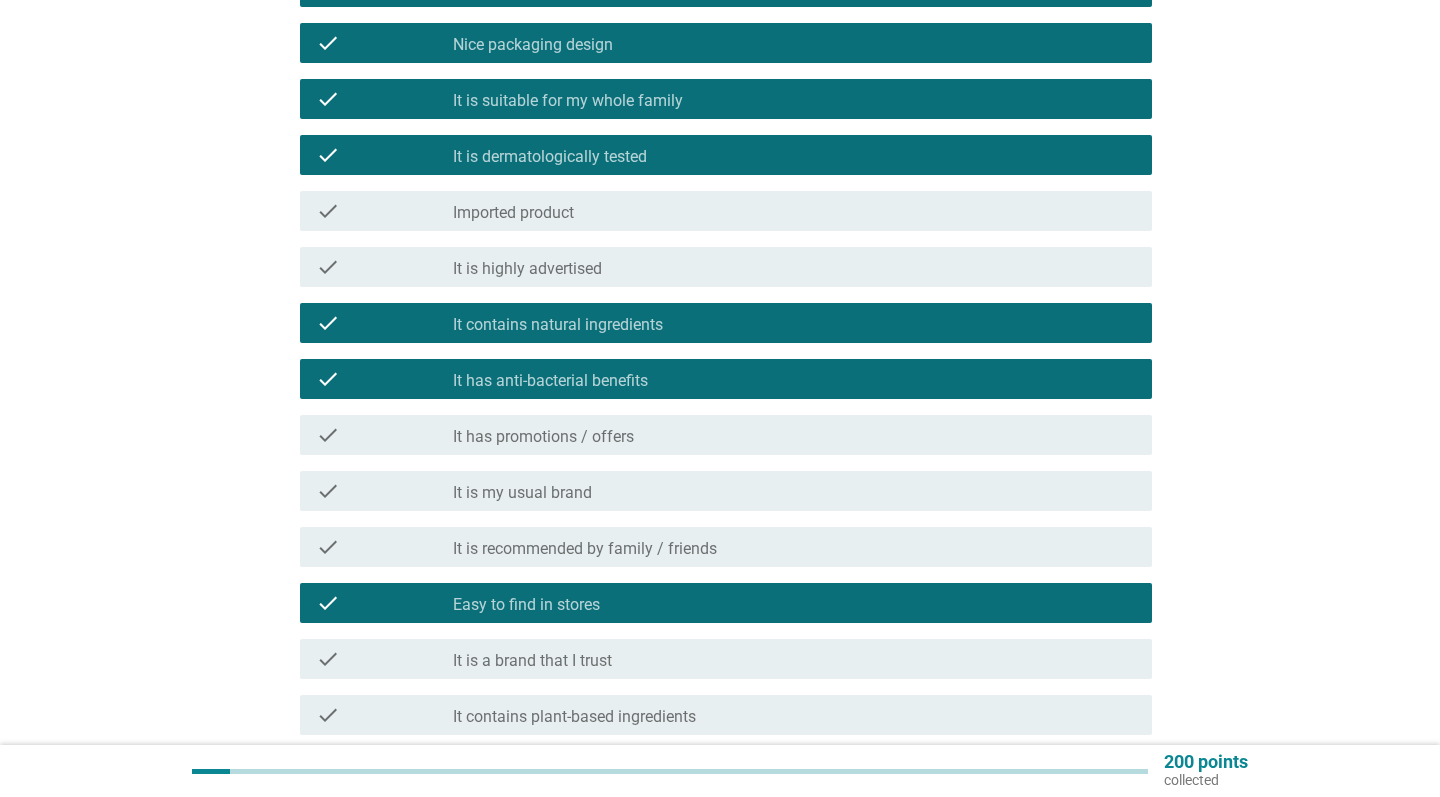 click on "It is a brand that I trust" at bounding box center [532, 661] 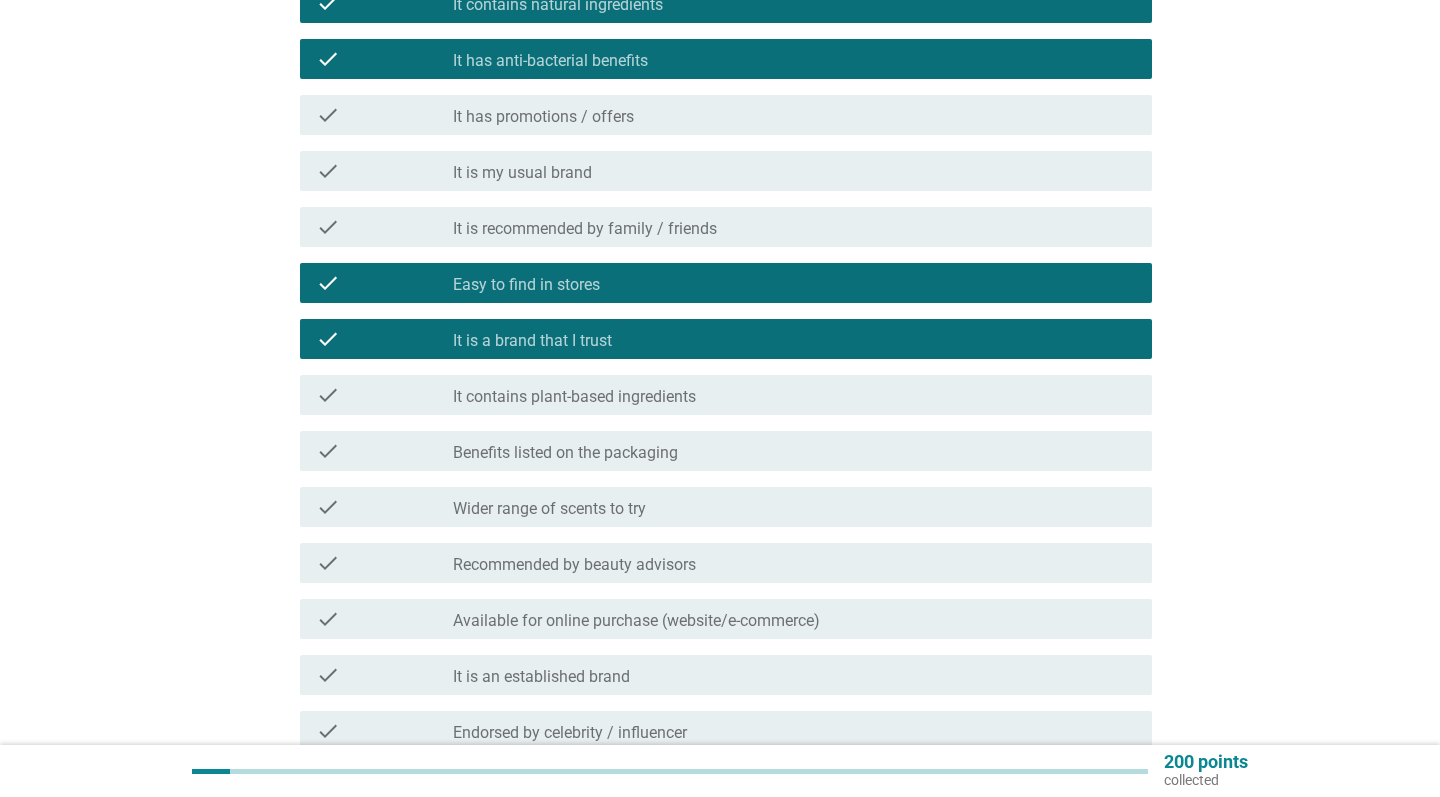 scroll, scrollTop: 915, scrollLeft: 0, axis: vertical 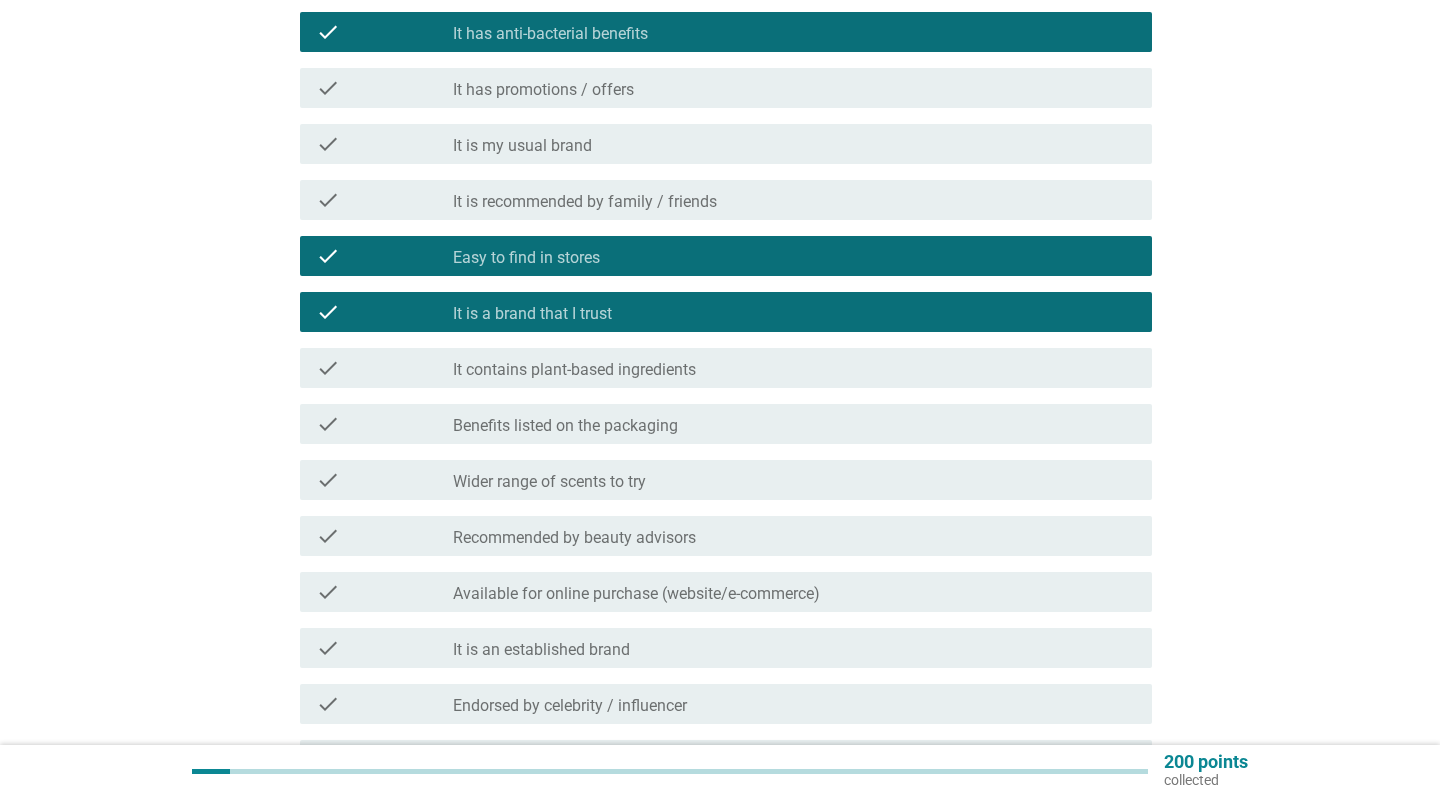 click on "Available for online purchase (website/e-commerce)" at bounding box center [636, 594] 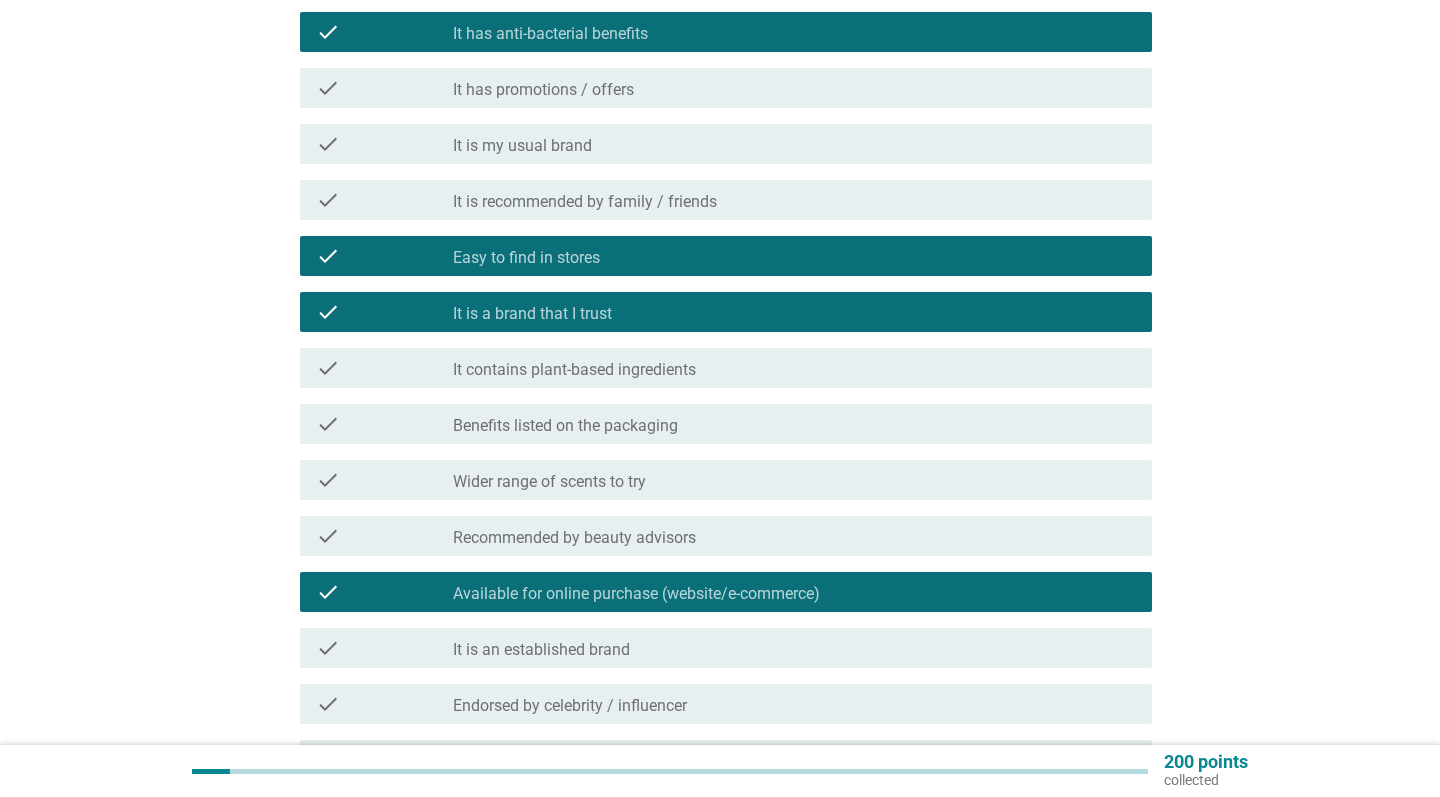click on "It is an established brand" at bounding box center [541, 650] 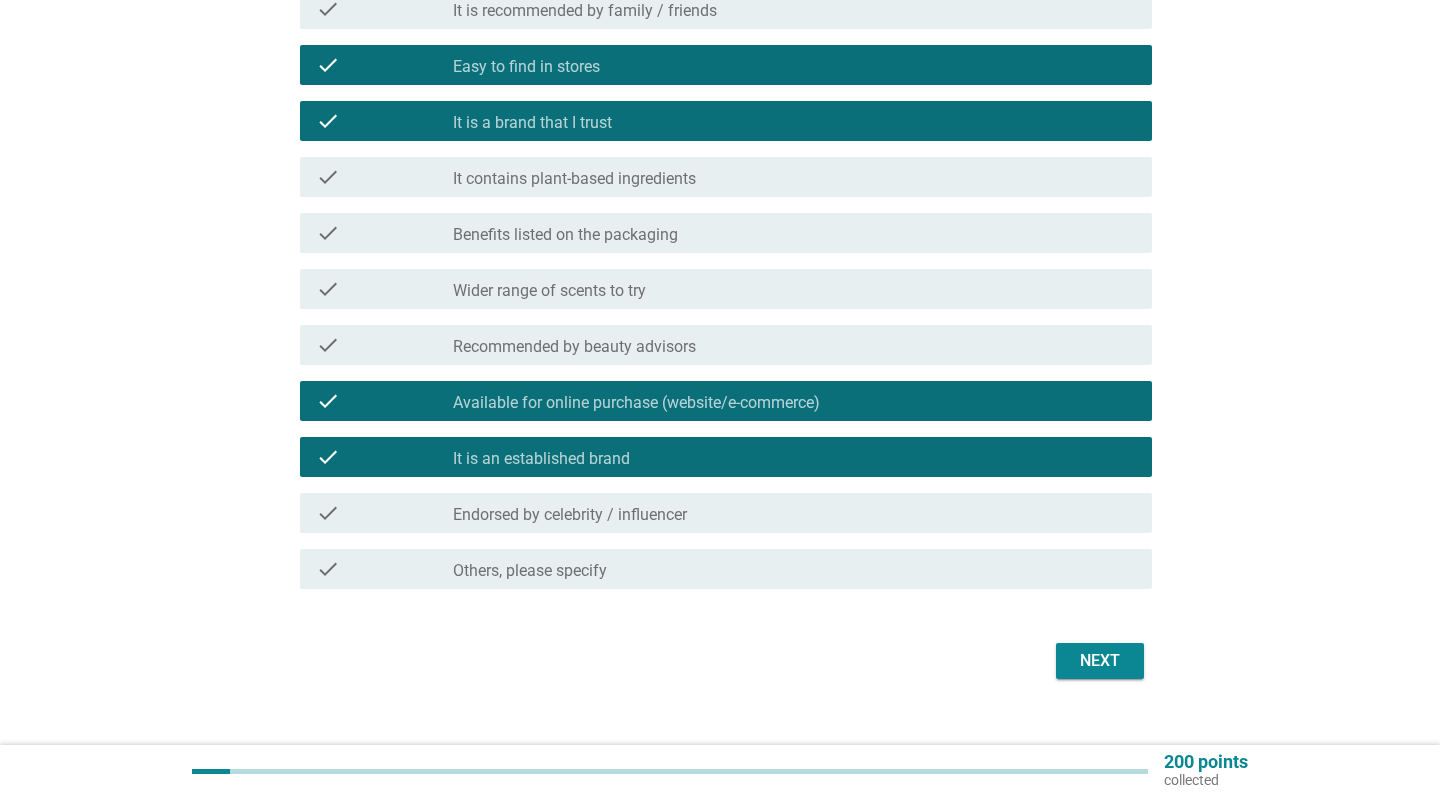 scroll, scrollTop: 1109, scrollLeft: 0, axis: vertical 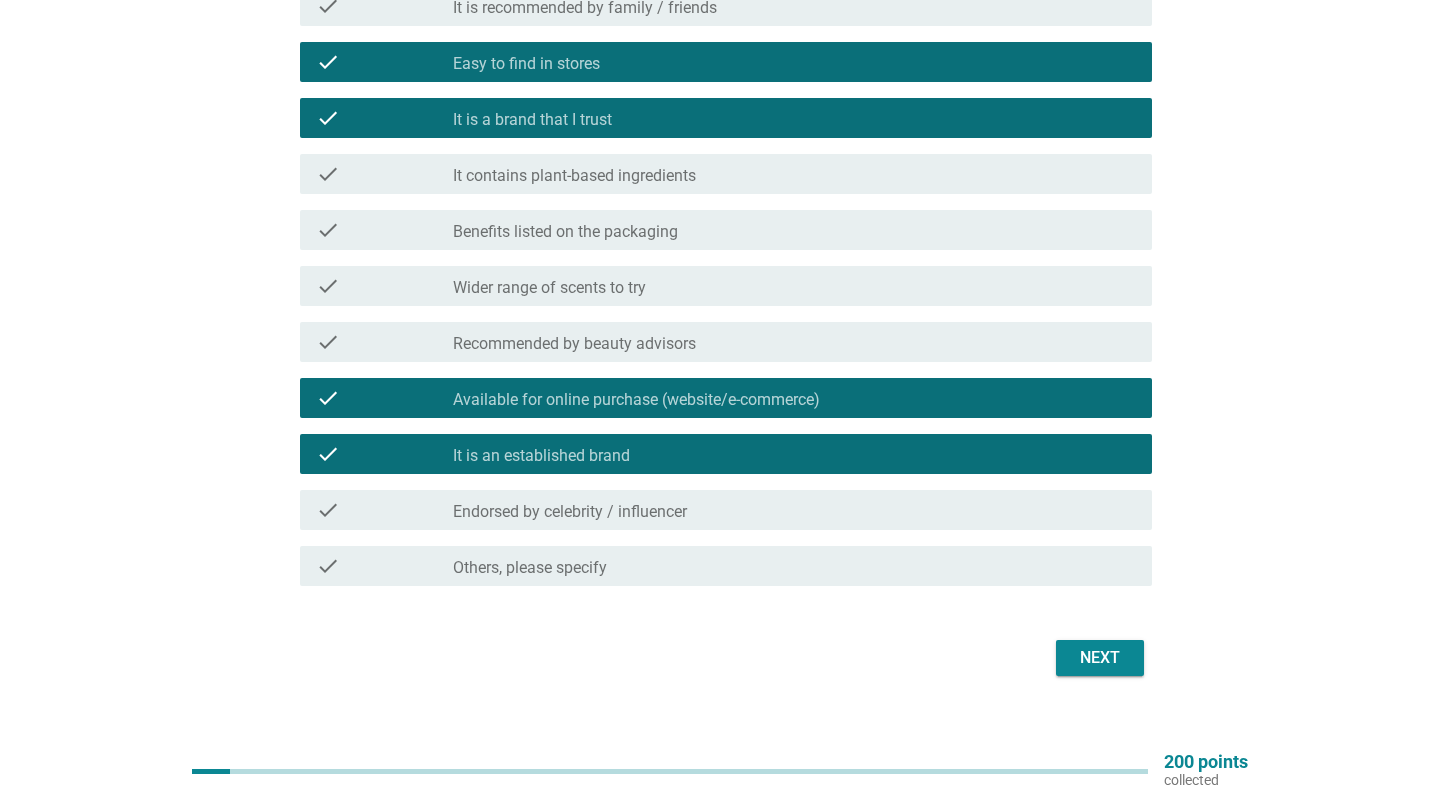 click on "Next" at bounding box center [1100, 658] 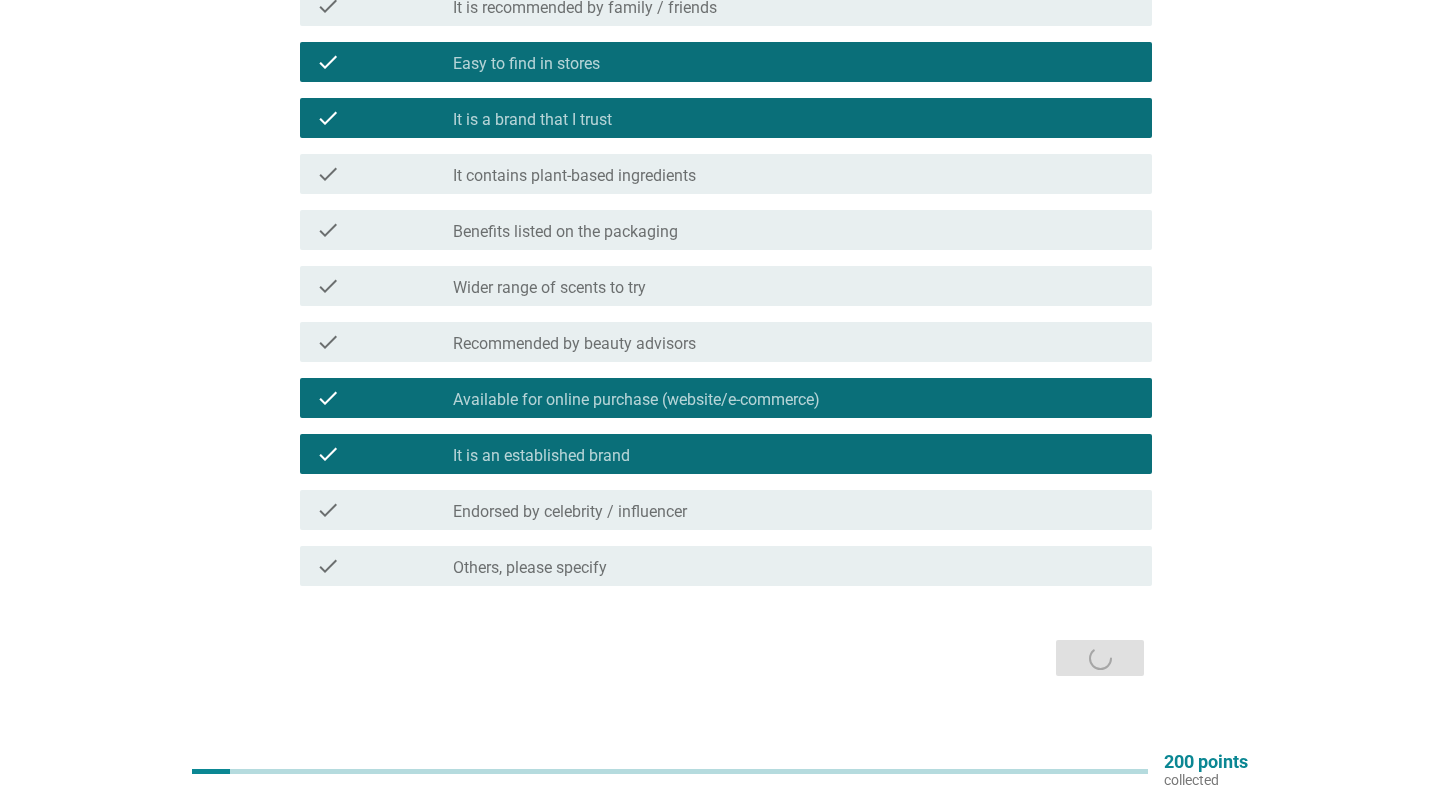 scroll, scrollTop: 0, scrollLeft: 0, axis: both 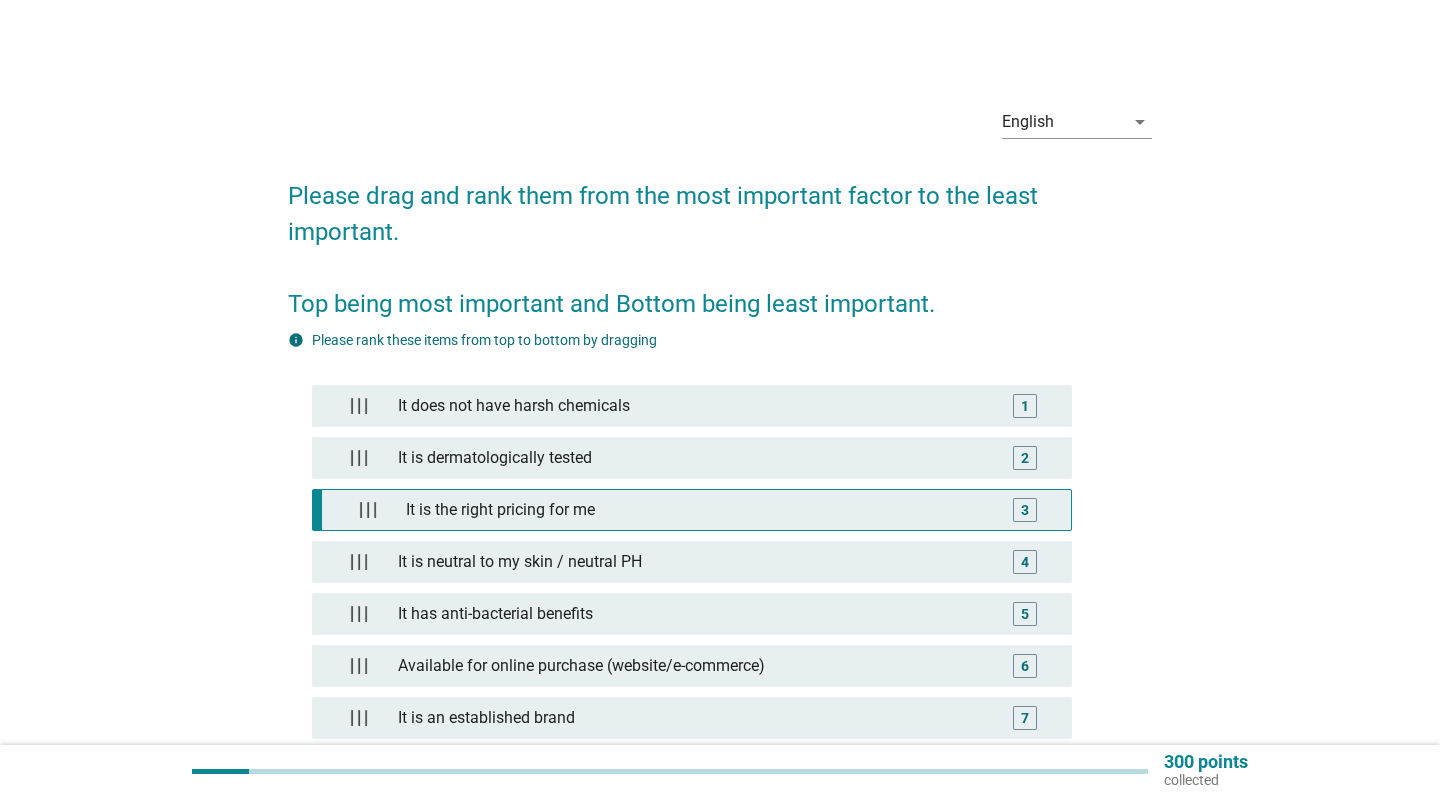 type 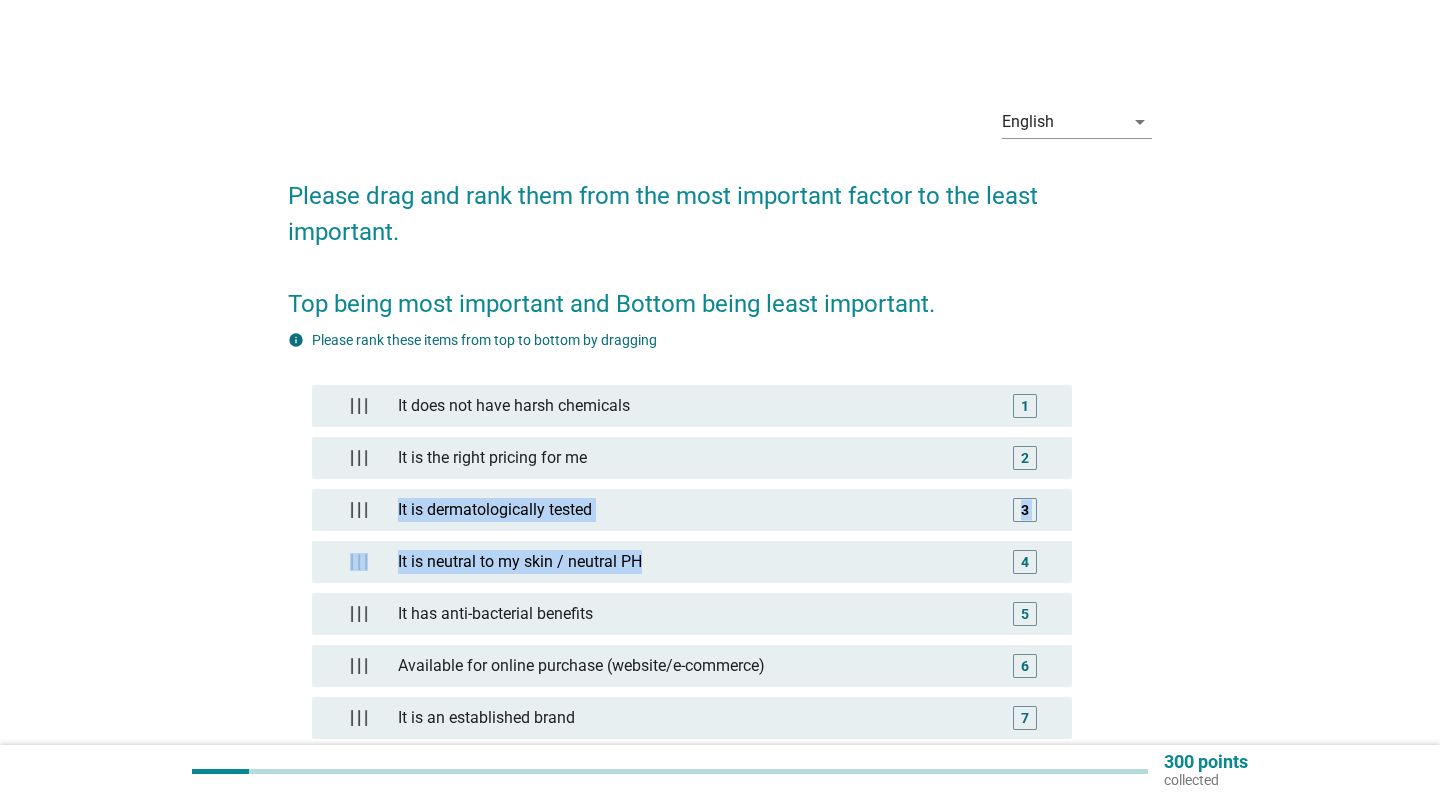 drag, startPoint x: 662, startPoint y: 529, endPoint x: 665, endPoint y: 445, distance: 84.05355 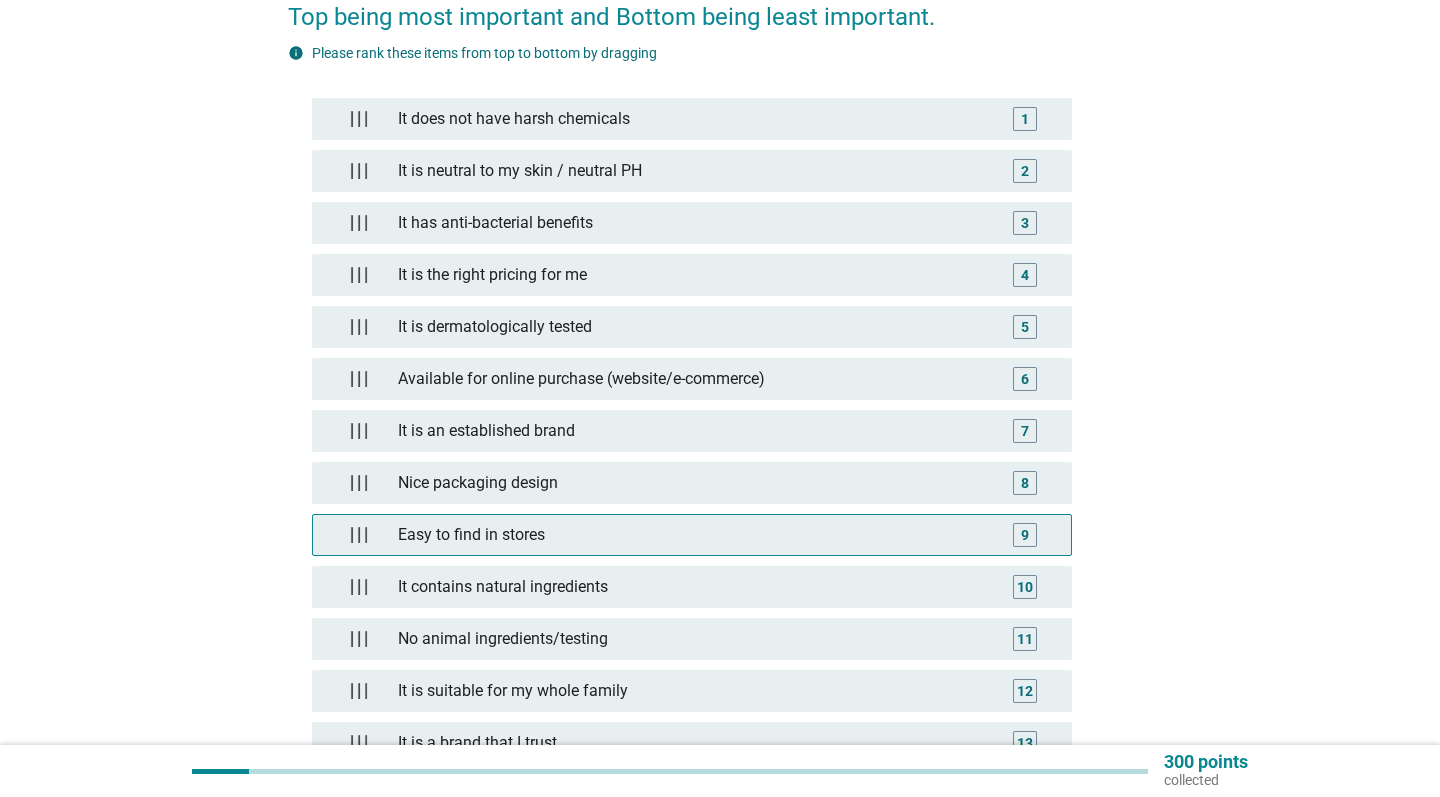 scroll, scrollTop: 301, scrollLeft: 0, axis: vertical 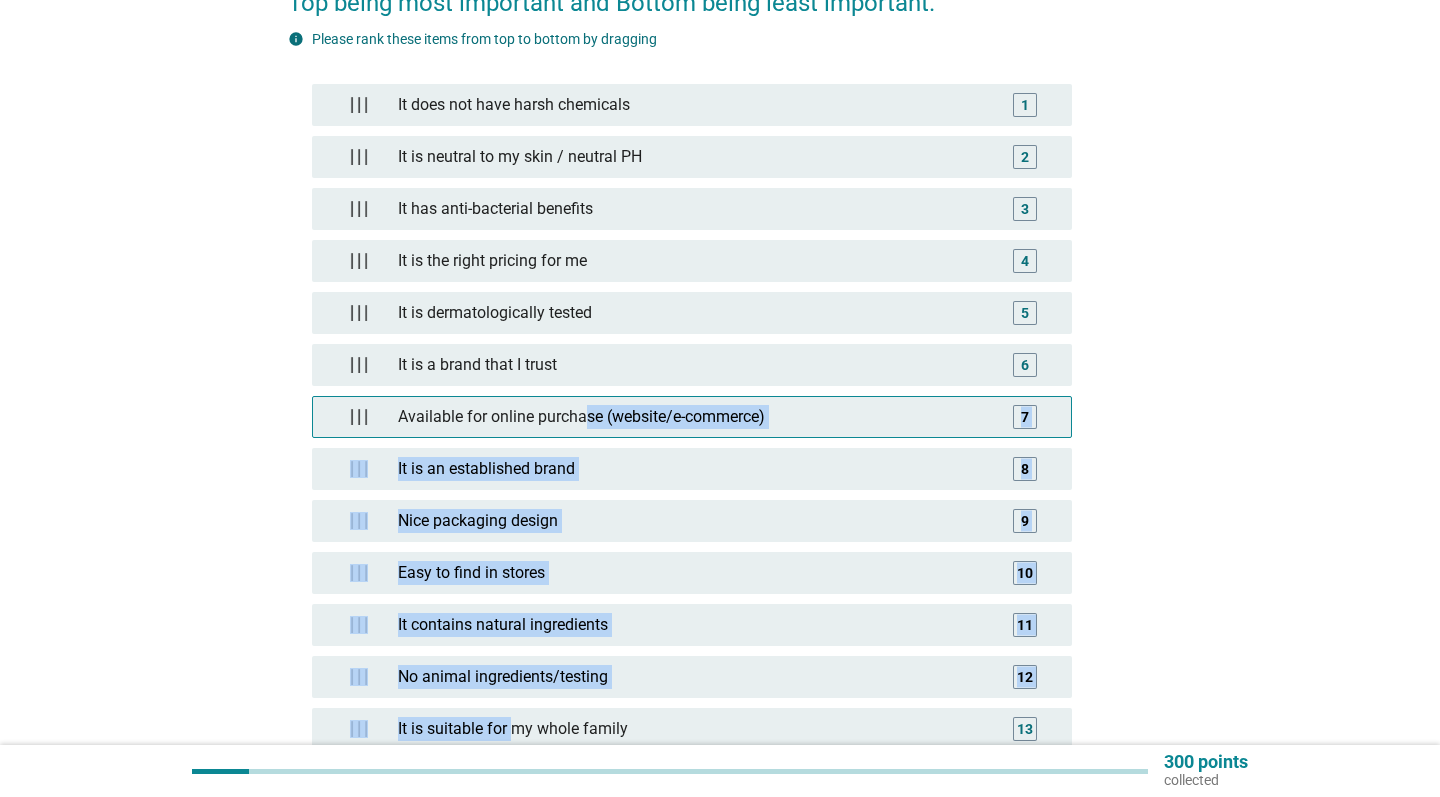 drag, startPoint x: 518, startPoint y: 699, endPoint x: 586, endPoint y: 381, distance: 325.18918 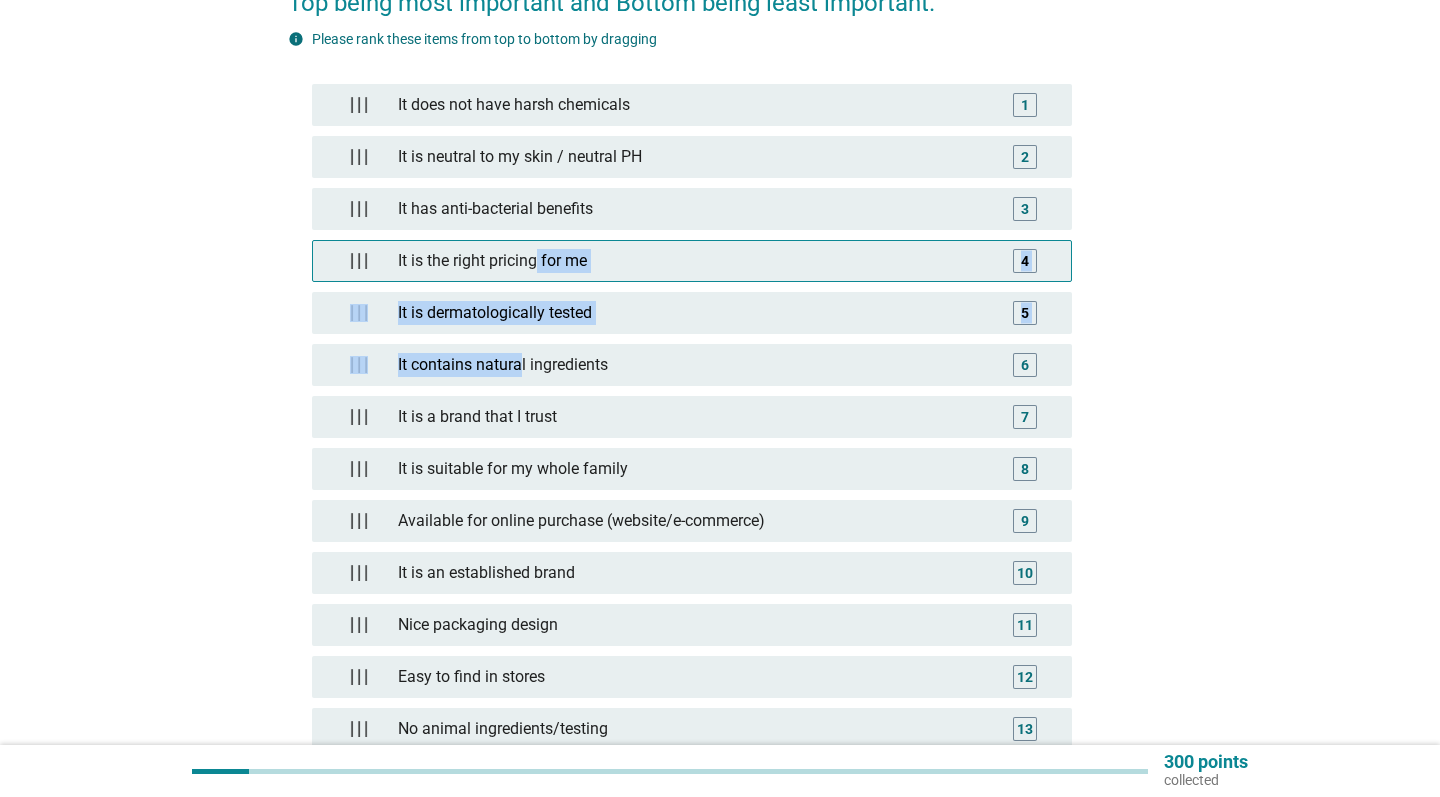 drag, startPoint x: 522, startPoint y: 334, endPoint x: 534, endPoint y: 223, distance: 111.64677 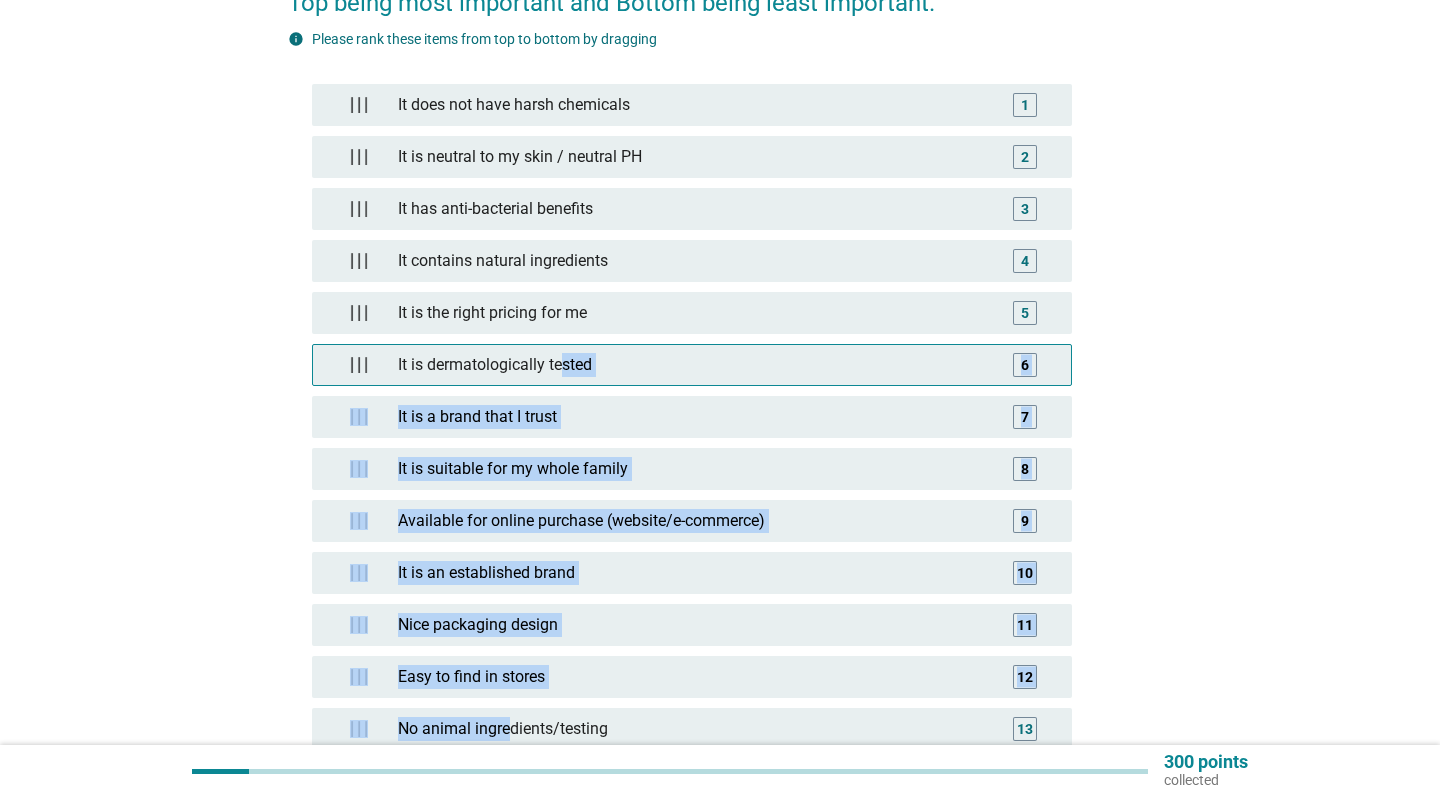 drag, startPoint x: 509, startPoint y: 698, endPoint x: 567, endPoint y: 325, distance: 377.48245 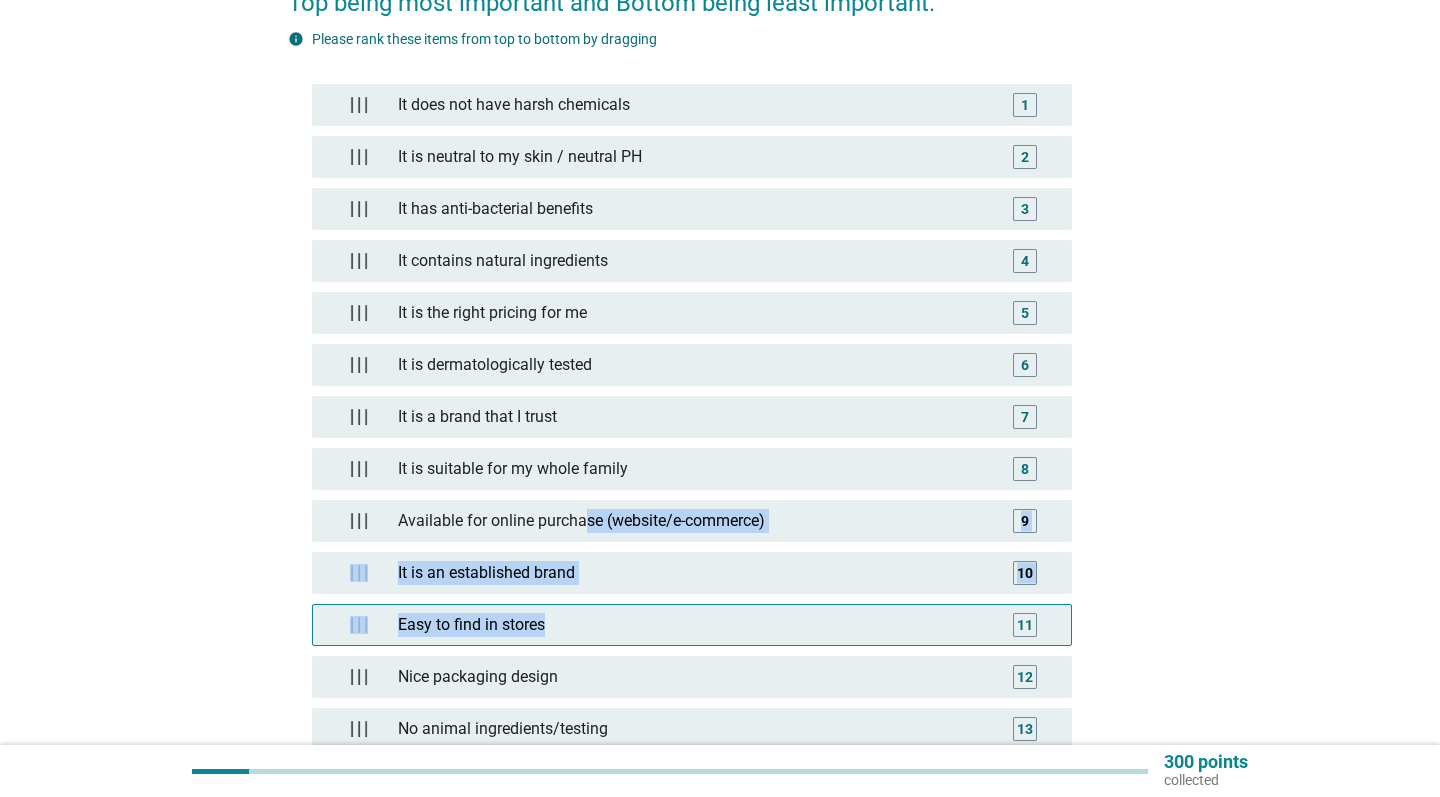 drag, startPoint x: 589, startPoint y: 486, endPoint x: 588, endPoint y: 589, distance: 103.00485 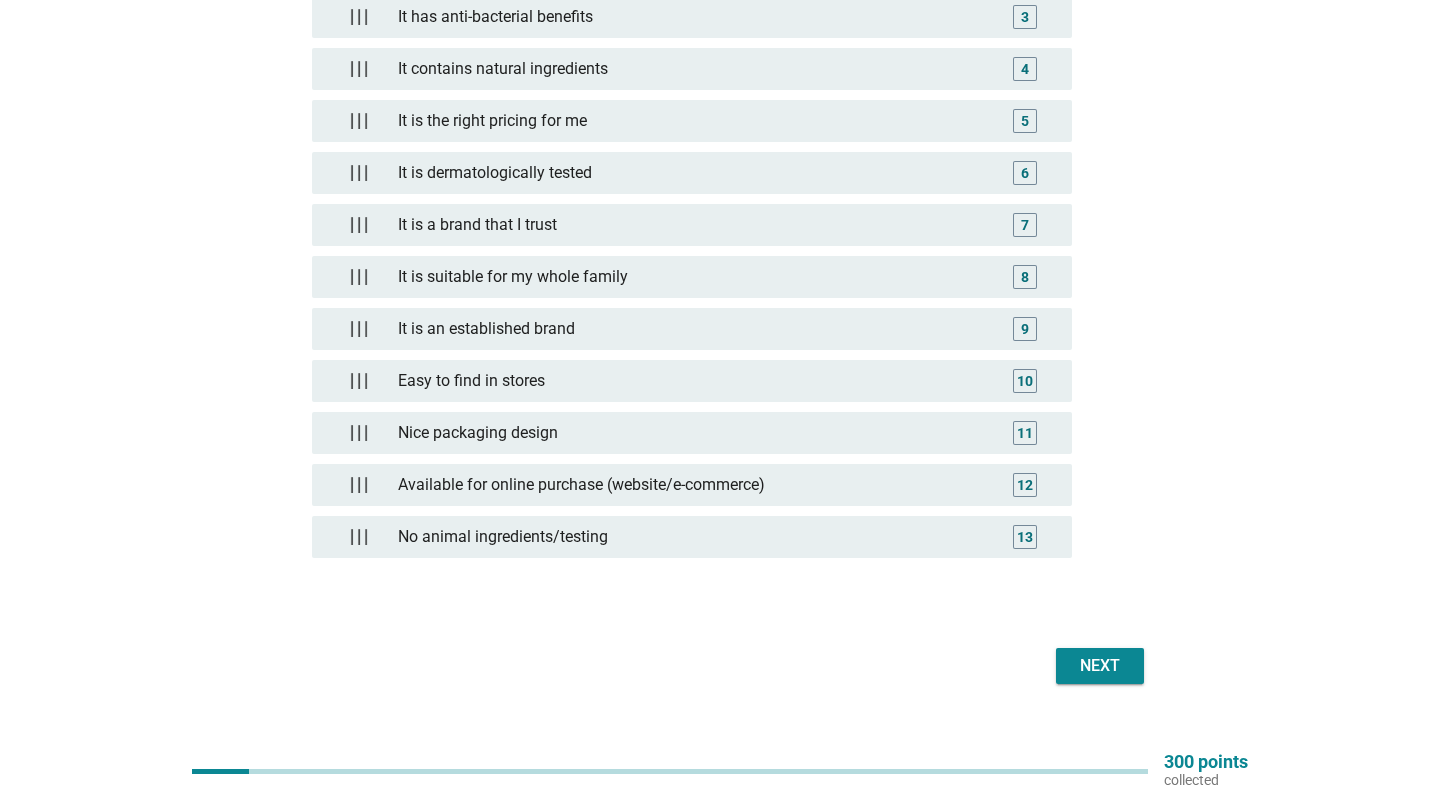 scroll, scrollTop: 492, scrollLeft: 0, axis: vertical 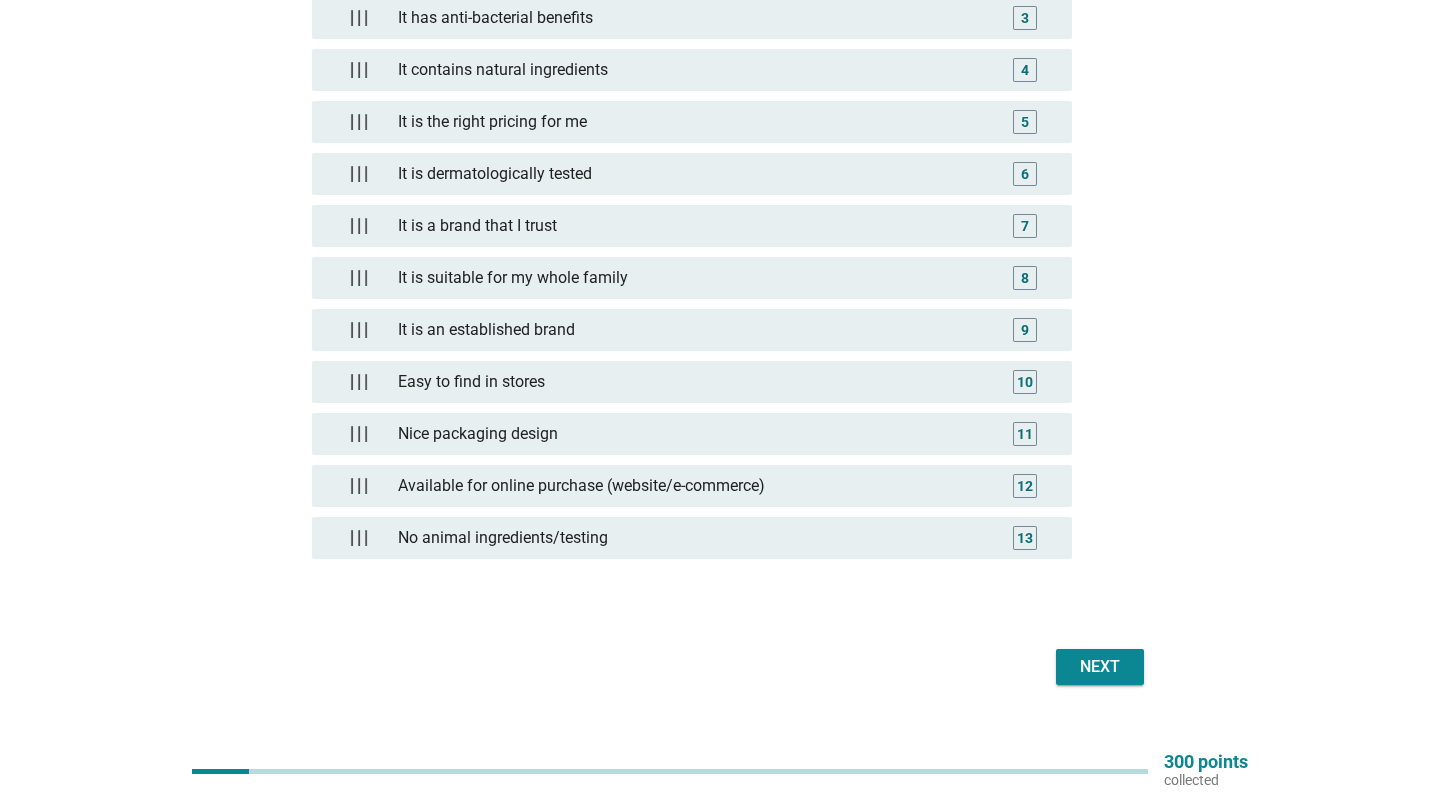 click on "Next" at bounding box center [1100, 667] 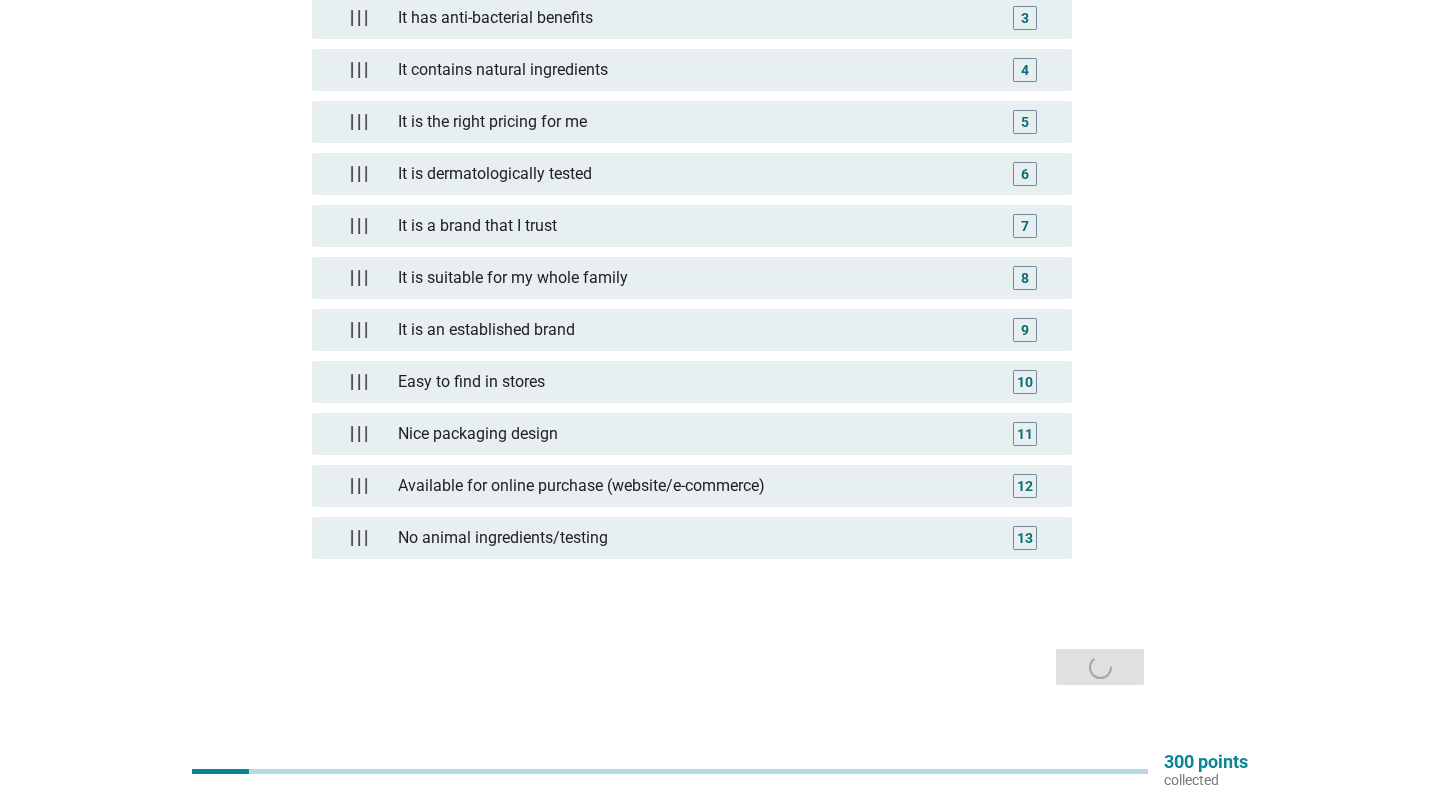 scroll, scrollTop: 0, scrollLeft: 0, axis: both 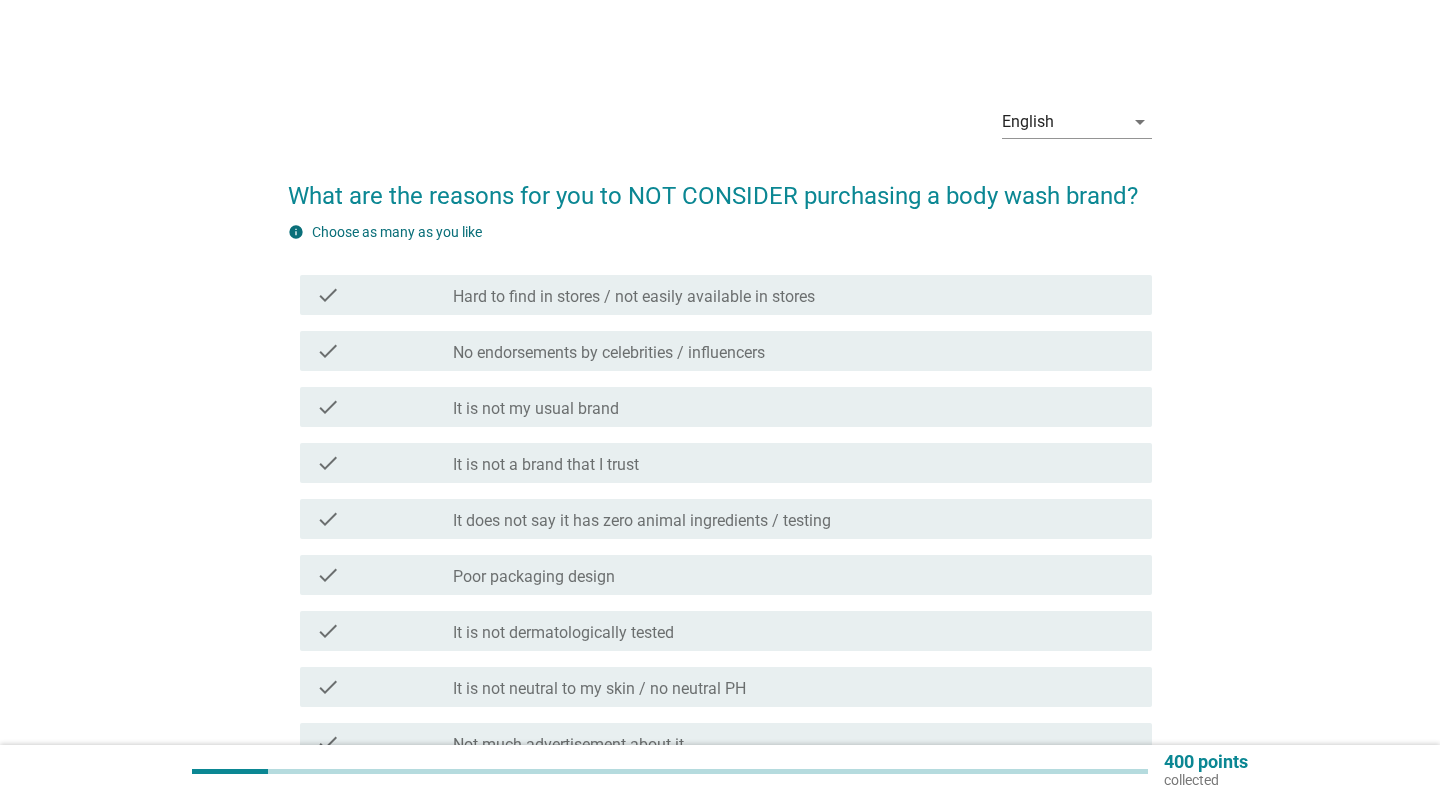 click on "Hard to find in stores / not easily available in stores" at bounding box center (634, 297) 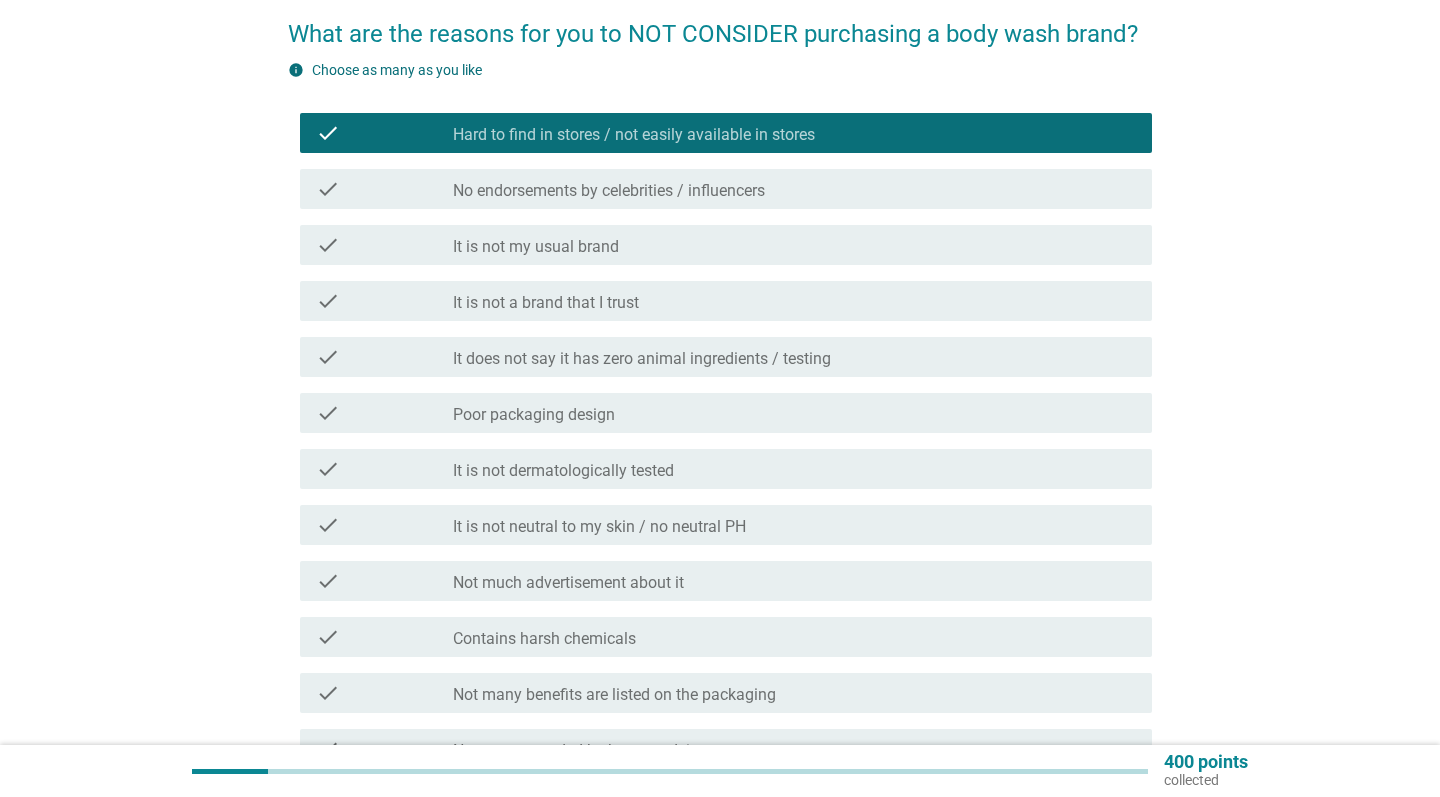 scroll, scrollTop: 169, scrollLeft: 0, axis: vertical 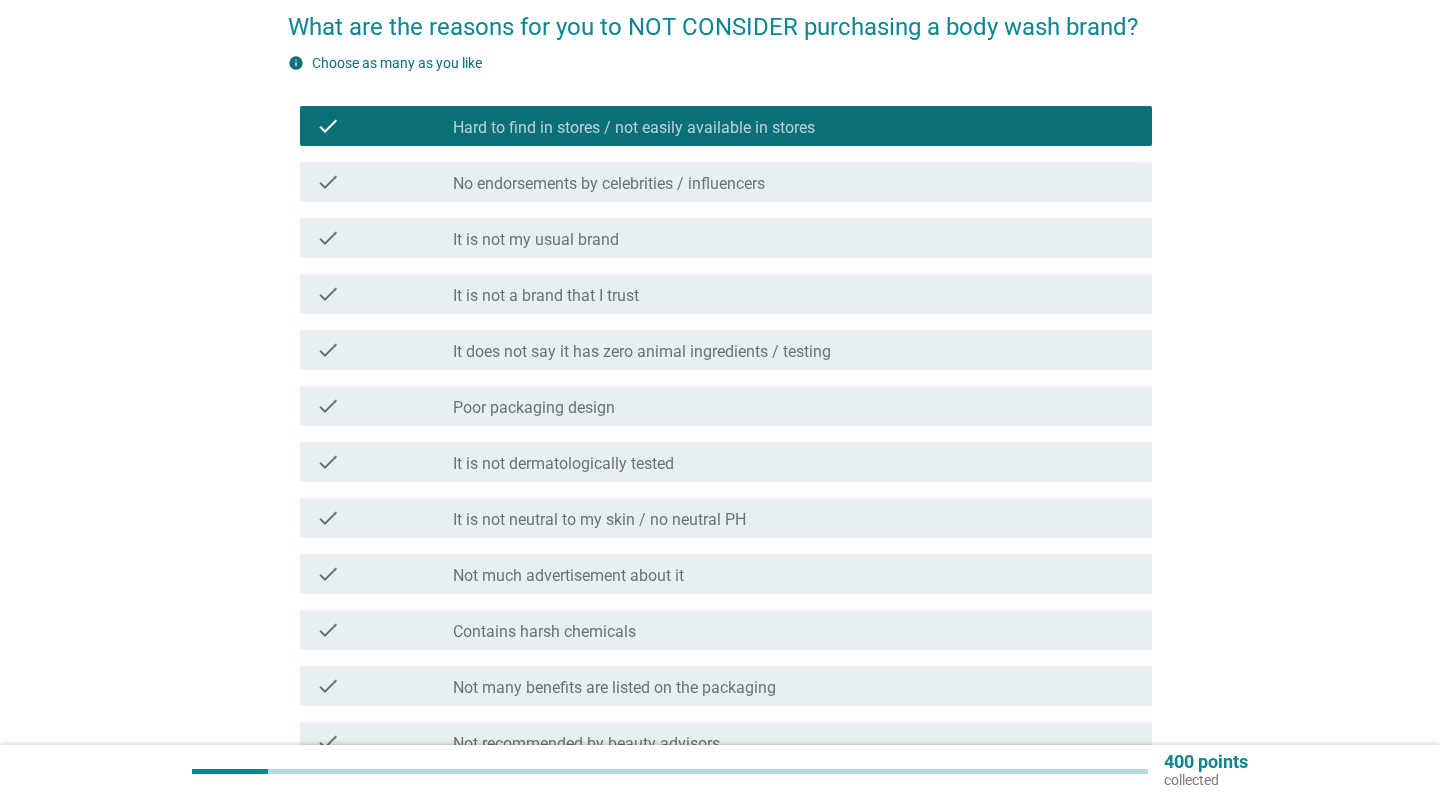 click on "It is not dermatologically tested" at bounding box center [563, 464] 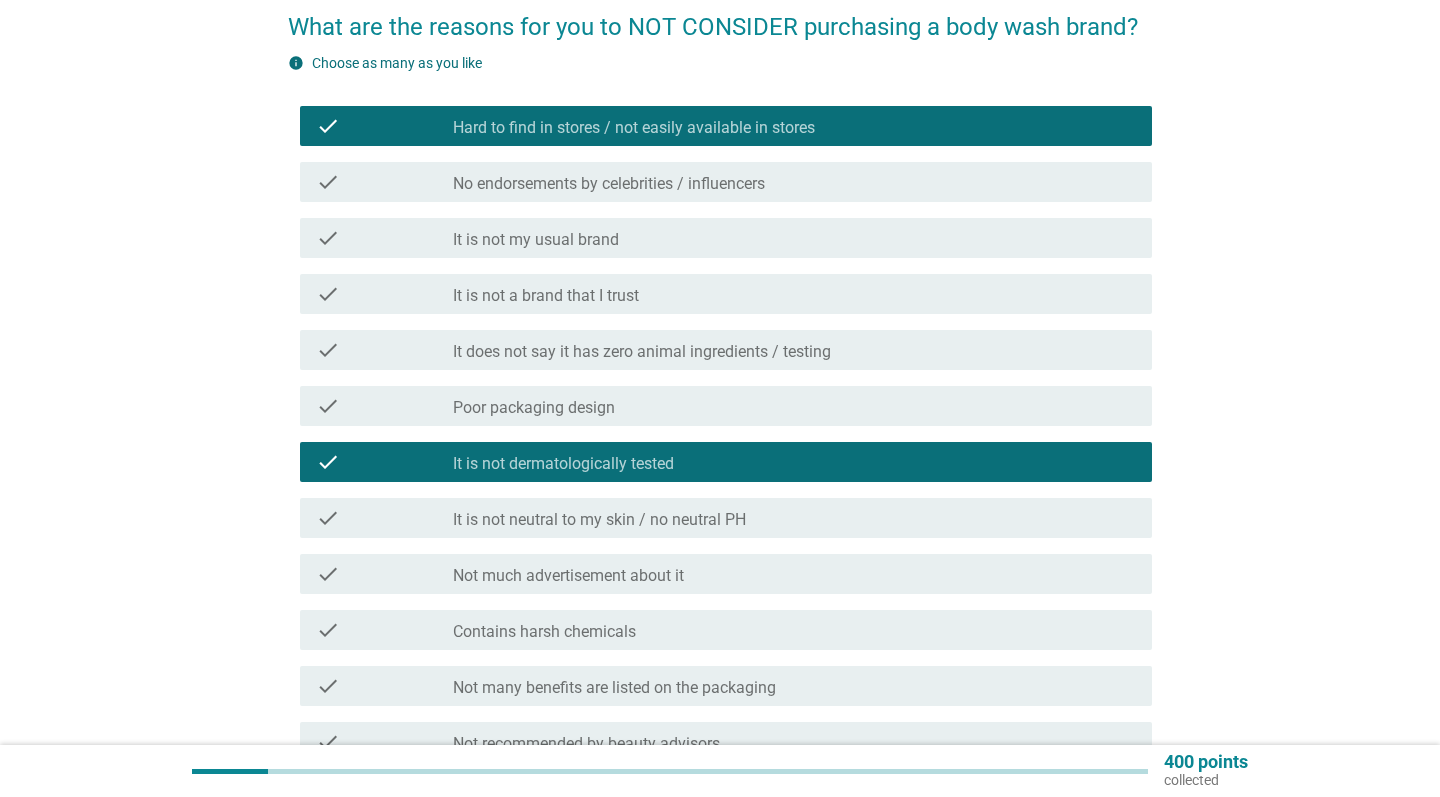 click on "It is not neutral to my skin / no neutral PH" at bounding box center (599, 520) 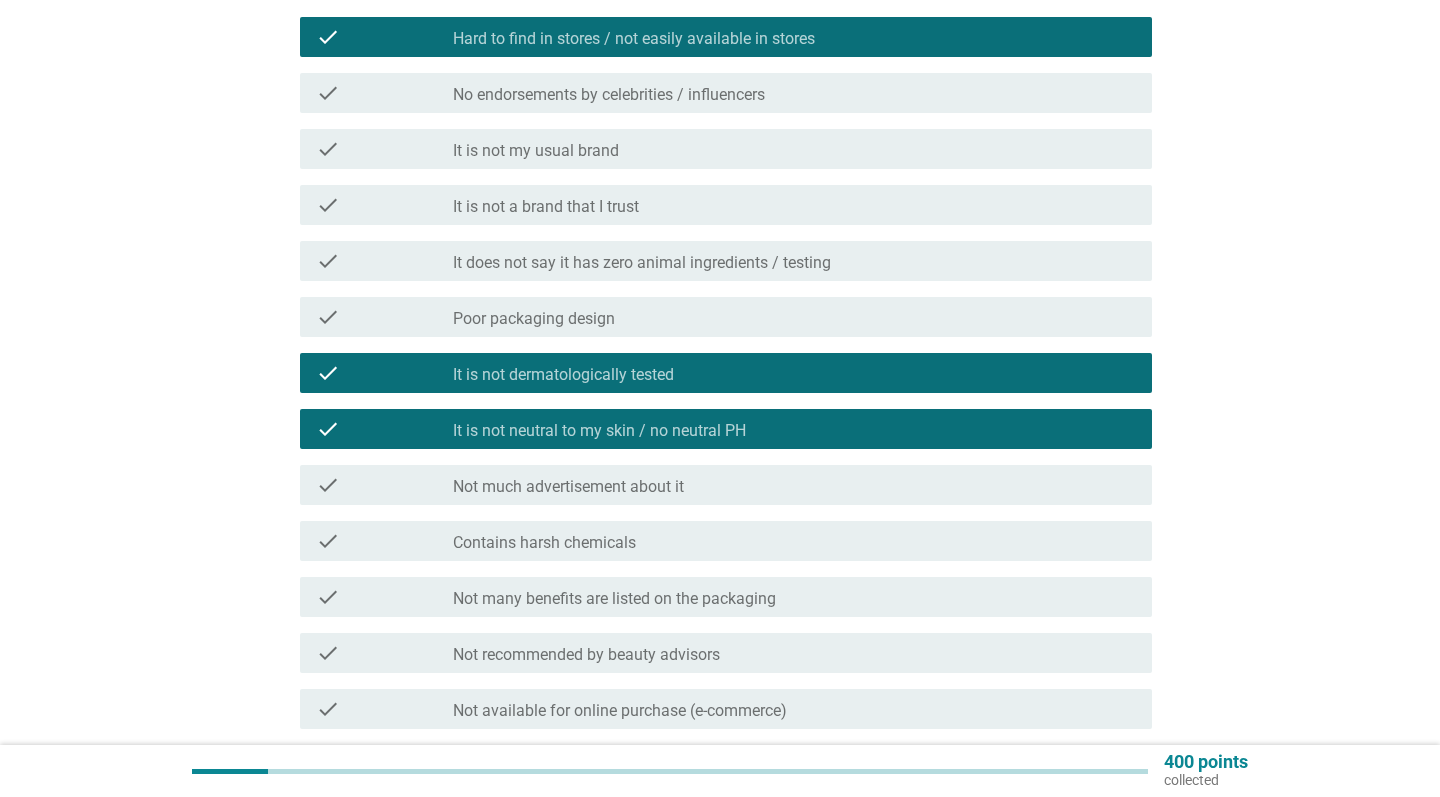 scroll, scrollTop: 274, scrollLeft: 0, axis: vertical 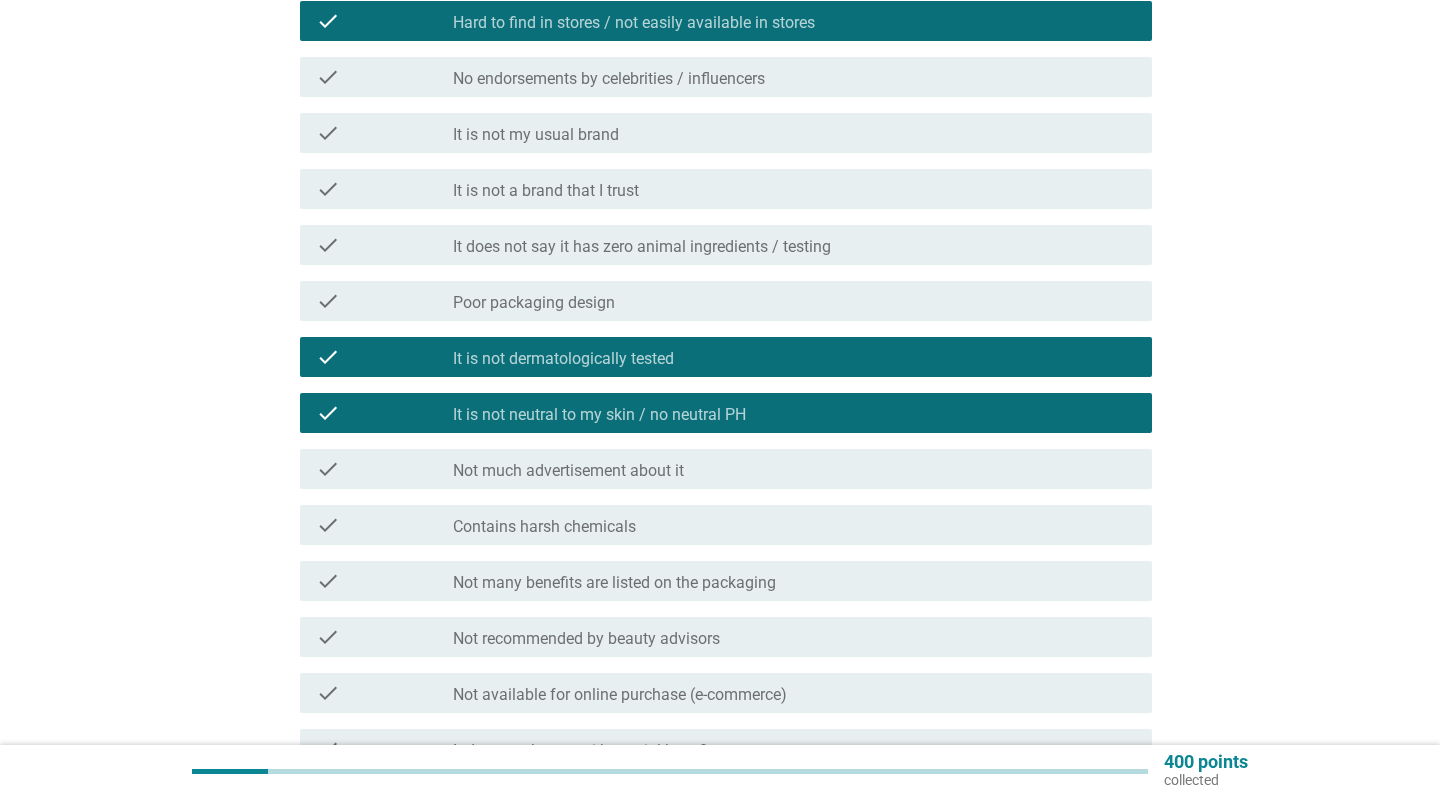 click on "Contains harsh chemicals" at bounding box center (544, 527) 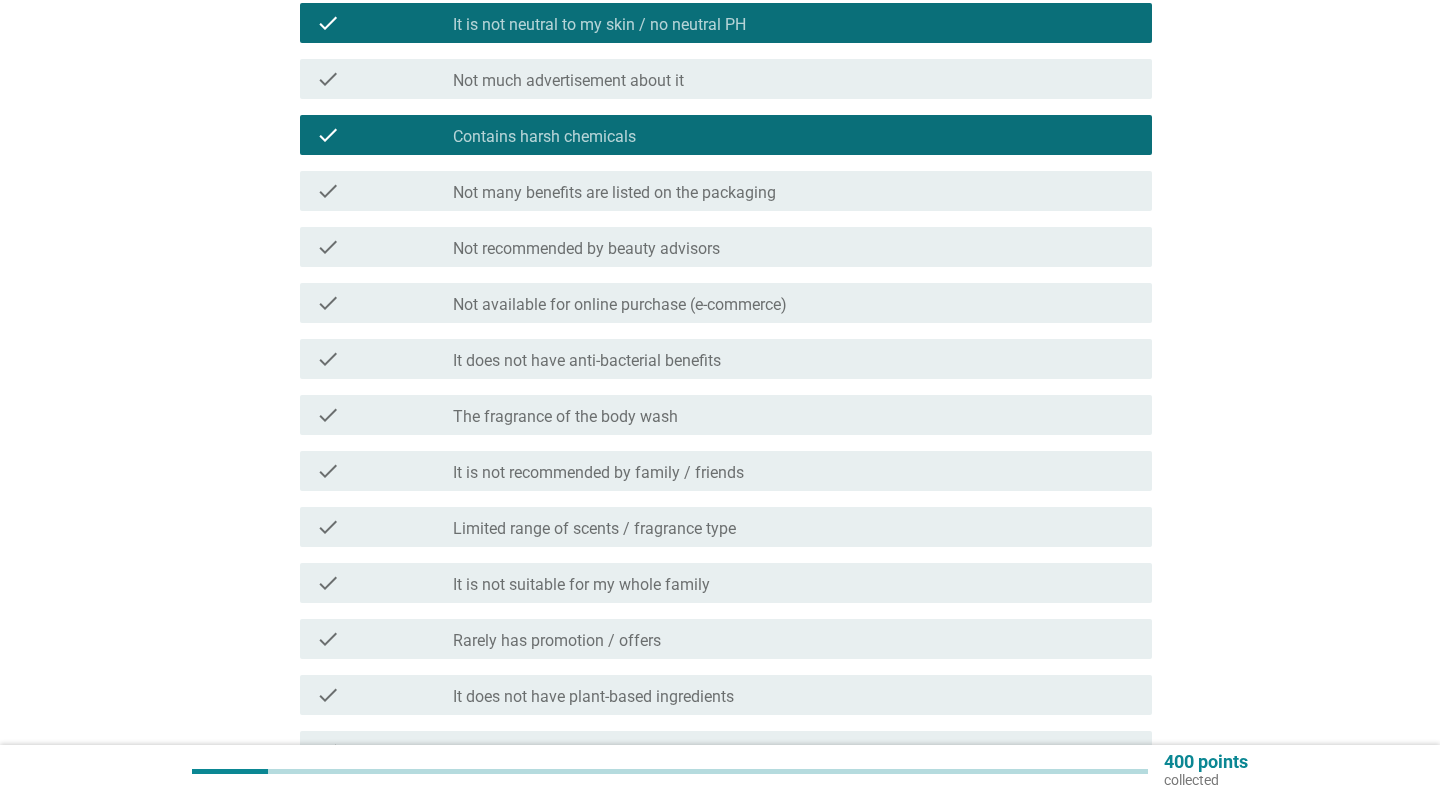 scroll, scrollTop: 665, scrollLeft: 0, axis: vertical 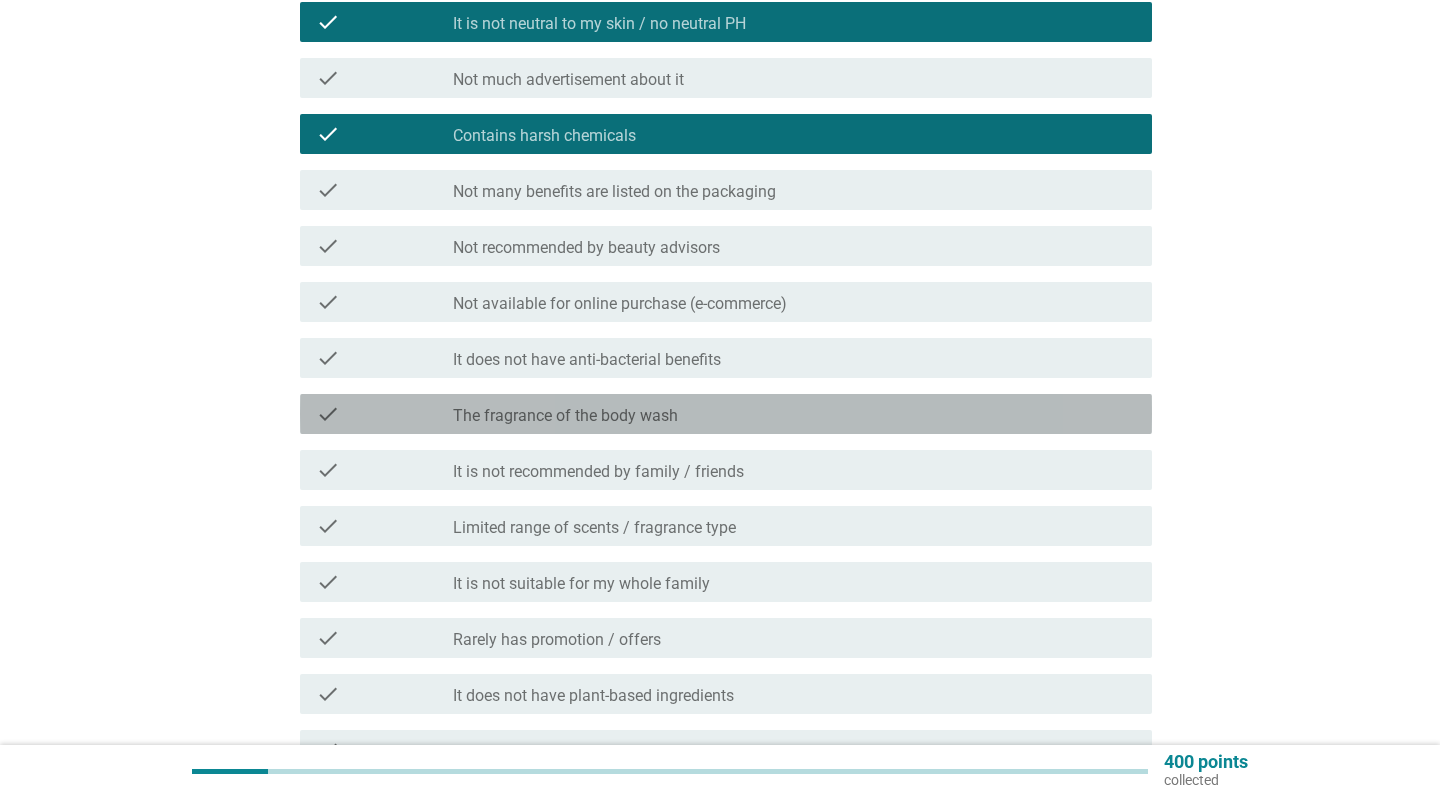 click on "The fragrance of the body wash" at bounding box center (565, 416) 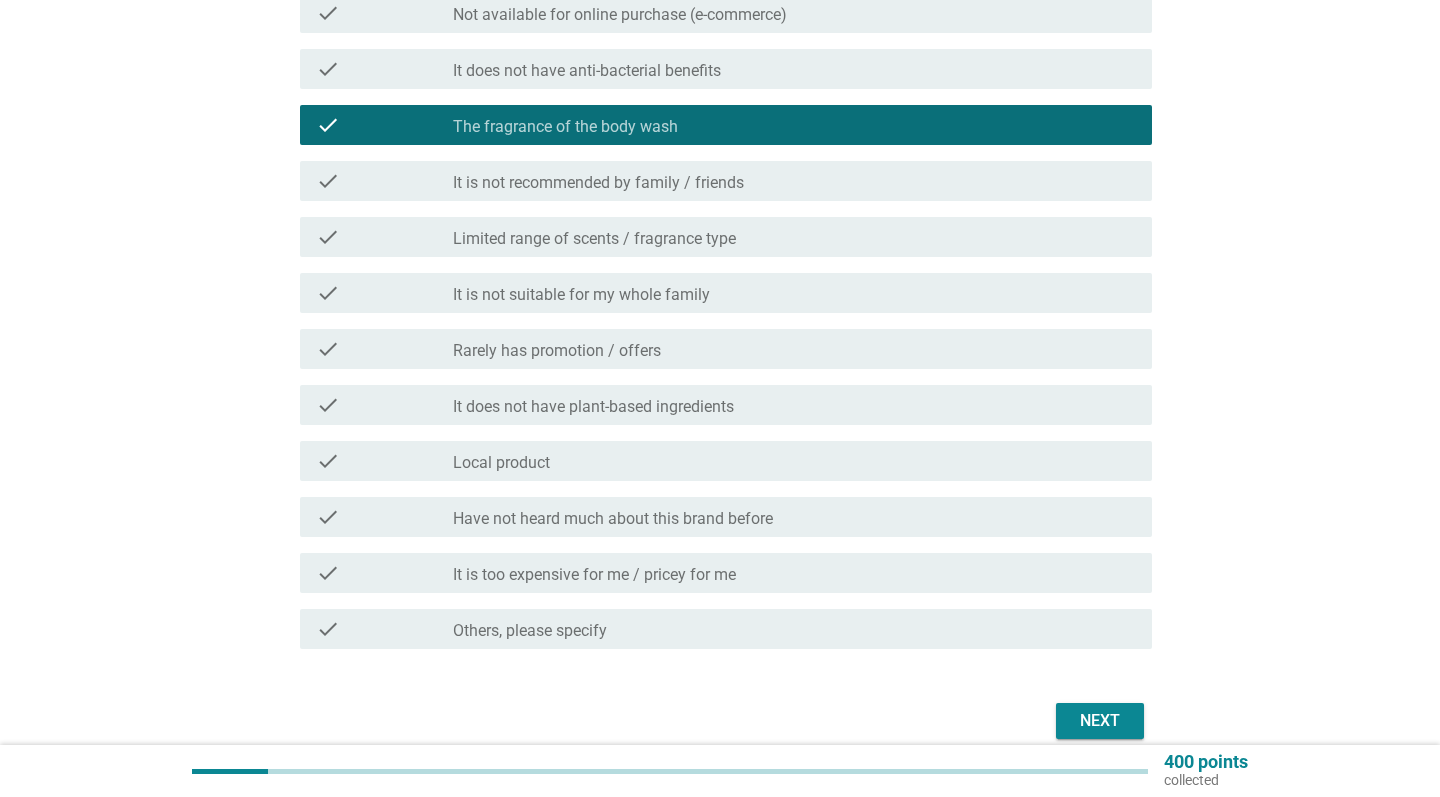 scroll, scrollTop: 962, scrollLeft: 0, axis: vertical 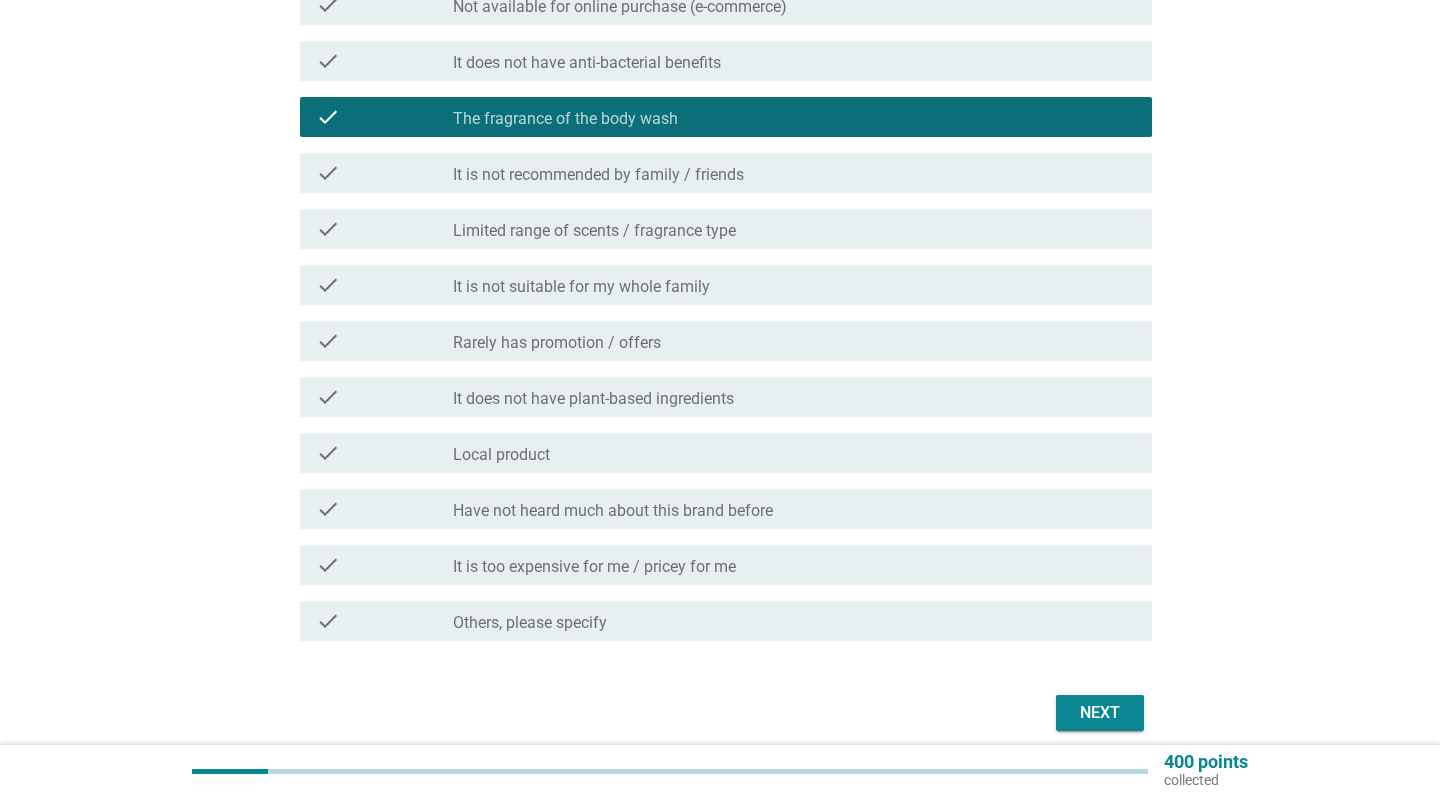 click on "It is too expensive for me / pricey for me" at bounding box center (594, 567) 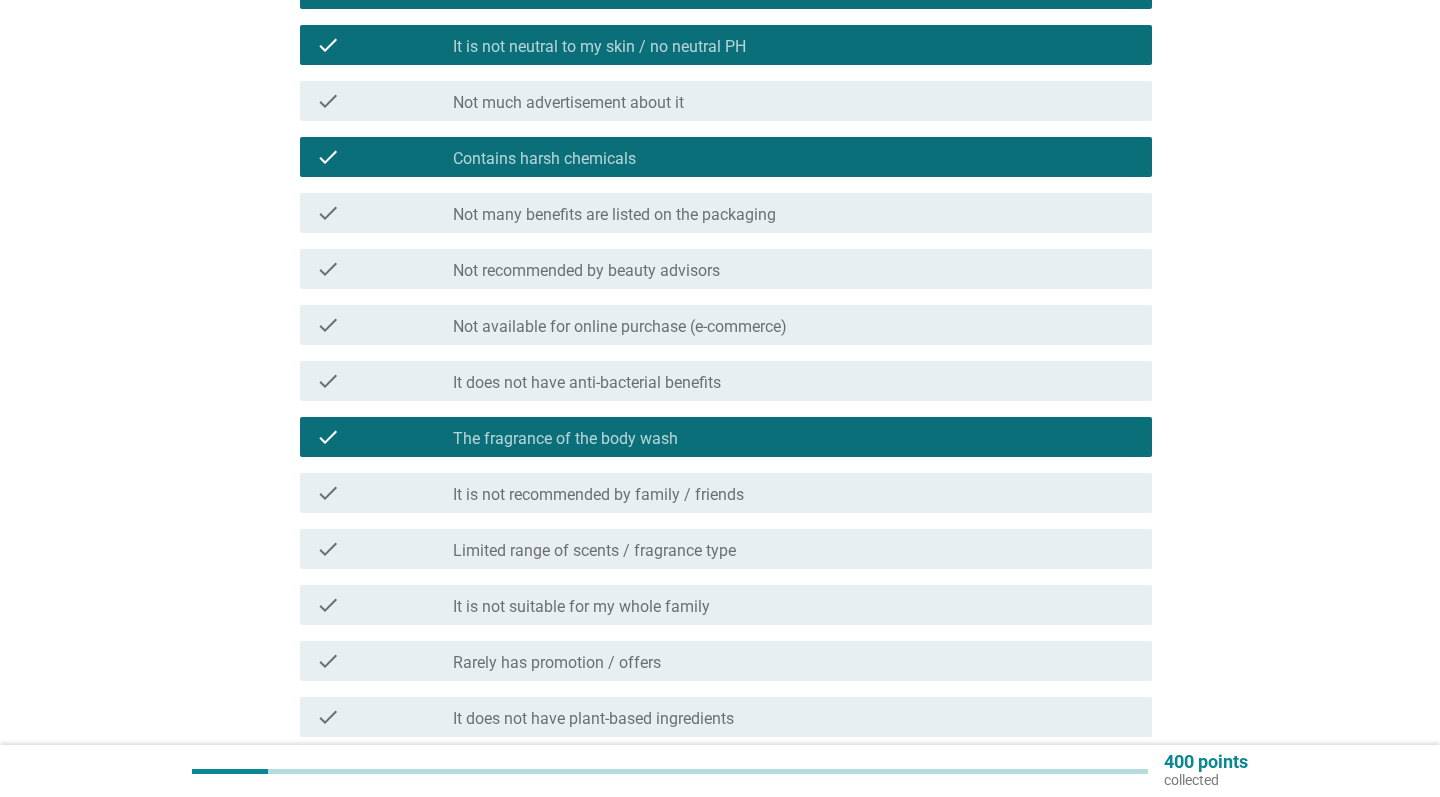 scroll, scrollTop: 641, scrollLeft: 0, axis: vertical 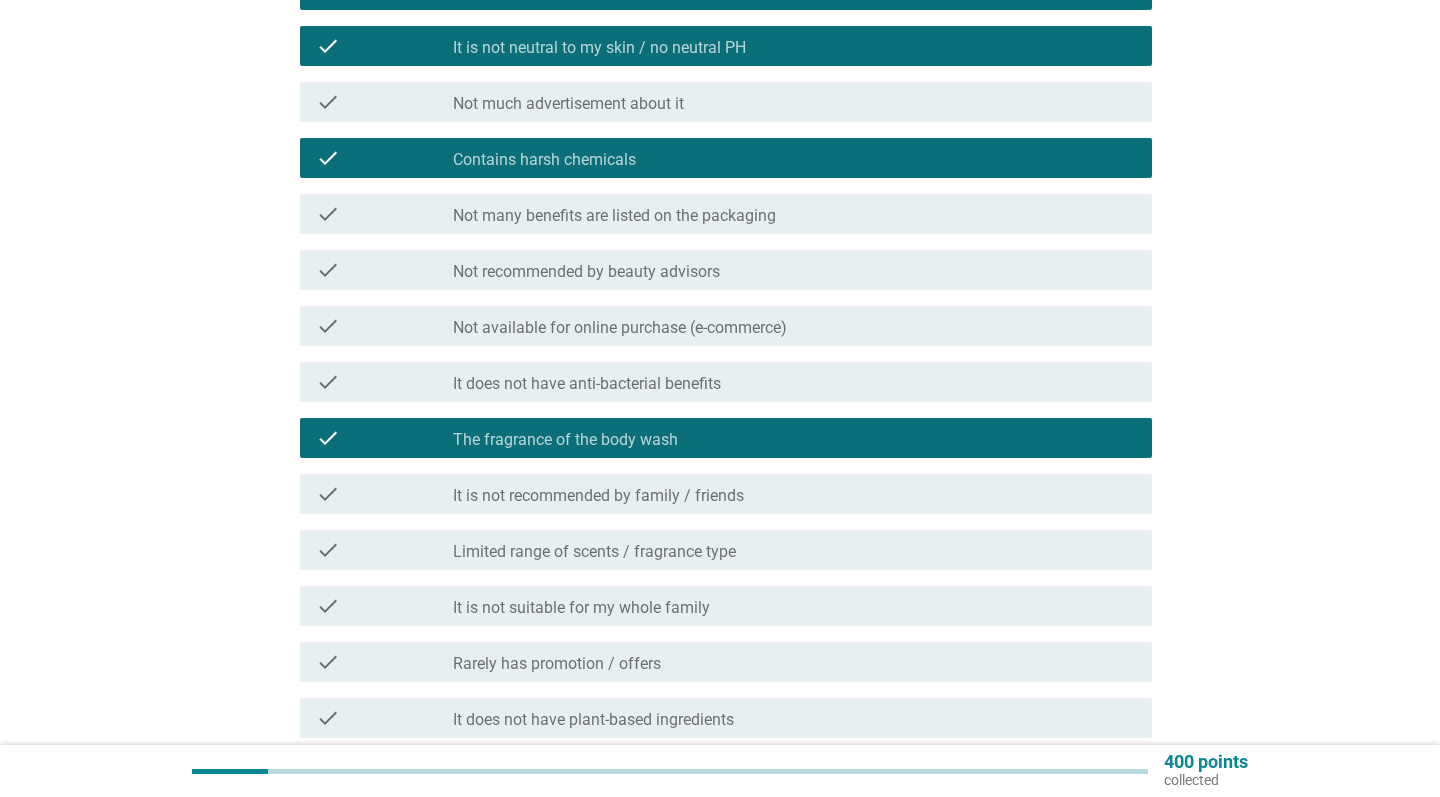 click on "Not many benefits are listed on the packaging" at bounding box center (614, 216) 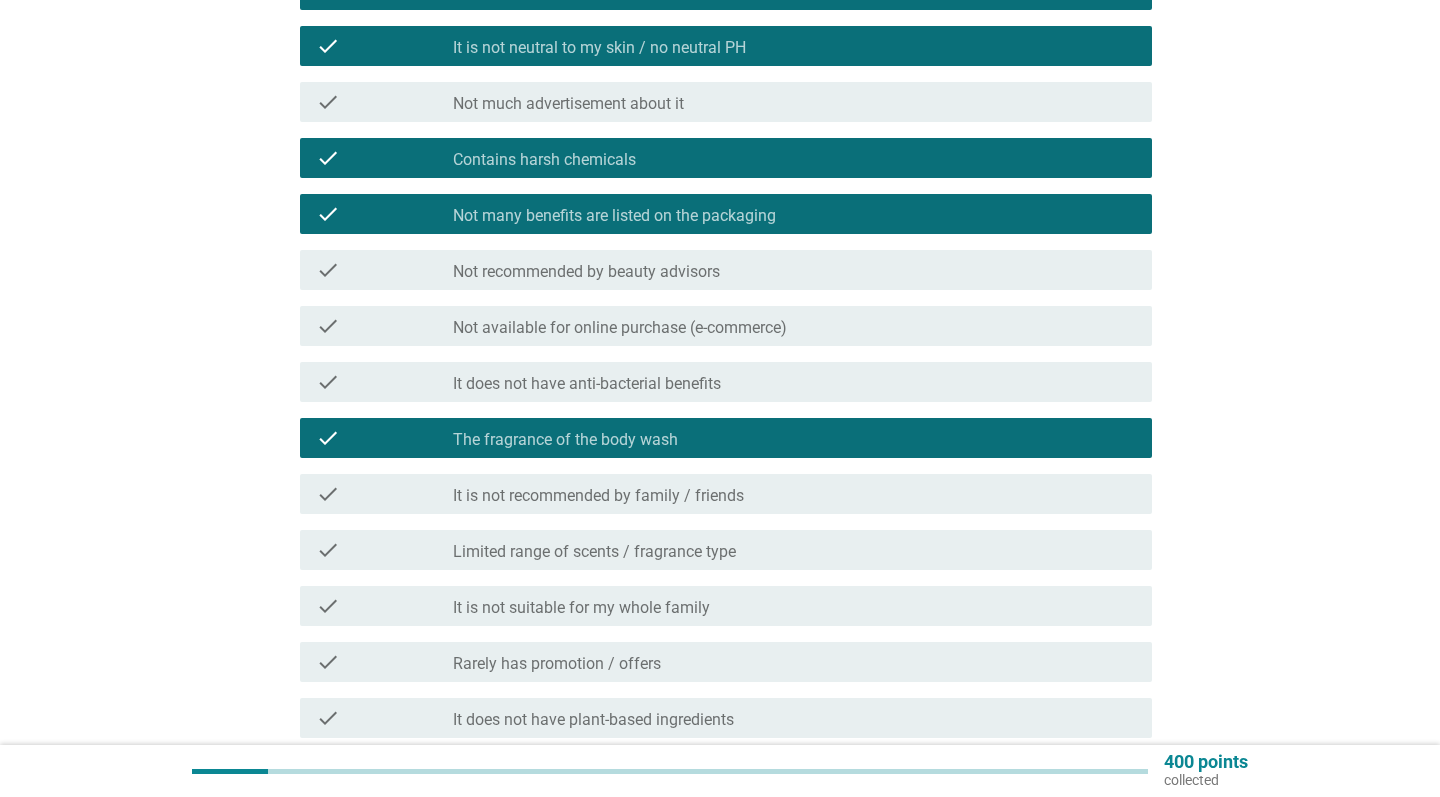 click on "Not much advertisement about it" at bounding box center [568, 104] 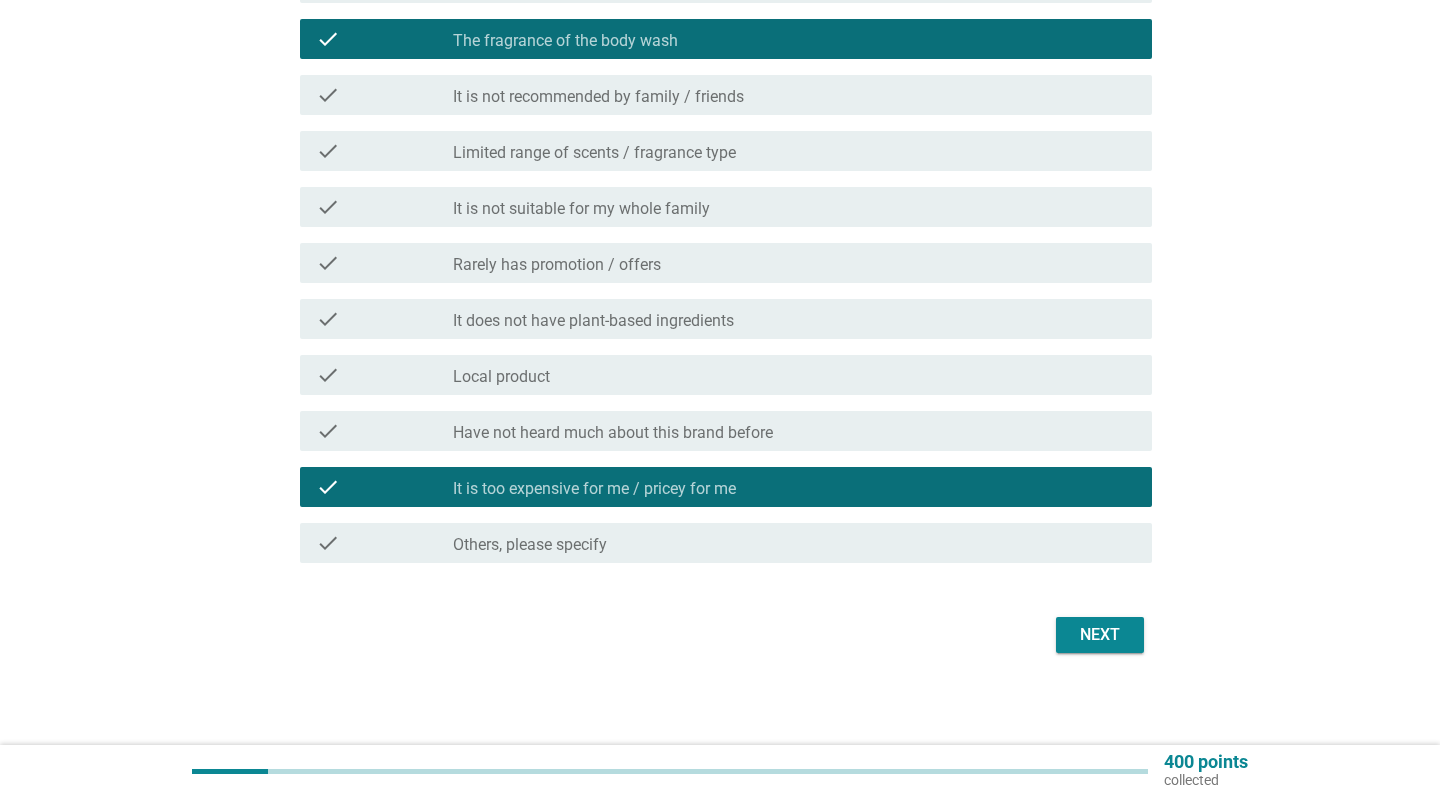 scroll, scrollTop: 1041, scrollLeft: 0, axis: vertical 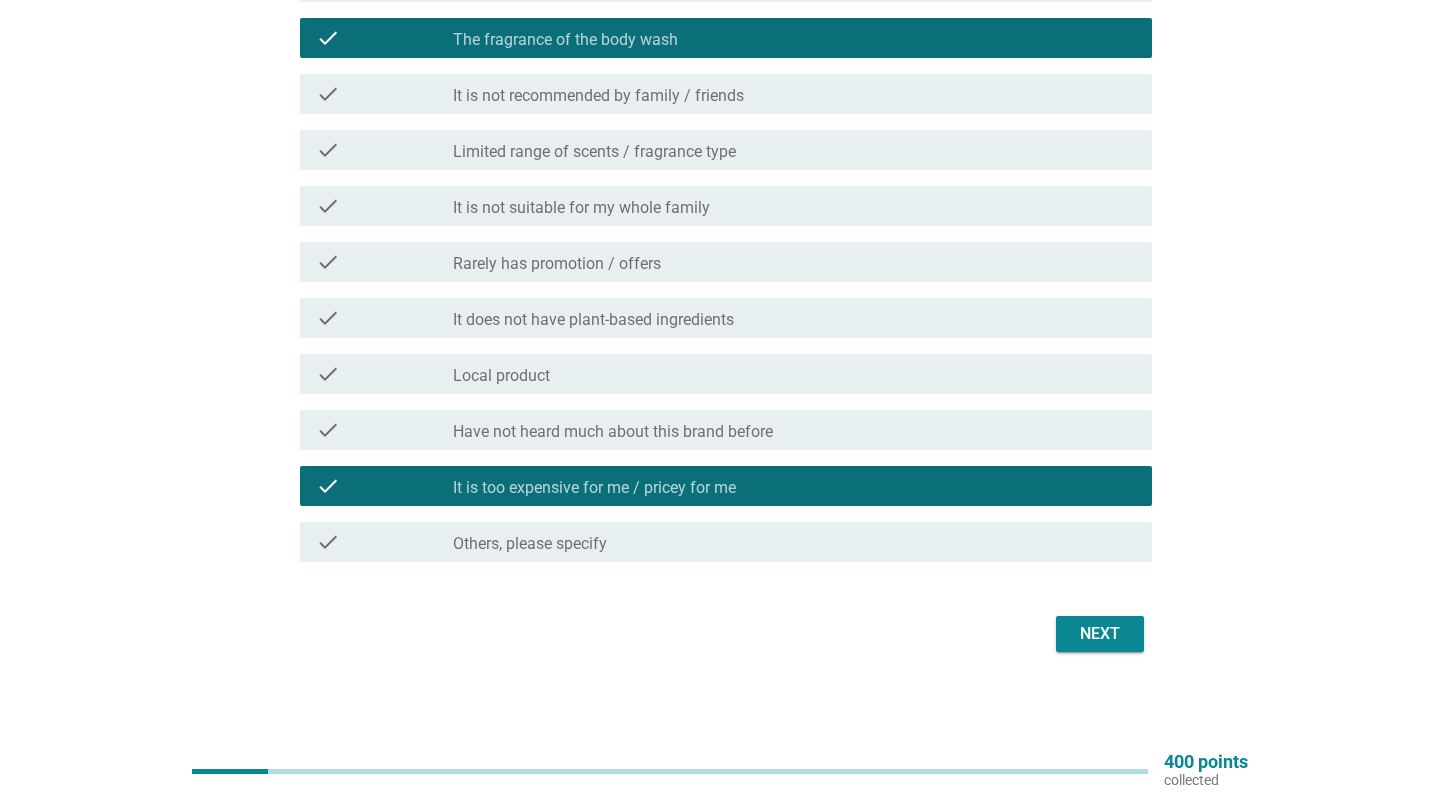 click on "Next" at bounding box center [1100, 634] 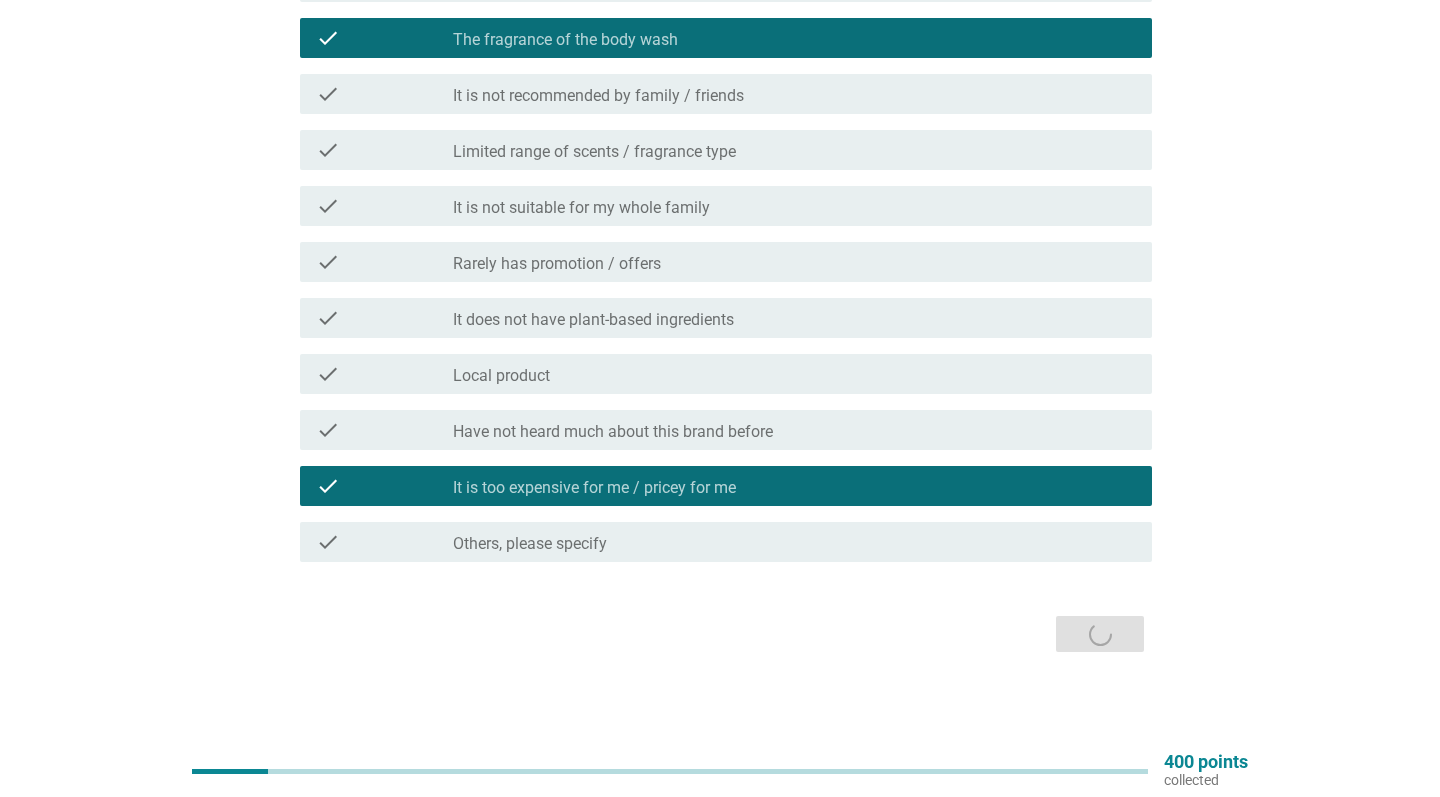 scroll, scrollTop: 0, scrollLeft: 0, axis: both 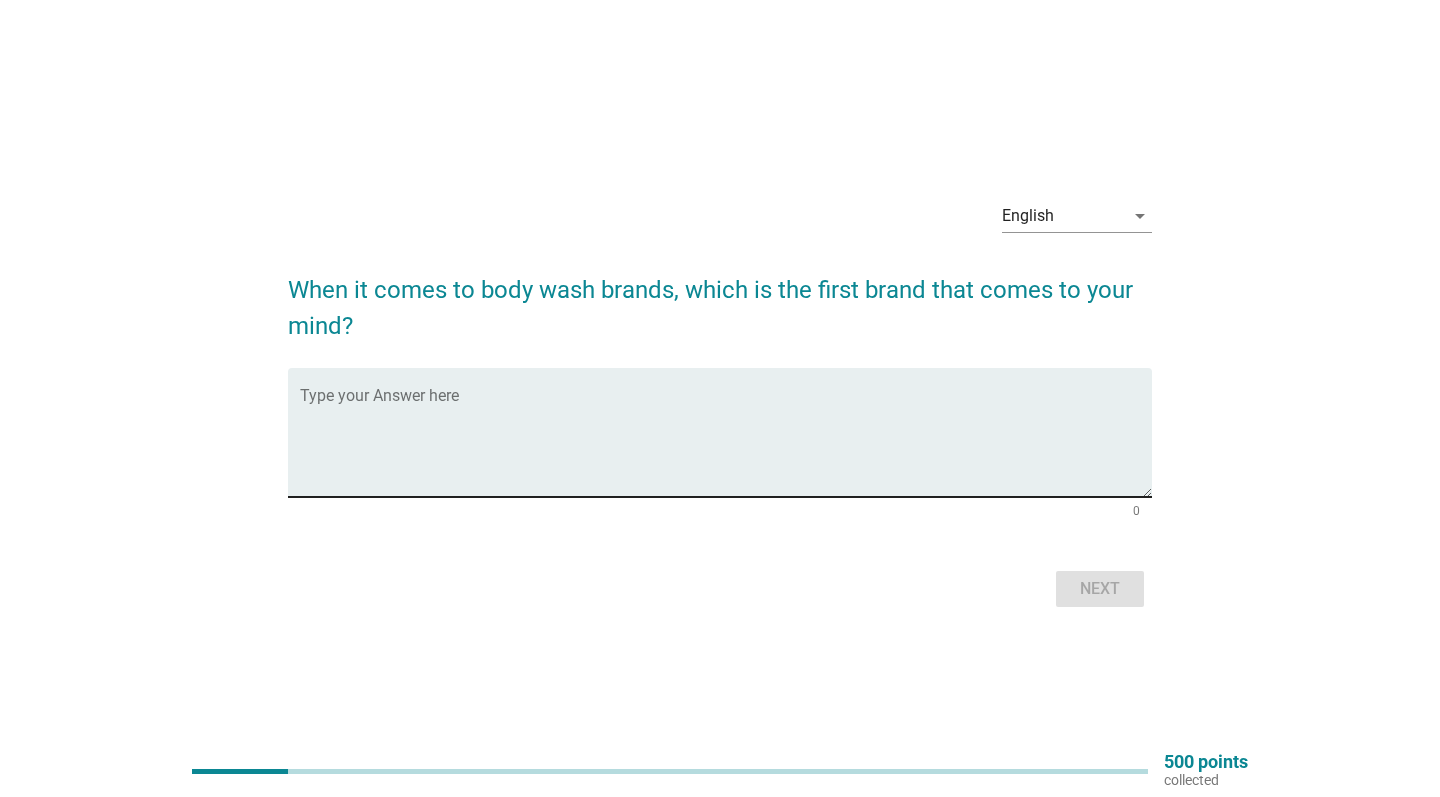 click at bounding box center [726, 444] 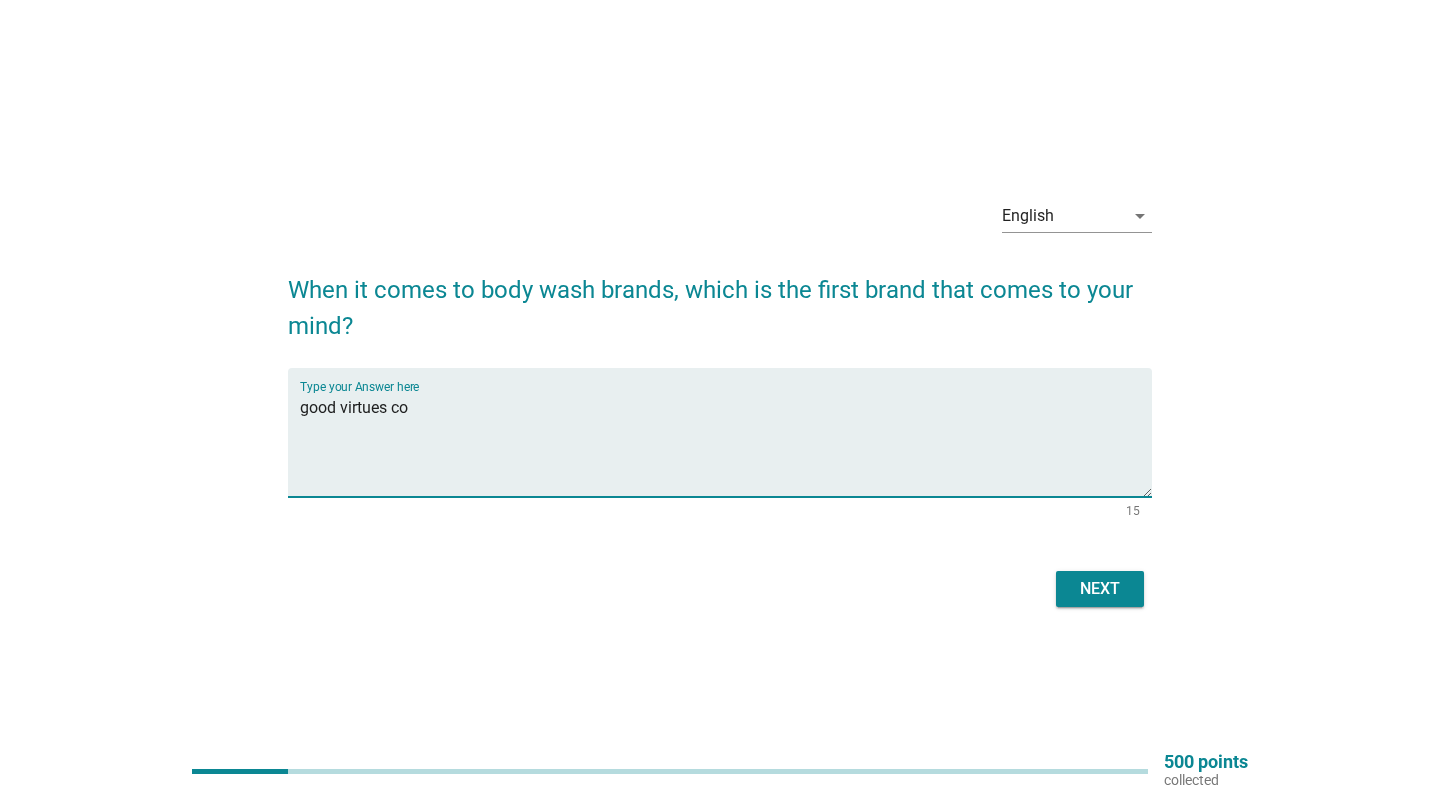 type on "good virtues co" 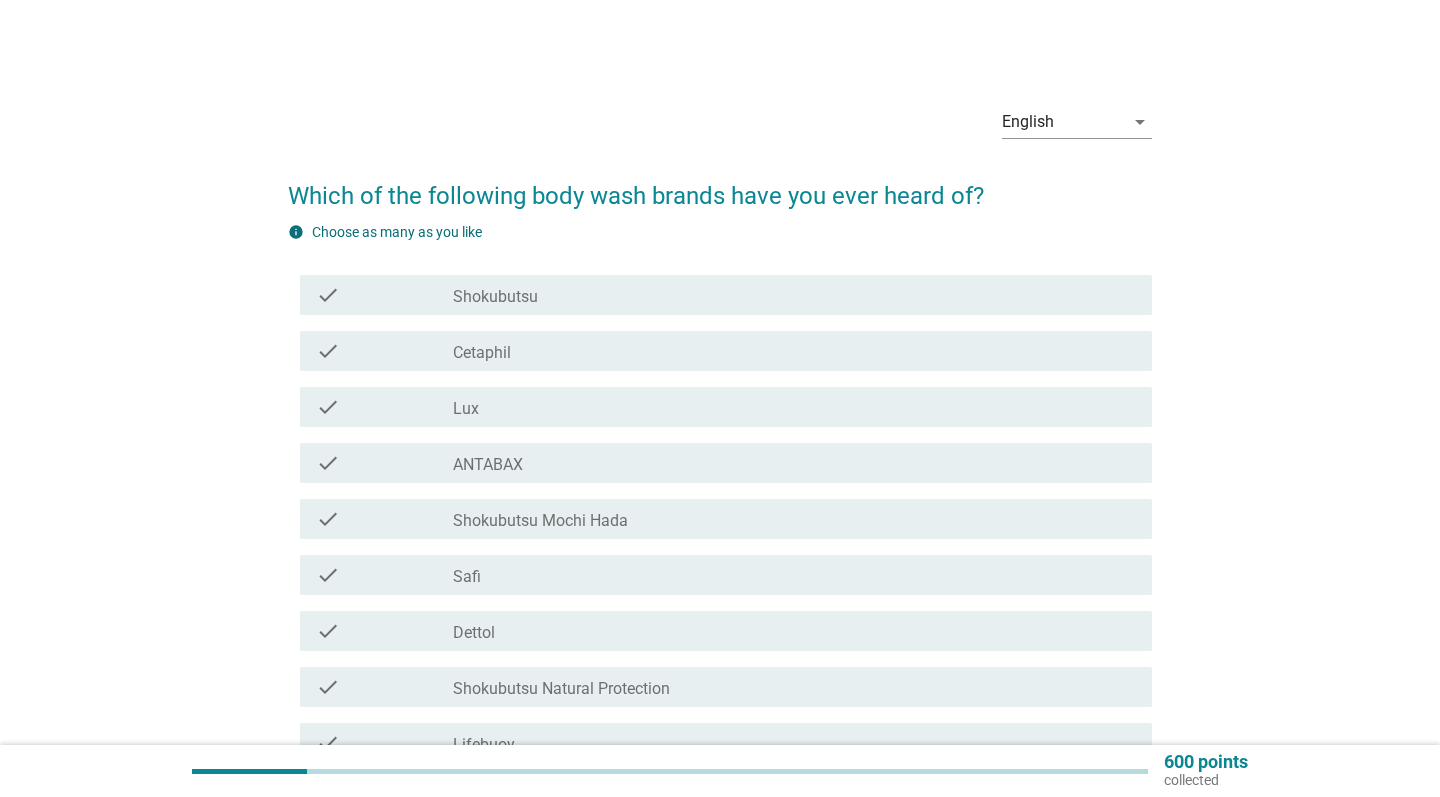 click on "check_box_outline_blank Shokubutsu" at bounding box center (794, 295) 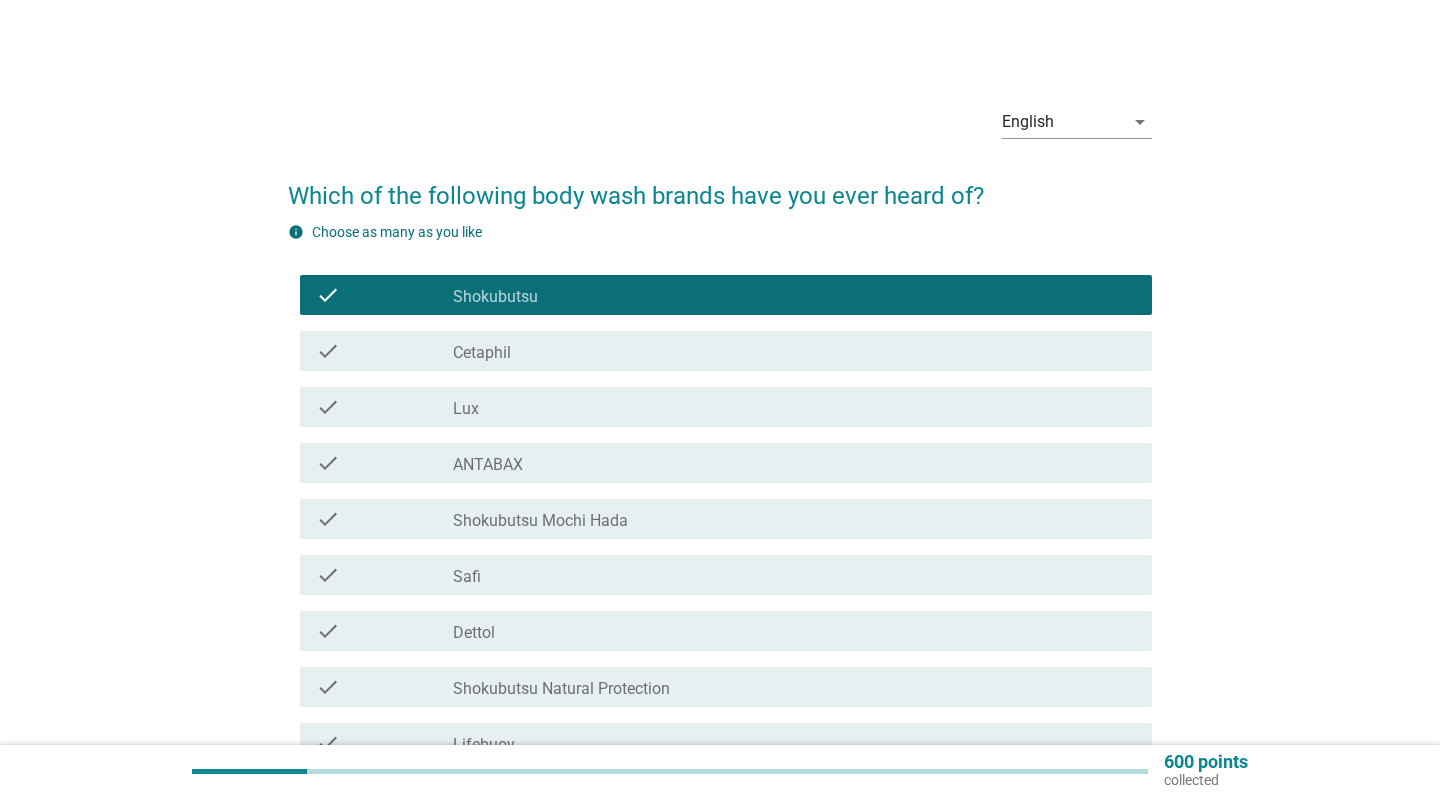 click on "check_box_outline_blank Cetaphil" at bounding box center [794, 351] 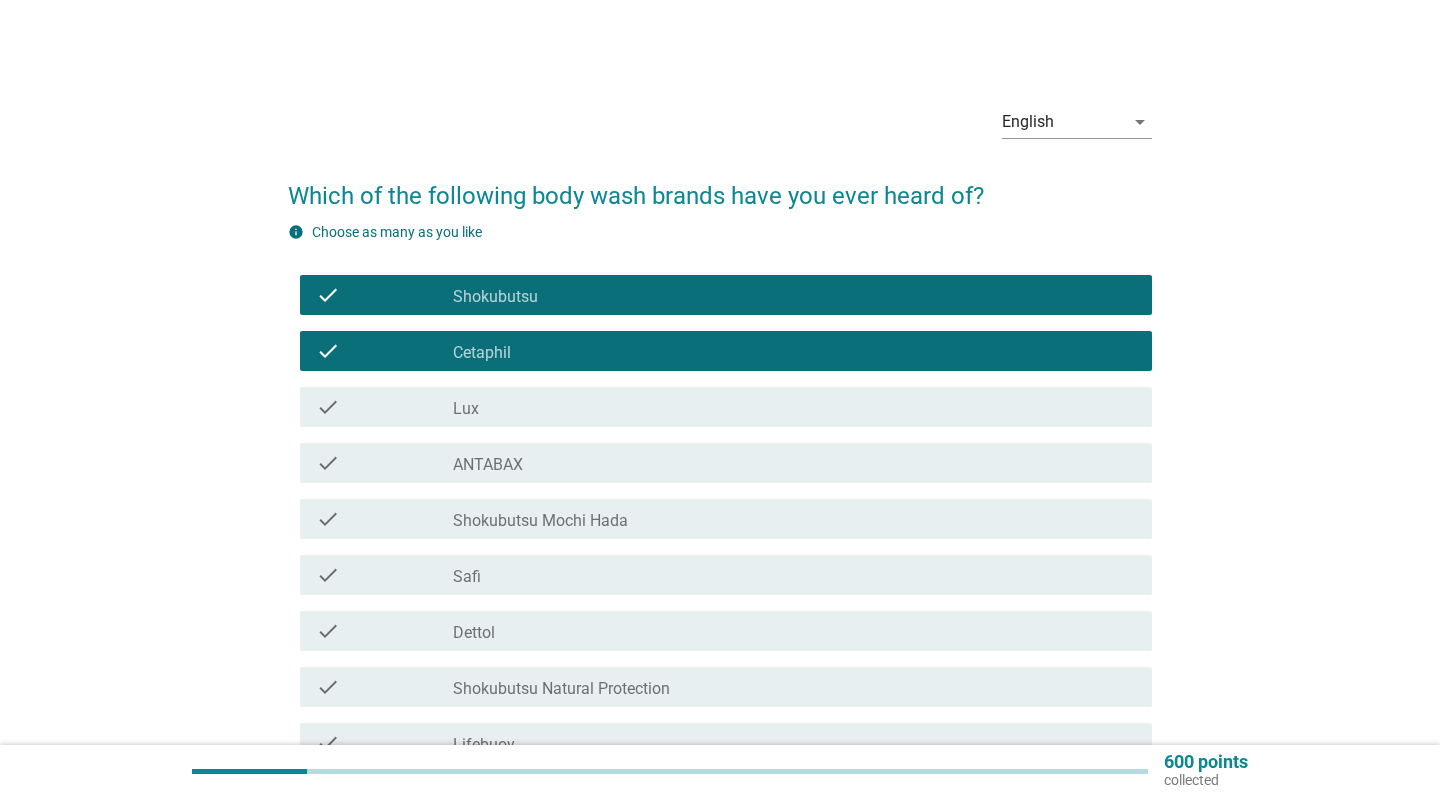 click on "check_box_outline_blank Lux" at bounding box center (794, 407) 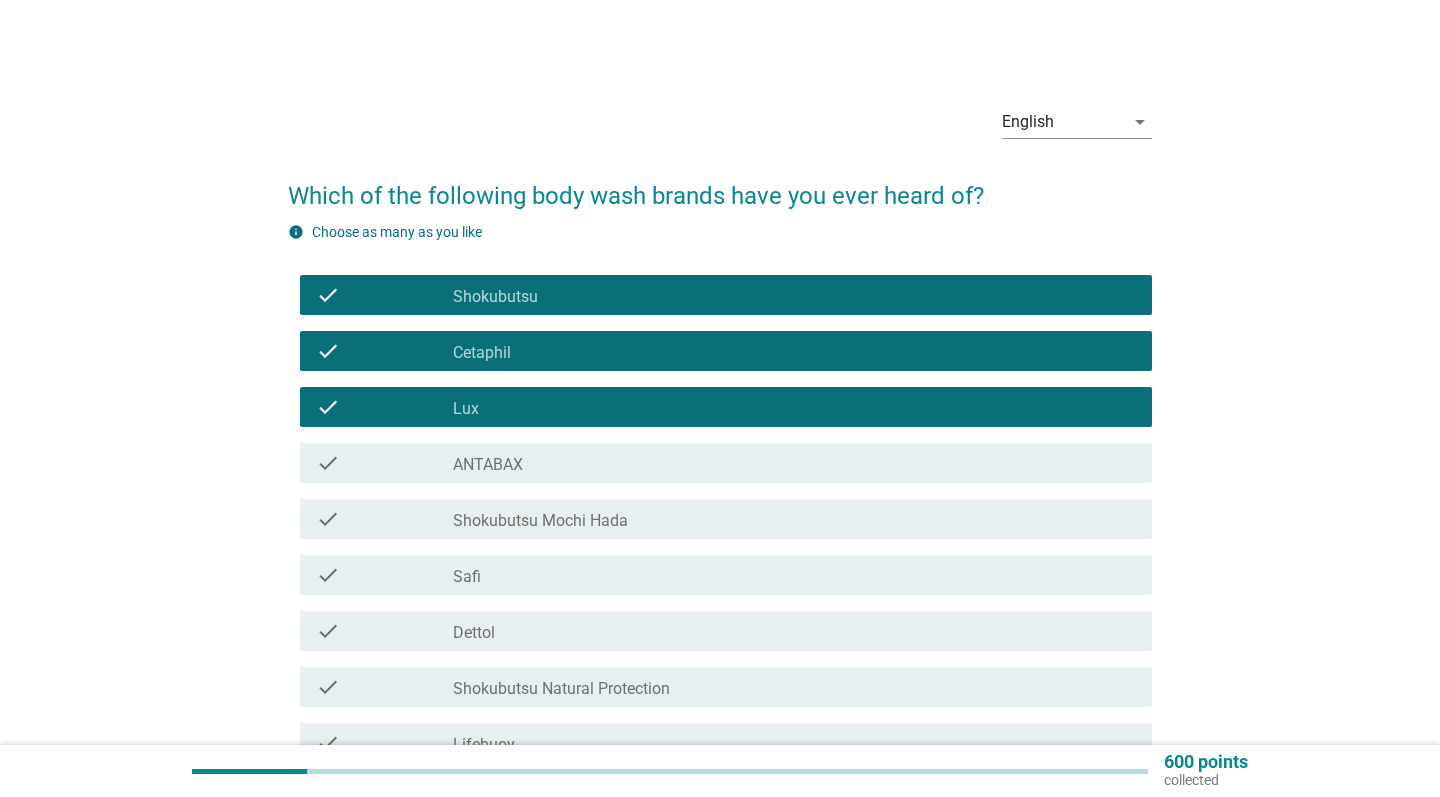click on "check_box_outline_blank ANTABAX" at bounding box center [794, 463] 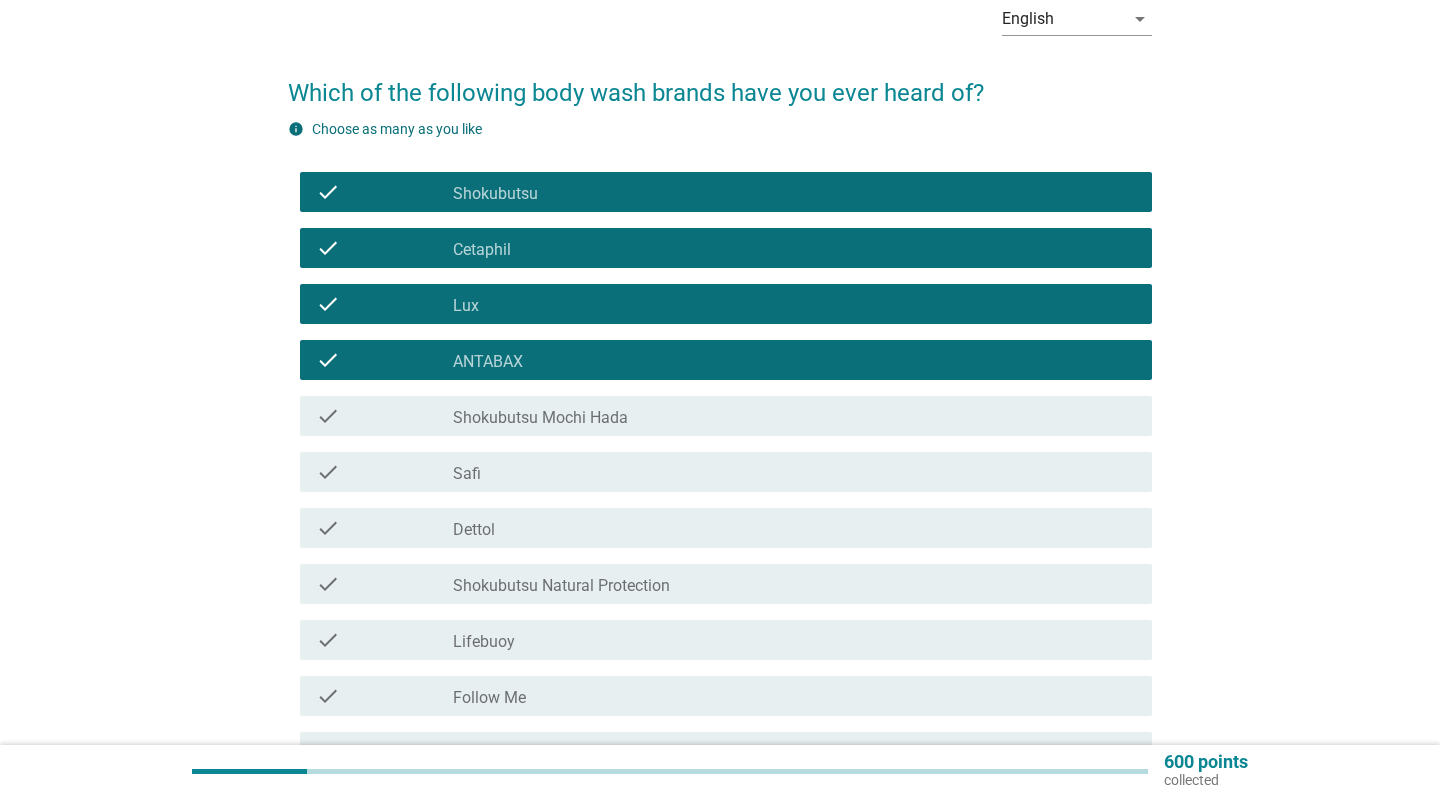 scroll, scrollTop: 119, scrollLeft: 0, axis: vertical 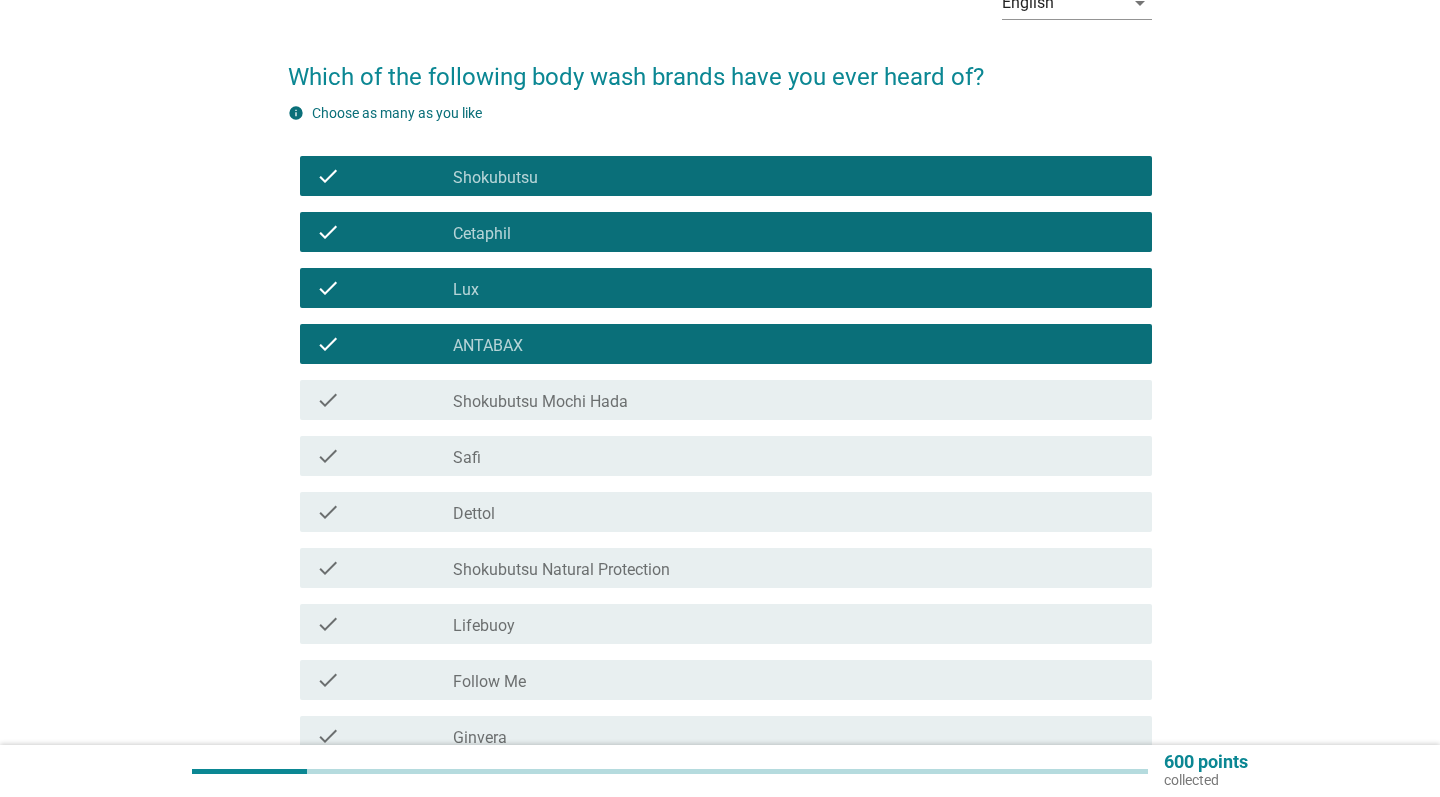 click on "check_box_outline_blank Safi" at bounding box center (794, 456) 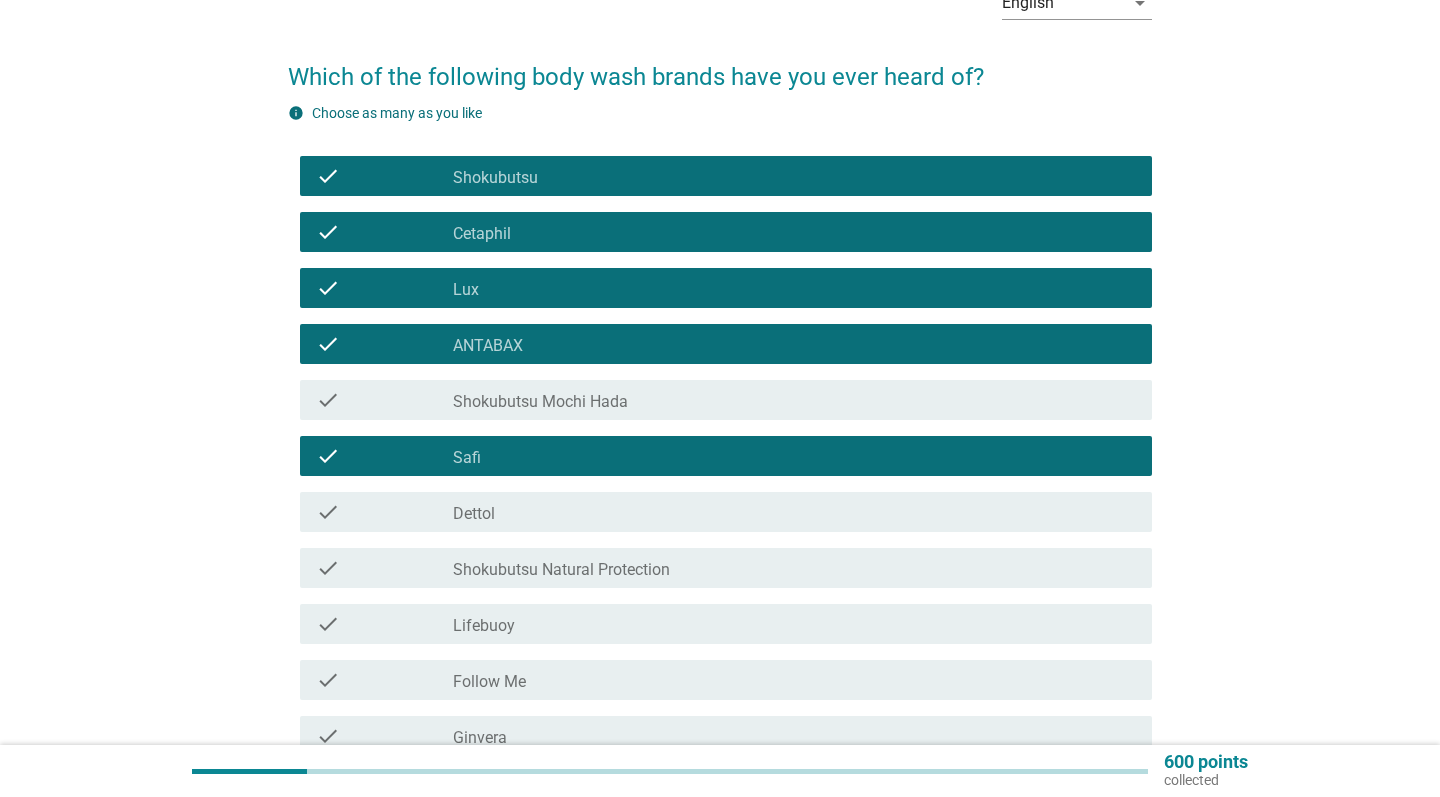 click on "check_box_outline_blank Dettol" at bounding box center [794, 512] 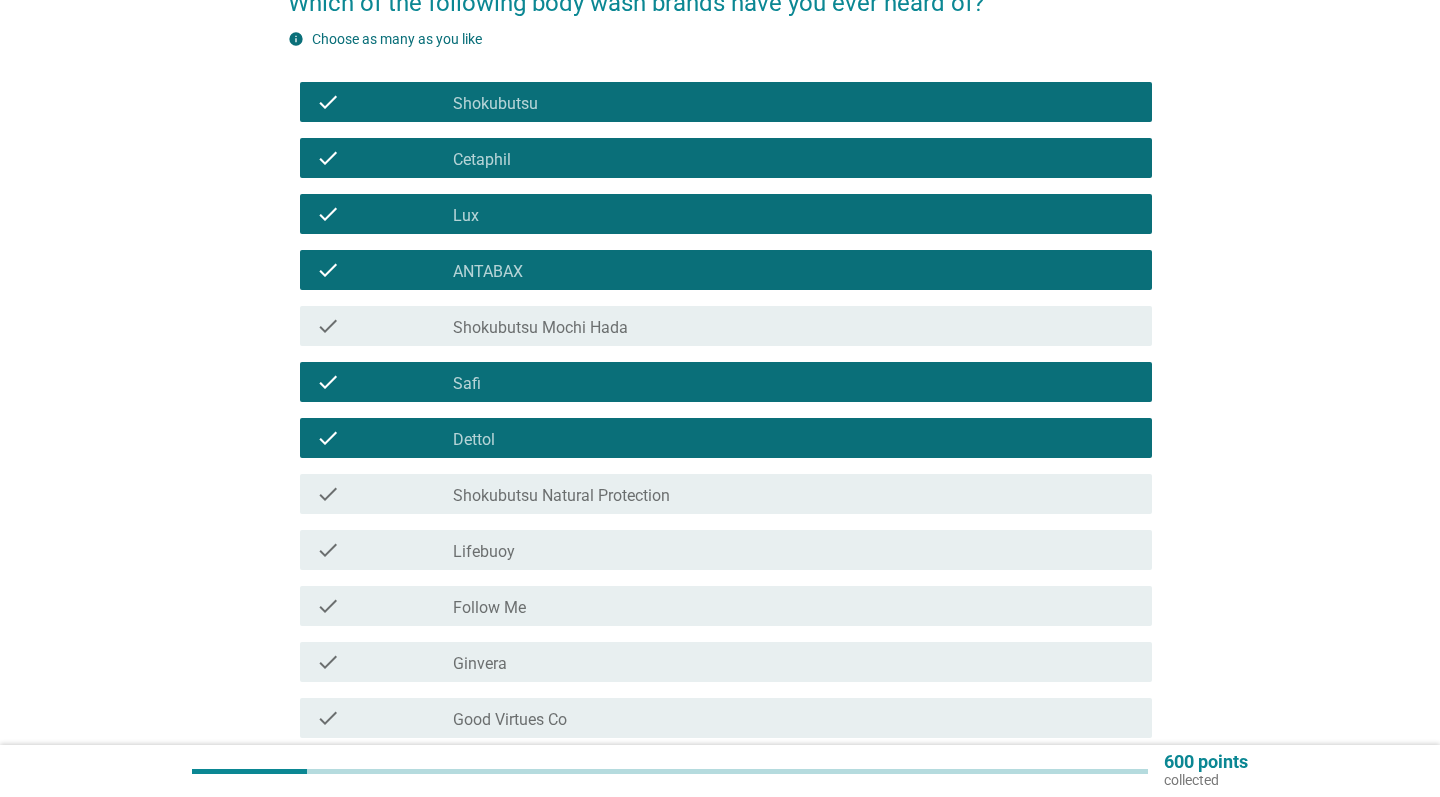 scroll, scrollTop: 203, scrollLeft: 0, axis: vertical 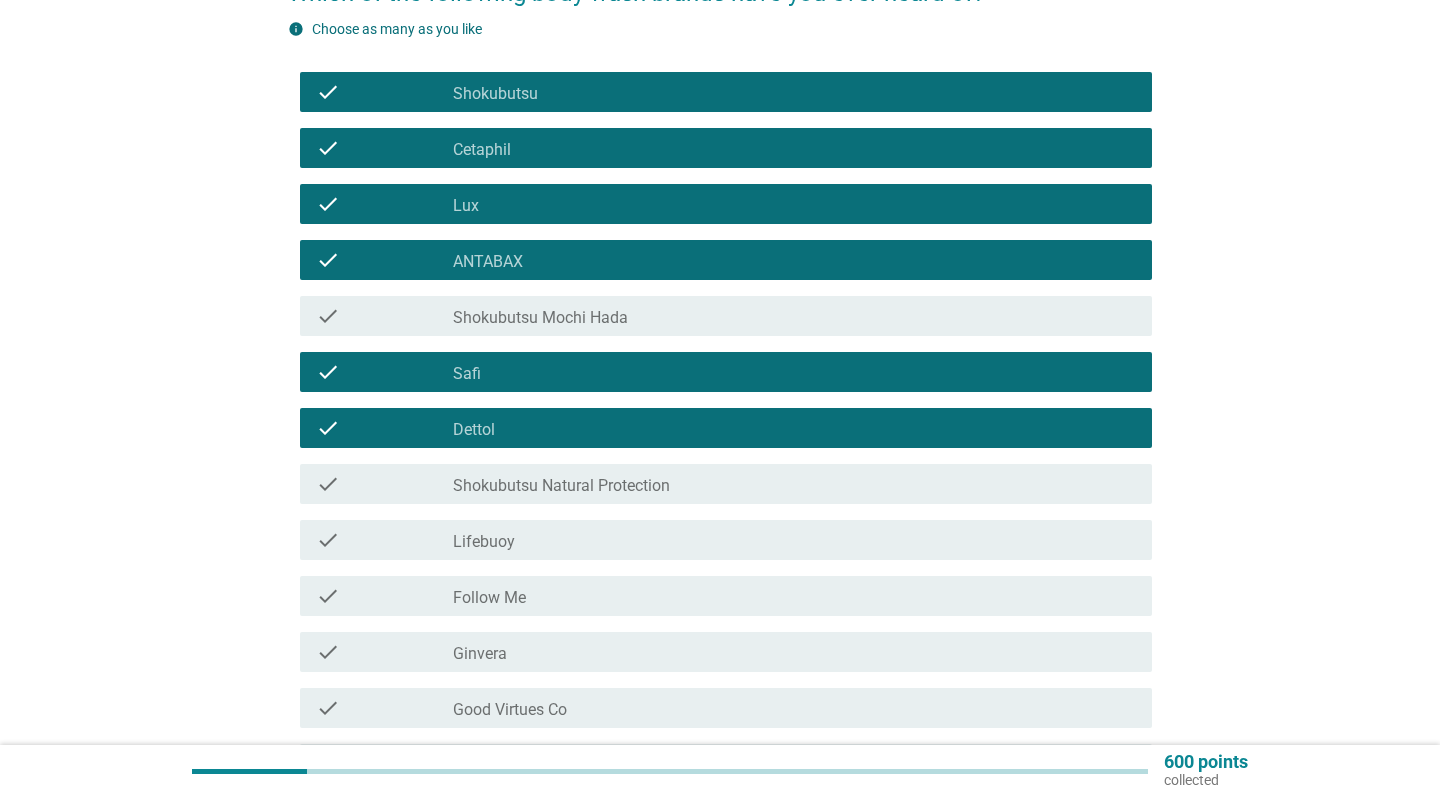click on "check_box_outline_blank Lifebuoy" at bounding box center (794, 540) 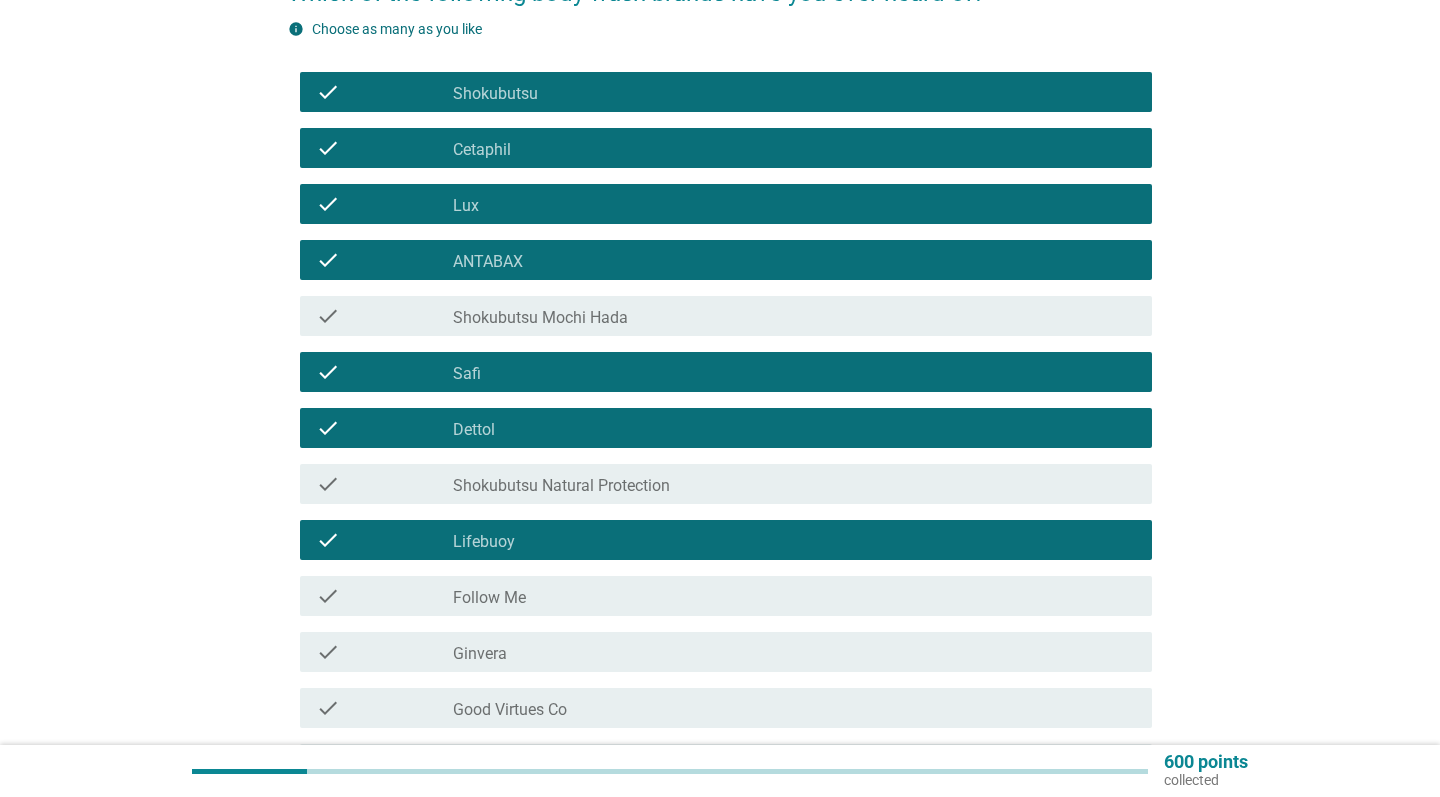 click on "check_box_outline_blank Follow Me" at bounding box center (794, 596) 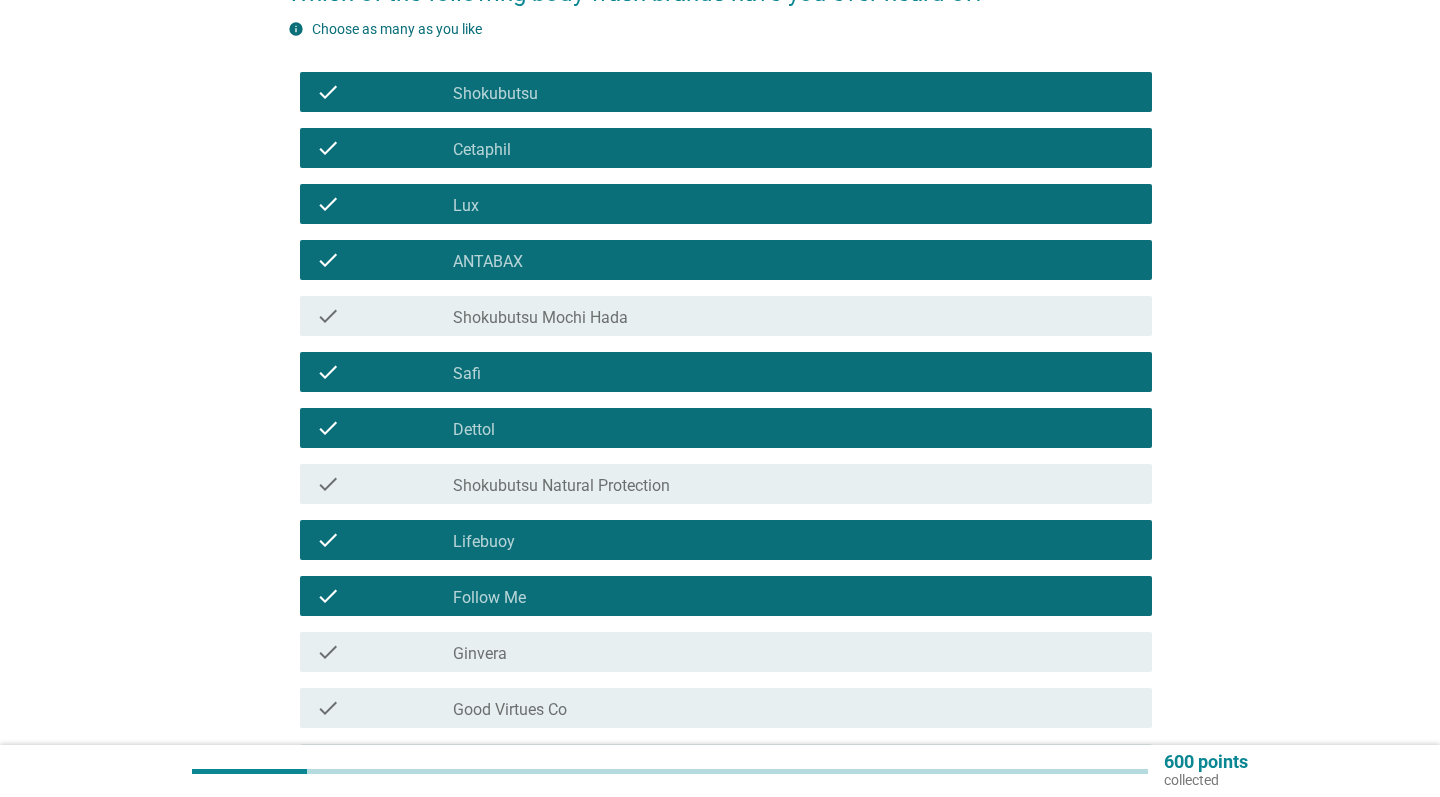 click on "check_box_outline_blank Ginvera" at bounding box center [794, 652] 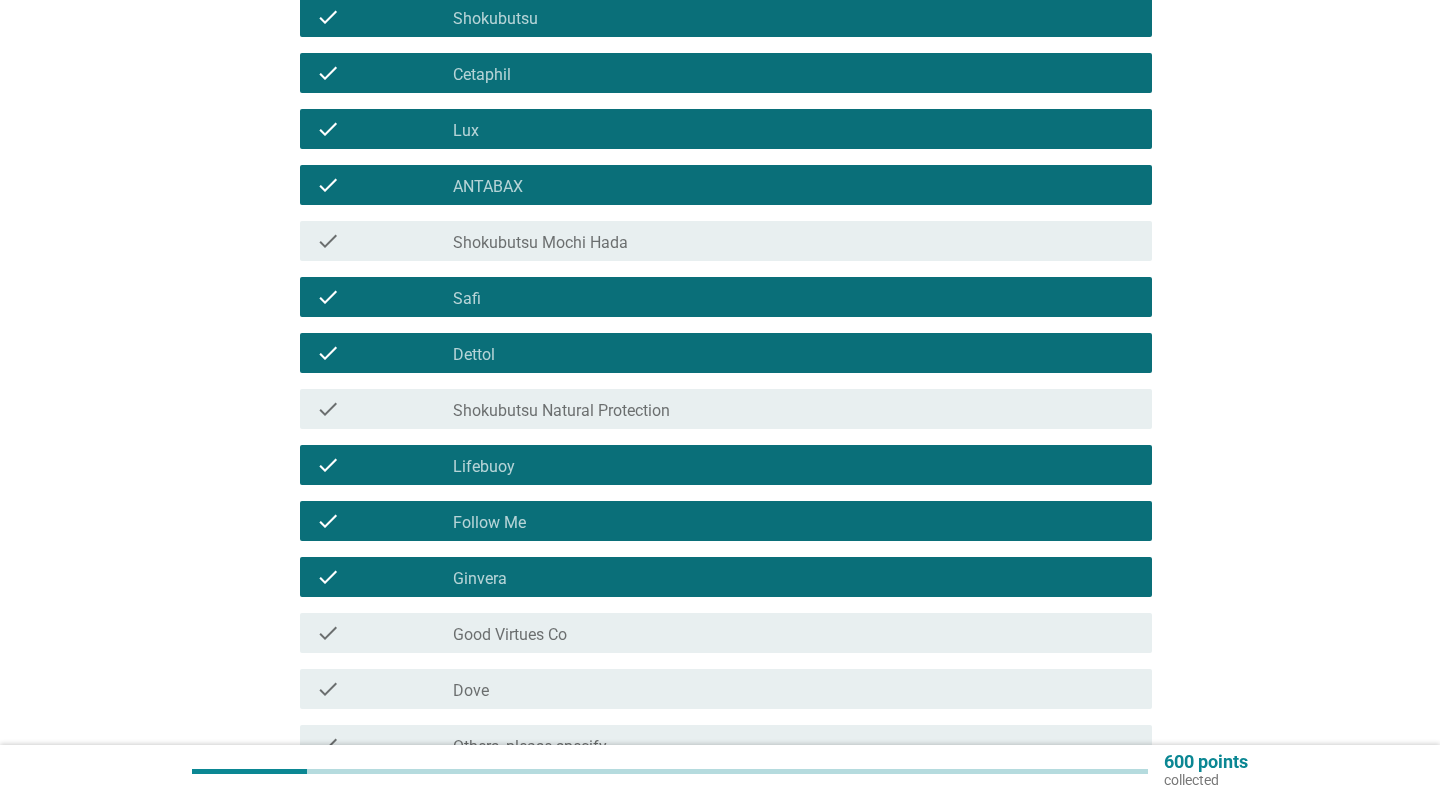 click on "check_box_outline_blank Good Virtues Co" at bounding box center (794, 633) 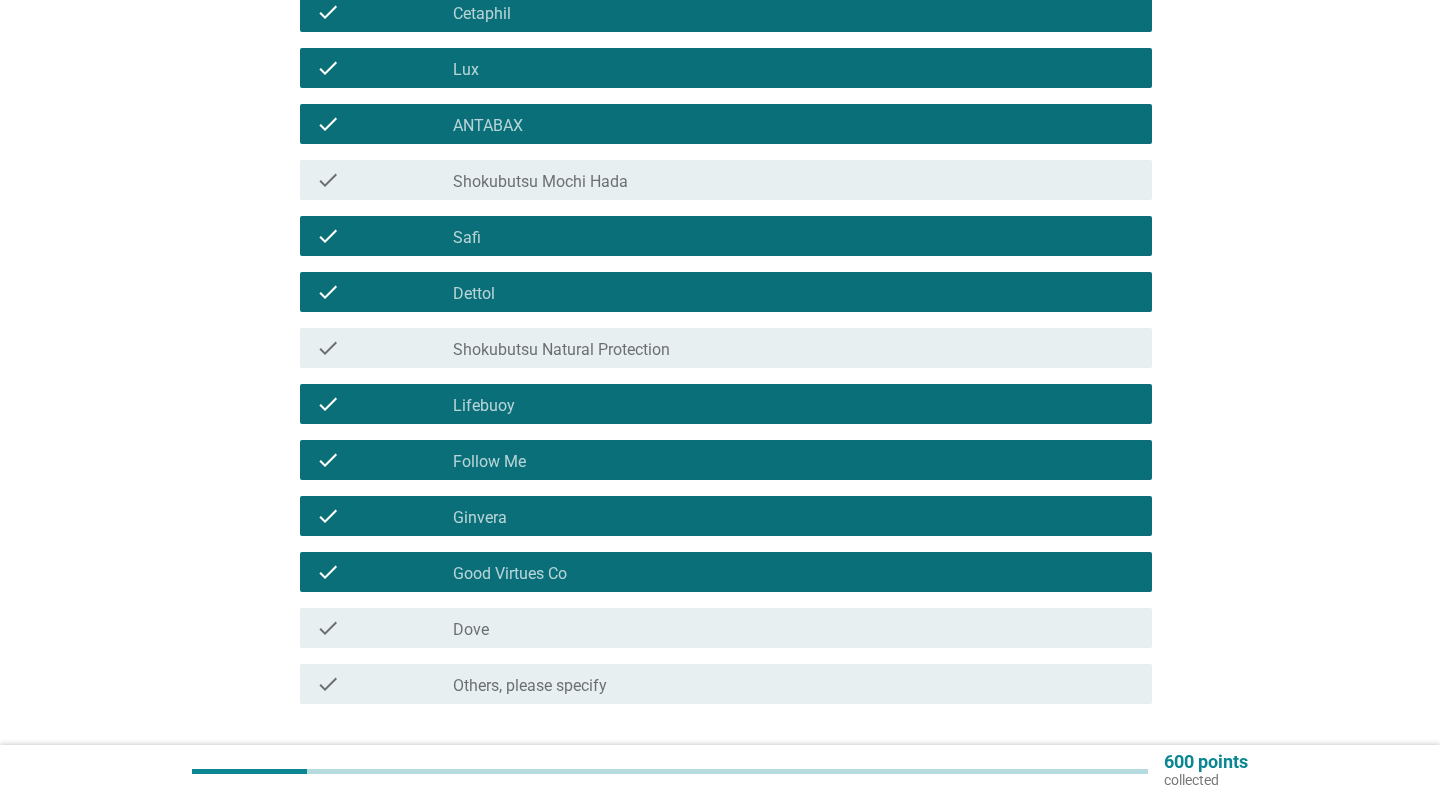 scroll, scrollTop: 381, scrollLeft: 0, axis: vertical 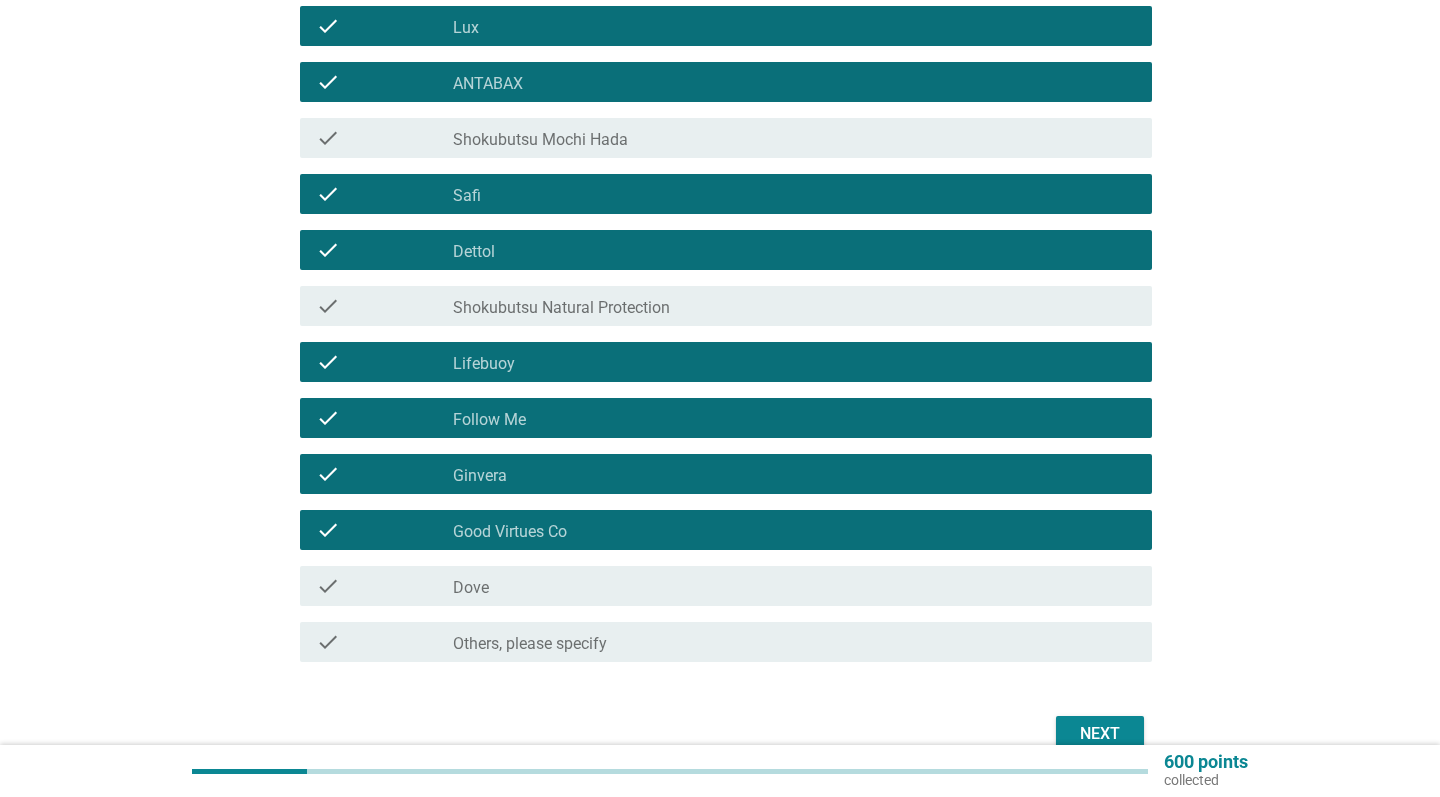 click on "check_box_outline_blank Dove" at bounding box center (794, 586) 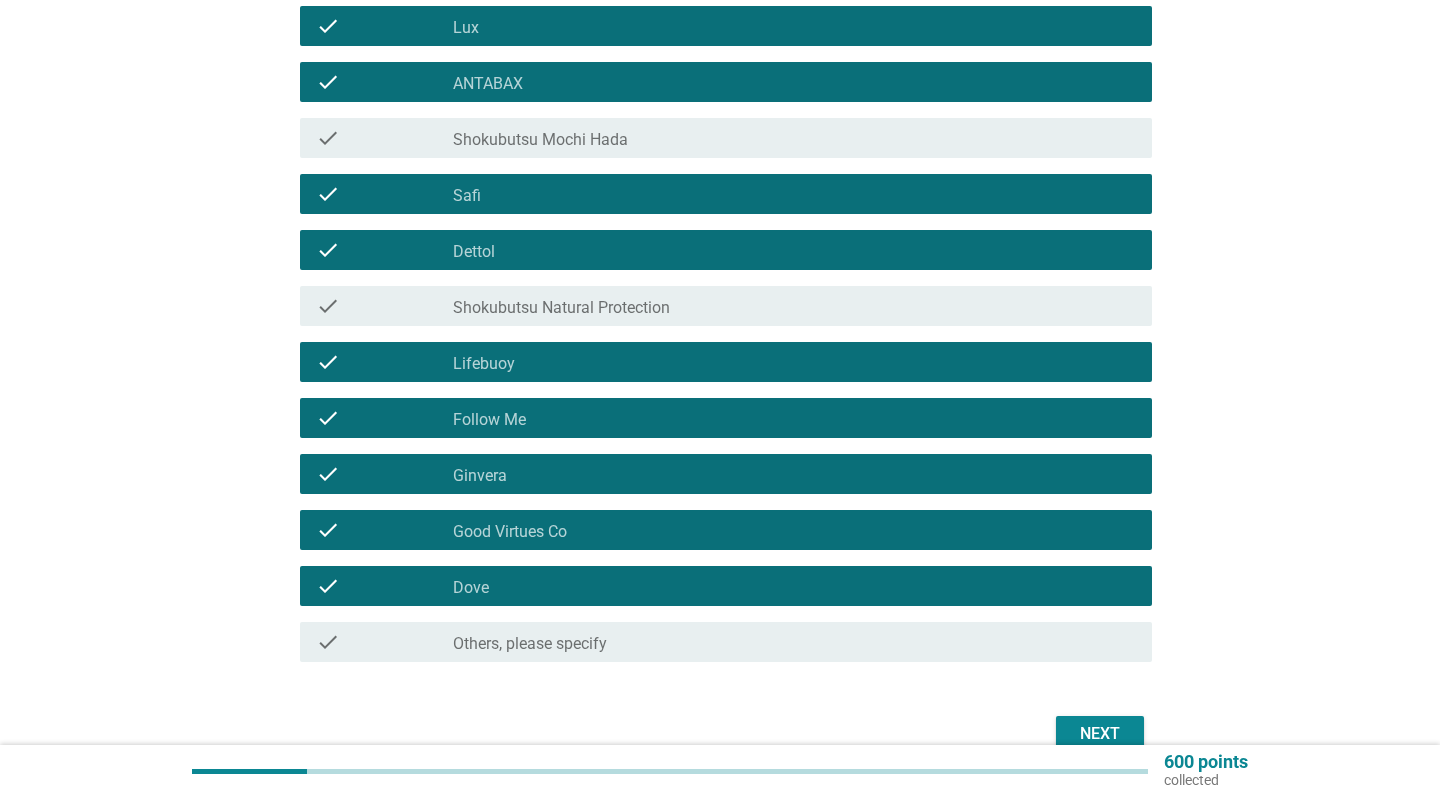 click on "Next" at bounding box center (1100, 734) 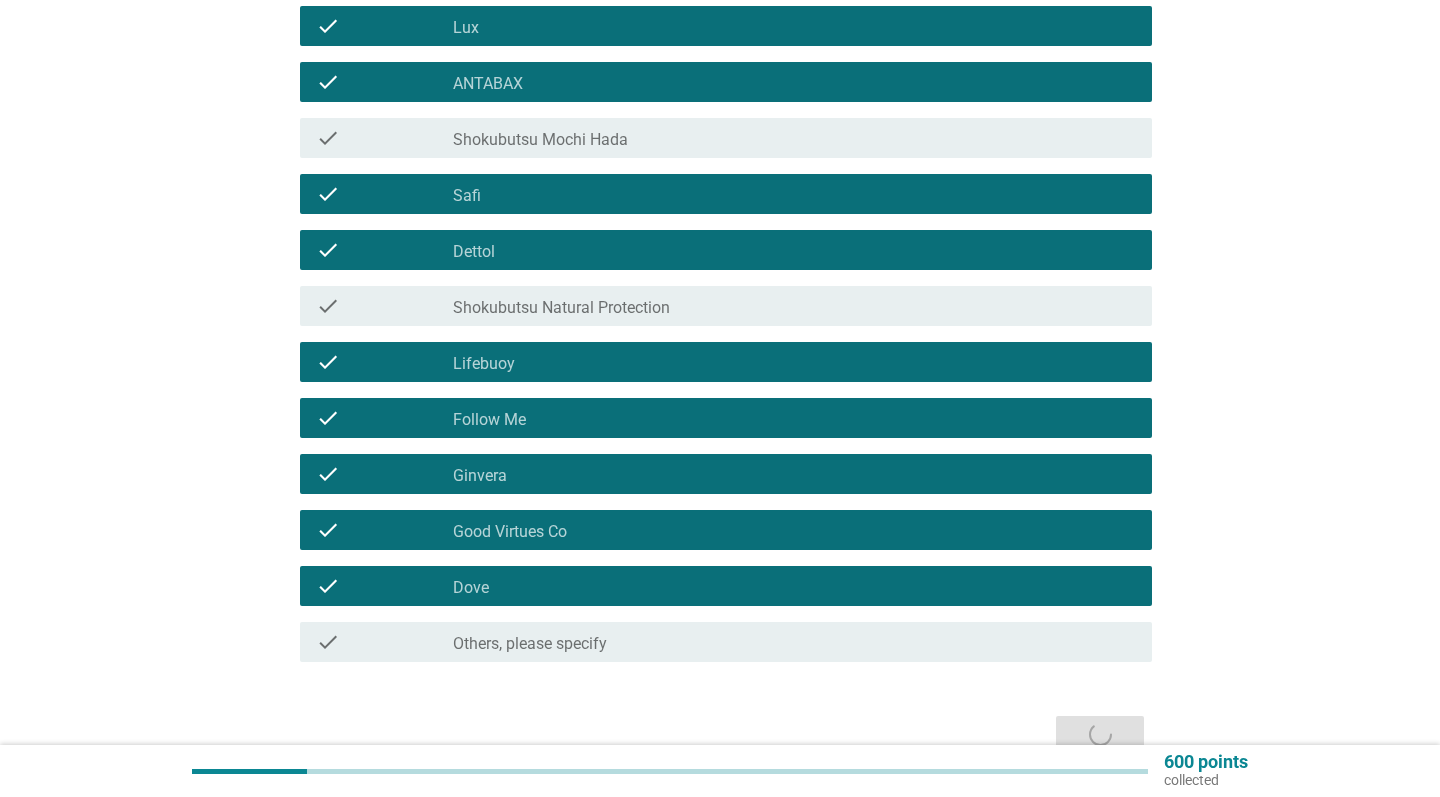 scroll, scrollTop: 0, scrollLeft: 0, axis: both 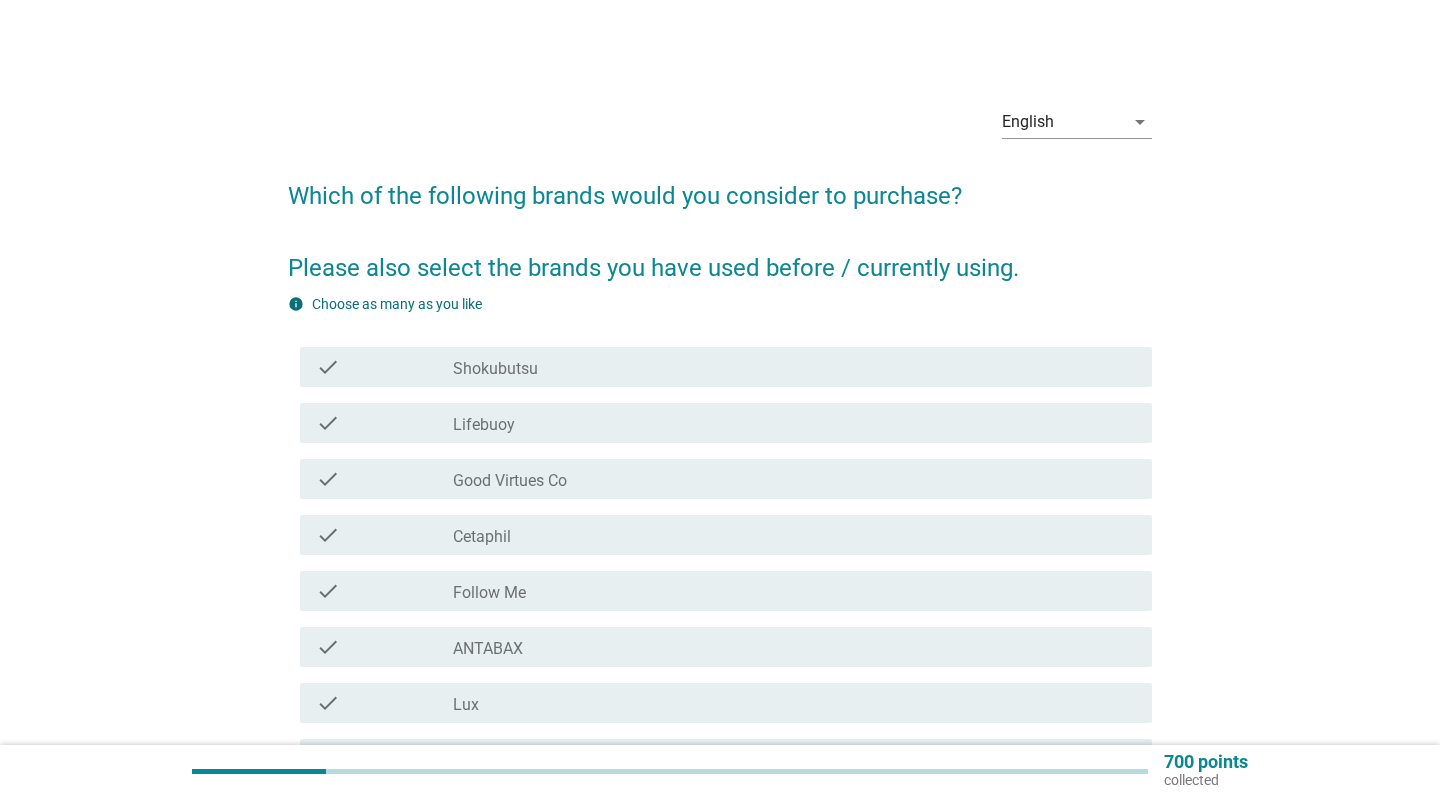 click on "check_box_outline_blank Shokubutsu" at bounding box center [794, 367] 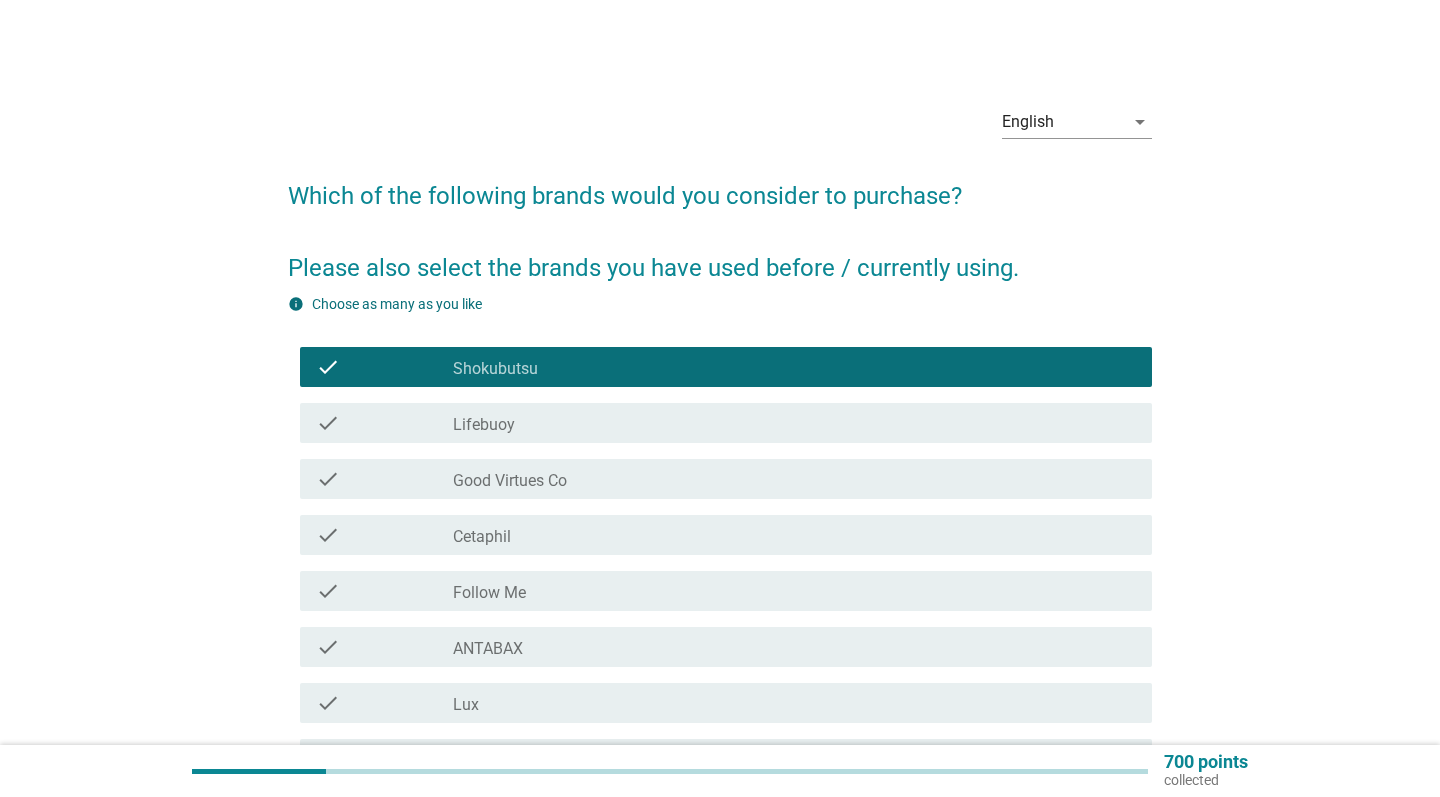click on "check_box_outline_blank Lifebuoy" at bounding box center [794, 423] 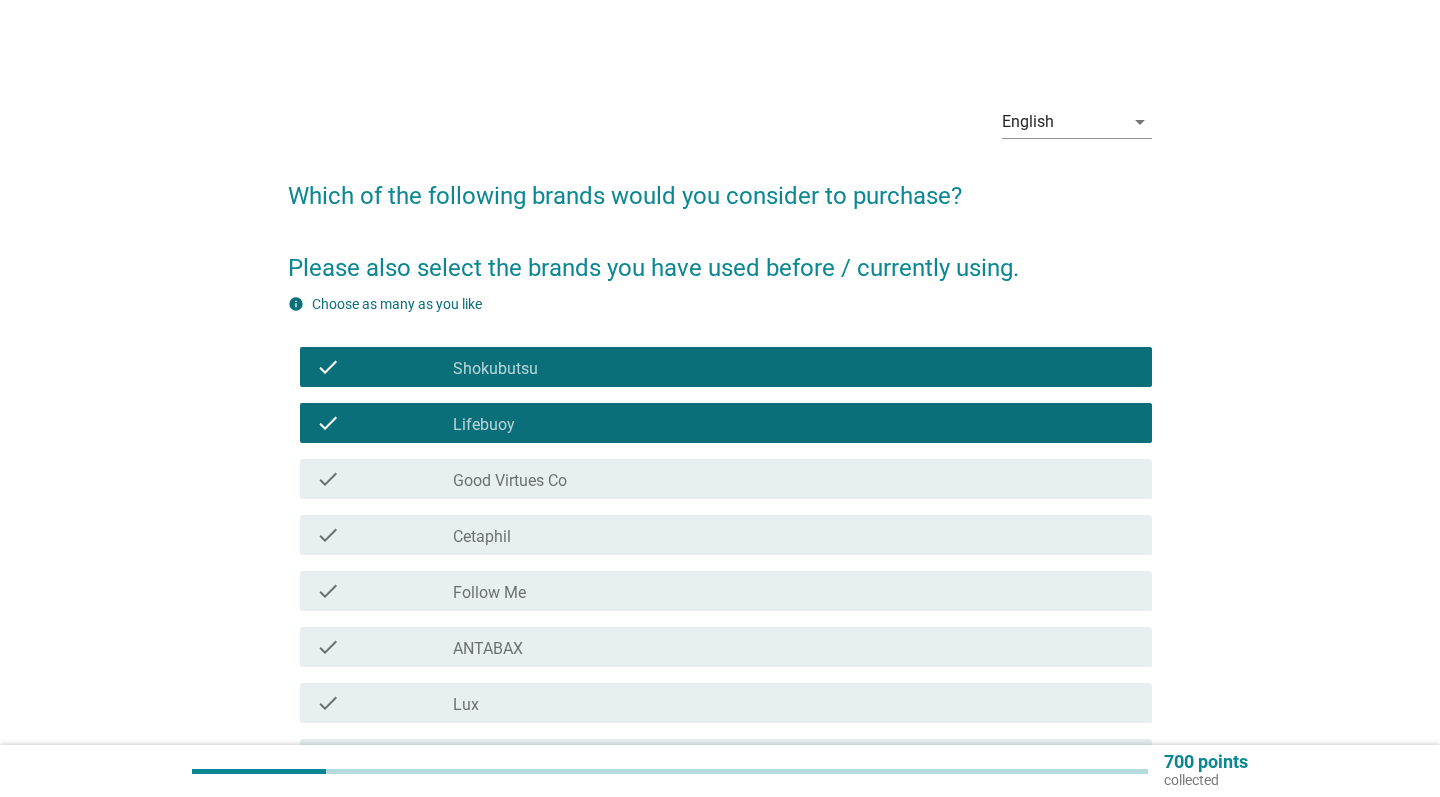 click on "check     check_box_outline_blank Good Virtues Co" at bounding box center [726, 479] 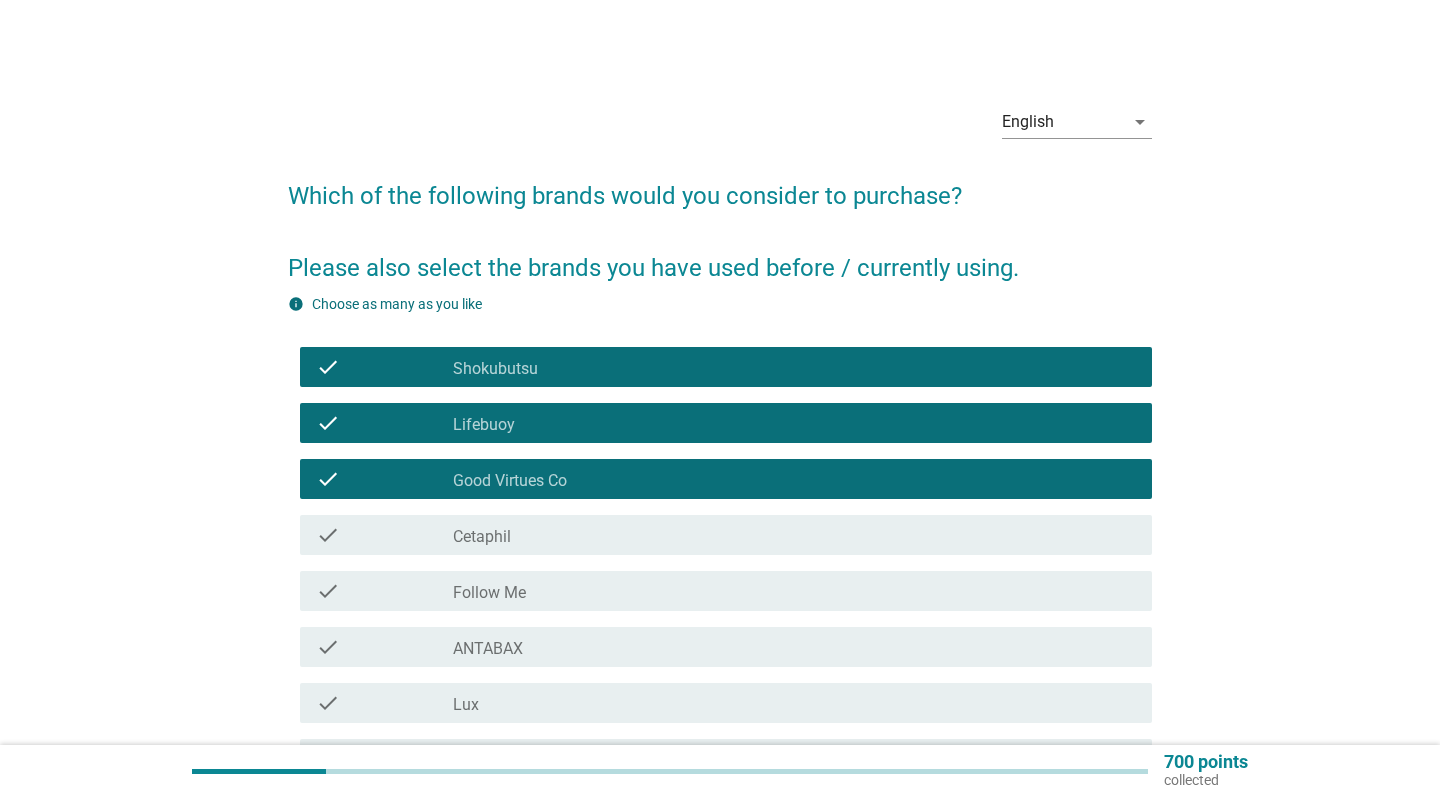 click on "check_box_outline_blank Cetaphil" at bounding box center [794, 535] 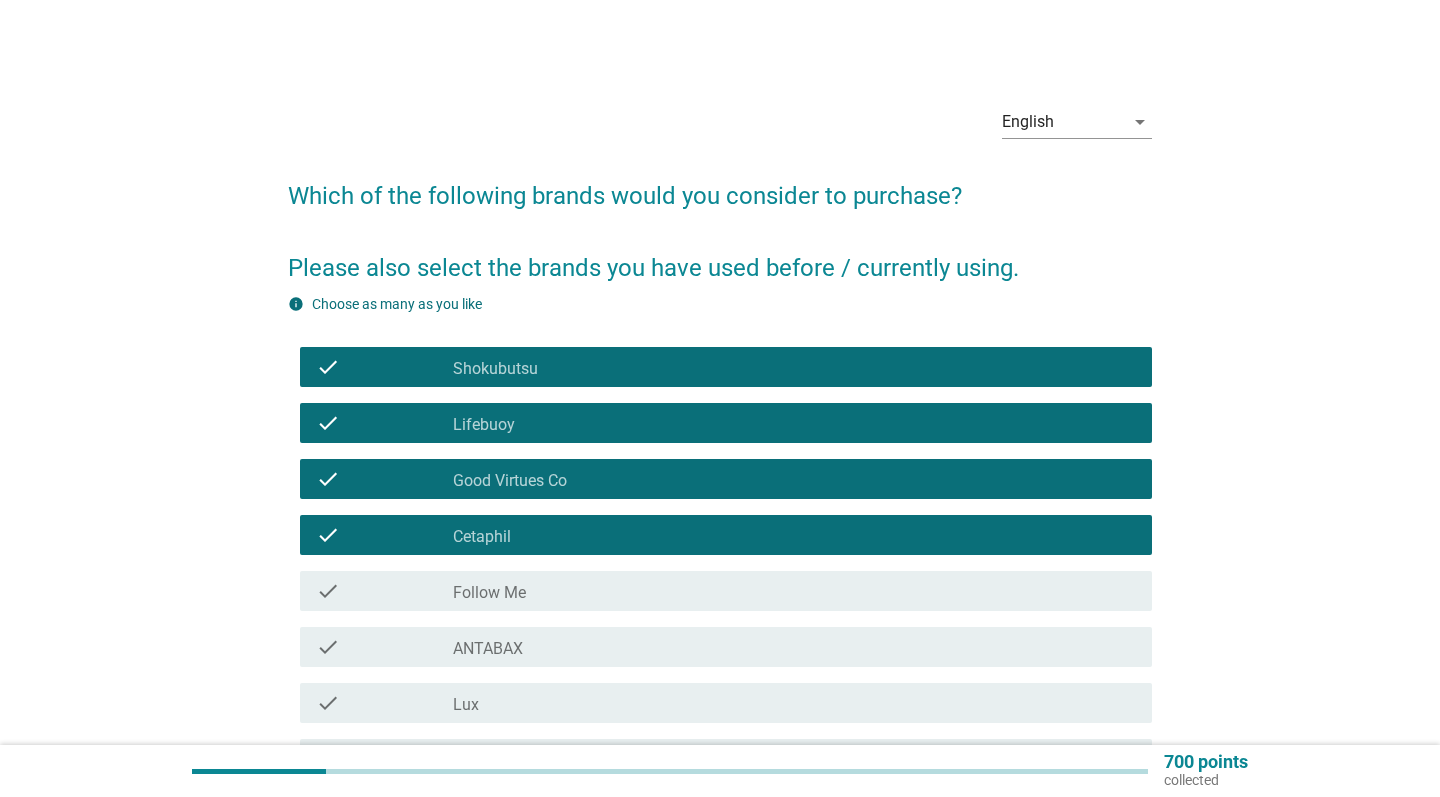click on "check_box_outline_blank ANTABAX" at bounding box center [794, 647] 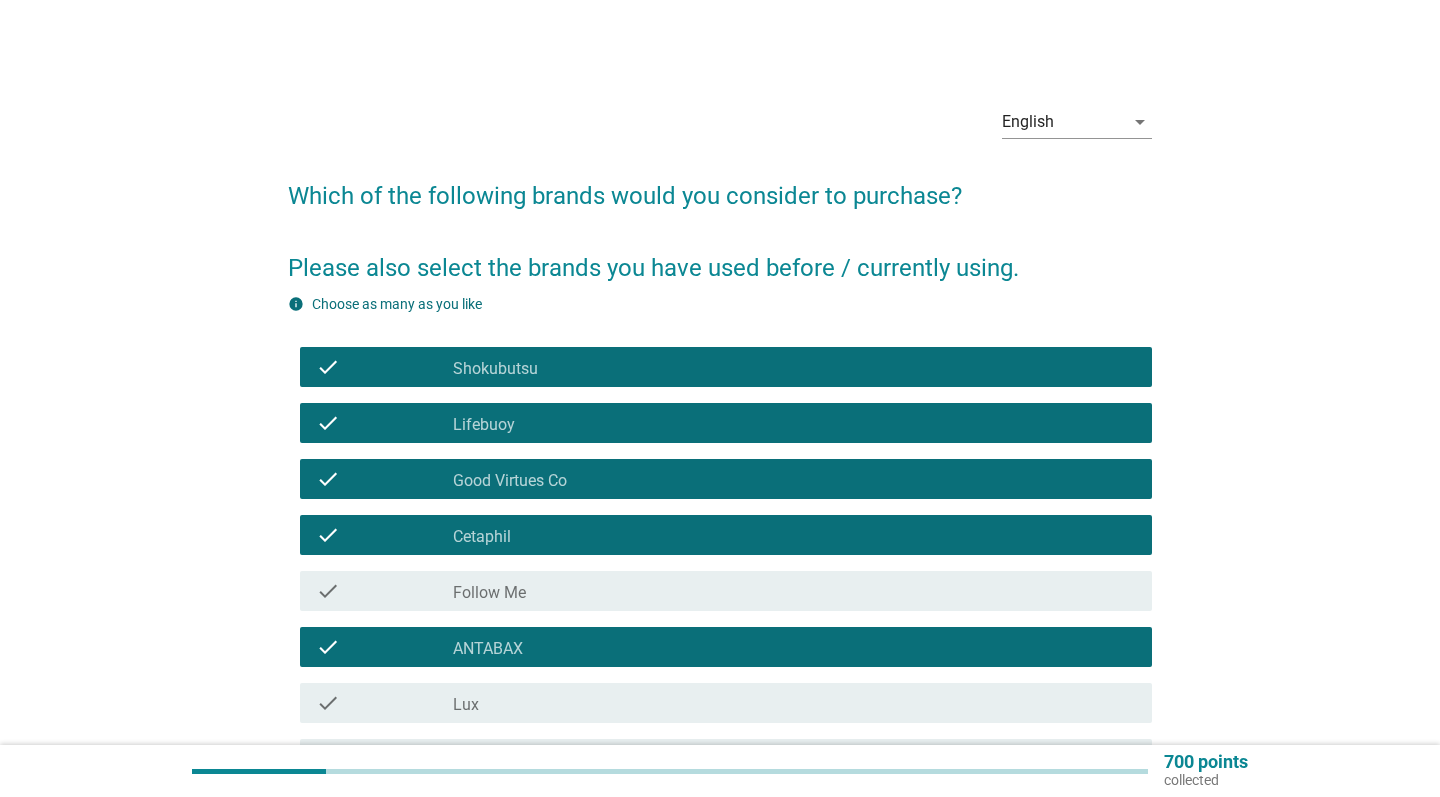 click on "check_box_outline_blank Lux" at bounding box center [794, 703] 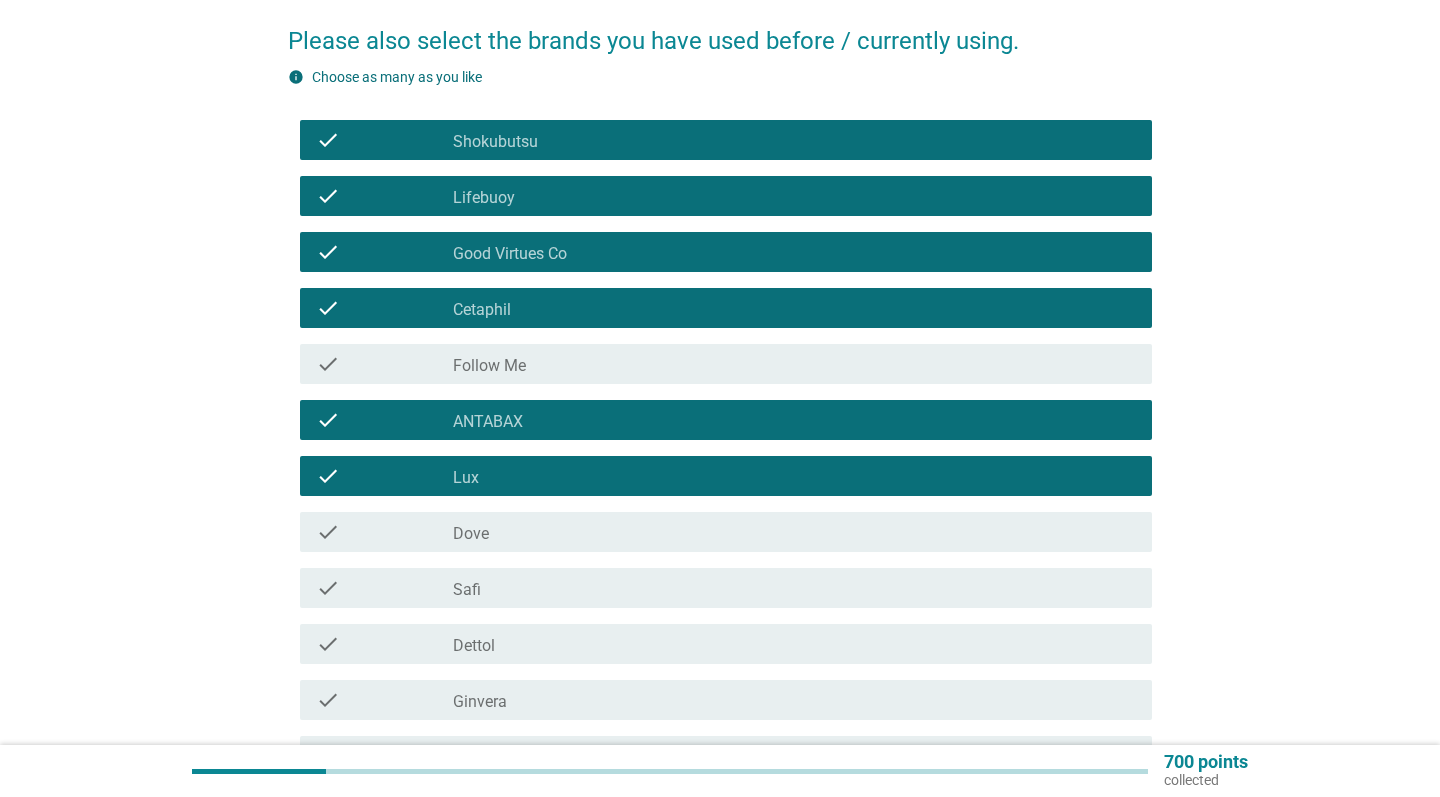 scroll, scrollTop: 263, scrollLeft: 0, axis: vertical 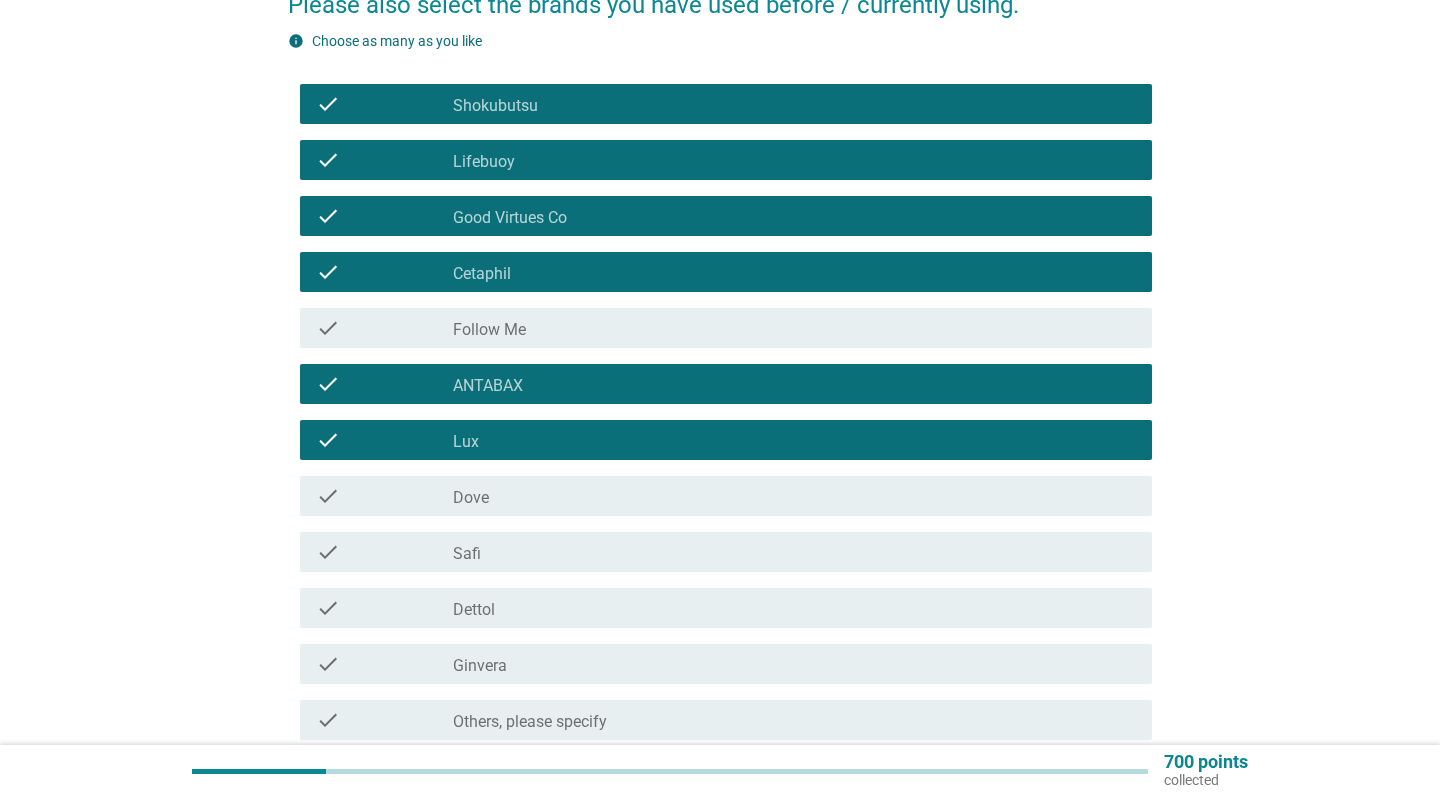 click on "check_box_outline_blank Dove" at bounding box center [794, 496] 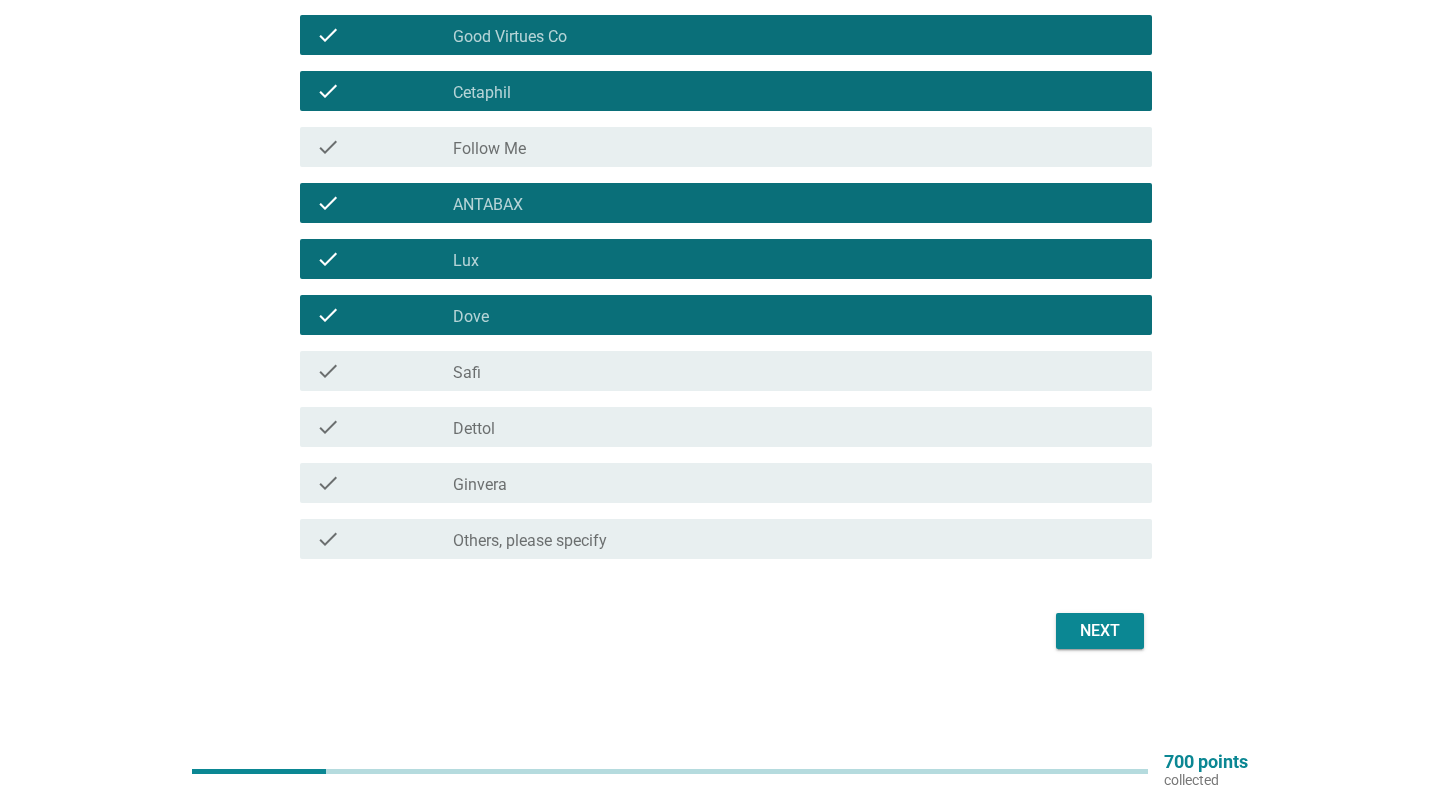scroll, scrollTop: 444, scrollLeft: 0, axis: vertical 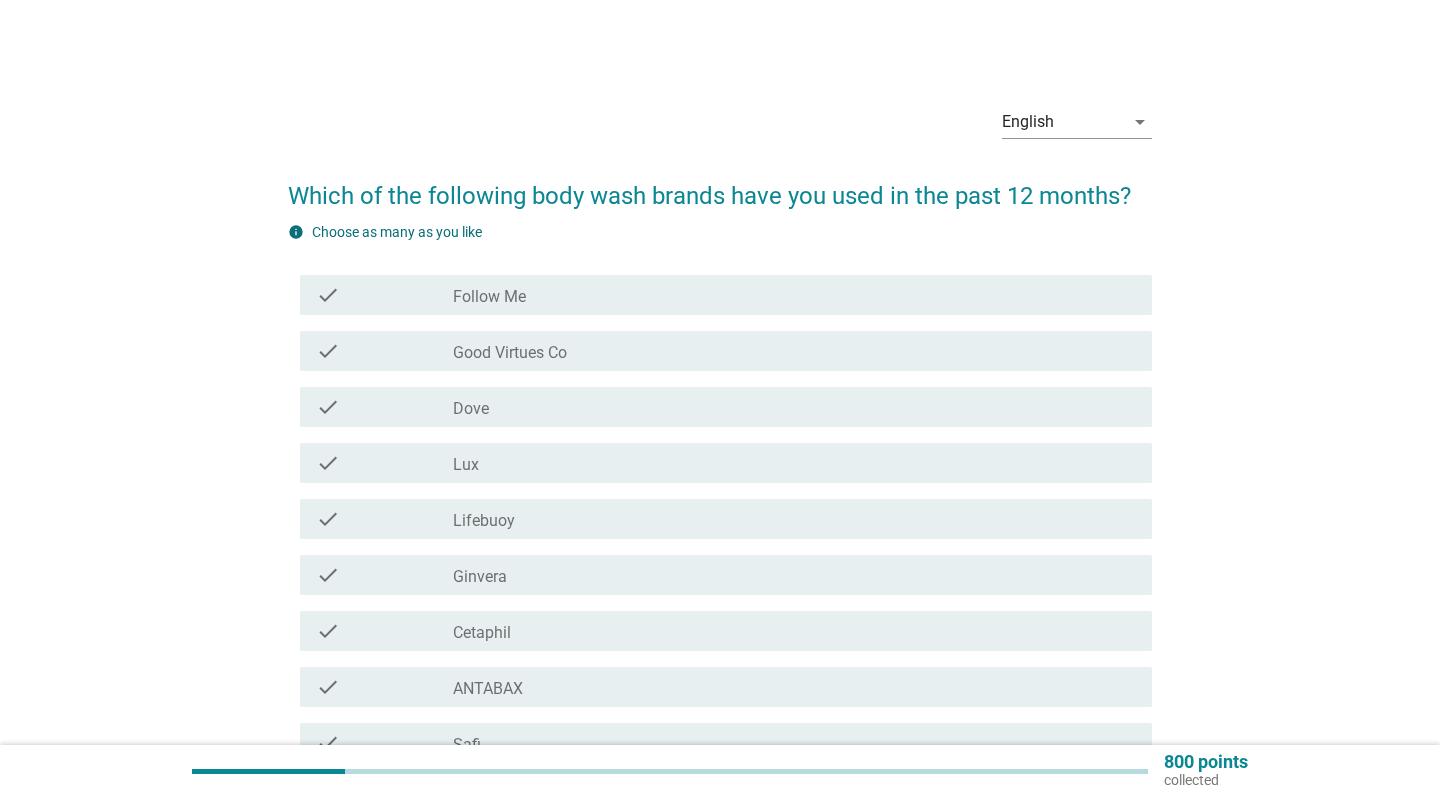 click on "check_box Good Virtues Co" at bounding box center (794, 351) 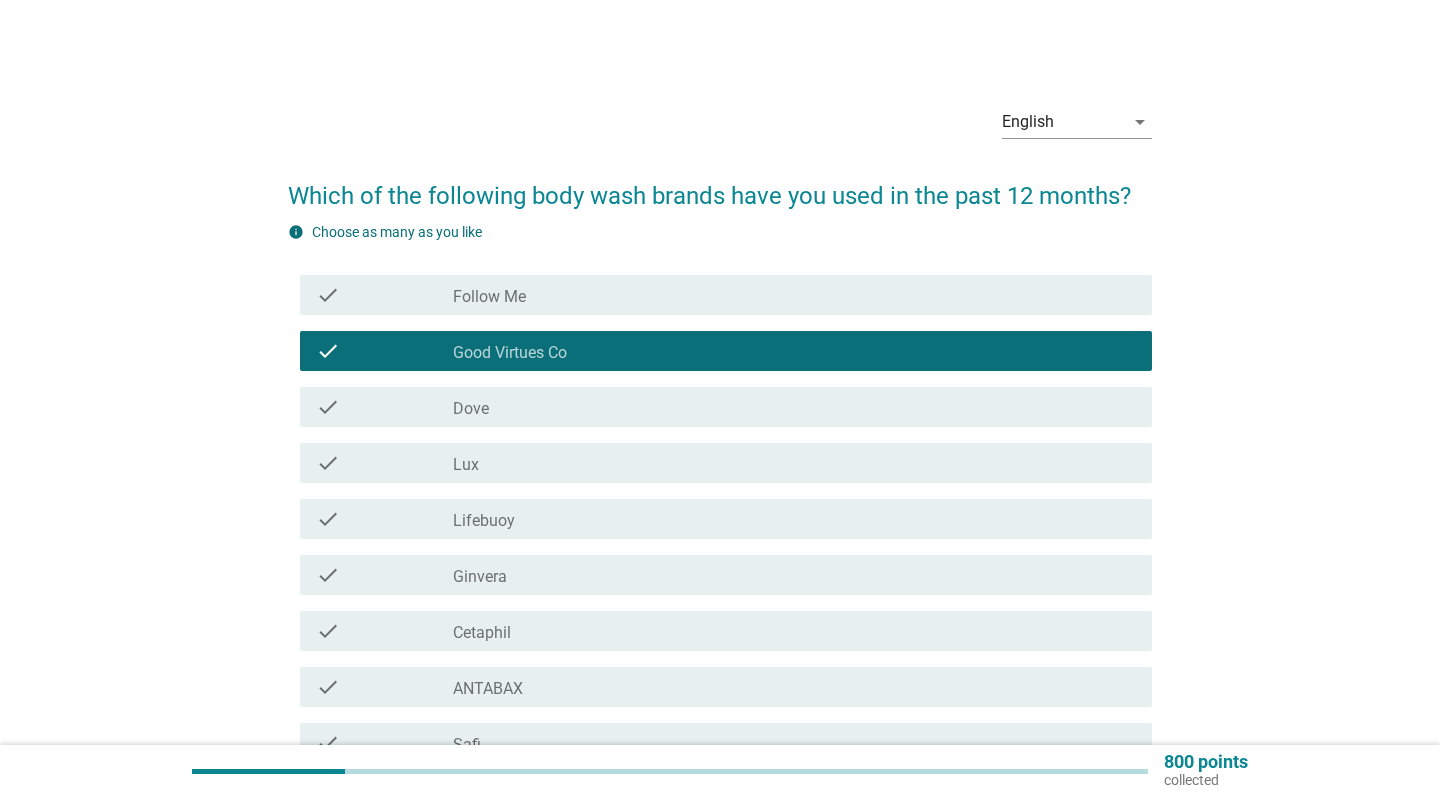 click on "check_box Lifebuoy" at bounding box center [794, 519] 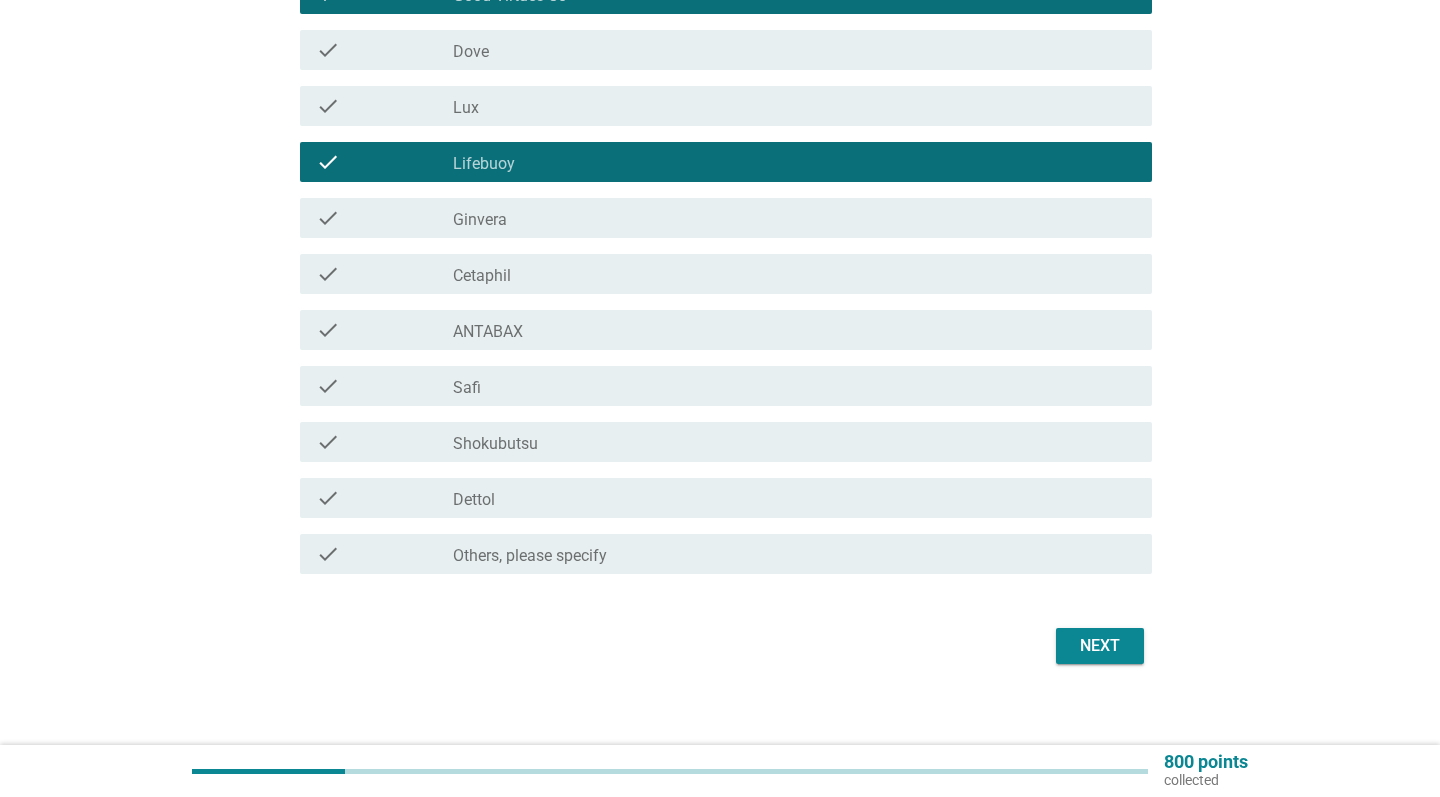 scroll, scrollTop: 360, scrollLeft: 0, axis: vertical 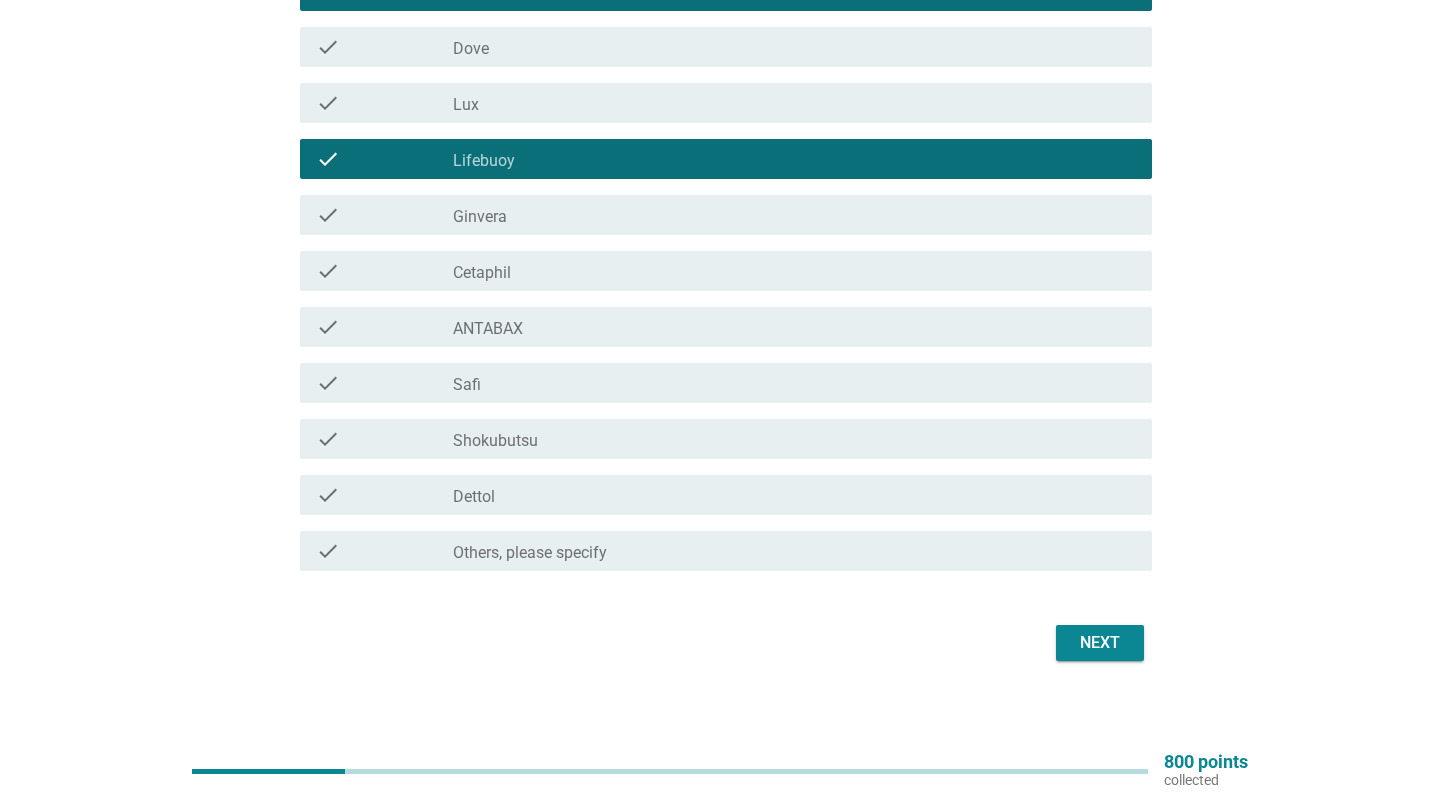 click on "Shokubutsu" at bounding box center [495, 441] 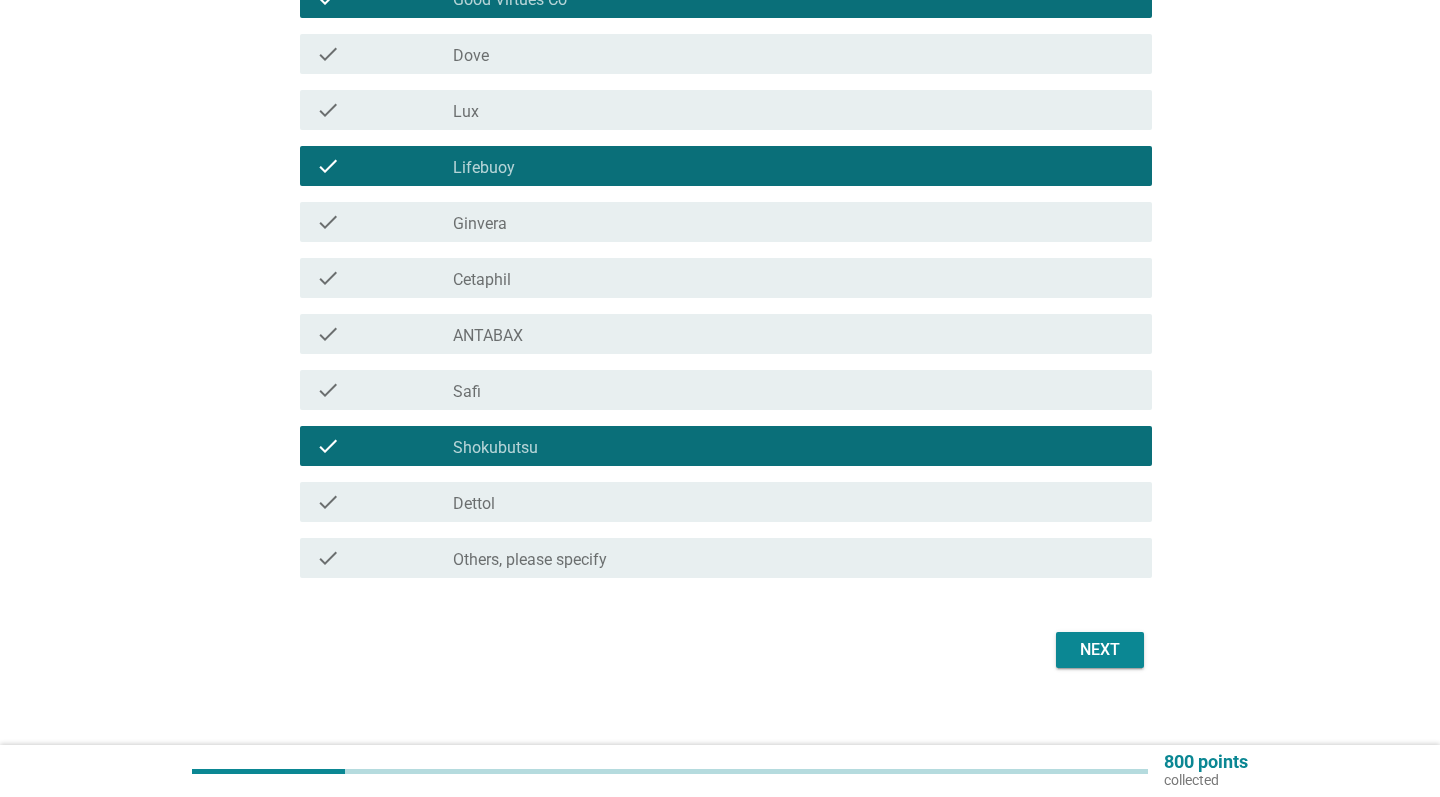 scroll, scrollTop: 356, scrollLeft: 0, axis: vertical 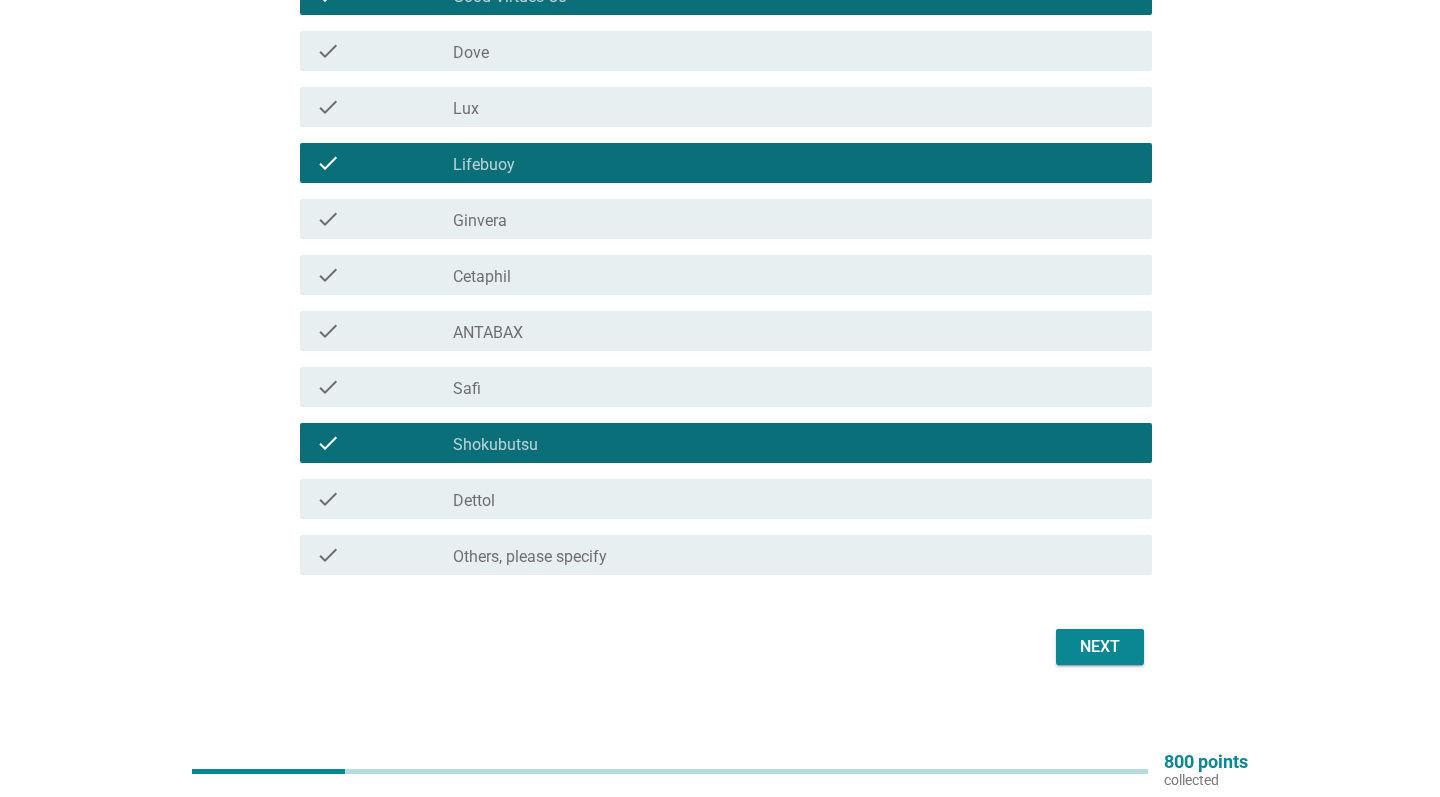 click on "Next" at bounding box center [1100, 647] 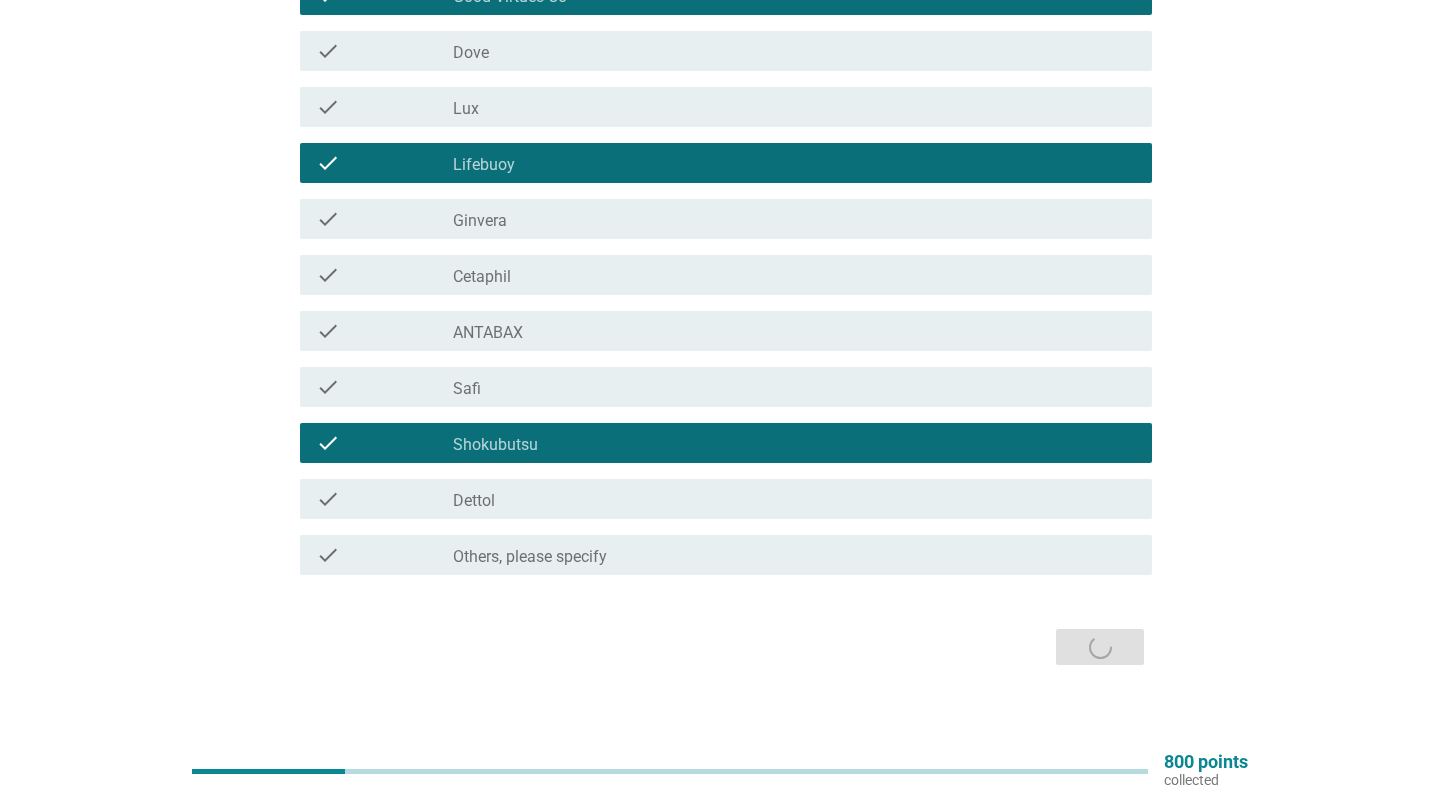 scroll, scrollTop: 0, scrollLeft: 0, axis: both 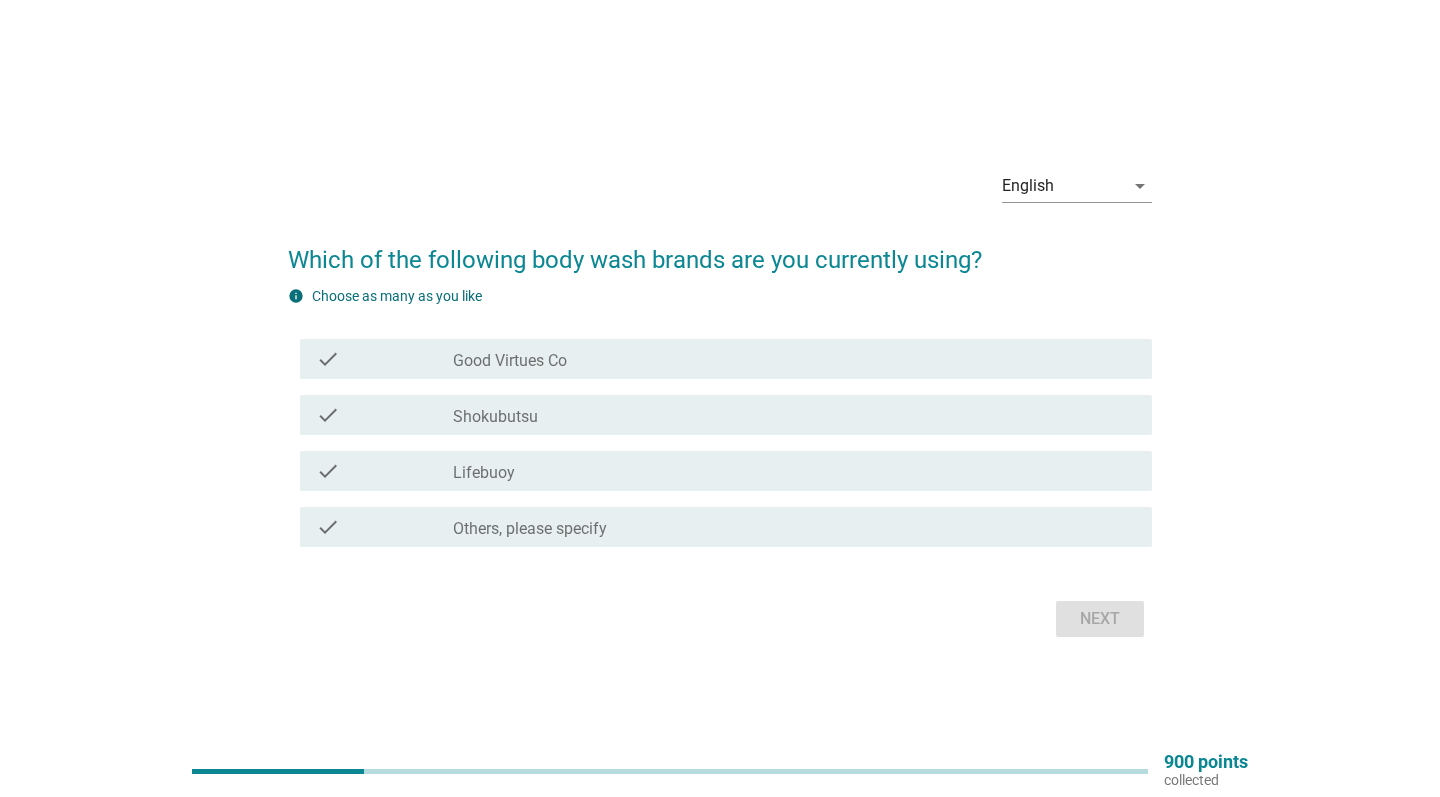 click on "check_box Good Virtues Co" at bounding box center [794, 359] 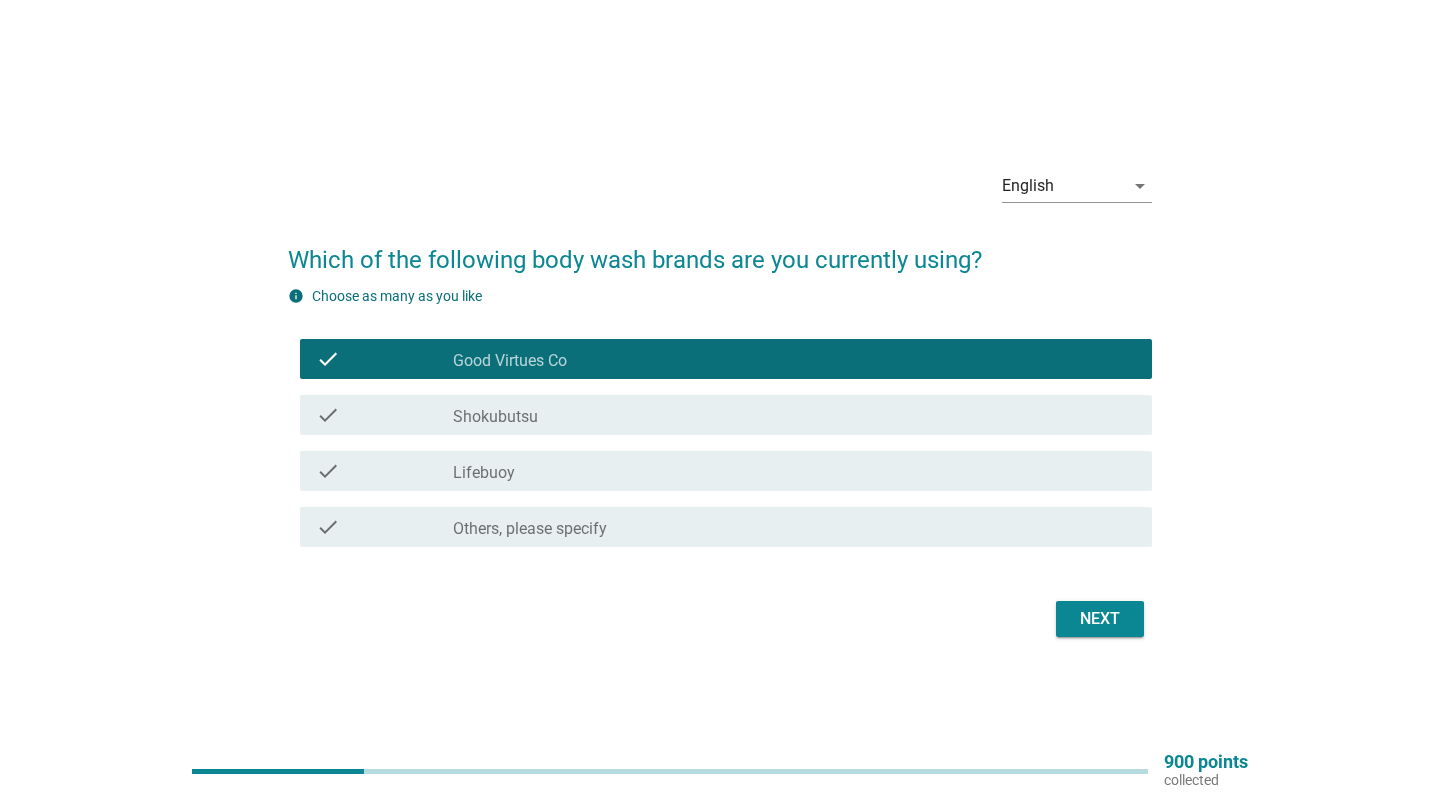 click on "Next" at bounding box center (1100, 619) 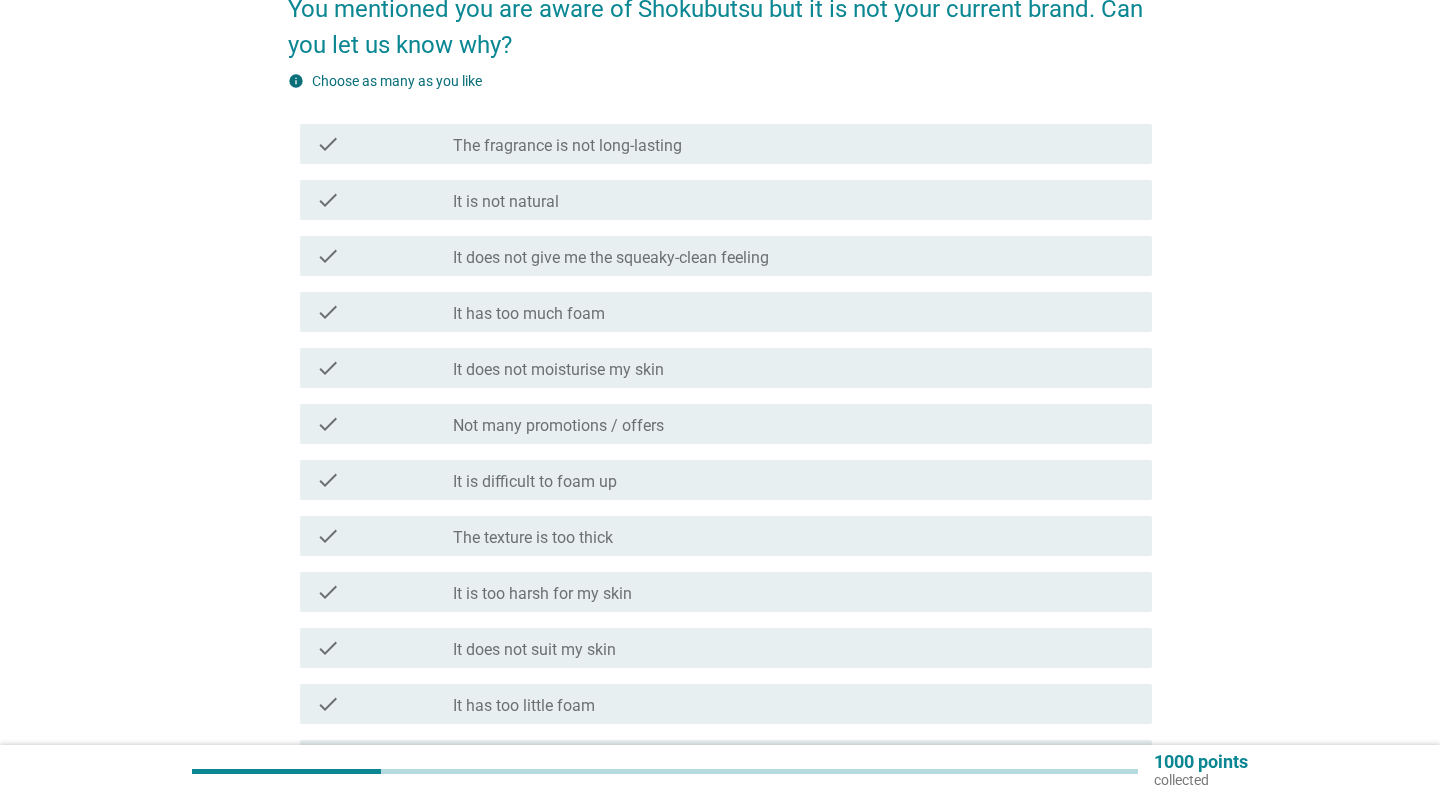 scroll, scrollTop: 173, scrollLeft: 0, axis: vertical 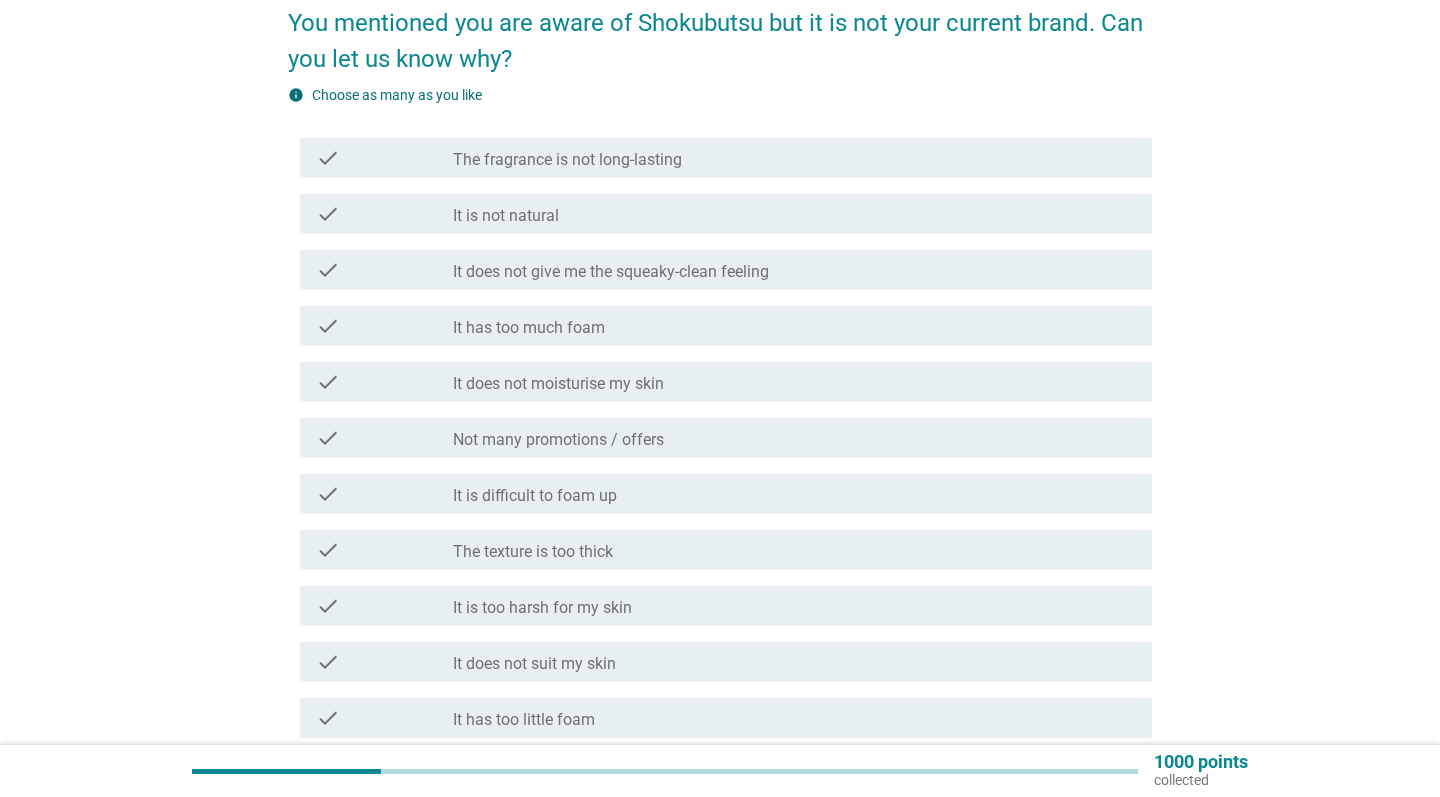 click on "check_box_outline_blank It is not natural" at bounding box center [794, 214] 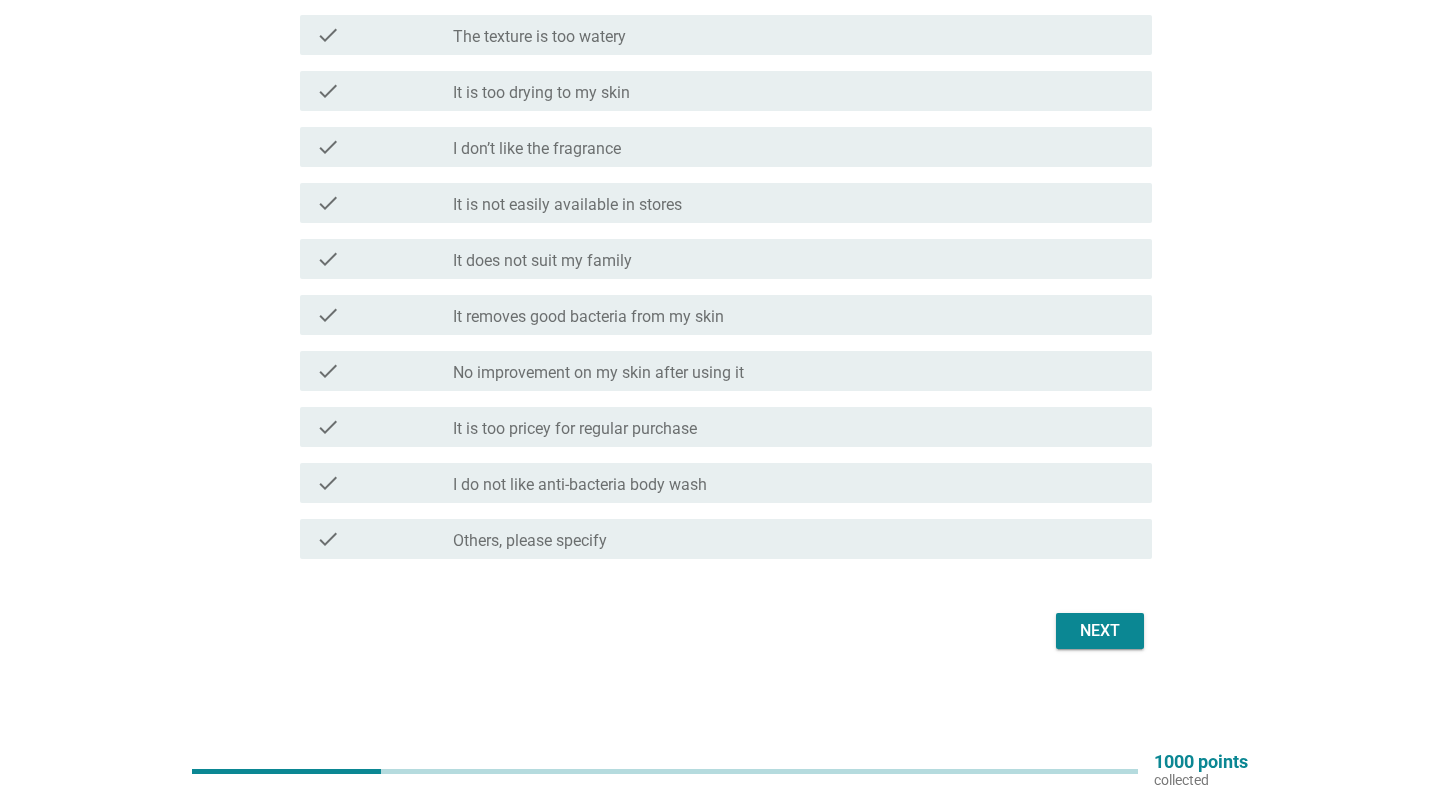 scroll, scrollTop: 1024, scrollLeft: 0, axis: vertical 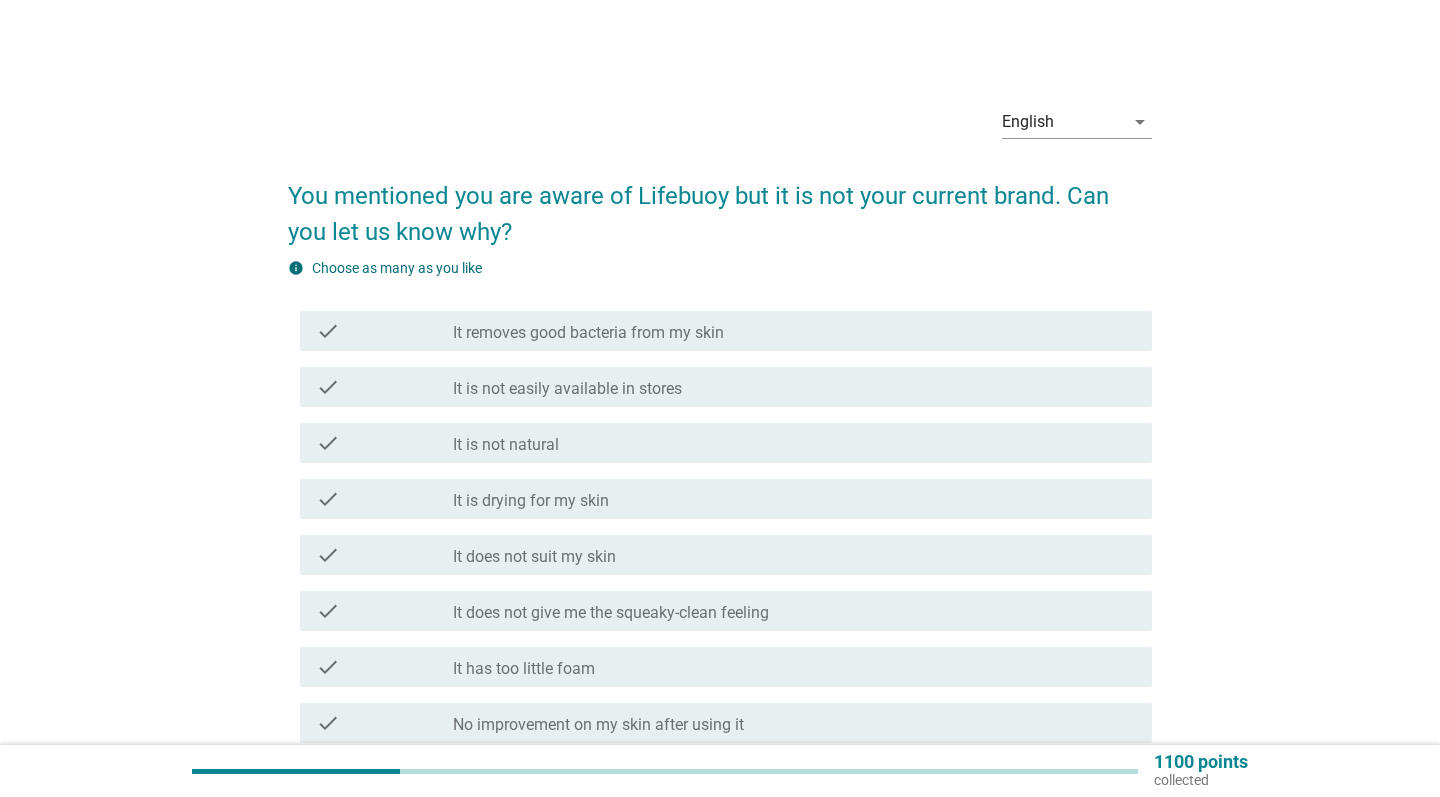 click on "check_box_outline_blank It is drying for my skin" at bounding box center [794, 499] 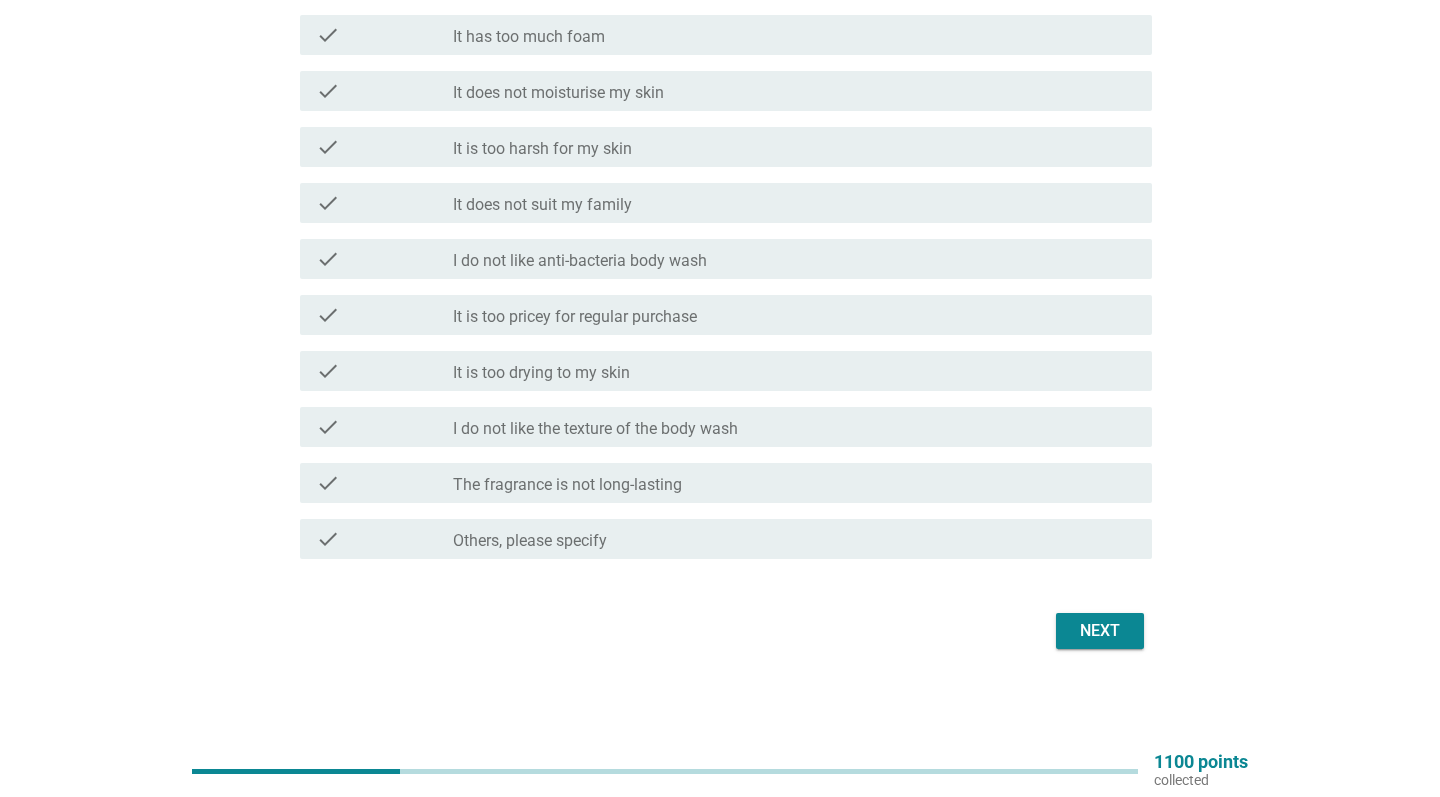 scroll, scrollTop: 1024, scrollLeft: 0, axis: vertical 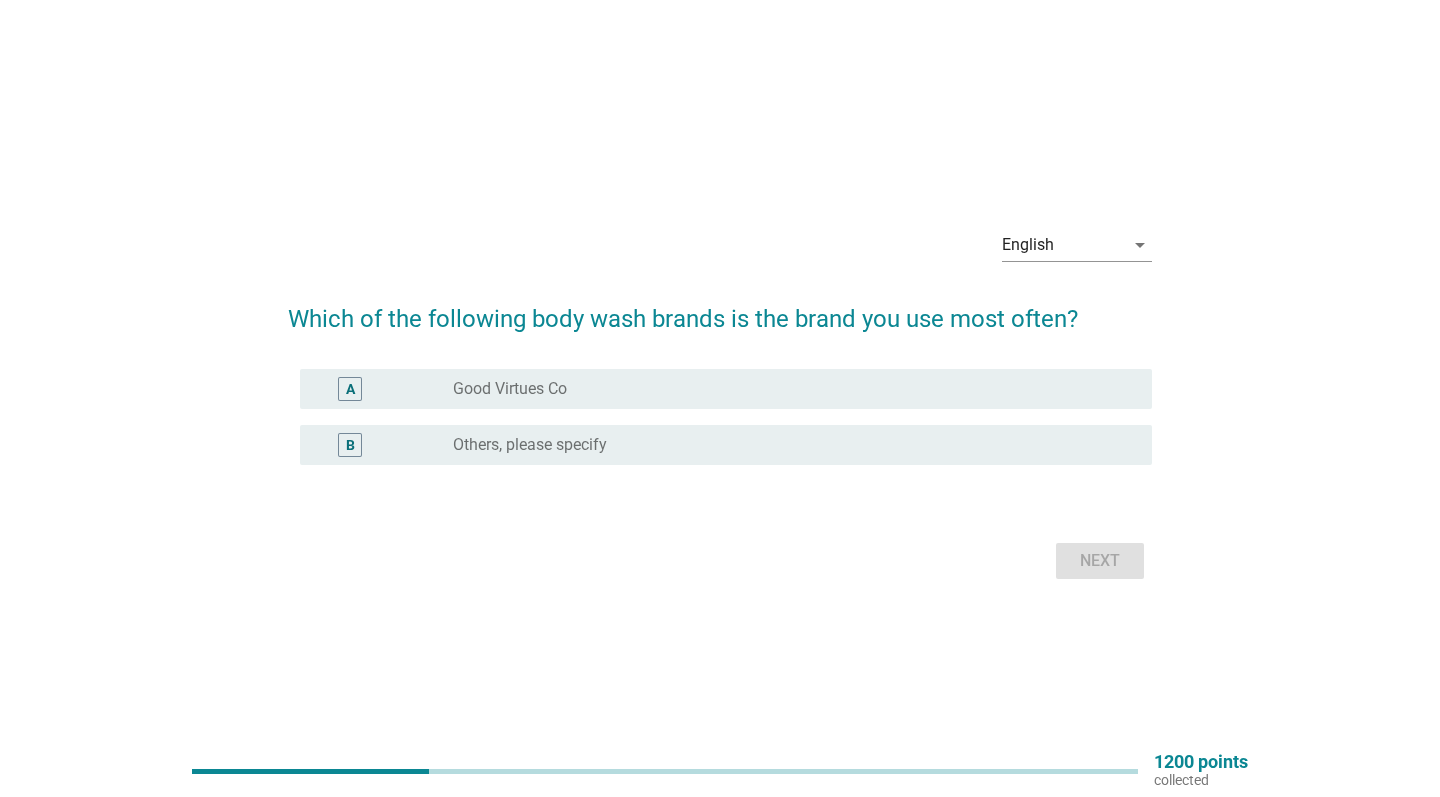 click on "radio_button_unchecked Good Virtues Co" at bounding box center (786, 389) 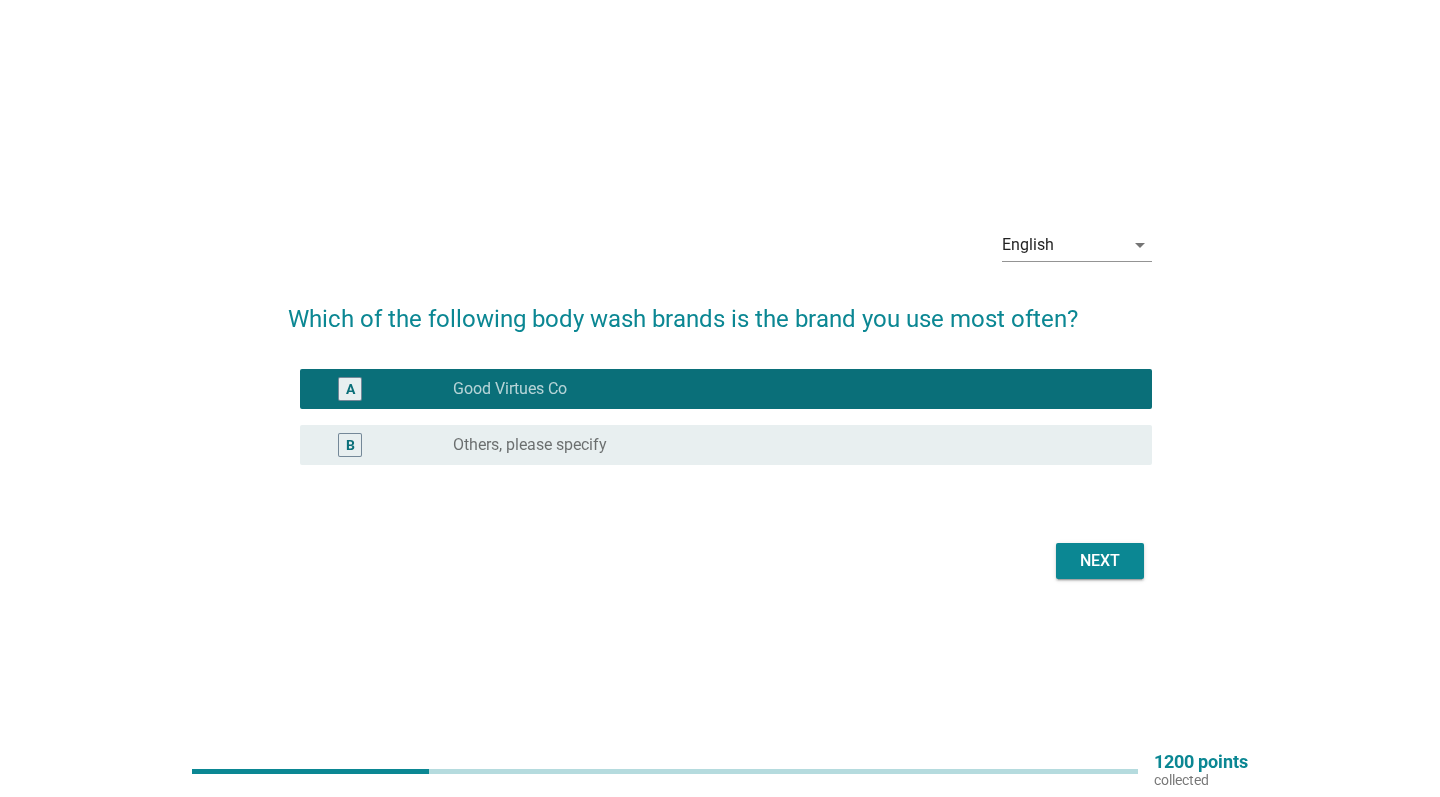 click on "Next" at bounding box center [1100, 561] 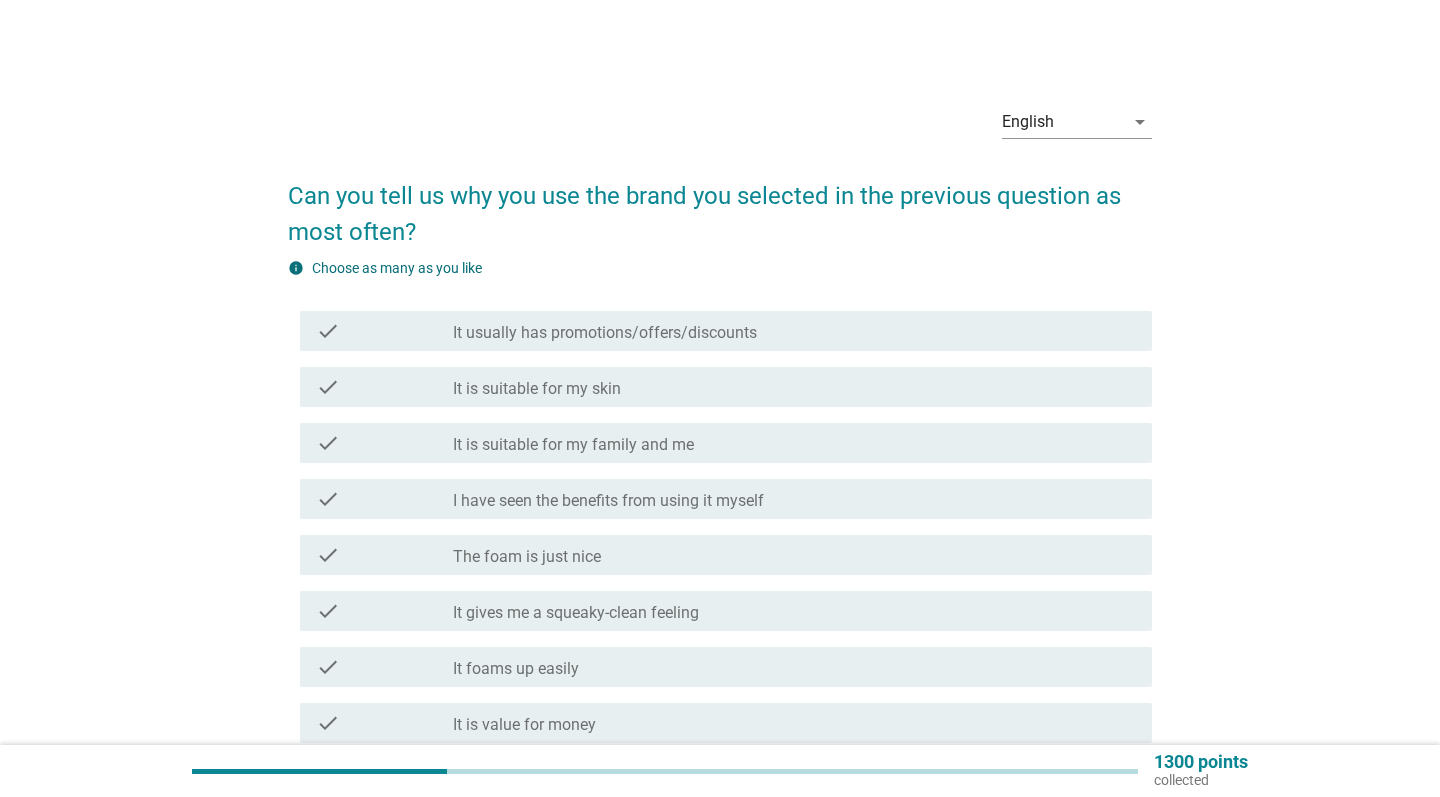 click on "check_box_outline_blank The foam is just nice" at bounding box center [794, 555] 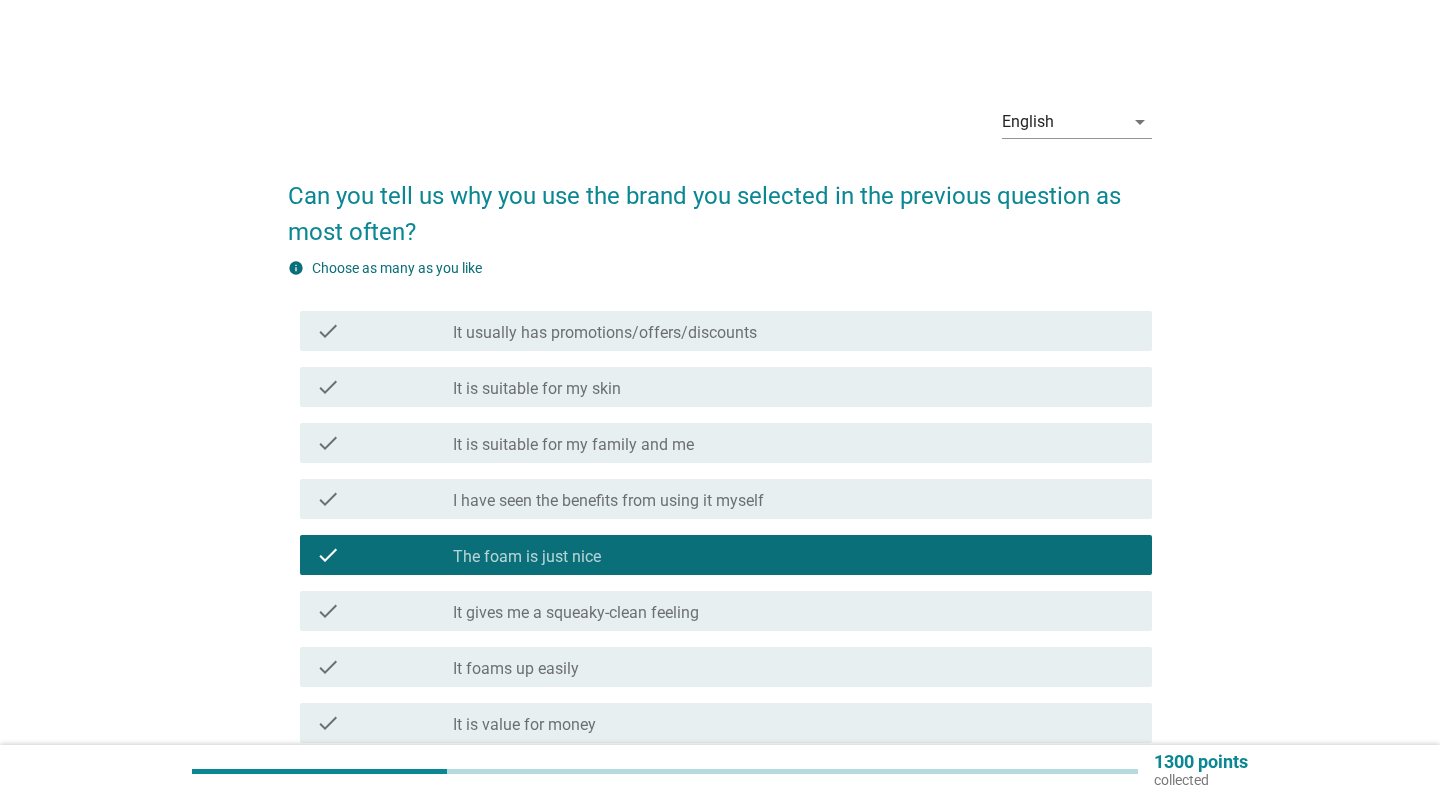 click on "check_box_outline_blank It is suitable for my family and me" at bounding box center [794, 443] 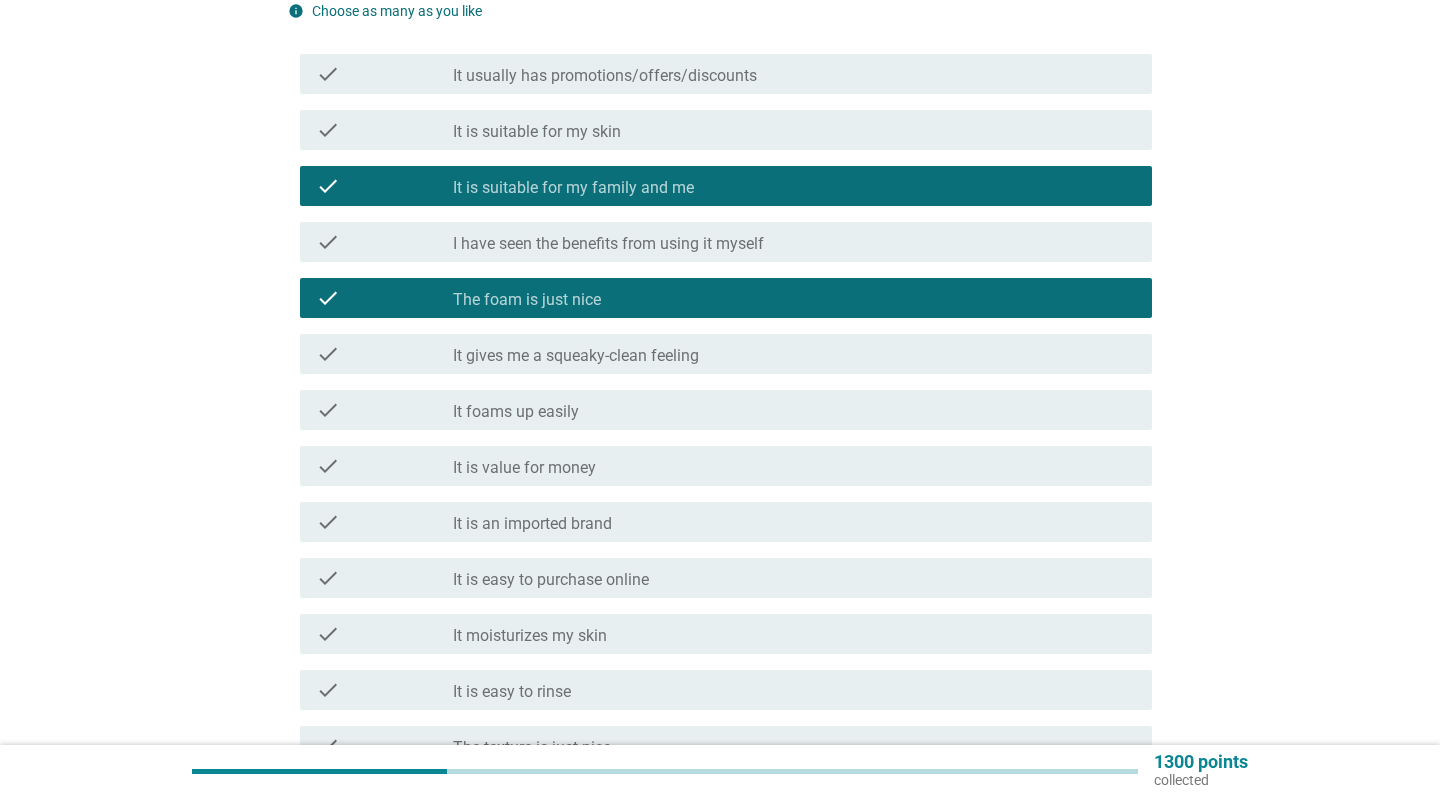 scroll, scrollTop: 262, scrollLeft: 0, axis: vertical 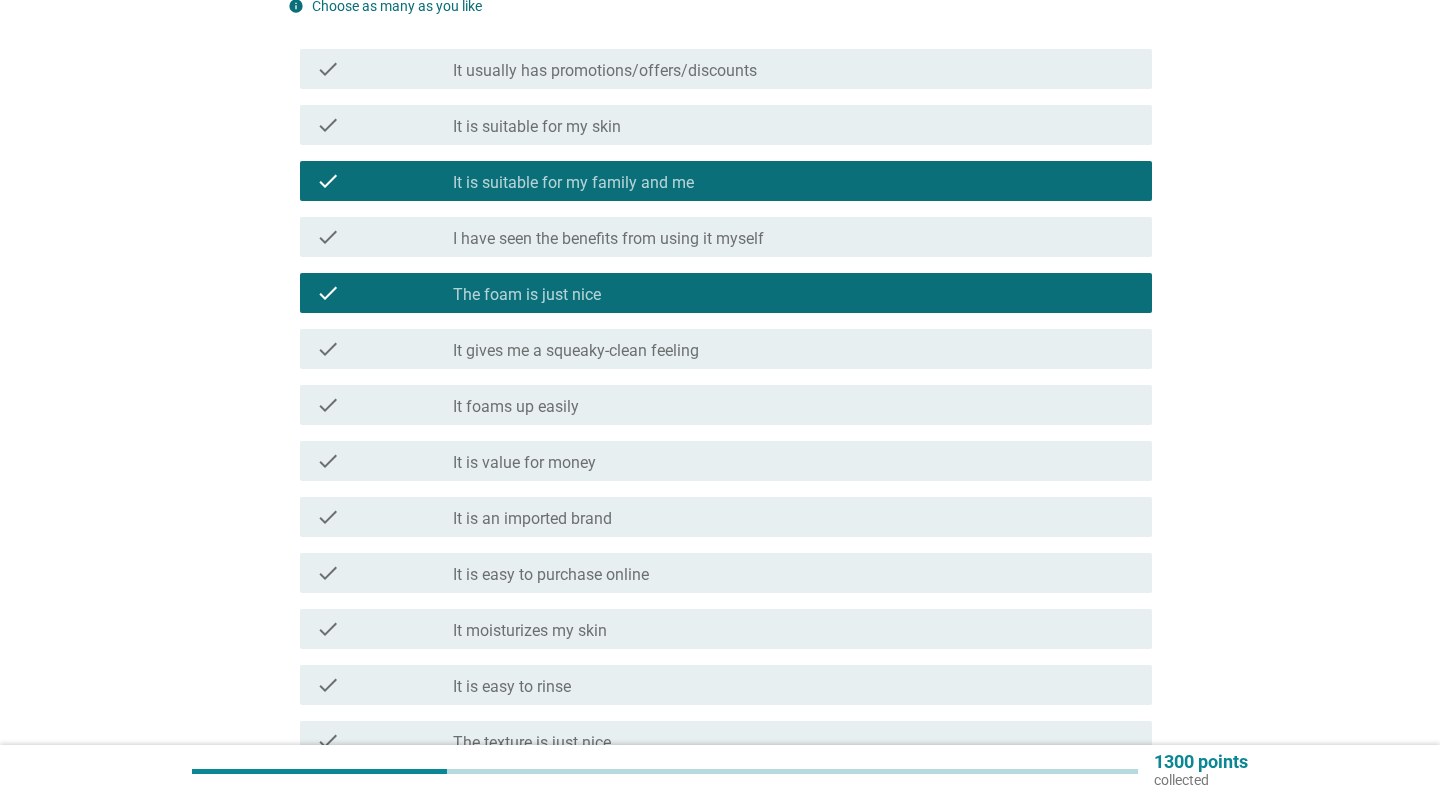 click on "check     check_box_outline_blank It is value for money" at bounding box center [726, 461] 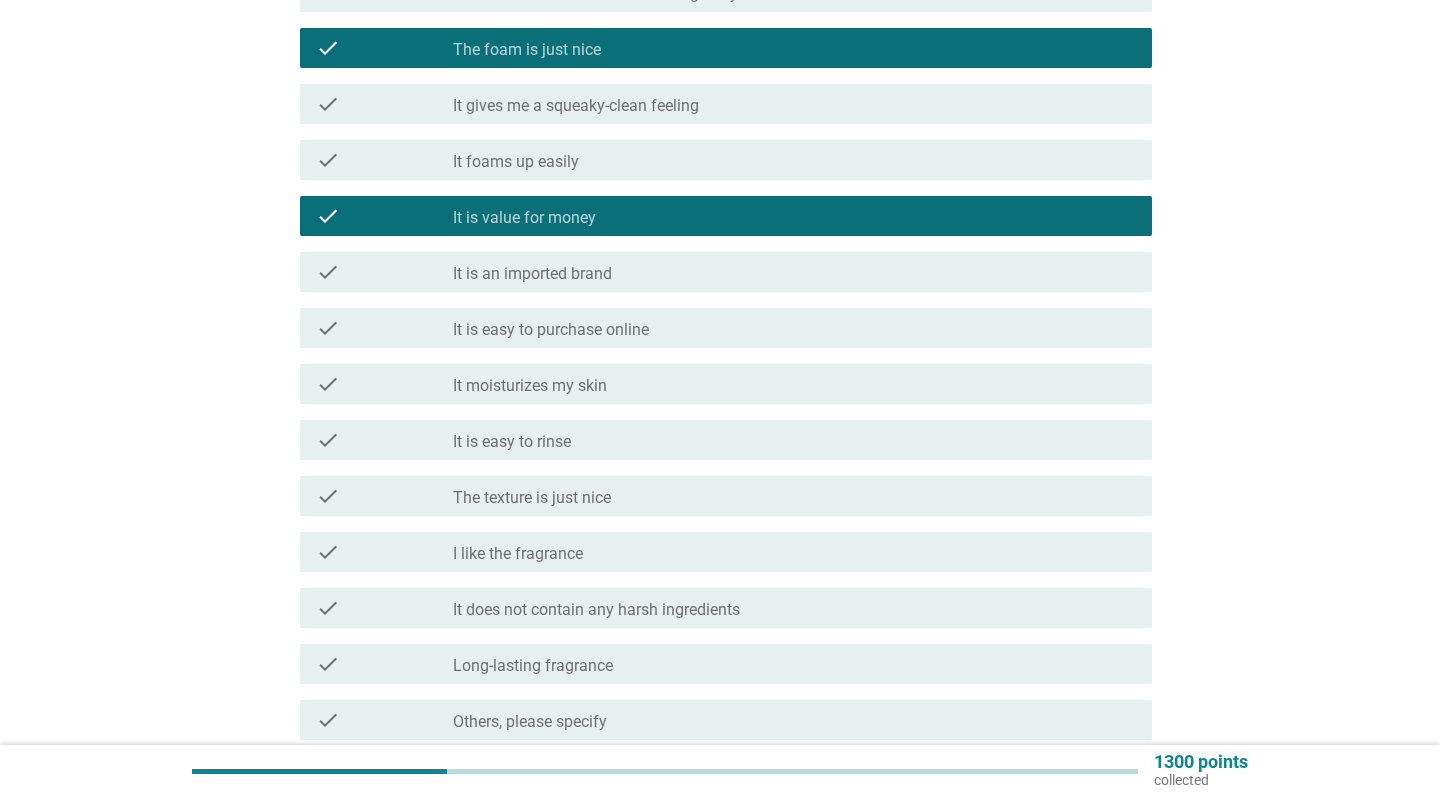 scroll, scrollTop: 531, scrollLeft: 0, axis: vertical 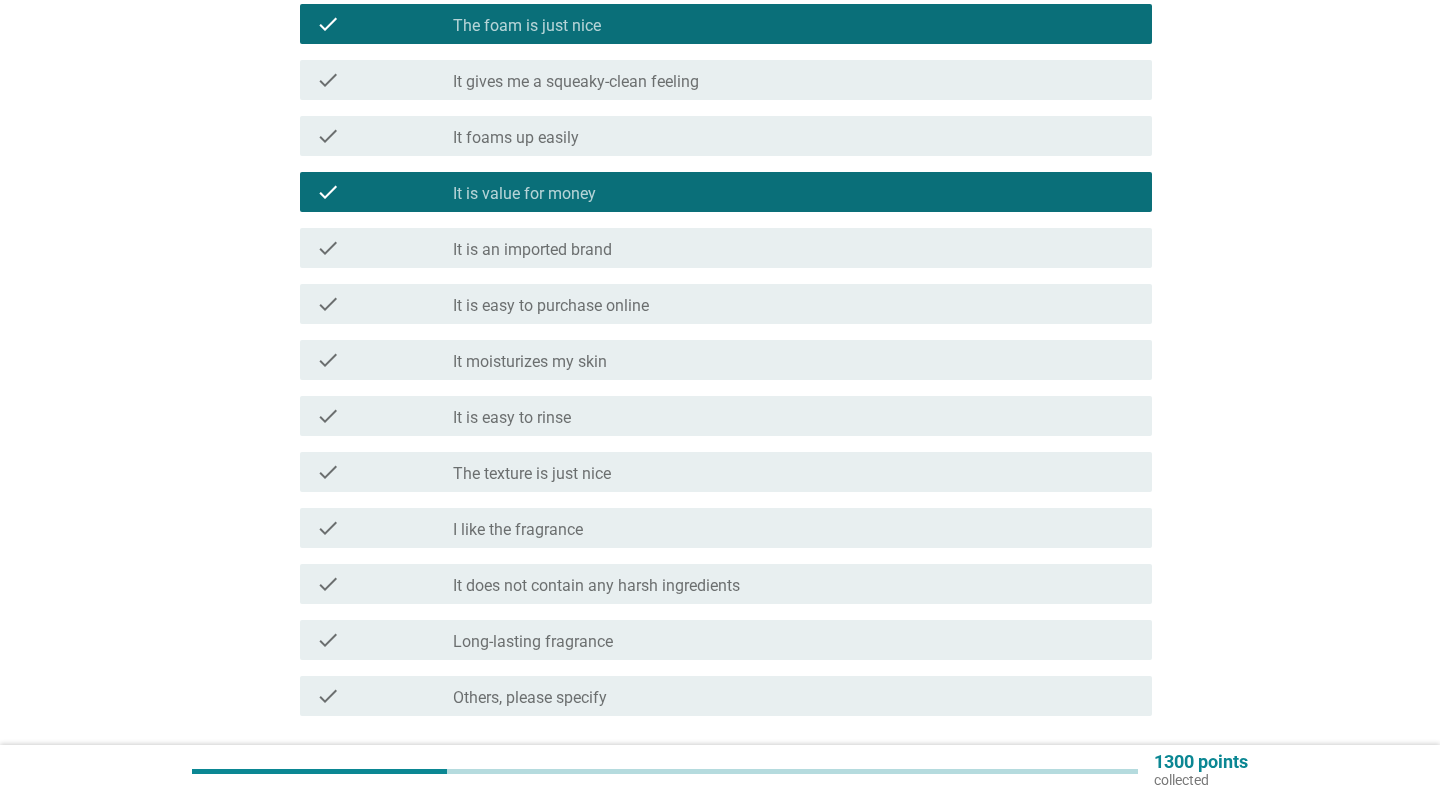 click on "It does not contain any harsh ingredients" at bounding box center [596, 586] 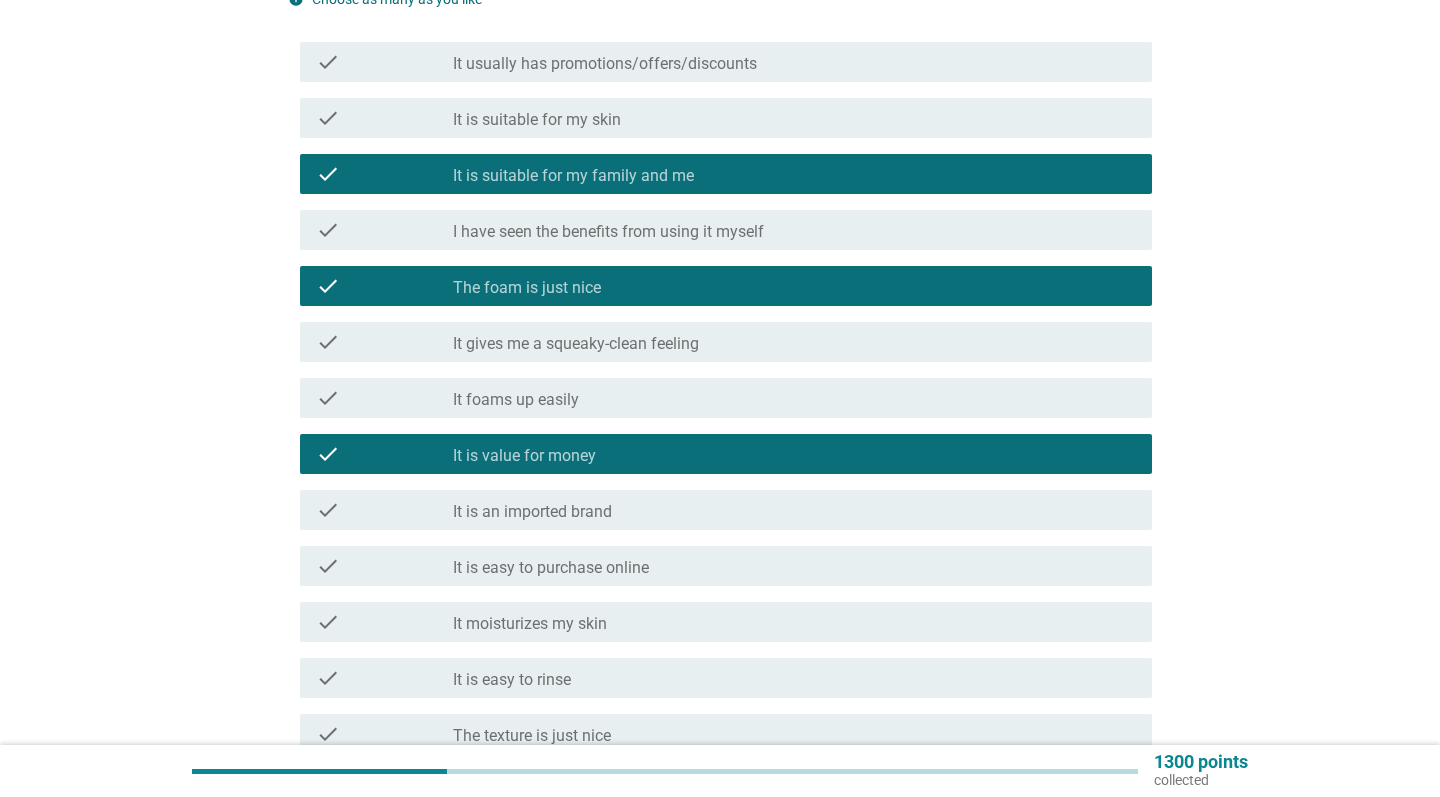 scroll, scrollTop: 259, scrollLeft: 0, axis: vertical 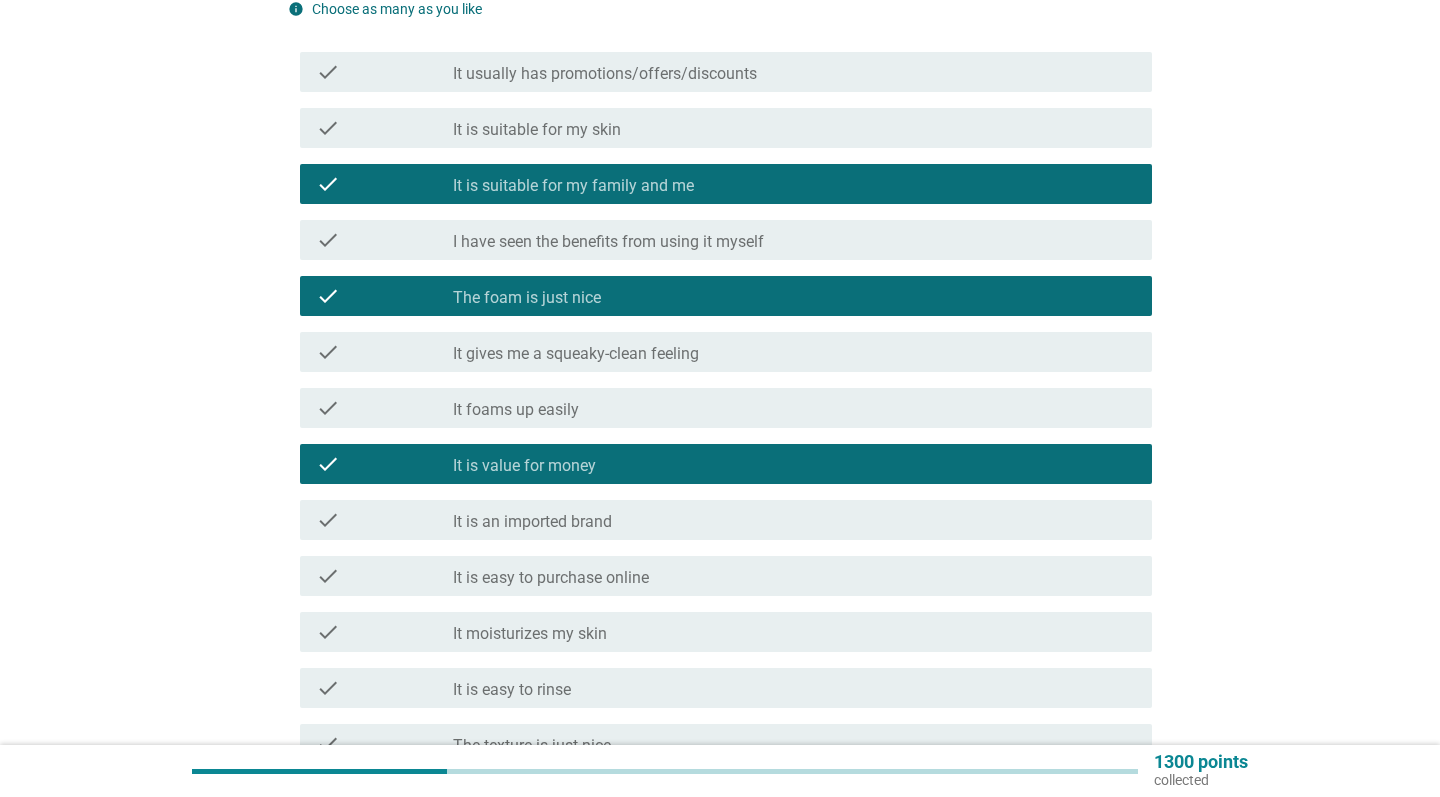 click on "check_box_outline_blank It is suitable for my skin" at bounding box center (794, 128) 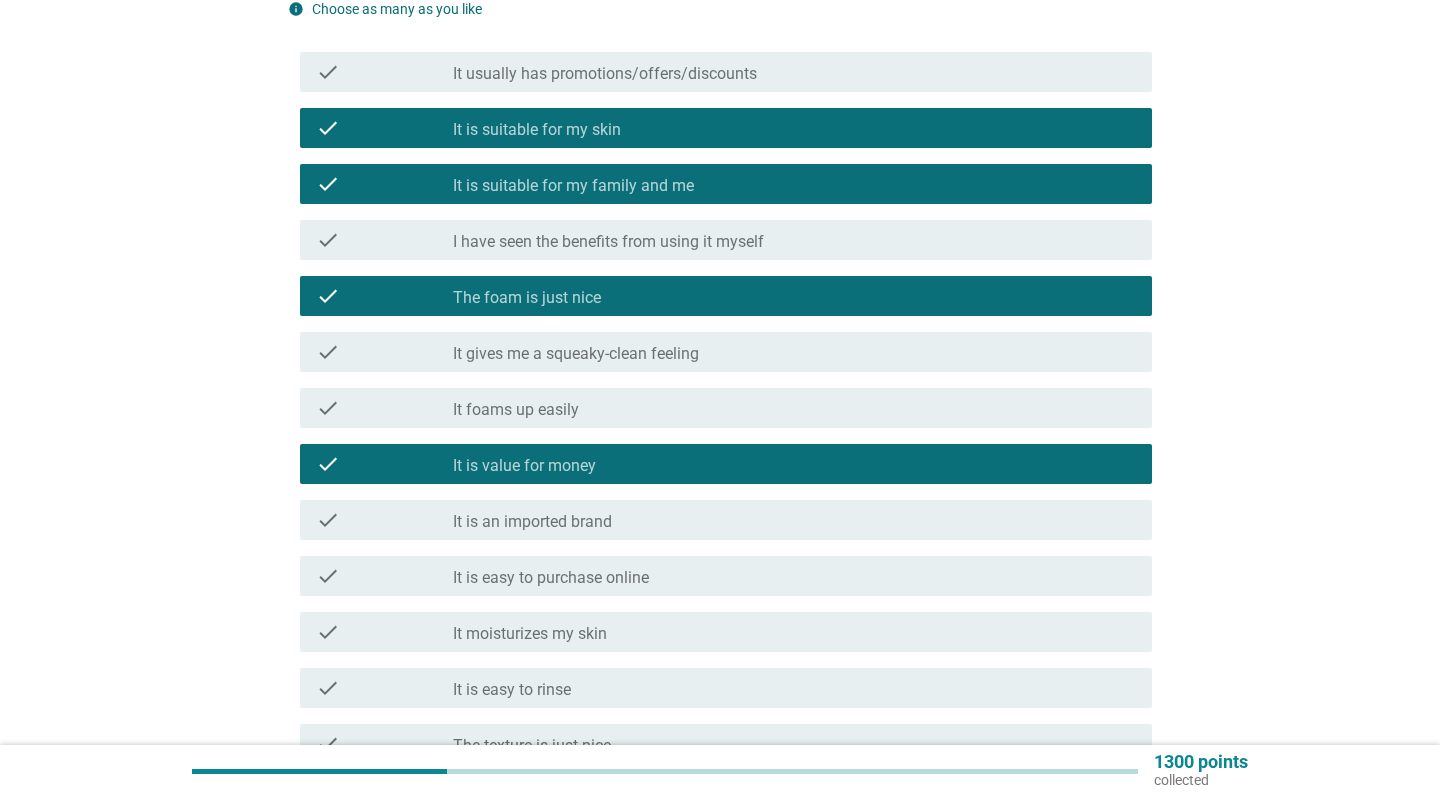 click on "check_box_outline_blank It usually has promotions/offers/discounts" at bounding box center [794, 72] 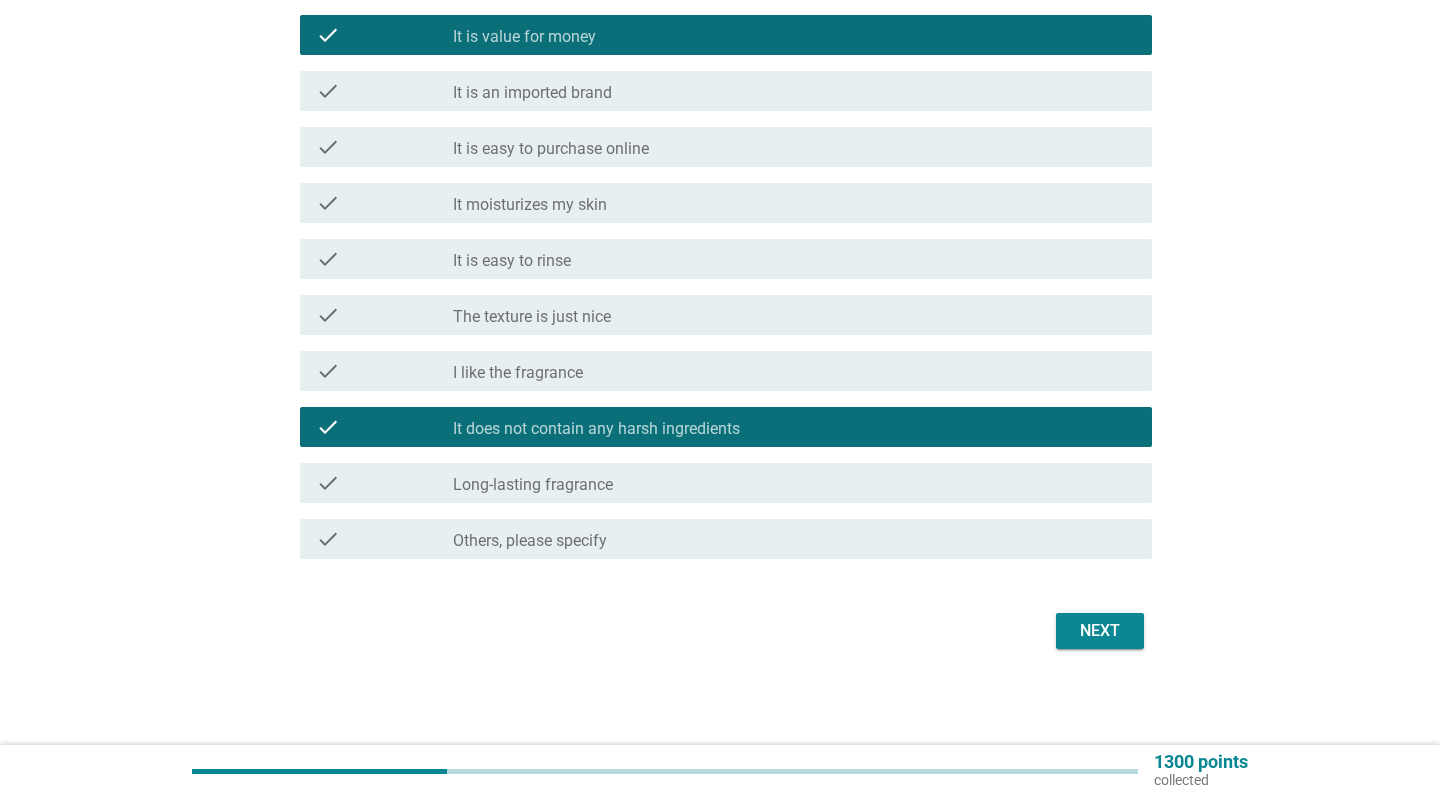 scroll, scrollTop: 688, scrollLeft: 0, axis: vertical 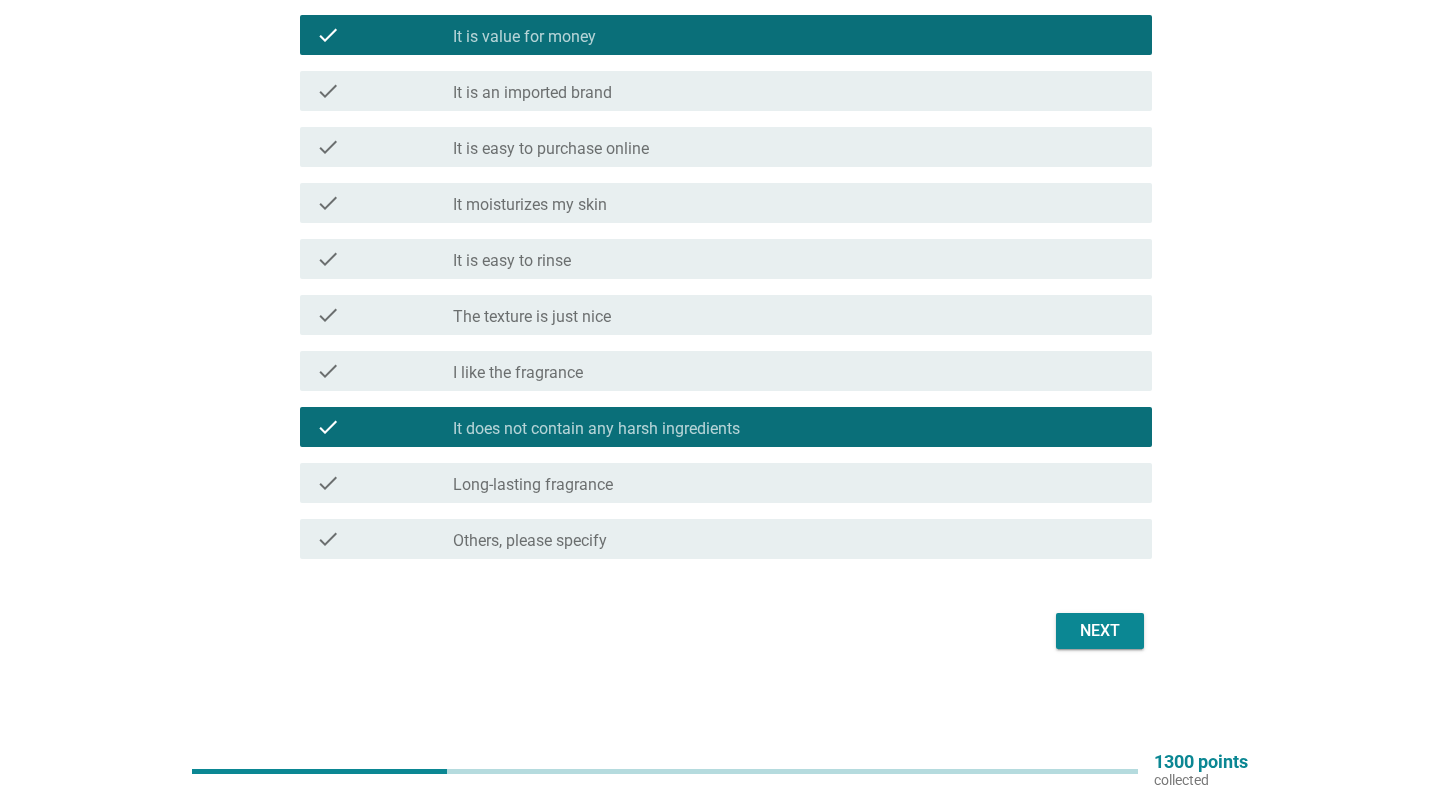 click on "Next" at bounding box center (1100, 631) 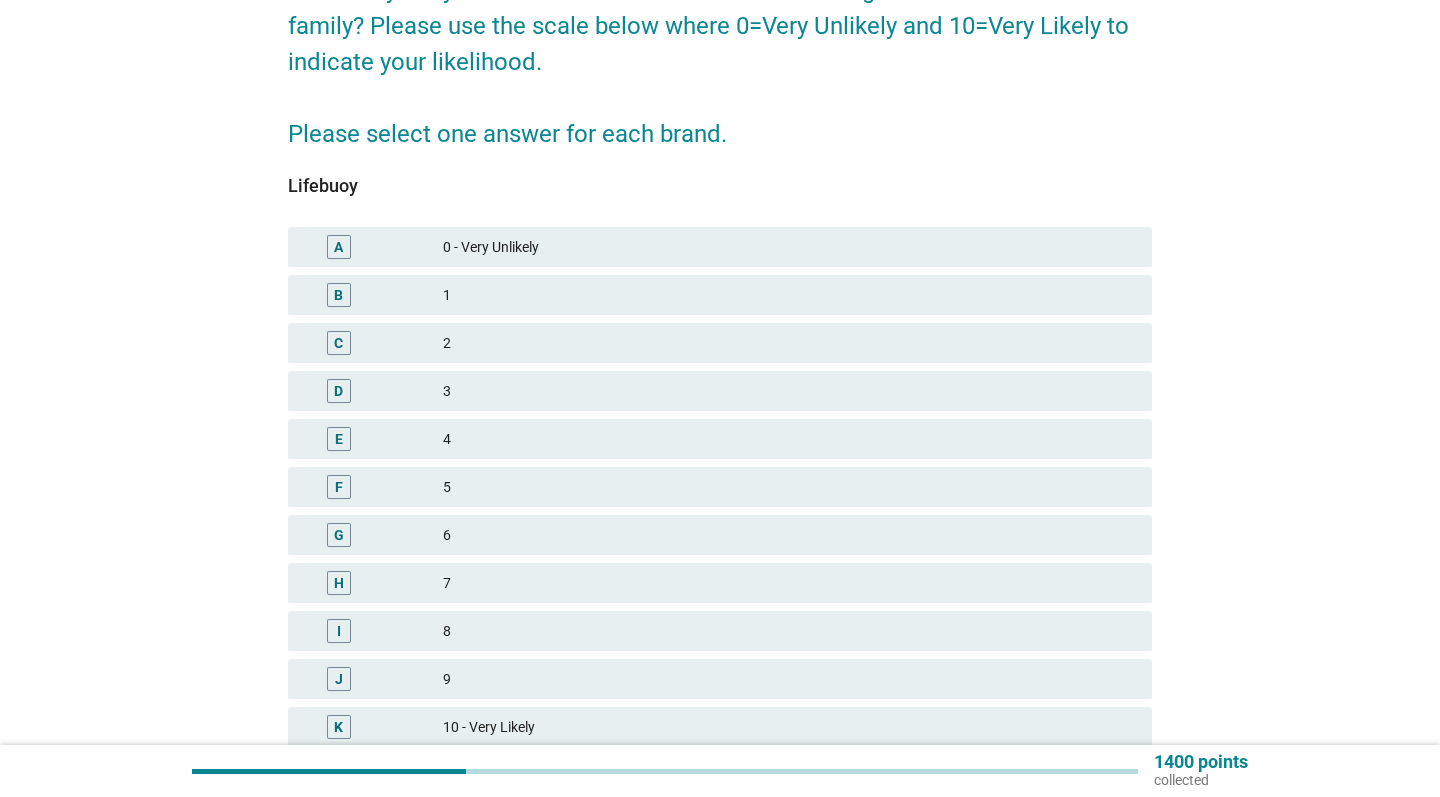 scroll, scrollTop: 225, scrollLeft: 0, axis: vertical 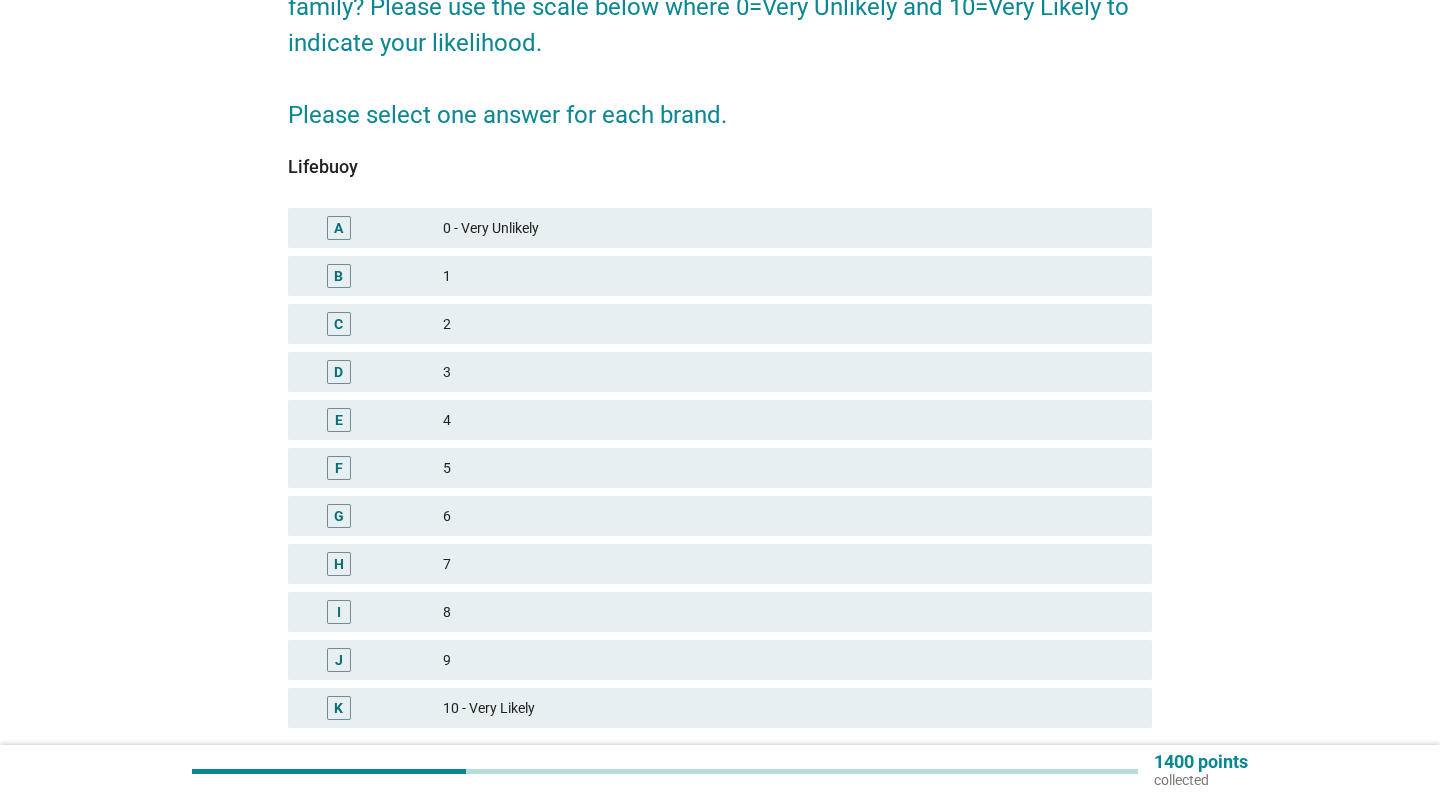 click on "5" at bounding box center (789, 468) 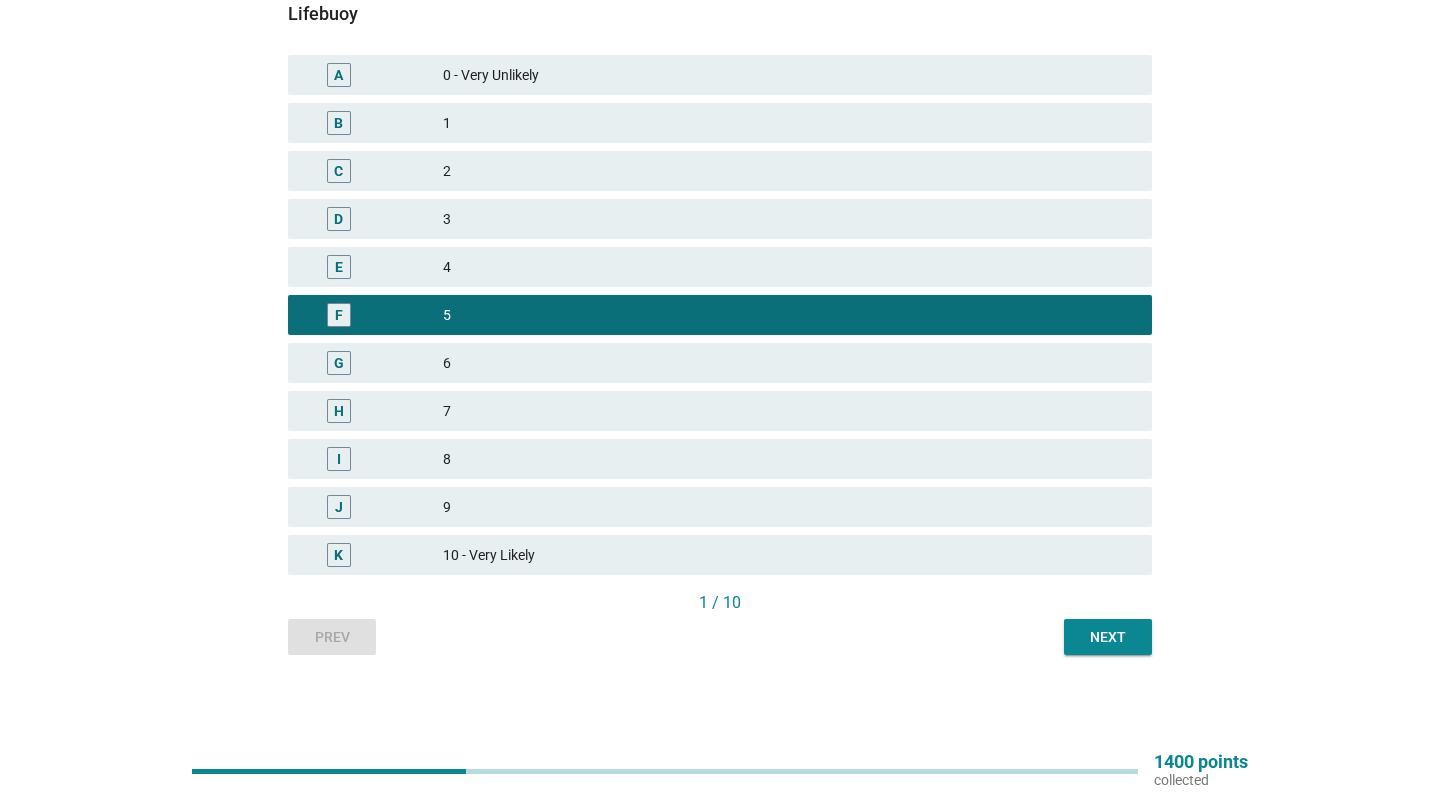 scroll, scrollTop: 378, scrollLeft: 0, axis: vertical 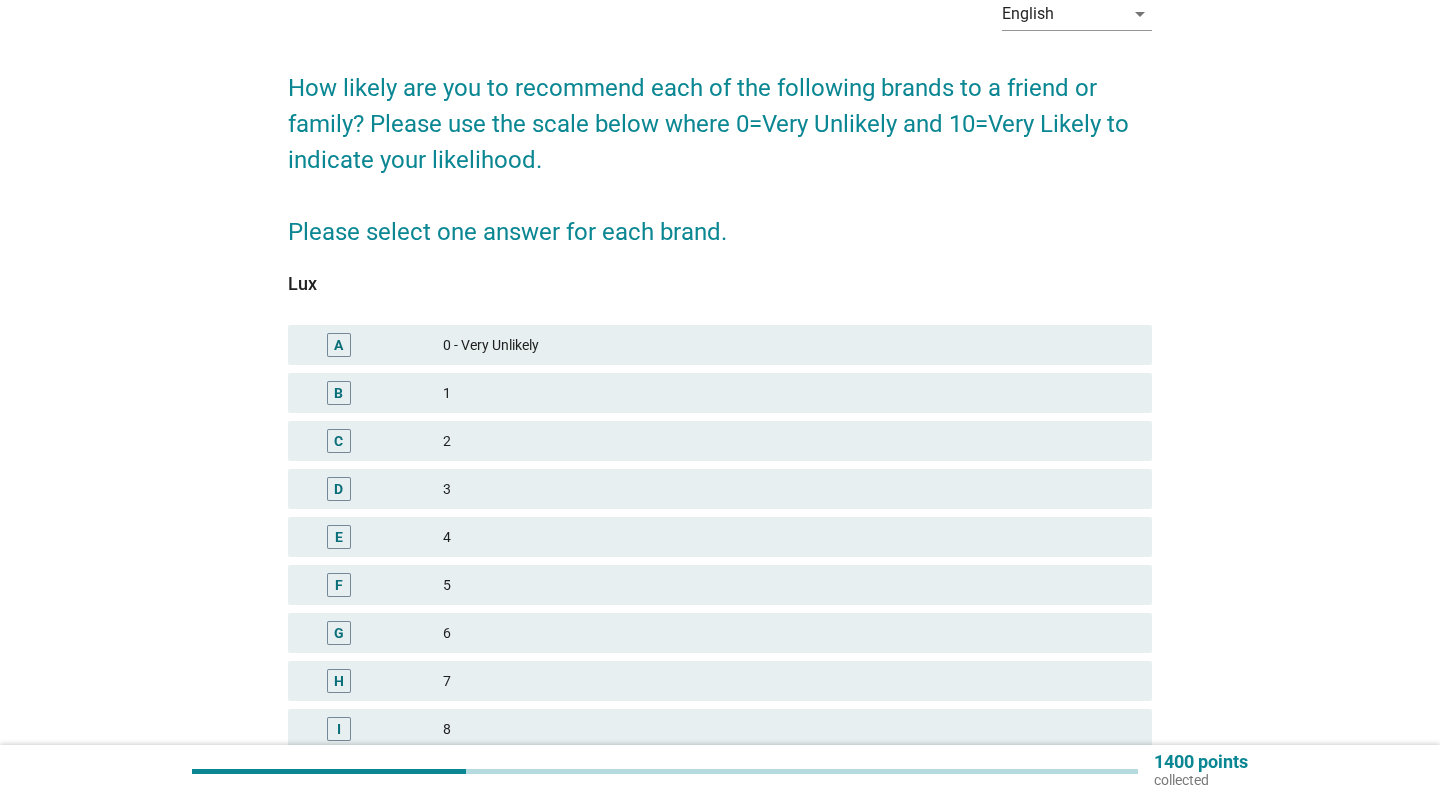 click on "E   4" at bounding box center [720, 537] 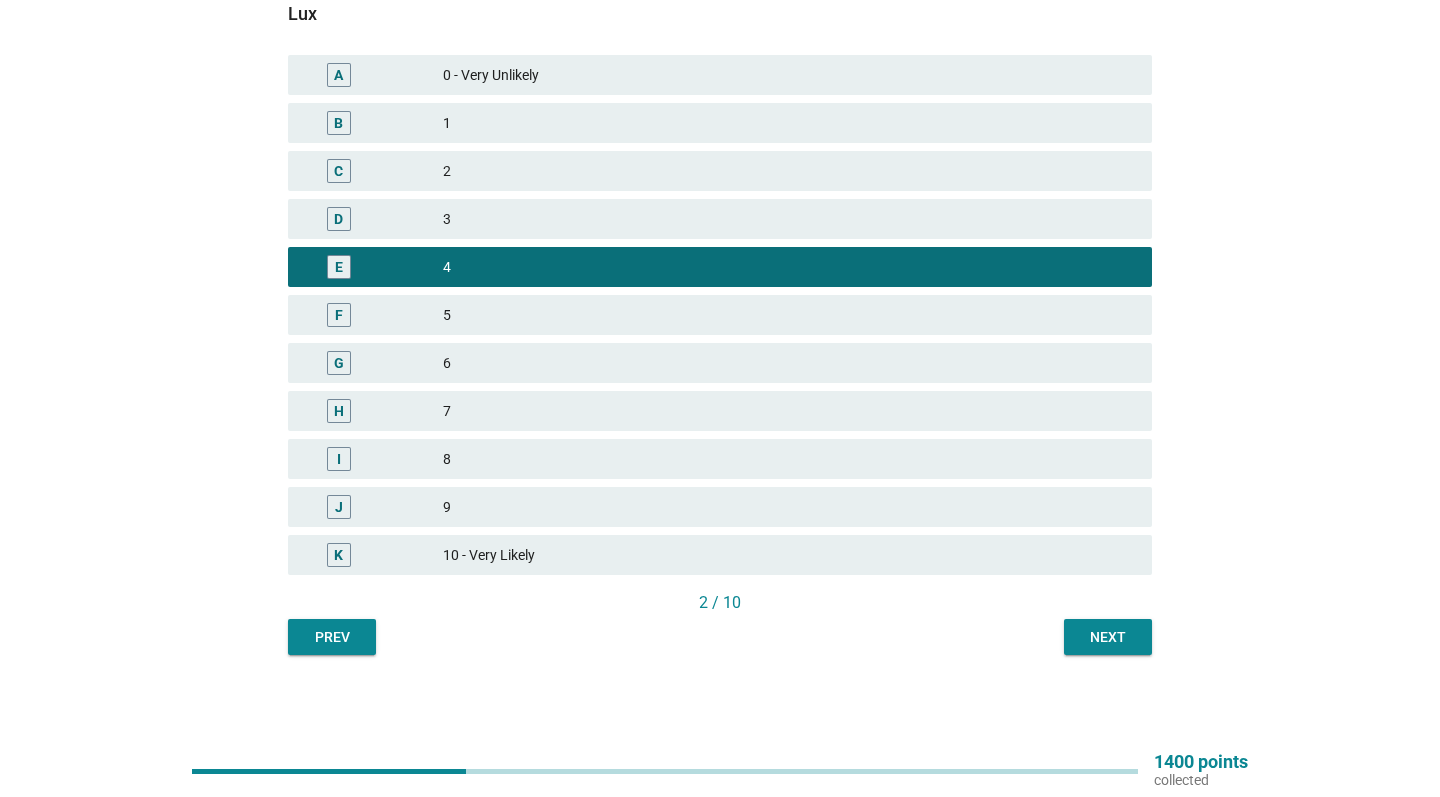 scroll, scrollTop: 378, scrollLeft: 0, axis: vertical 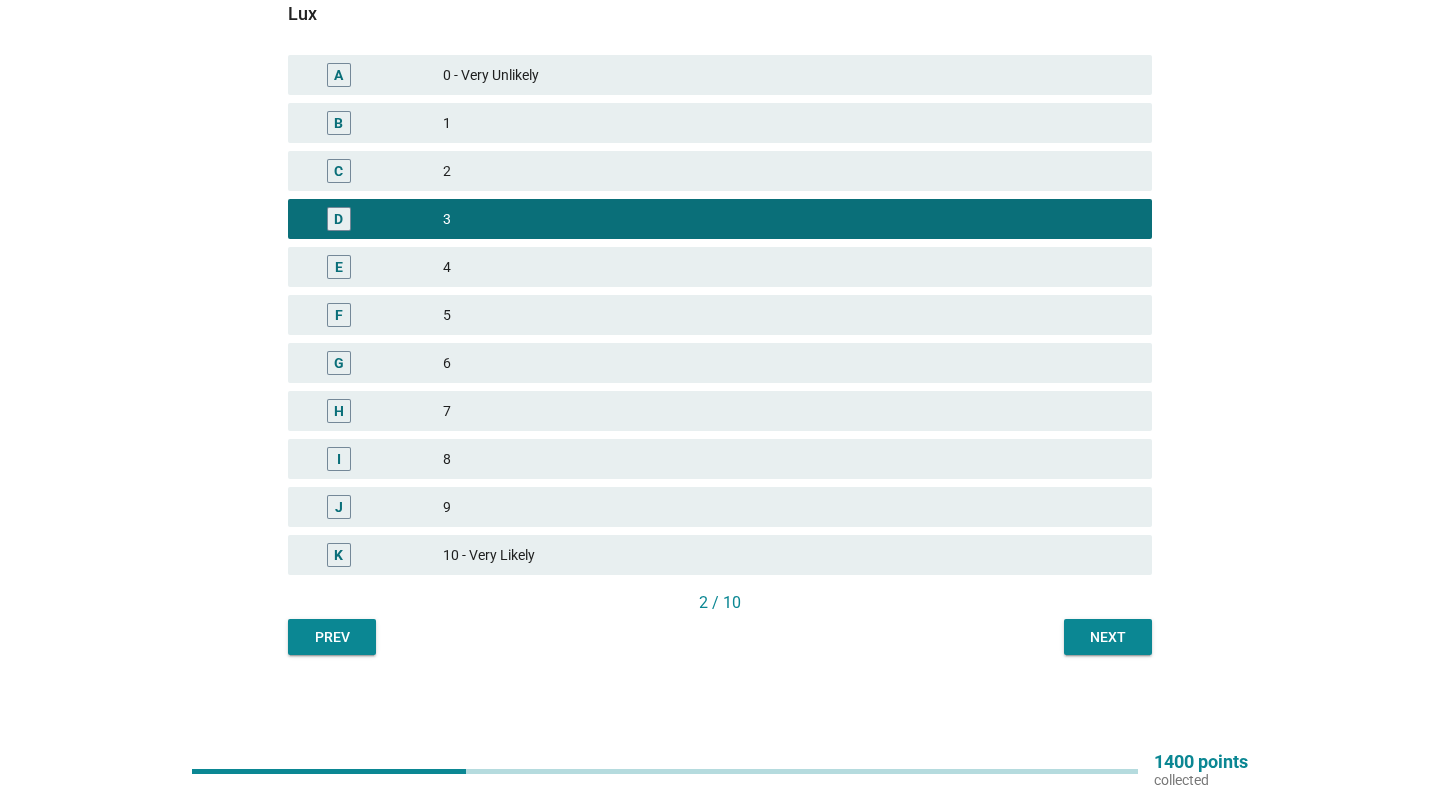 click on "Next" at bounding box center [1108, 637] 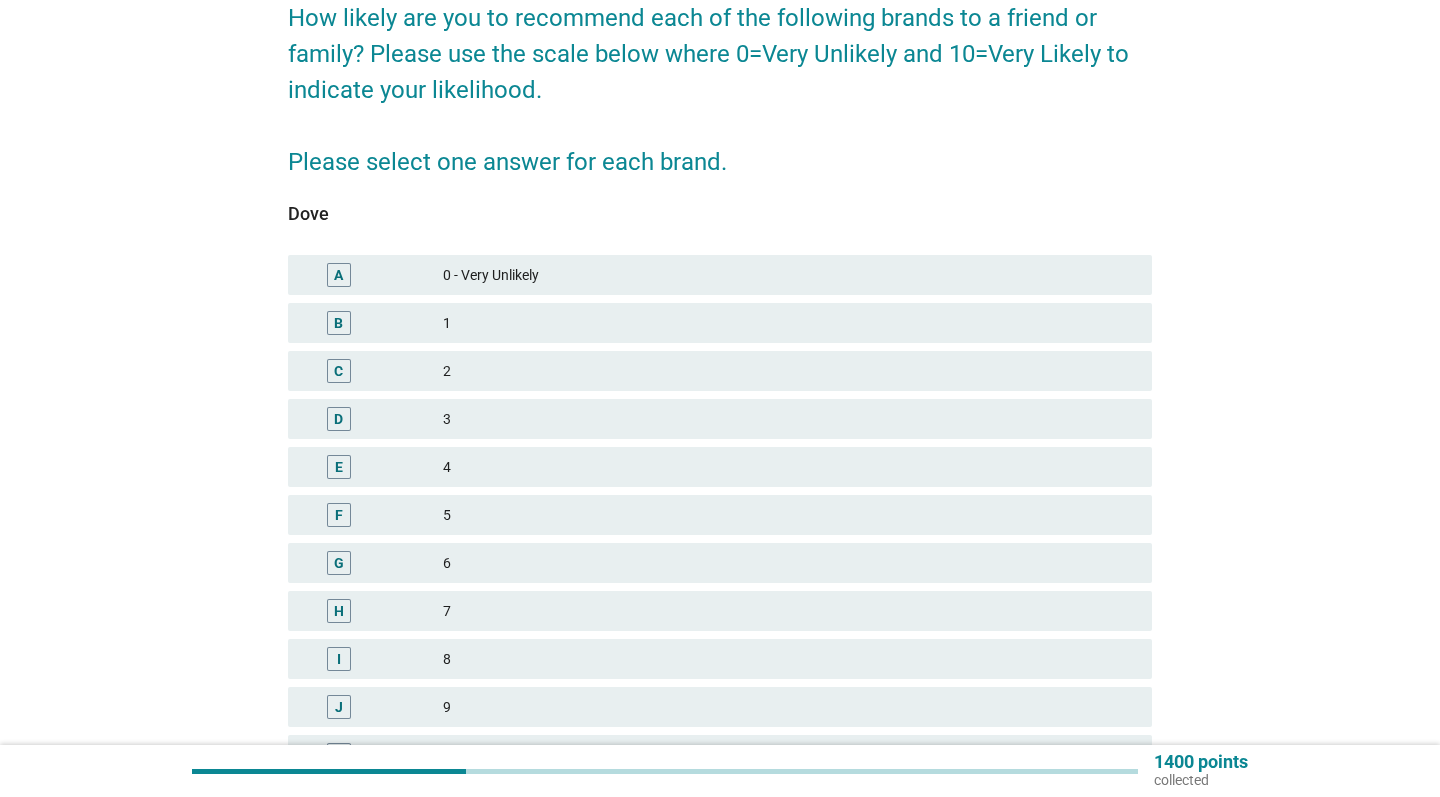scroll, scrollTop: 243, scrollLeft: 0, axis: vertical 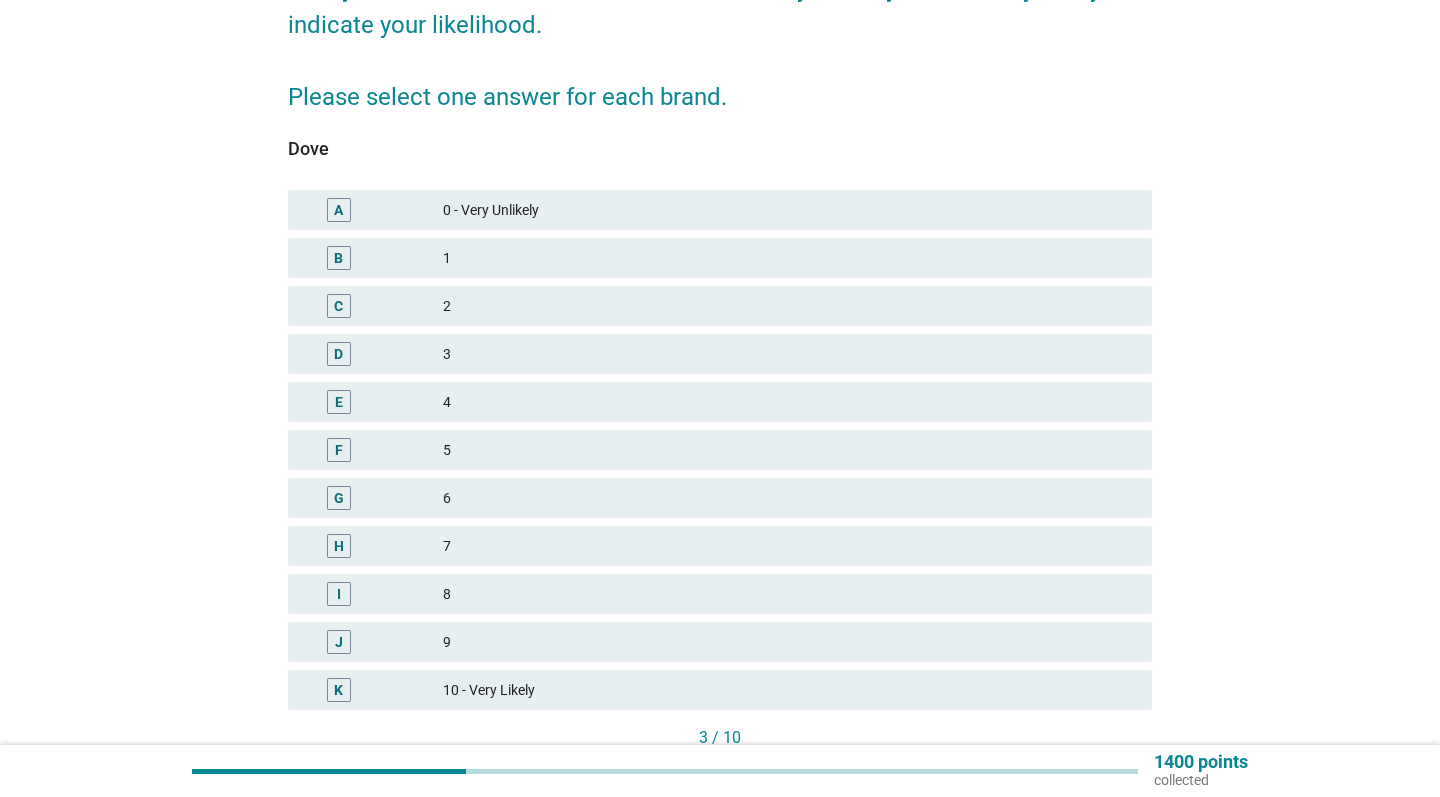 click on "6" at bounding box center [789, 498] 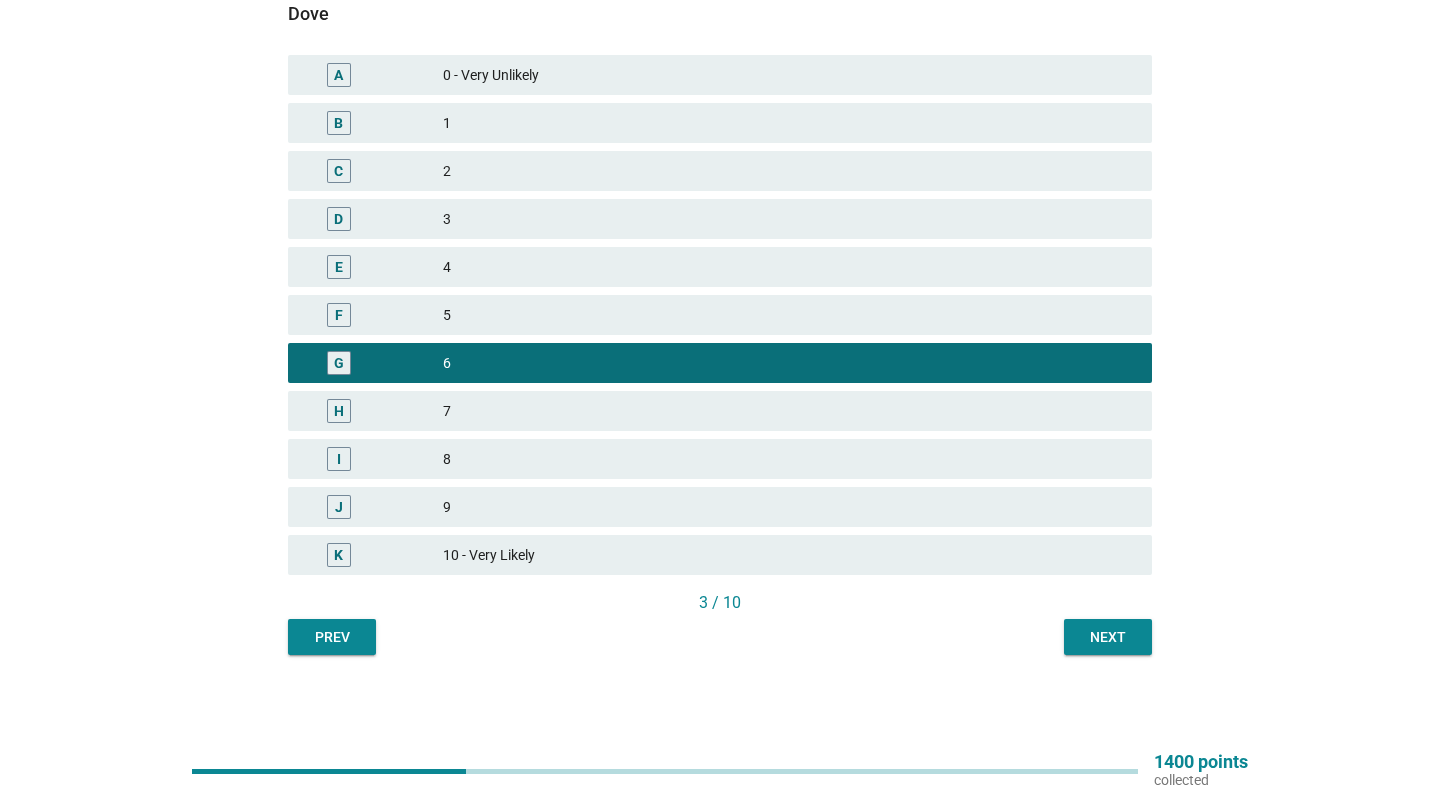 scroll, scrollTop: 378, scrollLeft: 0, axis: vertical 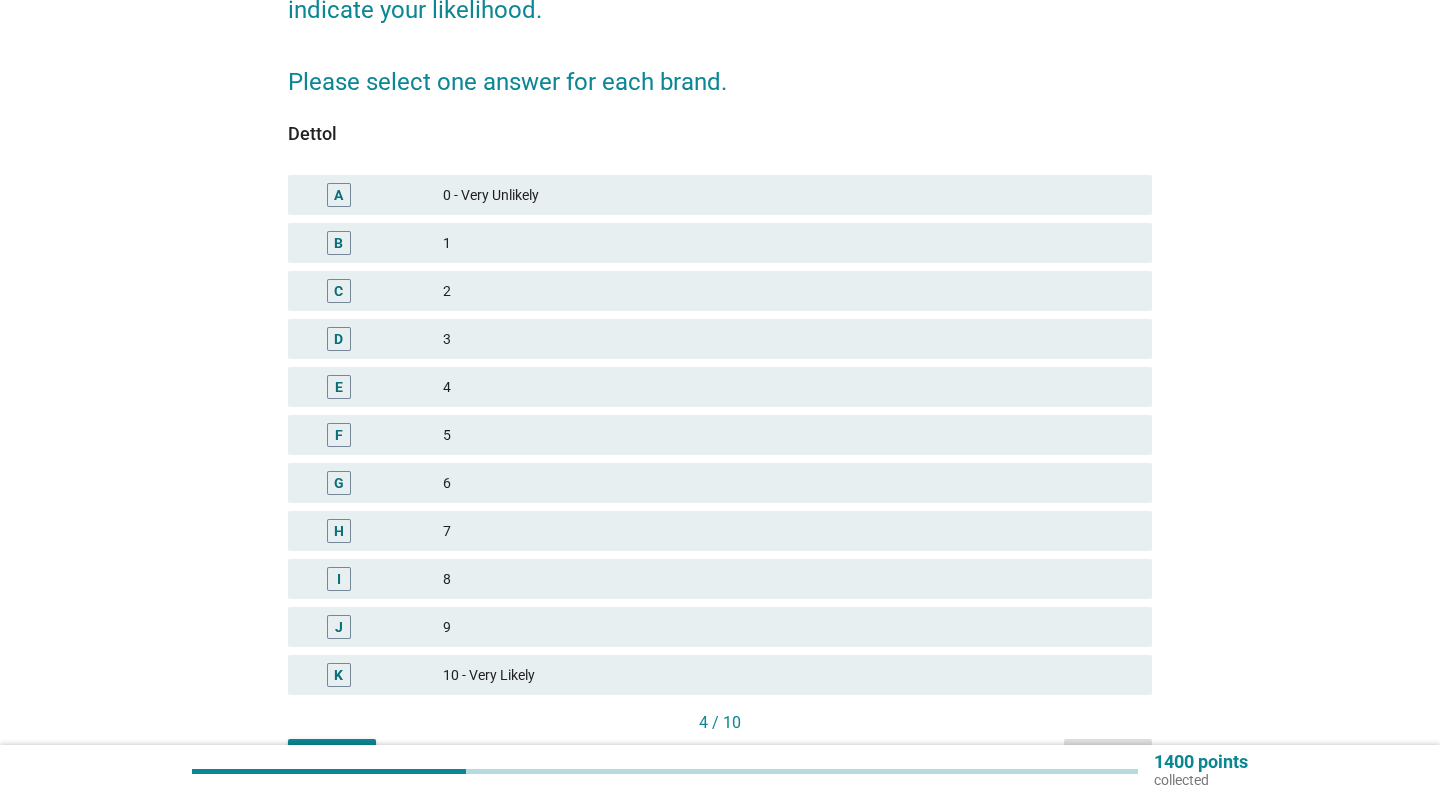 click on "F   5" at bounding box center [720, 435] 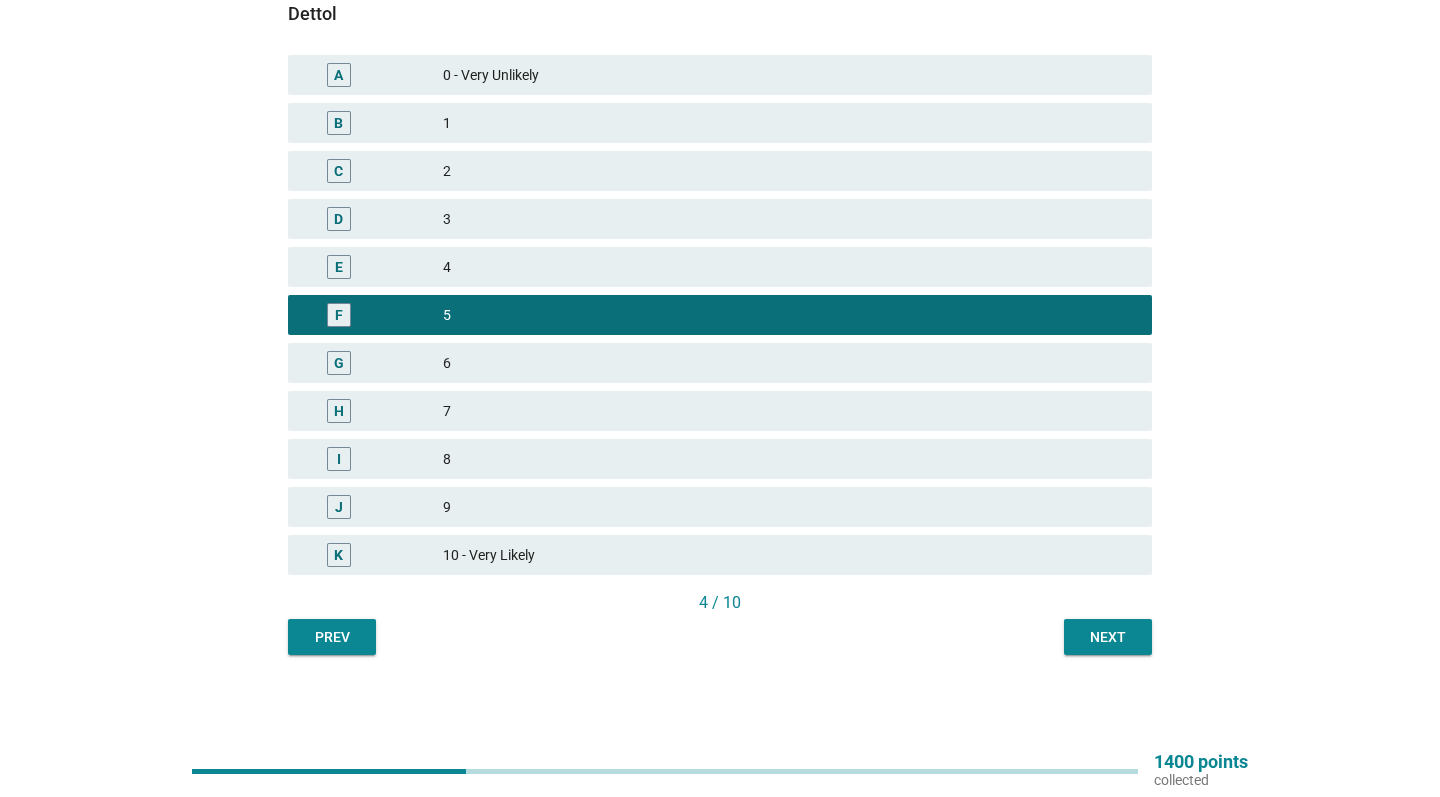 scroll, scrollTop: 378, scrollLeft: 0, axis: vertical 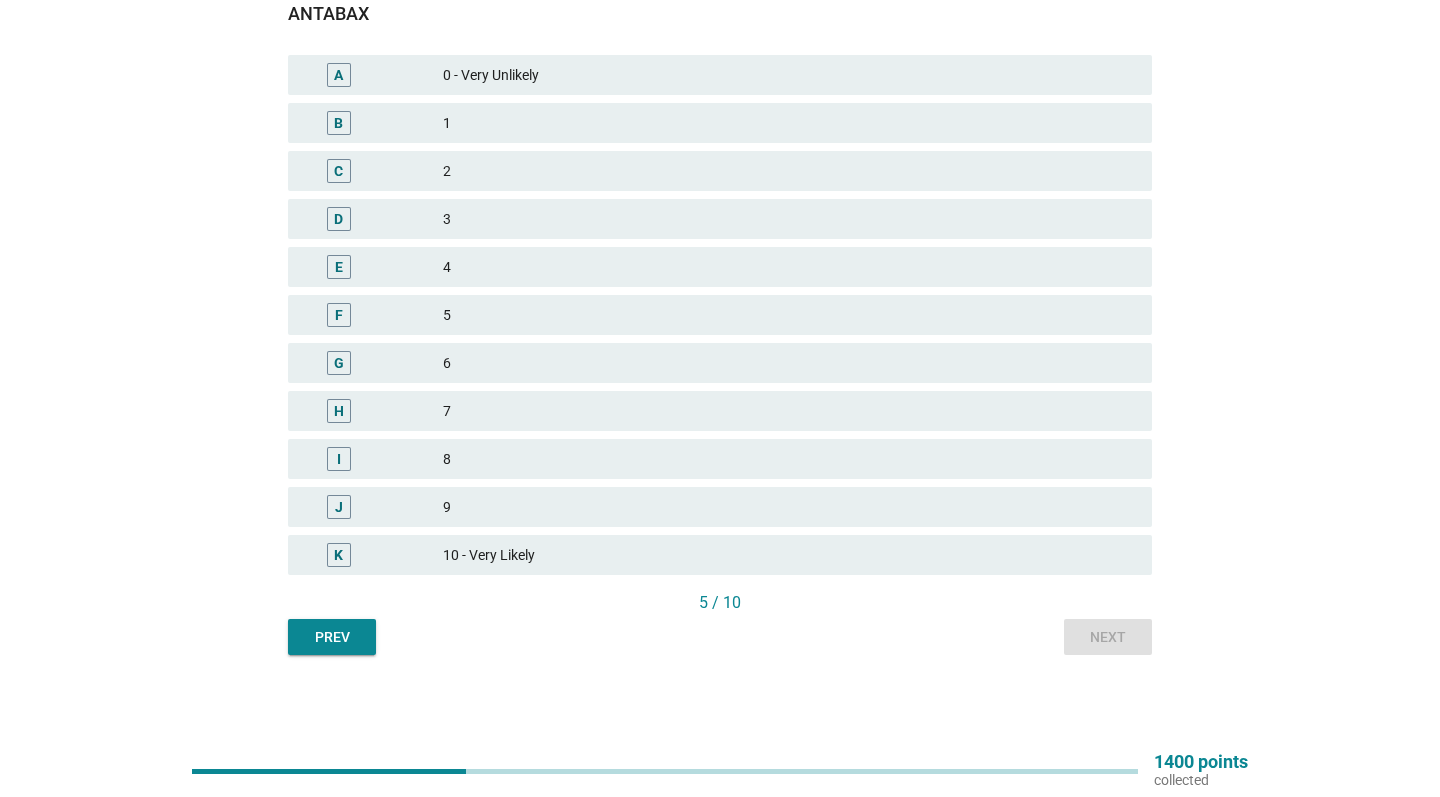 click on "5" at bounding box center [789, 315] 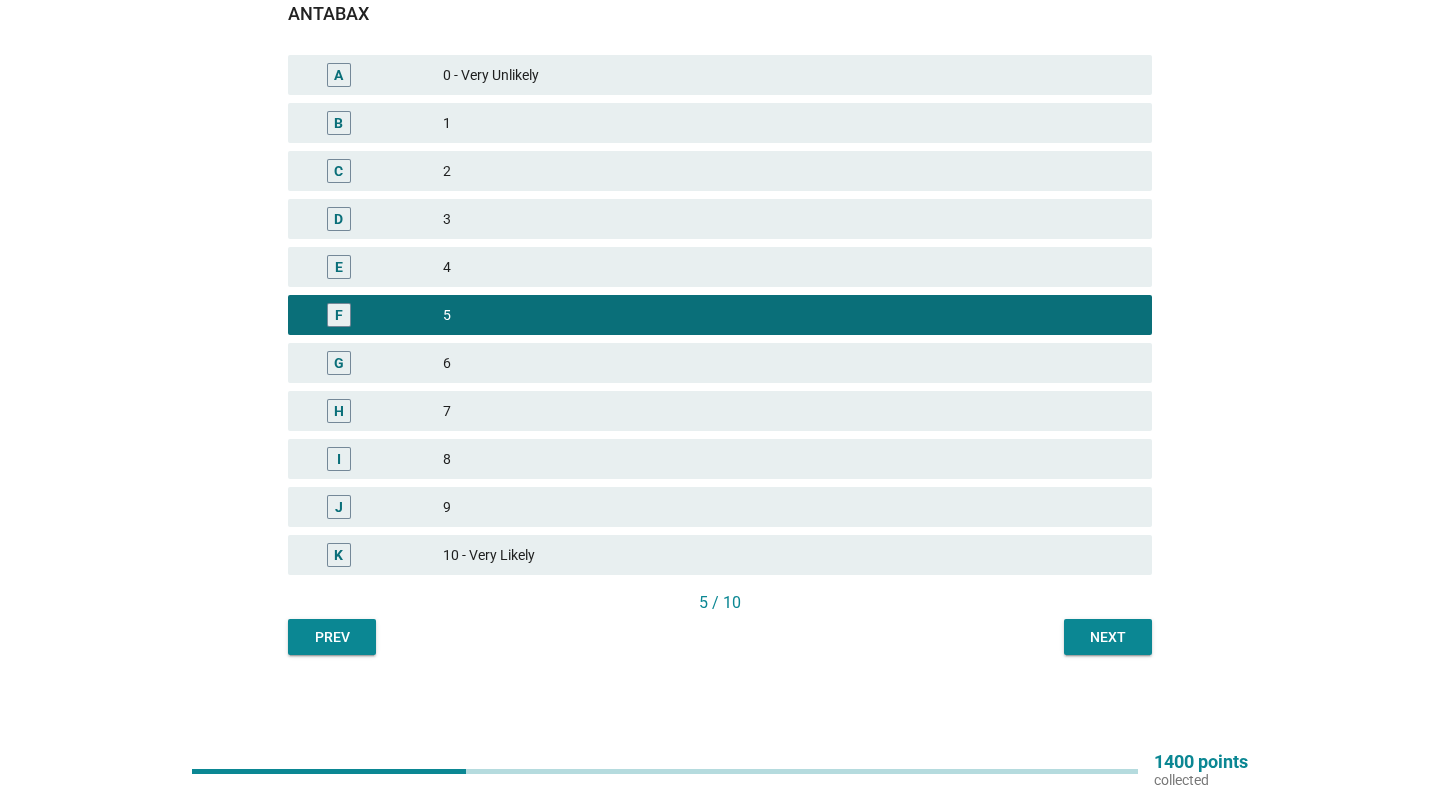 click on "Next" at bounding box center [1108, 637] 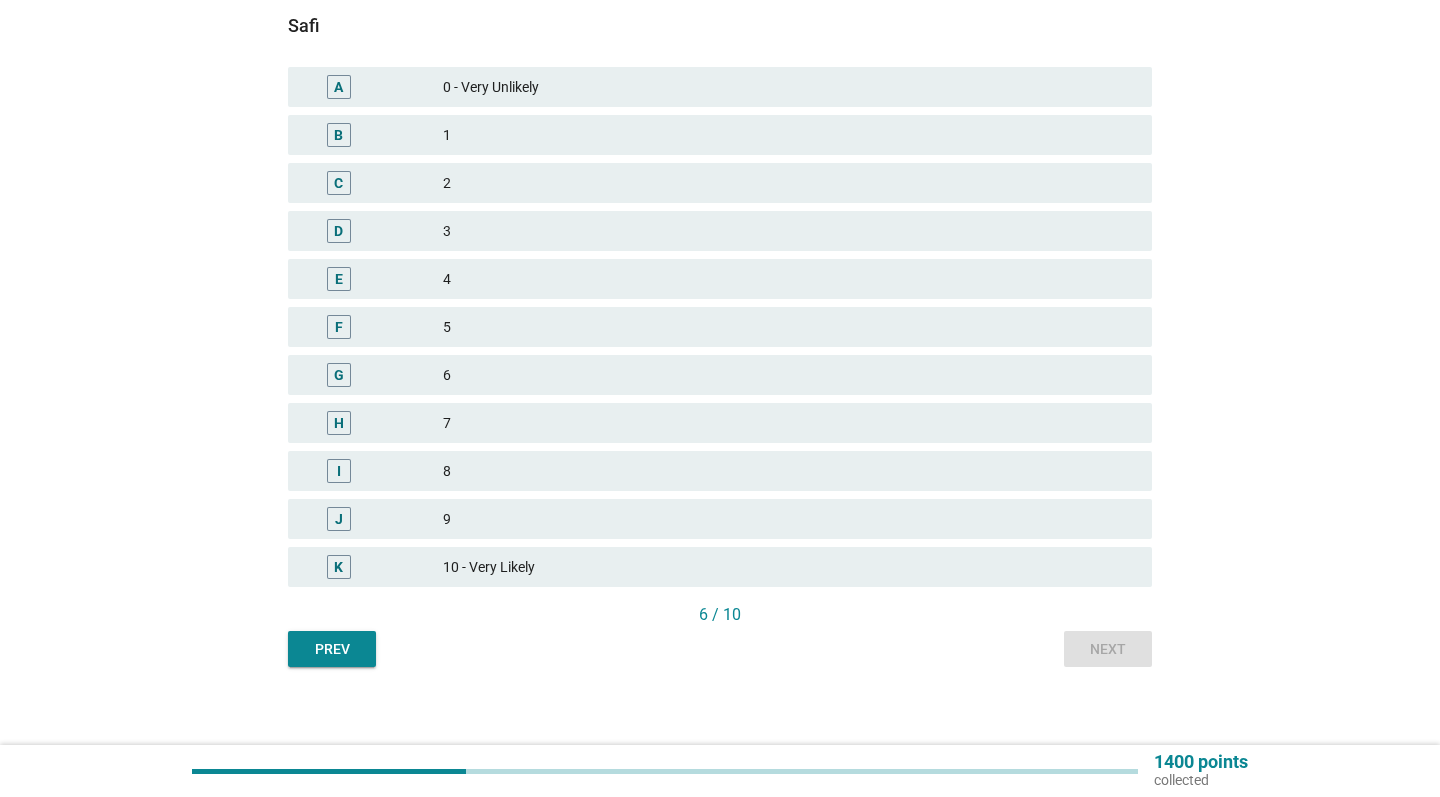 scroll, scrollTop: 369, scrollLeft: 0, axis: vertical 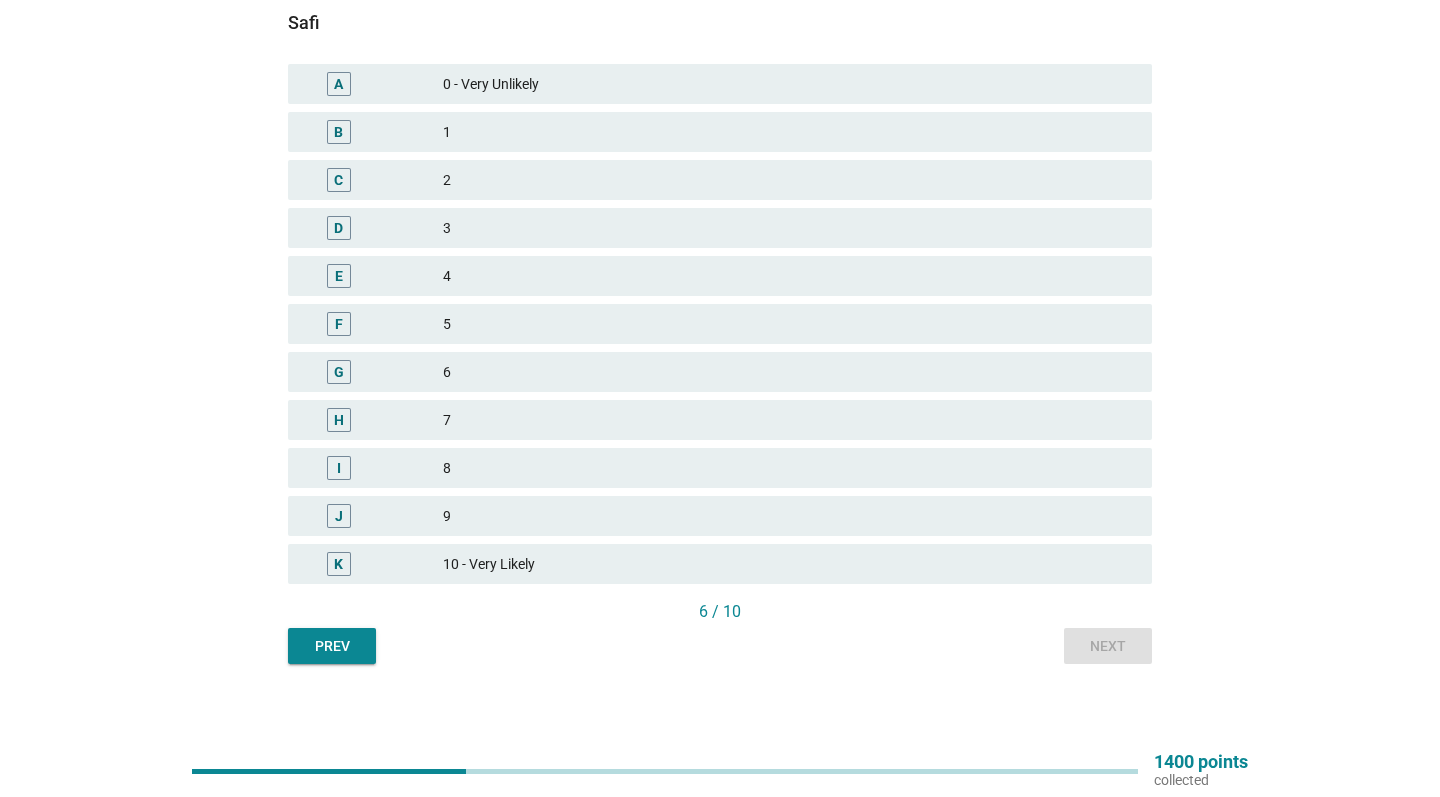 click on "4" at bounding box center (789, 276) 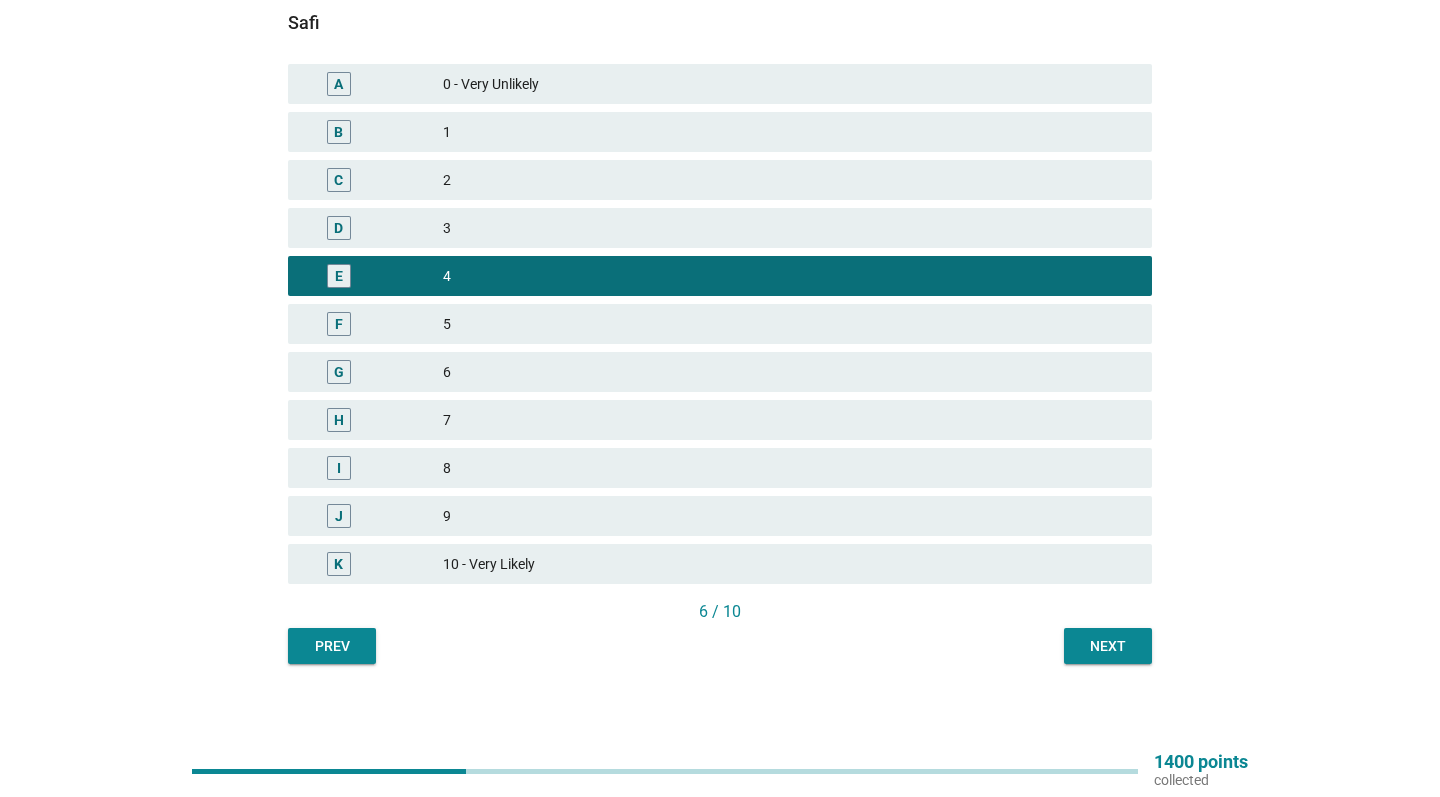 click on "Next" at bounding box center (1108, 646) 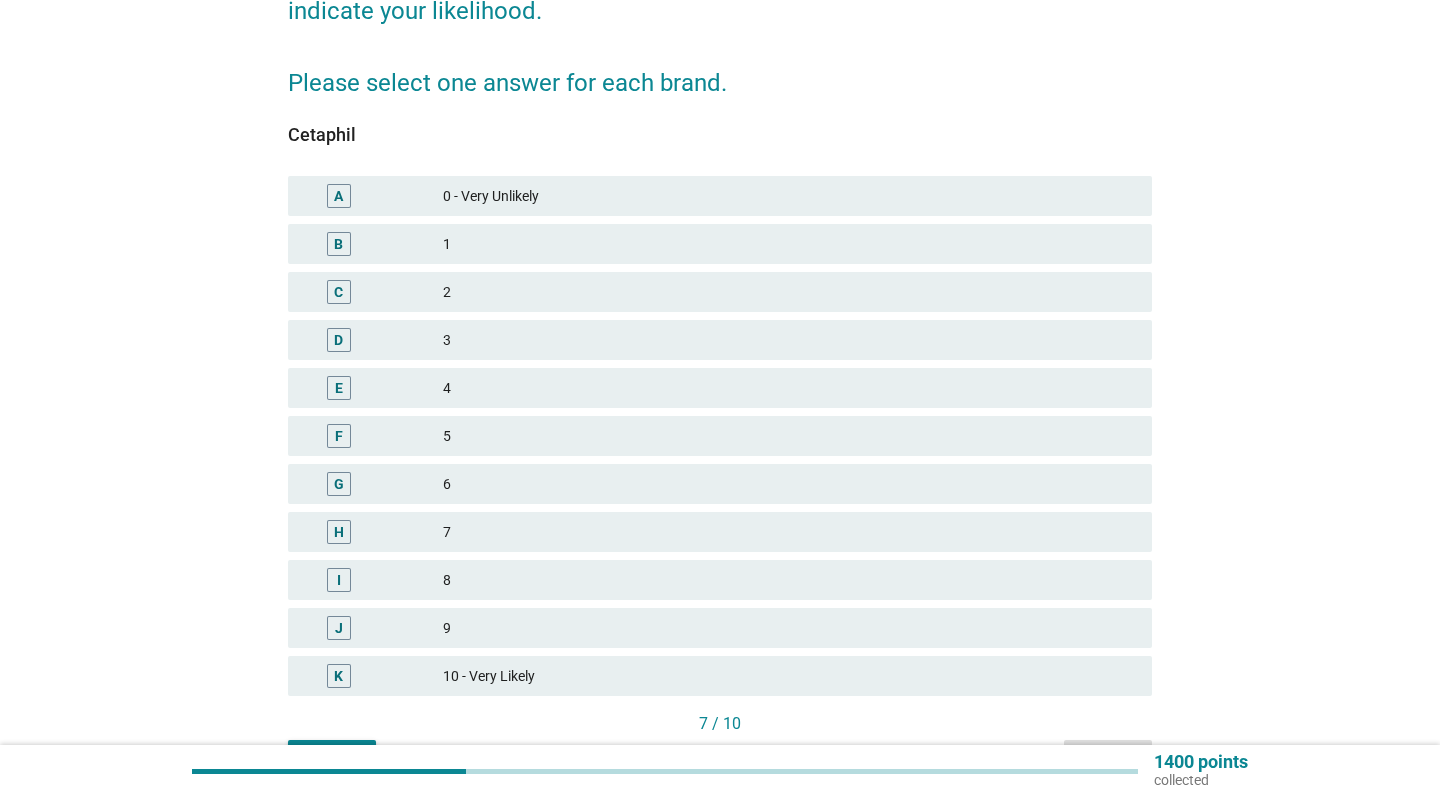 scroll, scrollTop: 336, scrollLeft: 0, axis: vertical 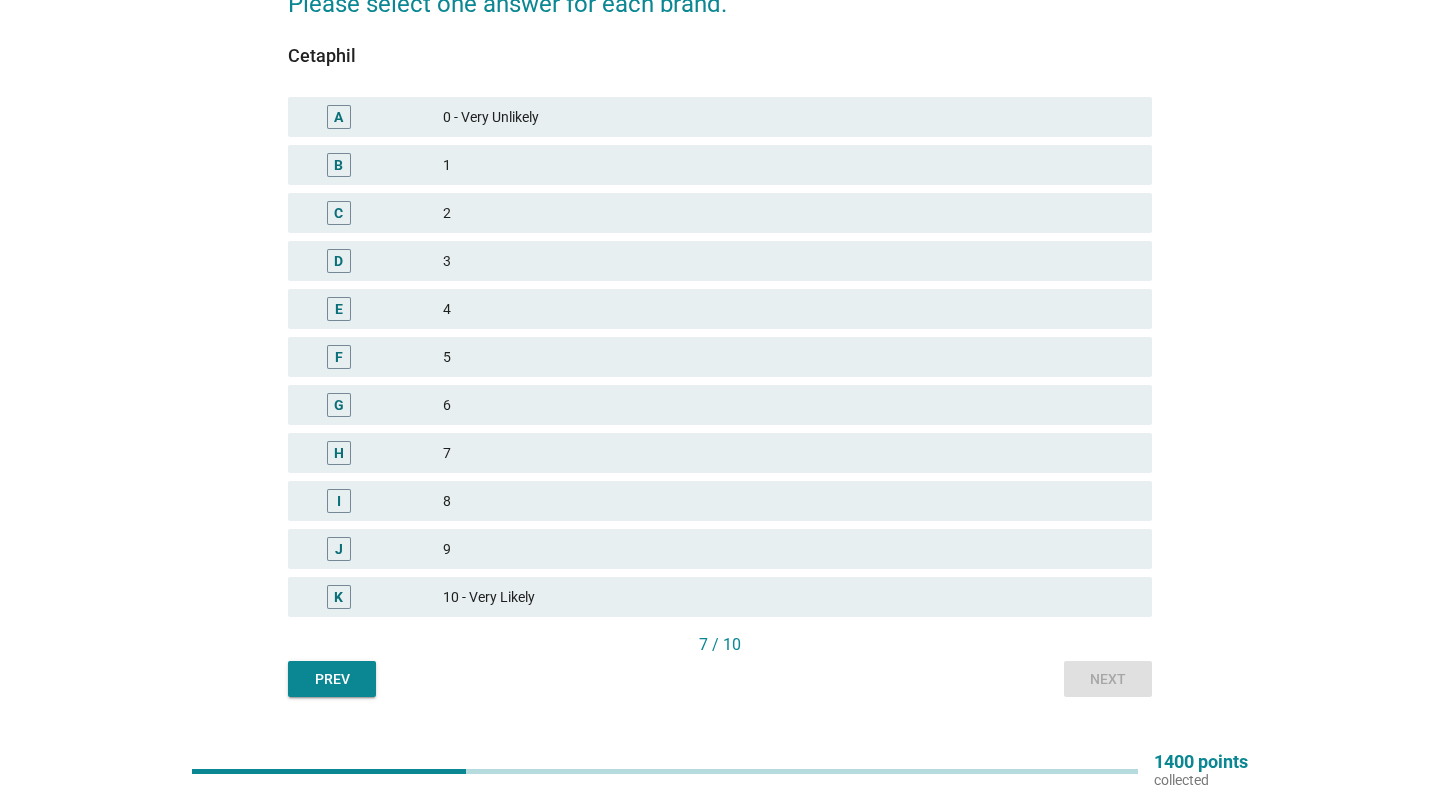 click on "6" at bounding box center (789, 405) 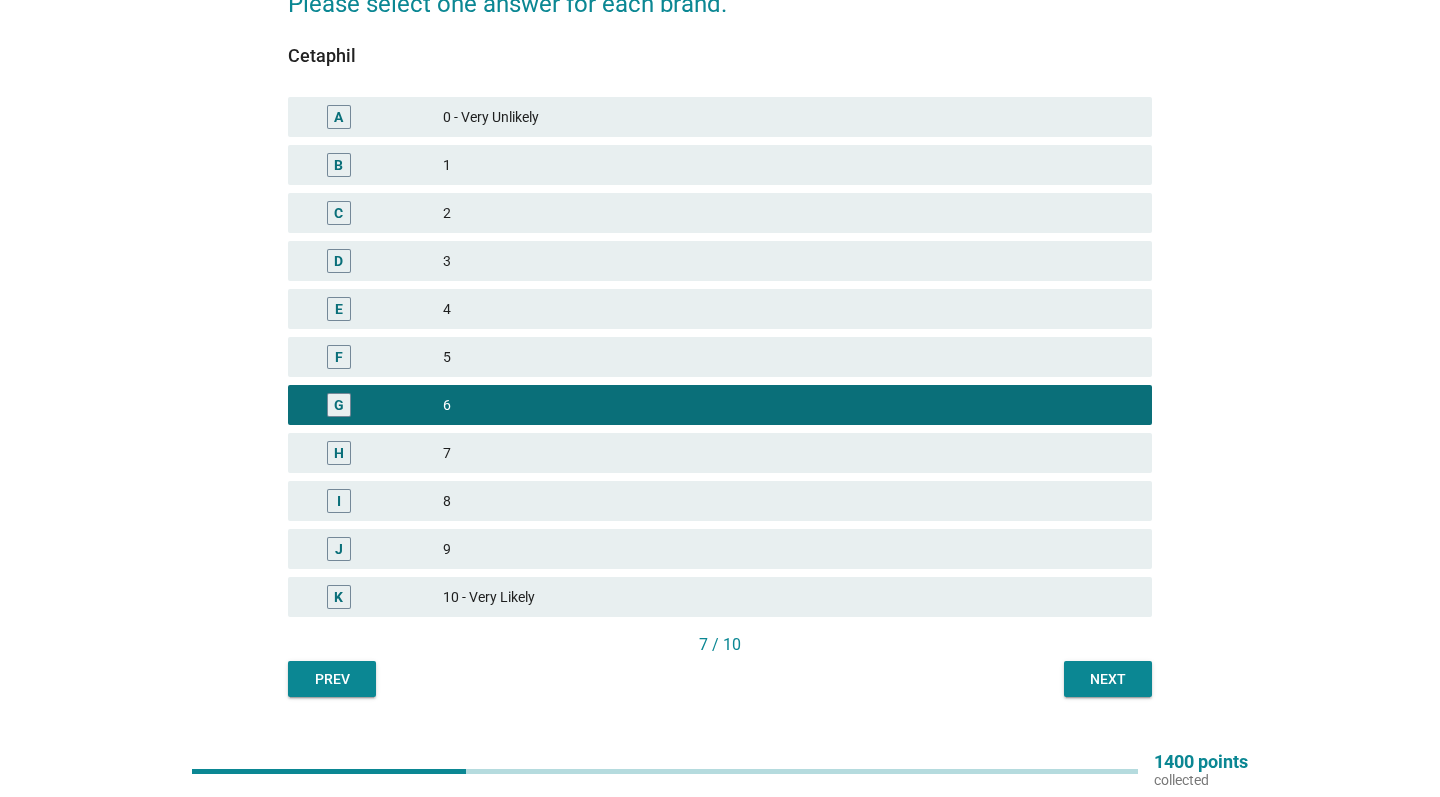click on "H   7" at bounding box center (720, 453) 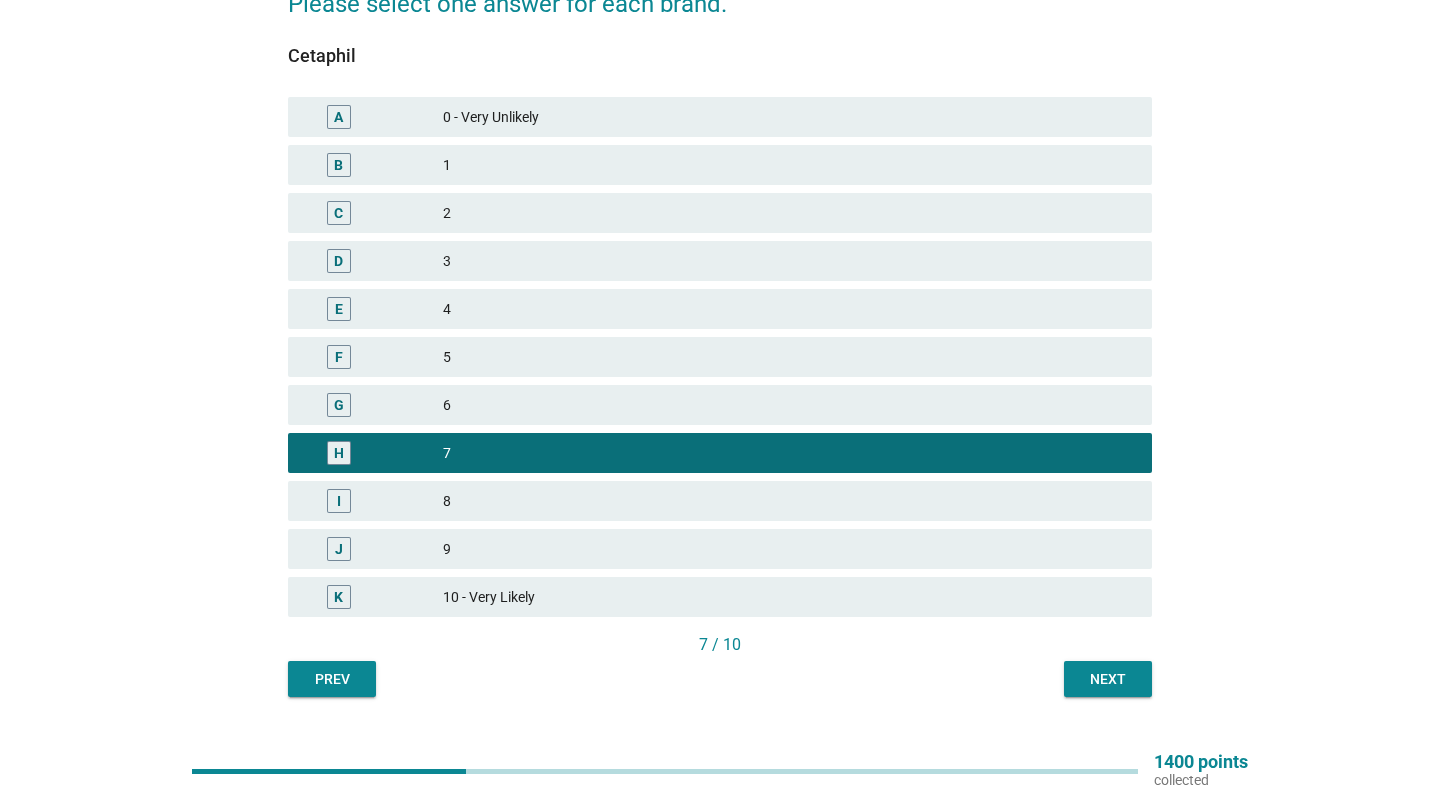 click on "Next" at bounding box center [1108, 679] 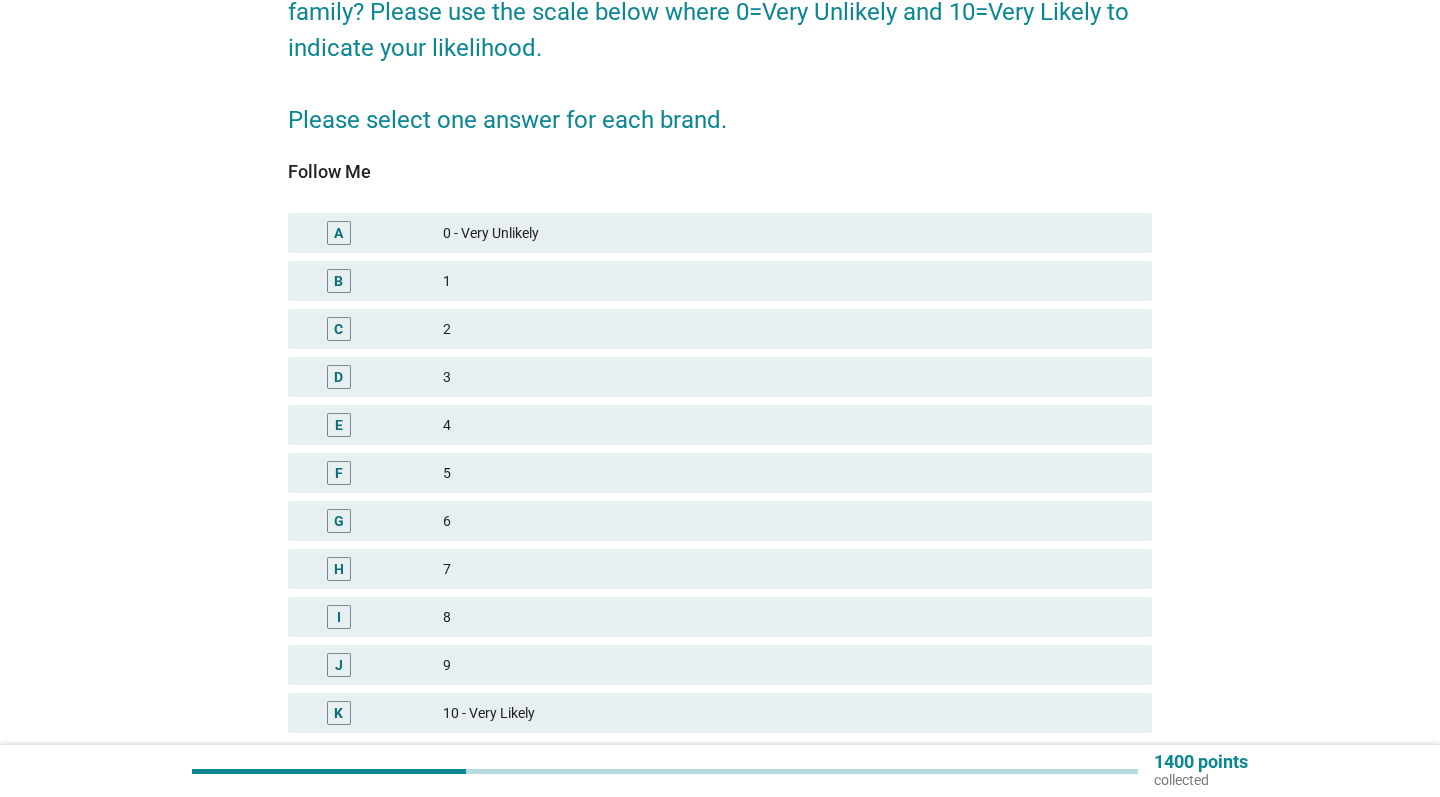 scroll, scrollTop: 276, scrollLeft: 0, axis: vertical 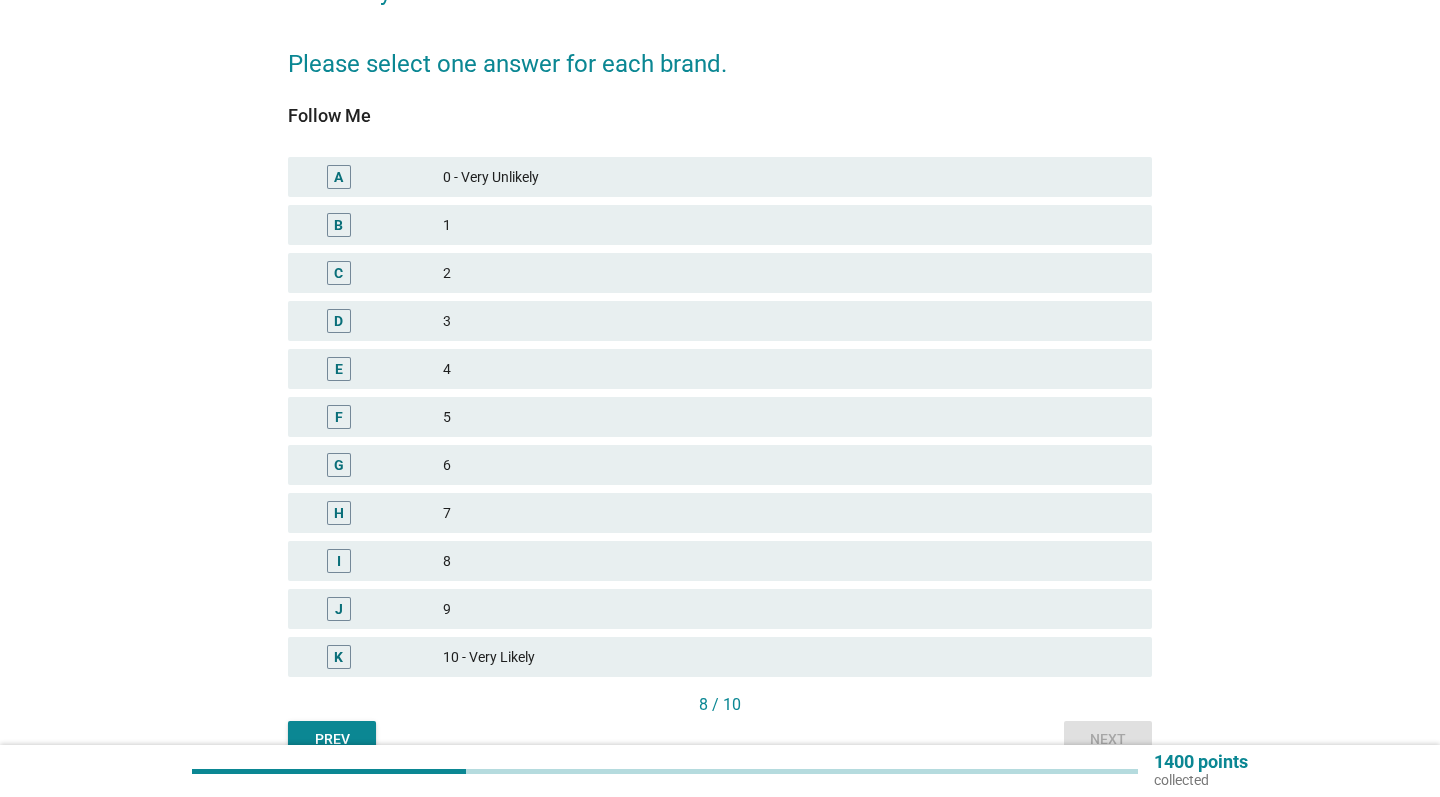 click on "4" at bounding box center (789, 369) 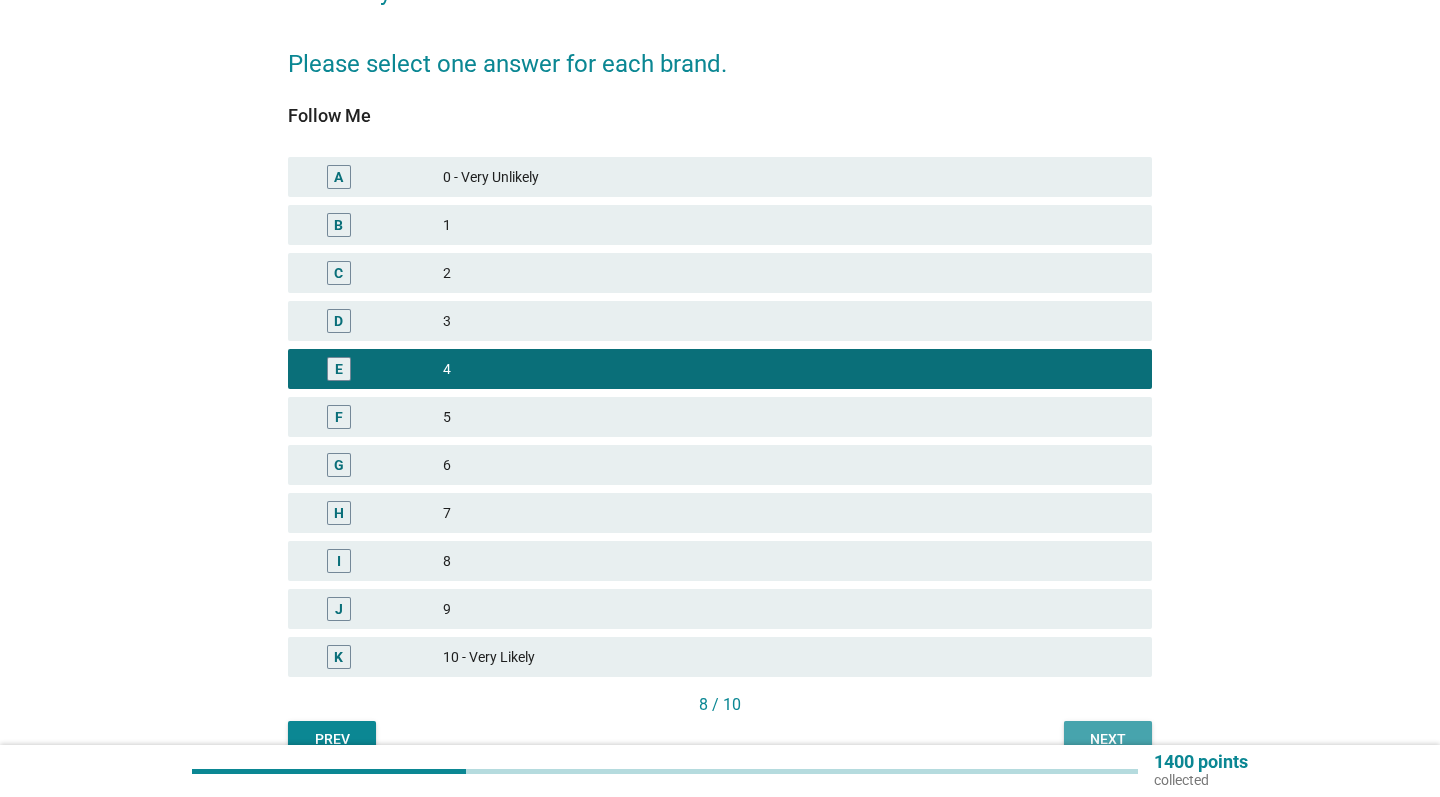click on "Next" at bounding box center (1108, 739) 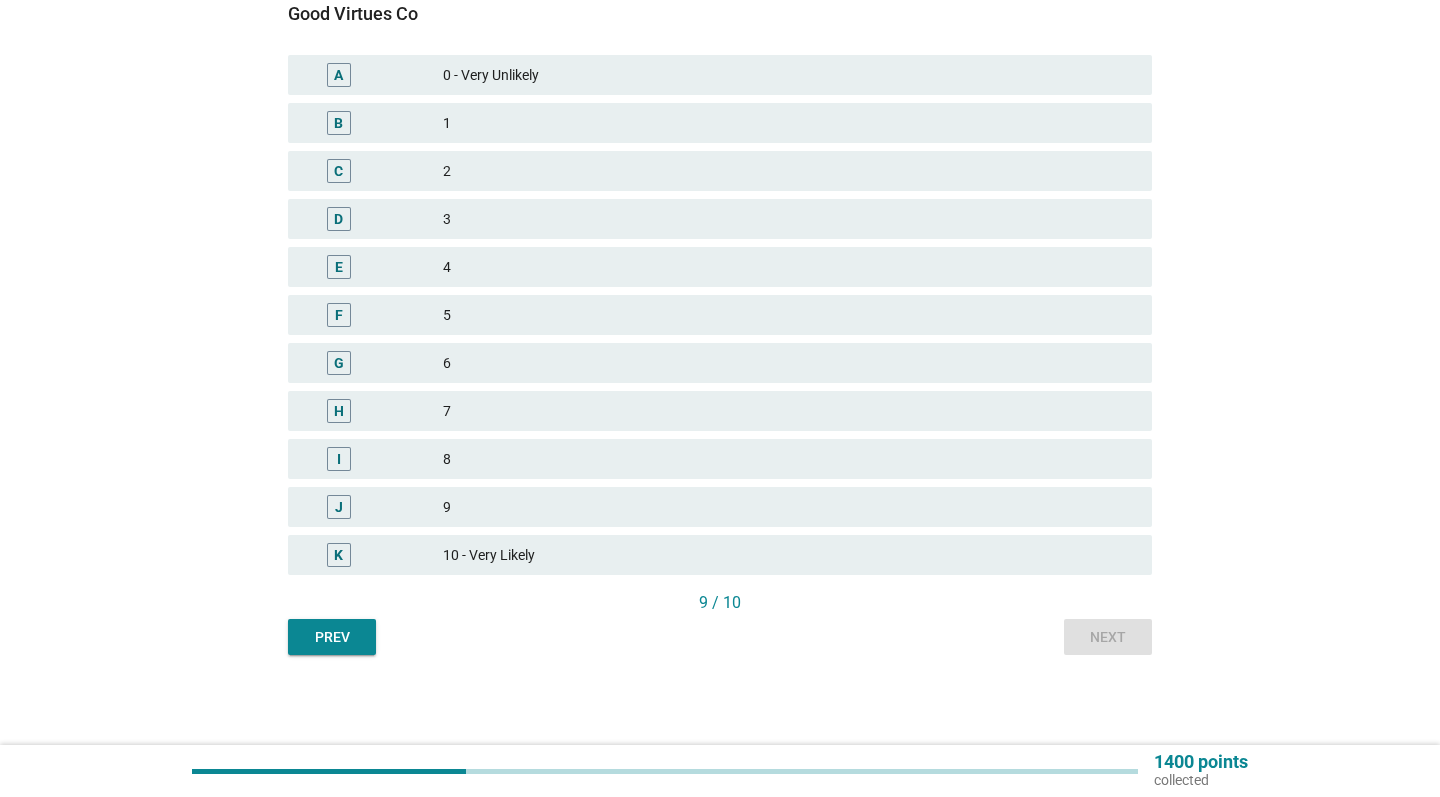 scroll, scrollTop: 378, scrollLeft: 0, axis: vertical 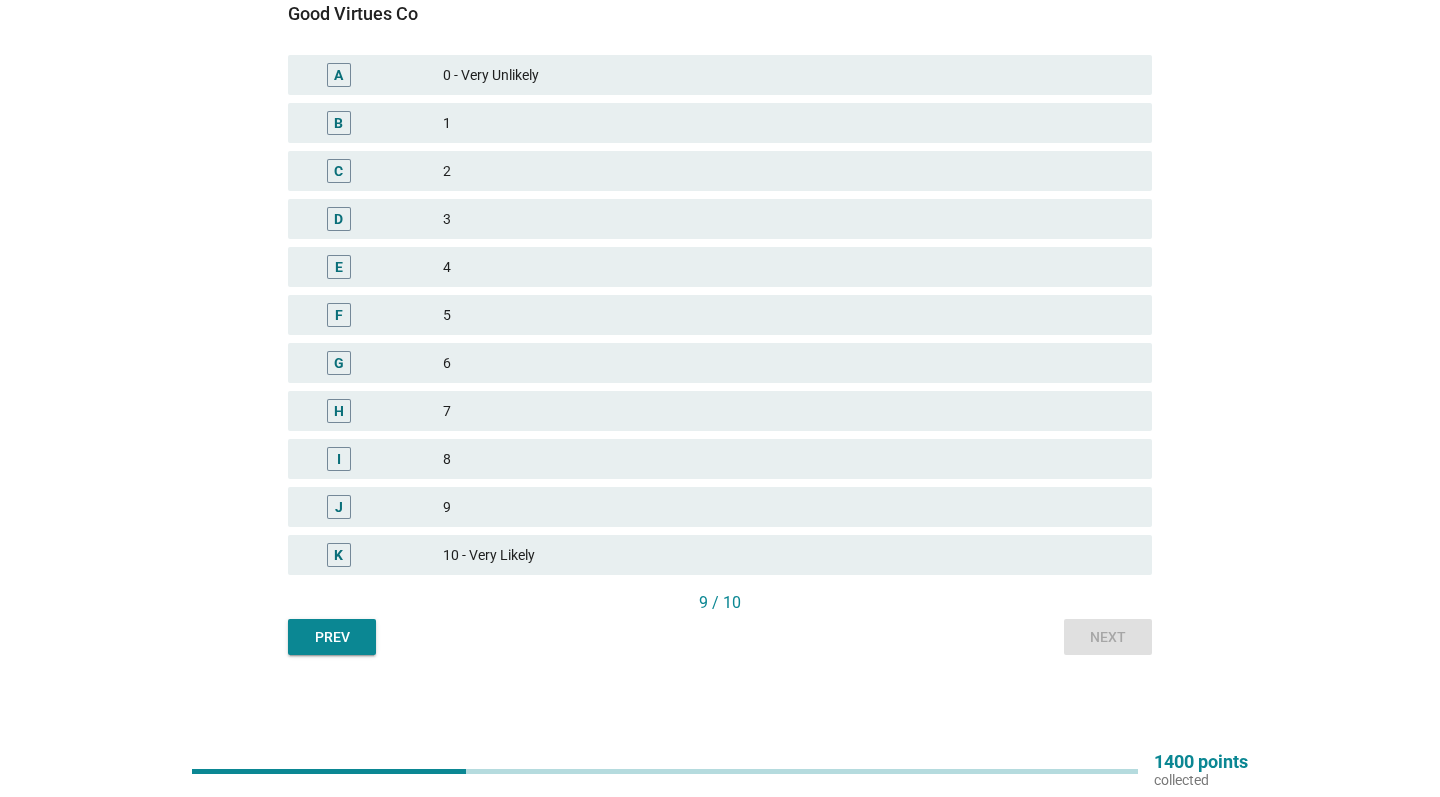 click on "K   10 - Very Likely" at bounding box center (720, 555) 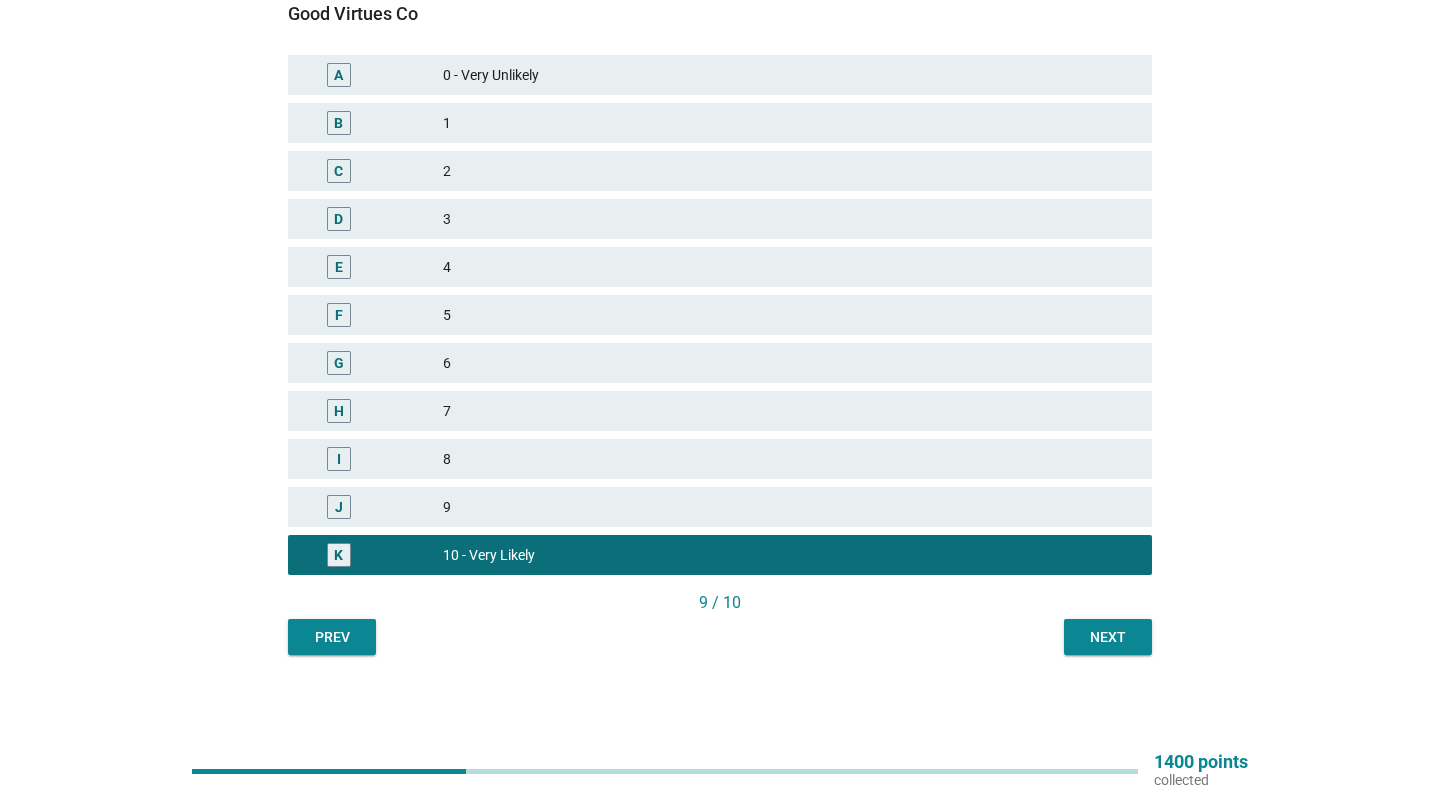 click on "Next" at bounding box center [1108, 637] 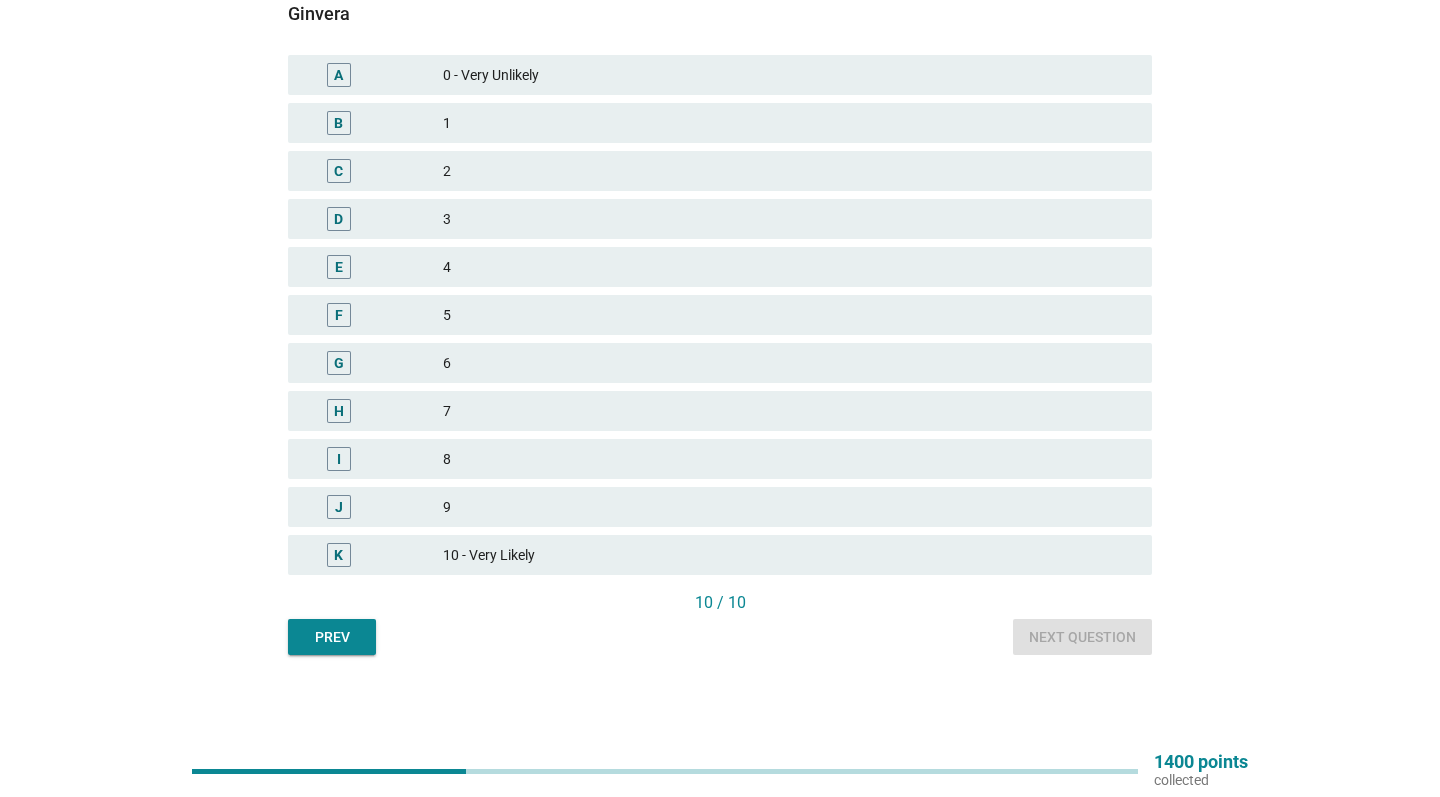 scroll, scrollTop: 378, scrollLeft: 0, axis: vertical 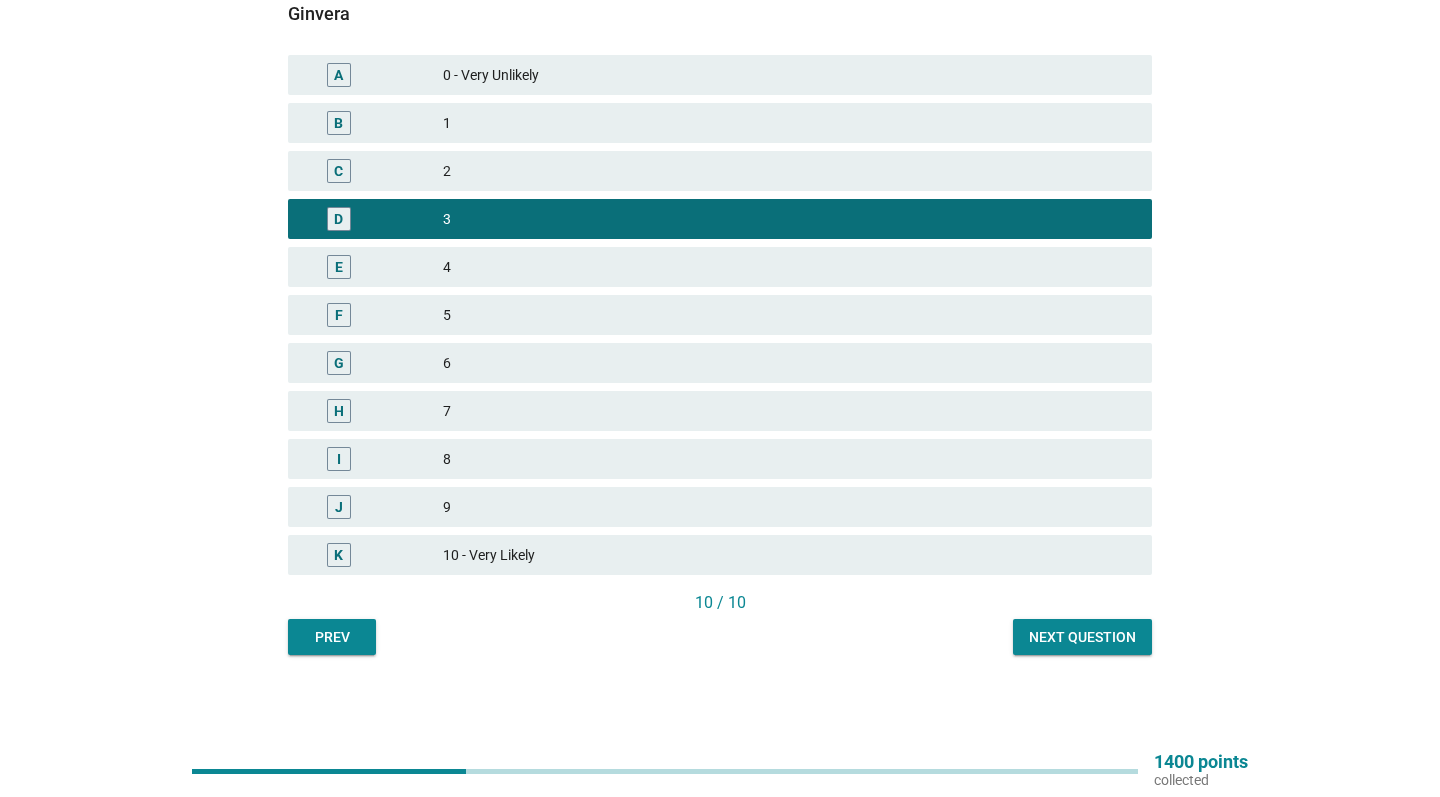 click on "Next question" at bounding box center (1082, 637) 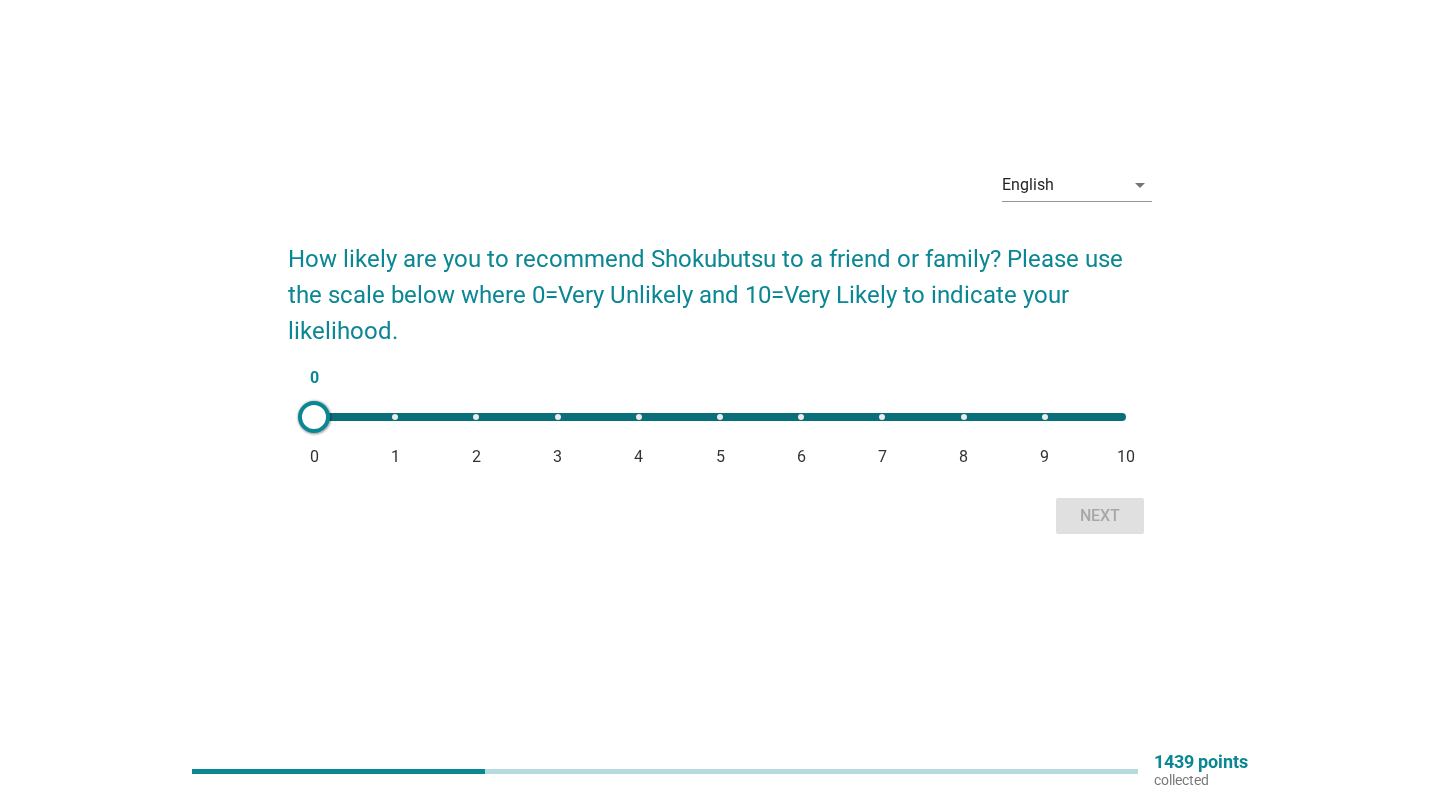 scroll, scrollTop: 0, scrollLeft: 0, axis: both 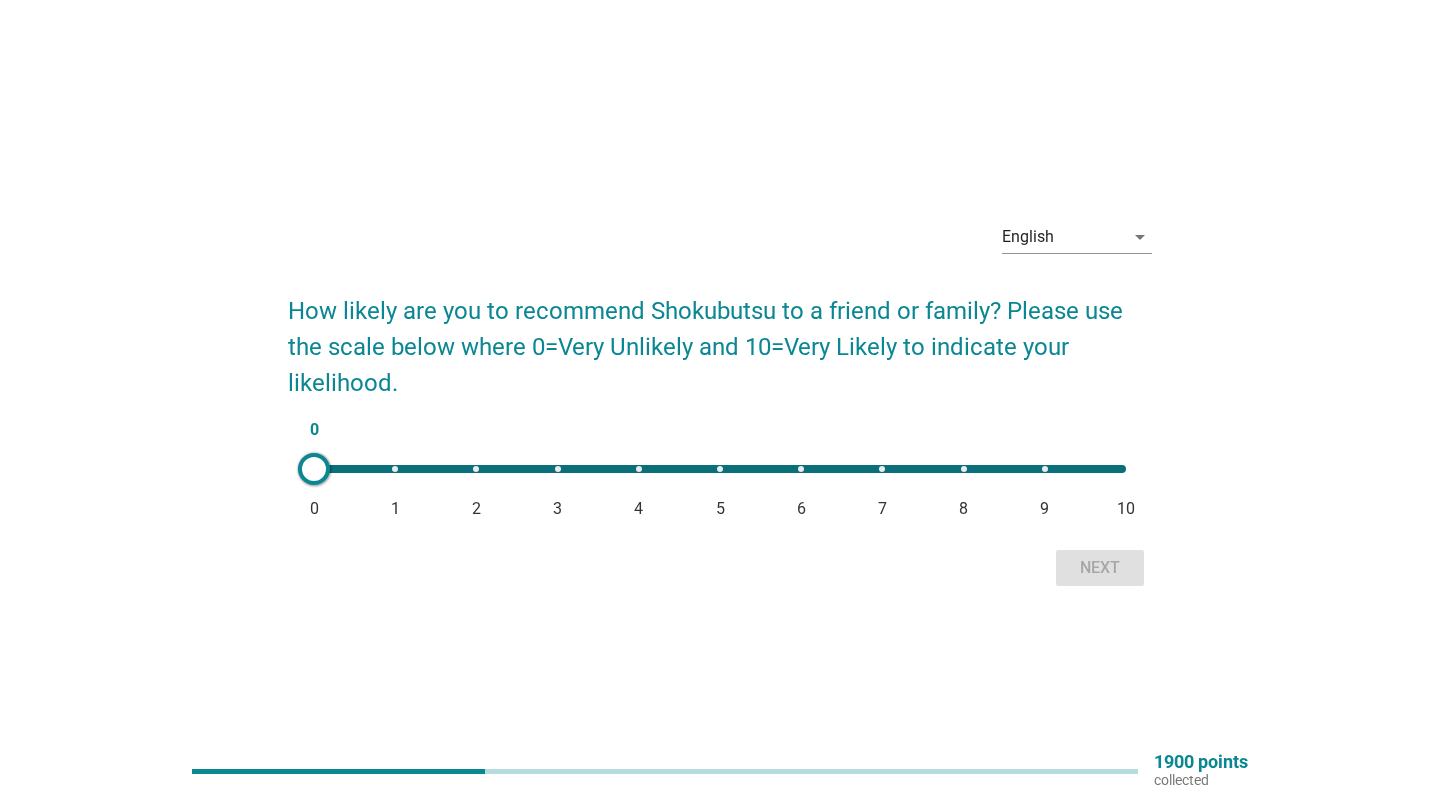 click on "0
0
1
2
3
4
5
6
7
8
9
10" at bounding box center (720, 469) 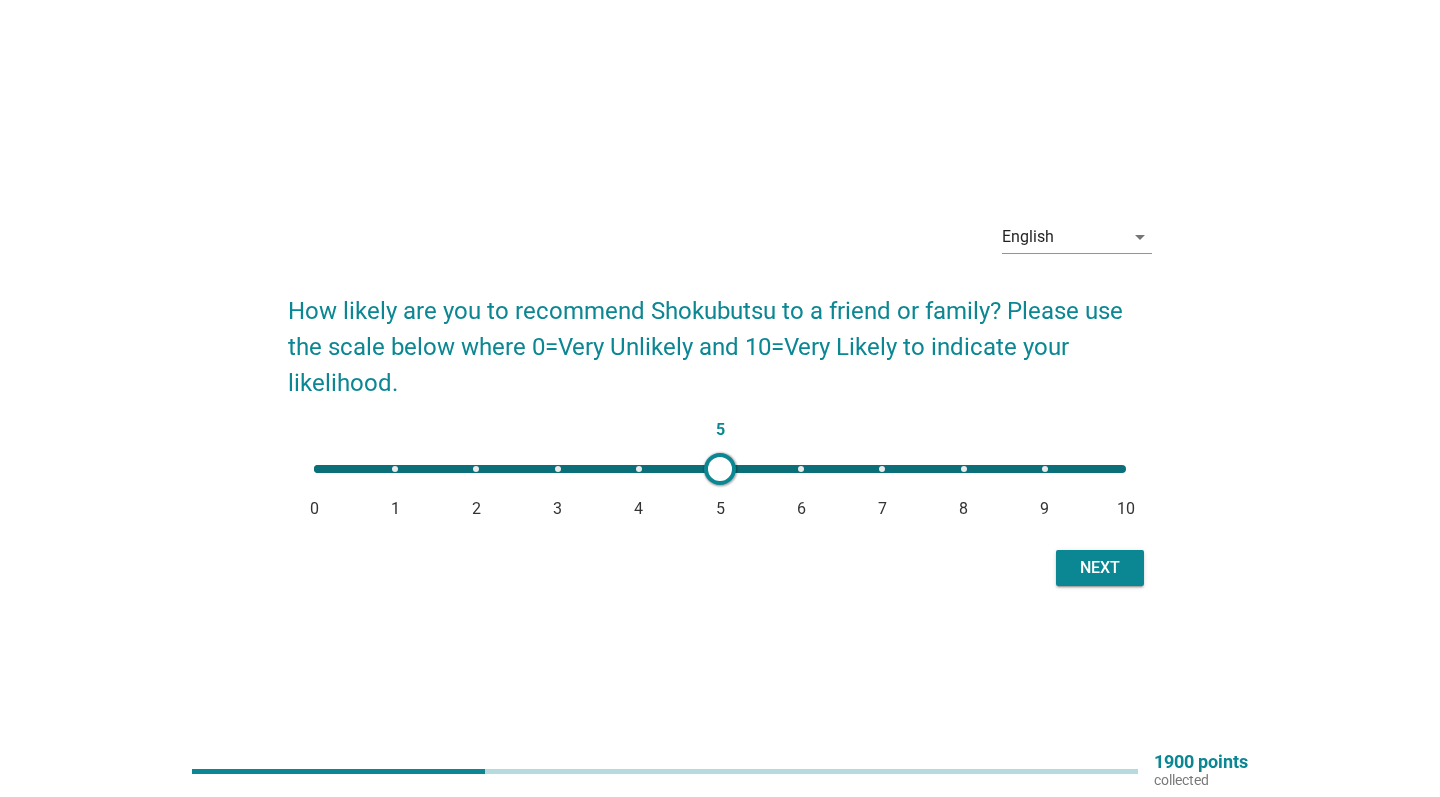 click on "Next" at bounding box center (1100, 568) 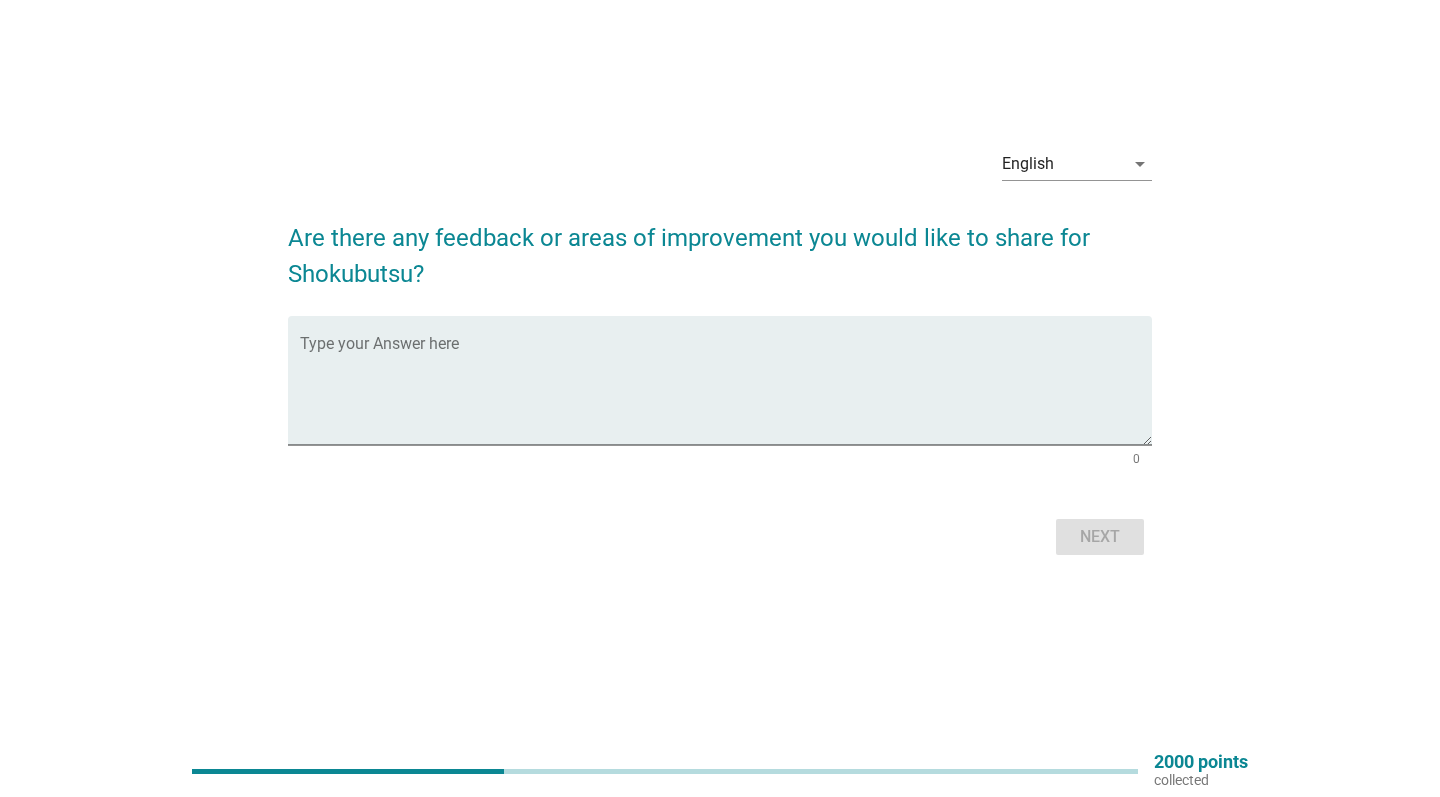 scroll, scrollTop: 52, scrollLeft: 0, axis: vertical 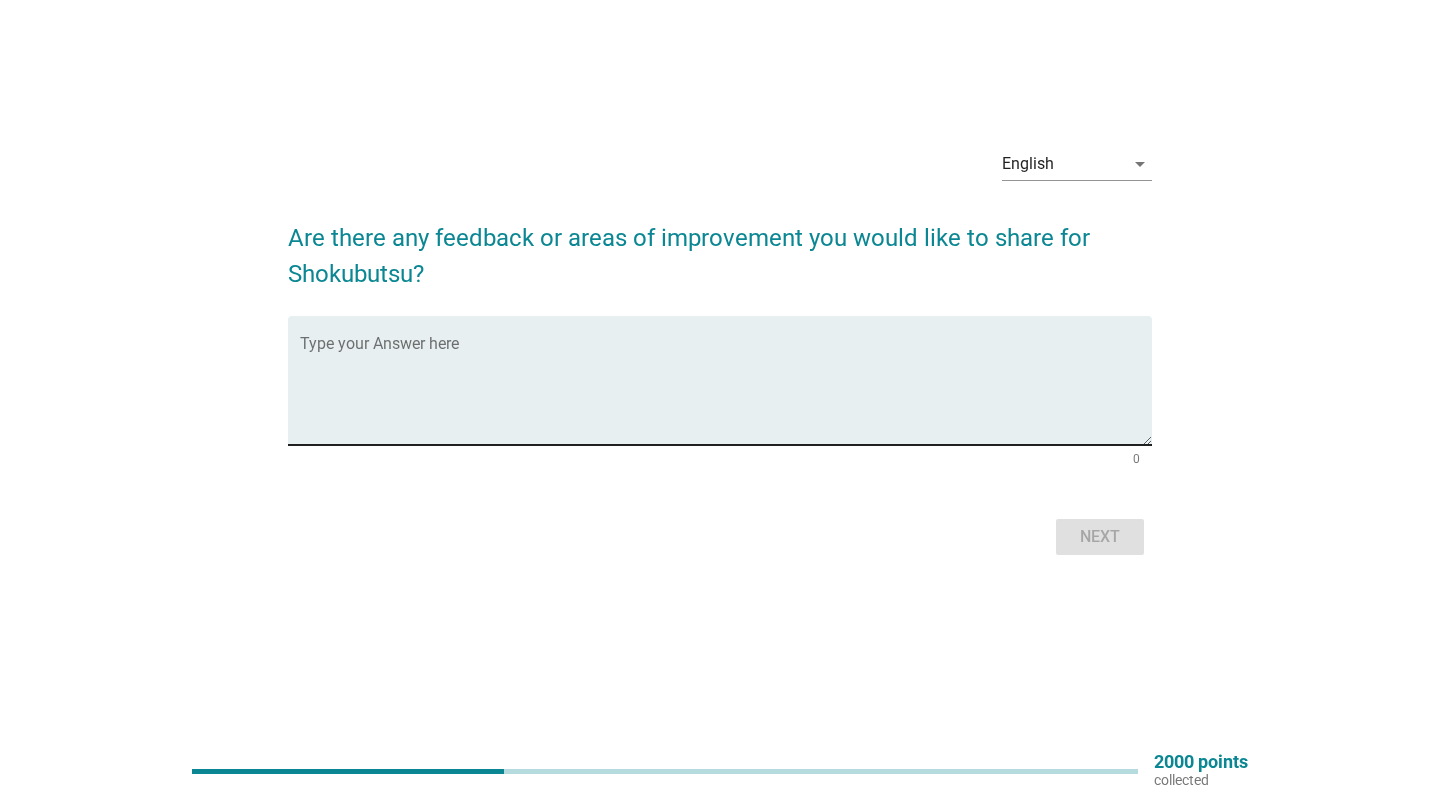 click at bounding box center (726, 392) 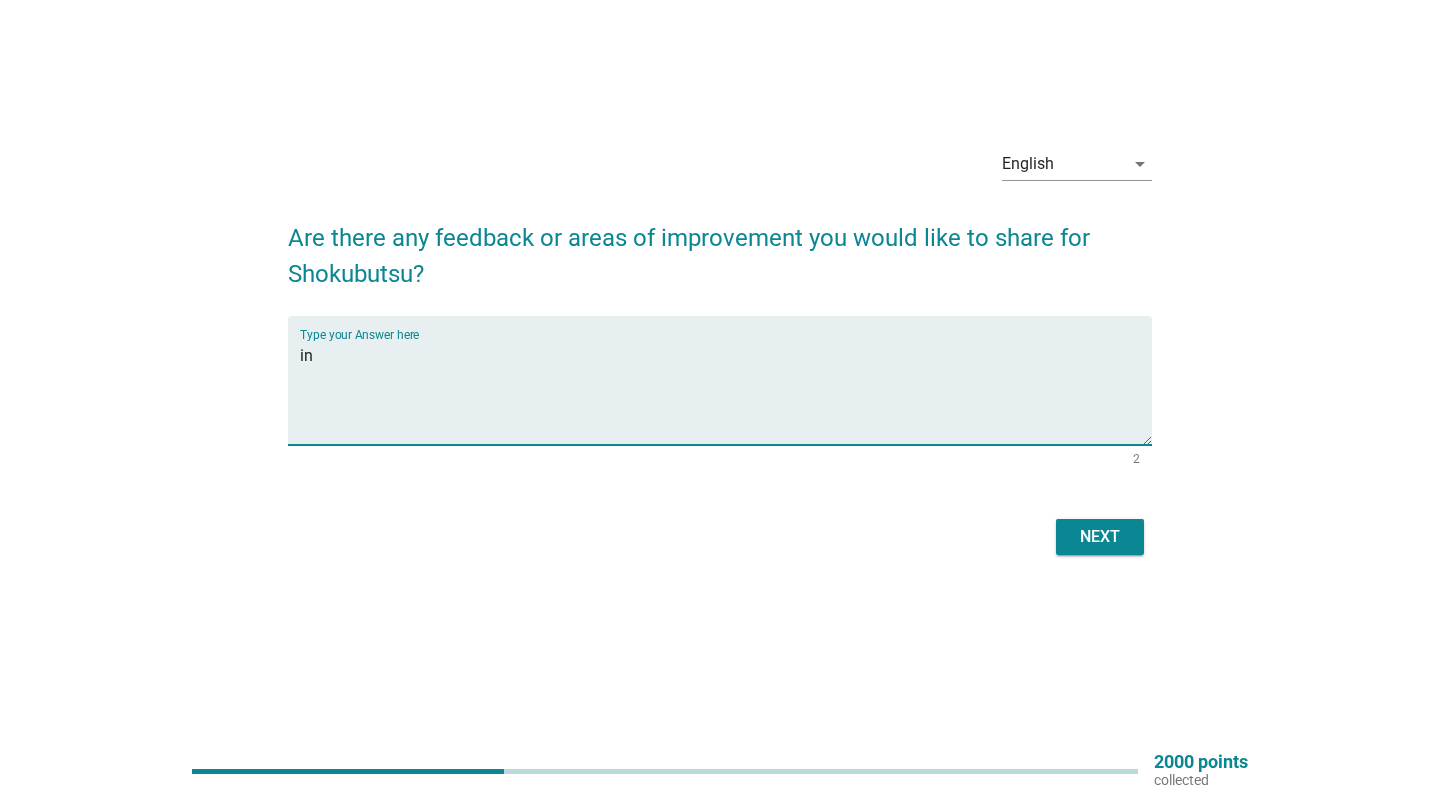 type on "i" 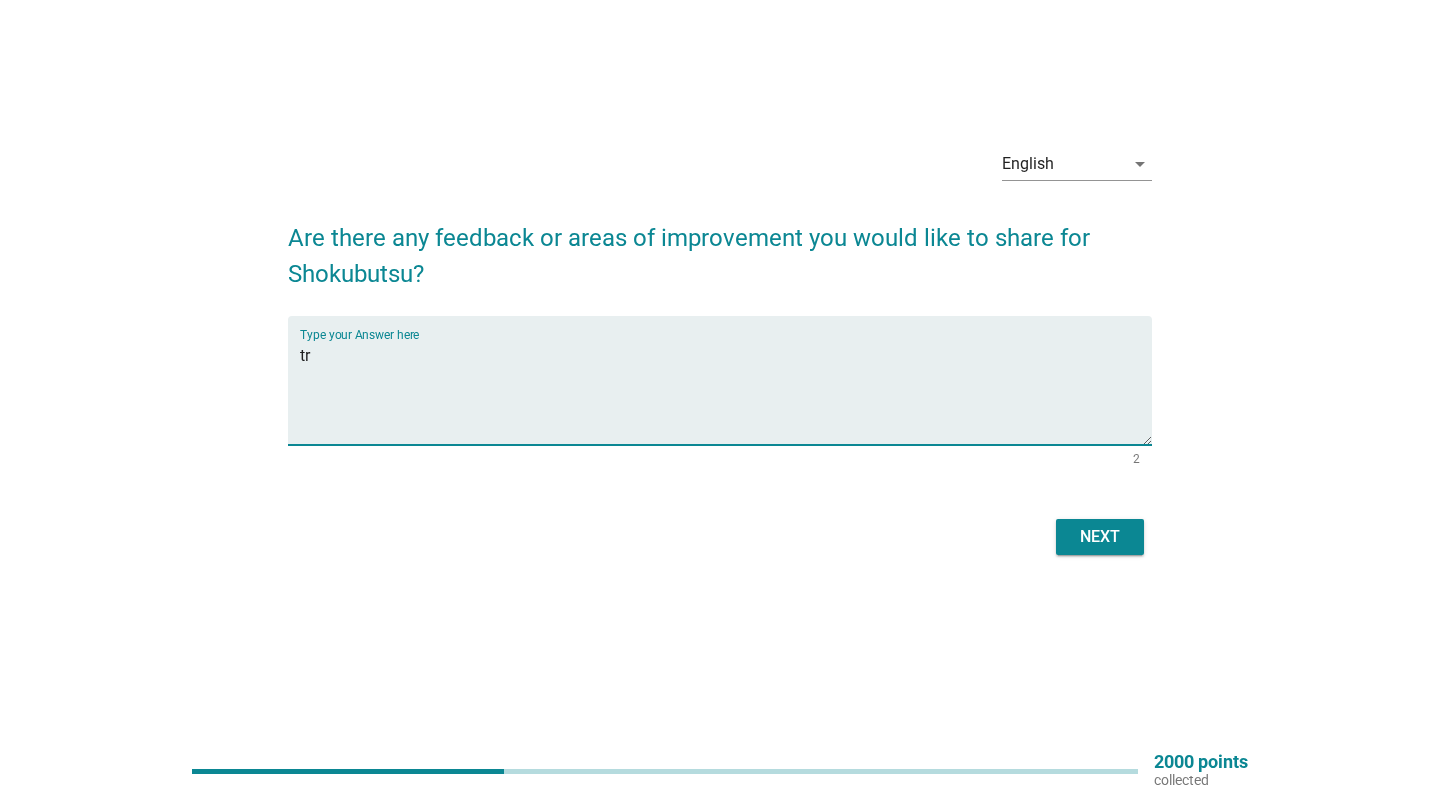 type on "t" 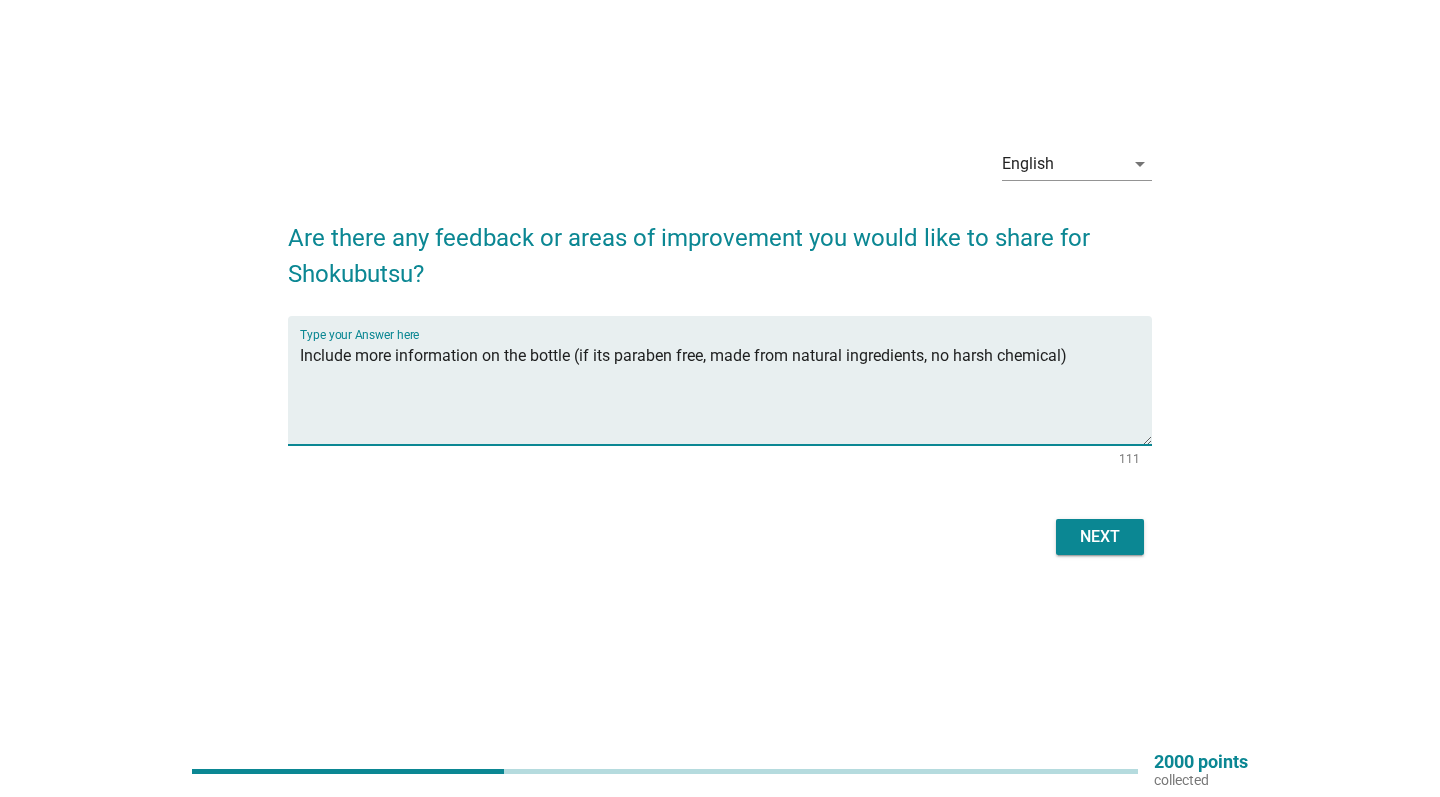 click on "Include more information on the bottle (if its paraben free, made from natural ingredients, no harsh chemical)" at bounding box center (726, 392) 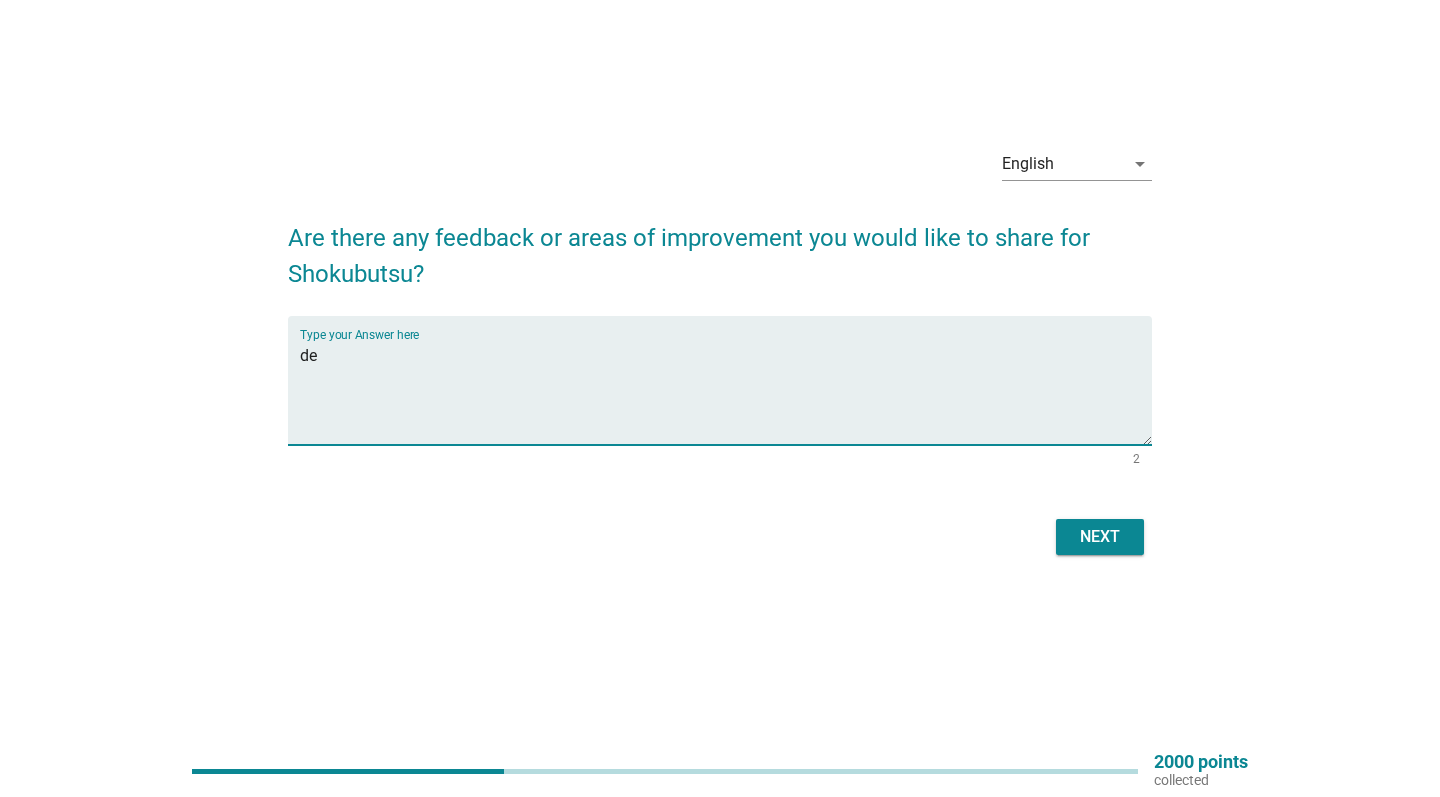 type on "d" 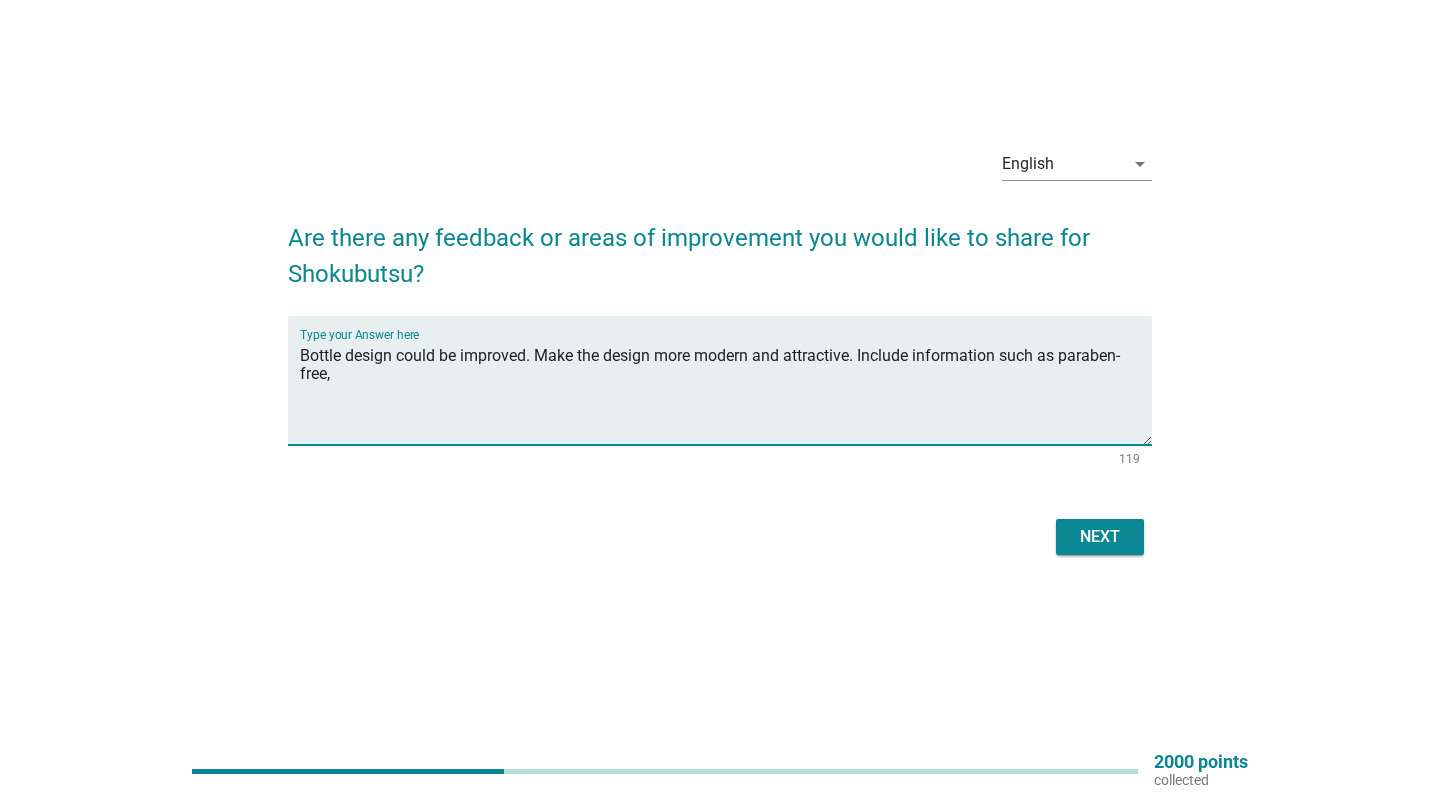 click on "Bottle design could be improved. Make the design more modern and attractive. Include information such as paraben-free," at bounding box center [726, 392] 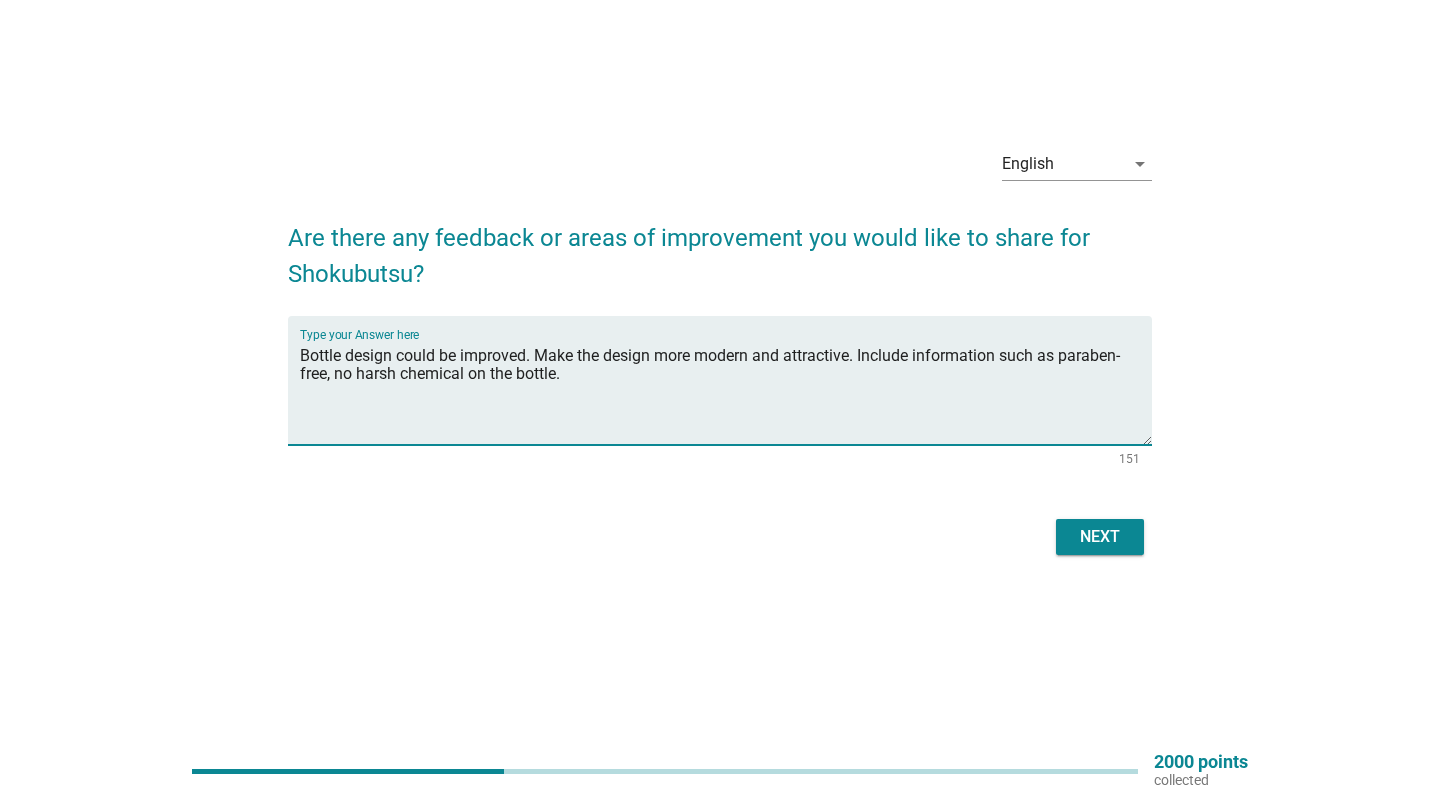 click on "Bottle design could be improved. Make the design more modern and attractive. Include information such as paraben-free, no harsh chemical on the bottle." at bounding box center [726, 392] 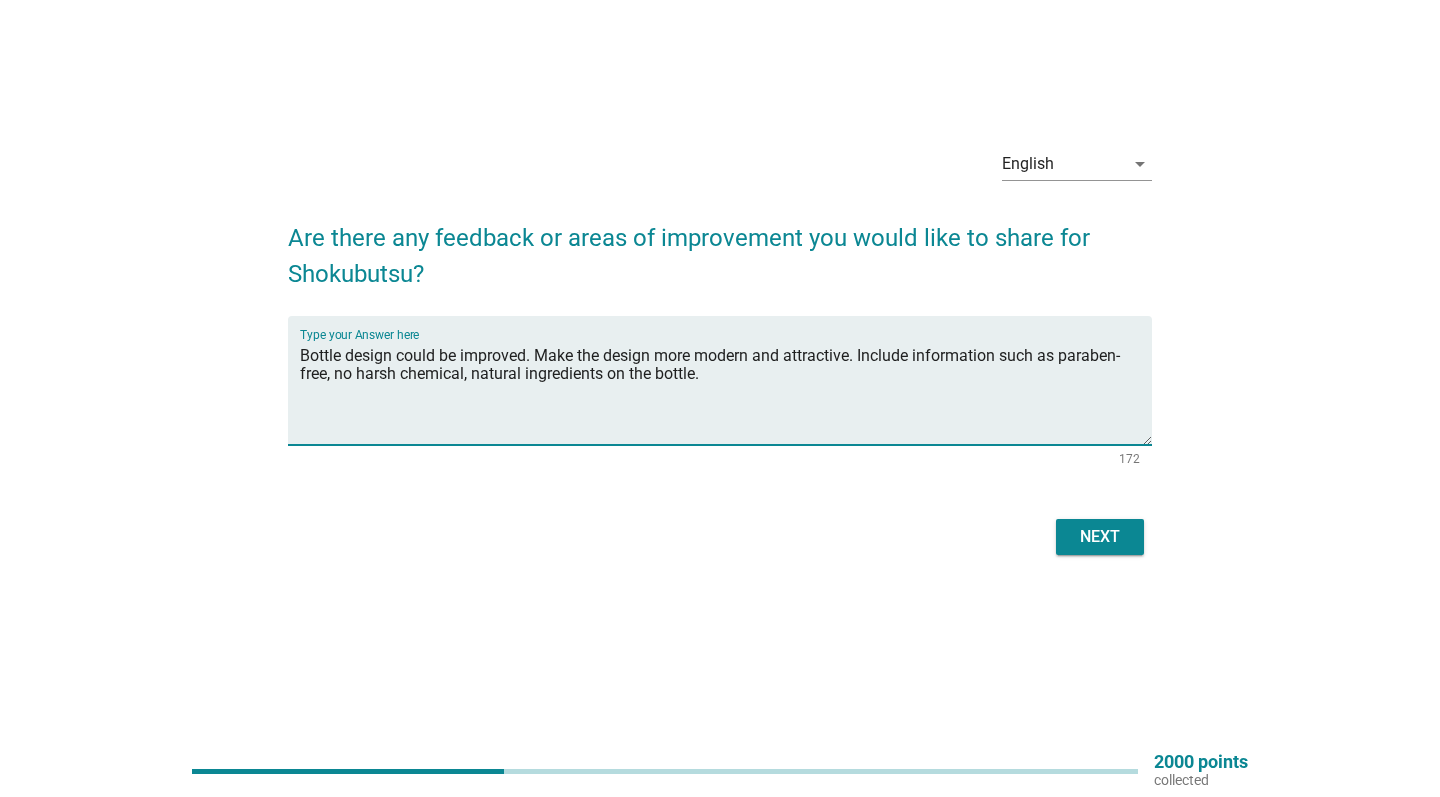 type on "Bottle design could be improved. Make the design more modern and attractive. Include information such as paraben-free, no harsh chemical, natural ingredients on the bottle." 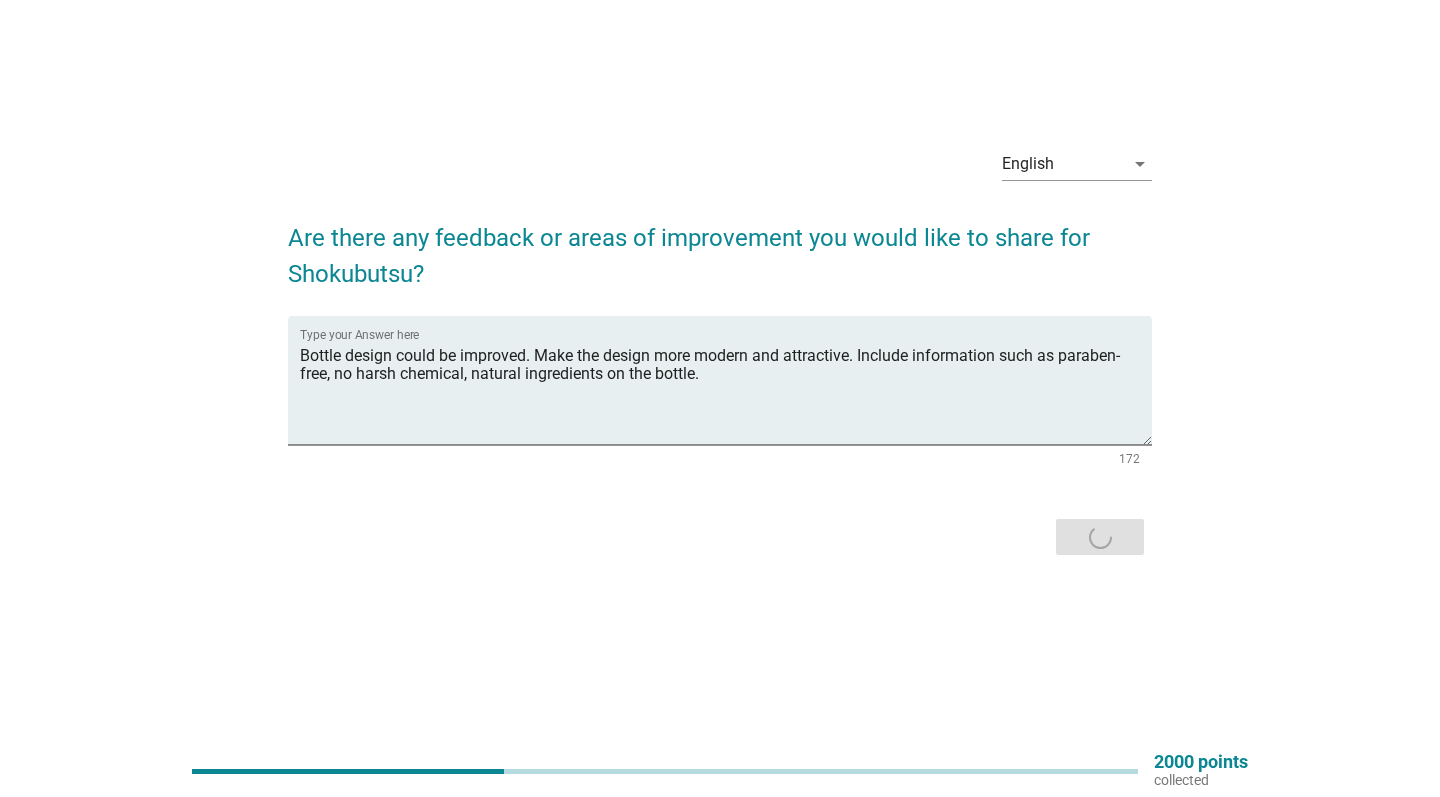 scroll, scrollTop: 0, scrollLeft: 0, axis: both 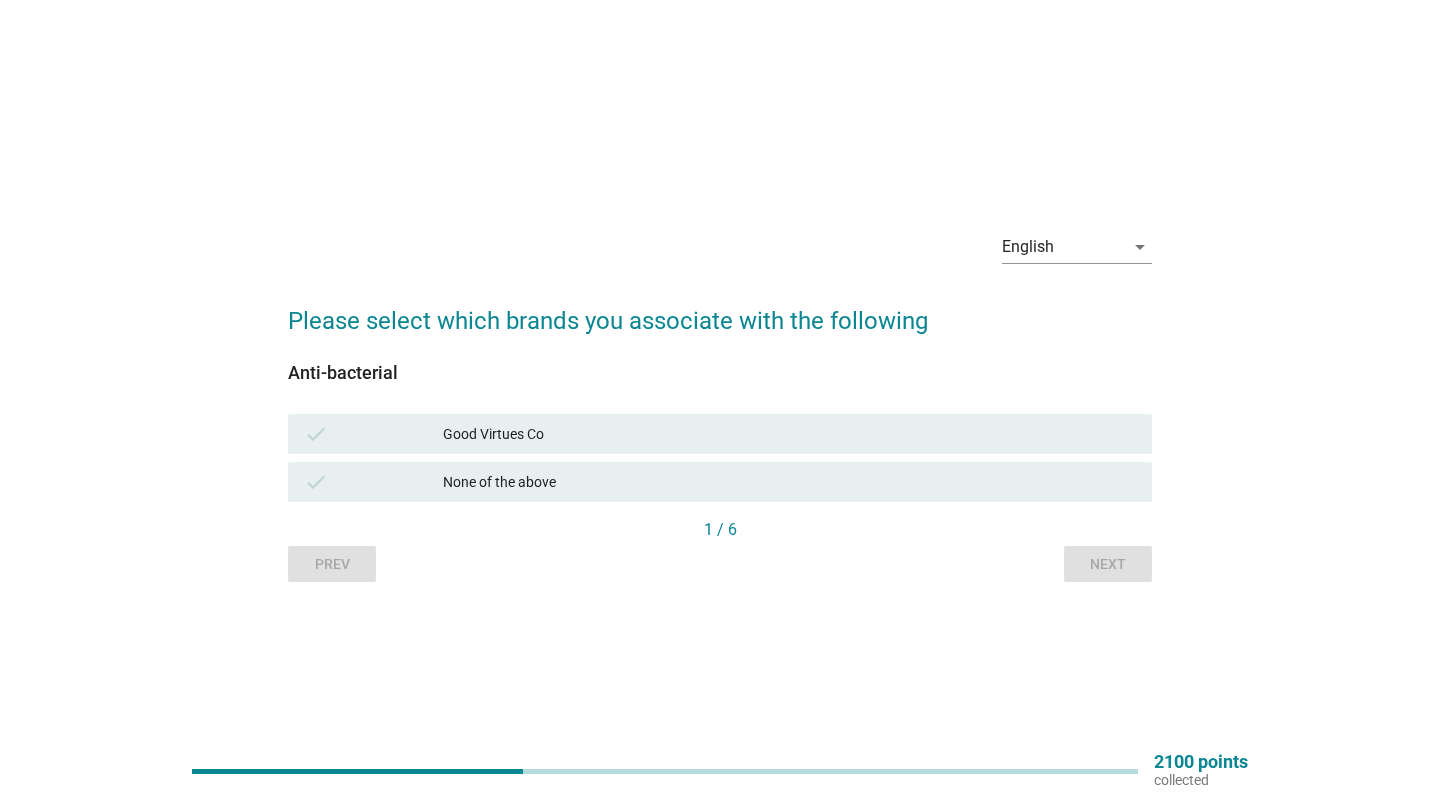 click on "Good Virtues Co" at bounding box center [789, 434] 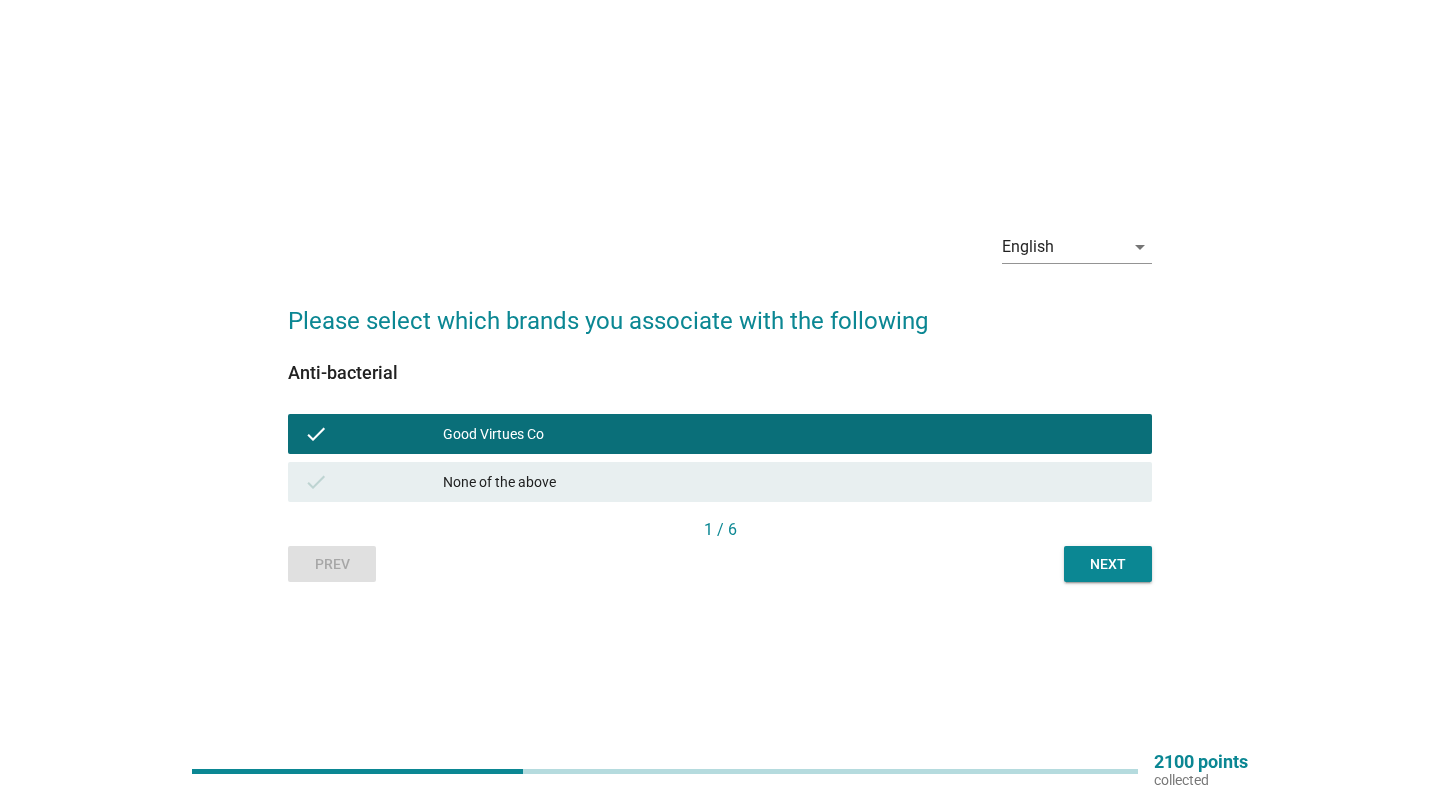click on "Next" at bounding box center [1108, 564] 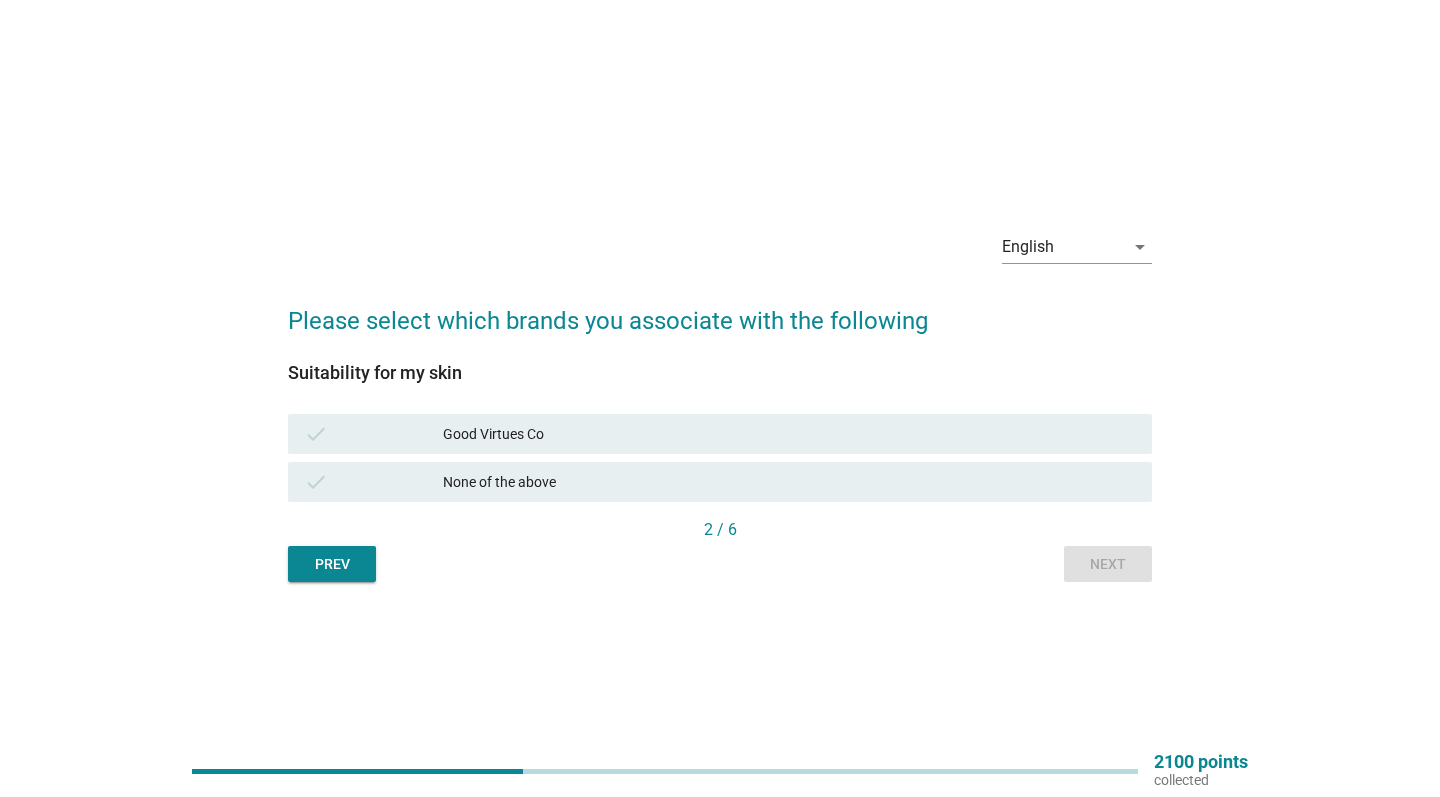 click on "Good Virtues Co" at bounding box center (789, 434) 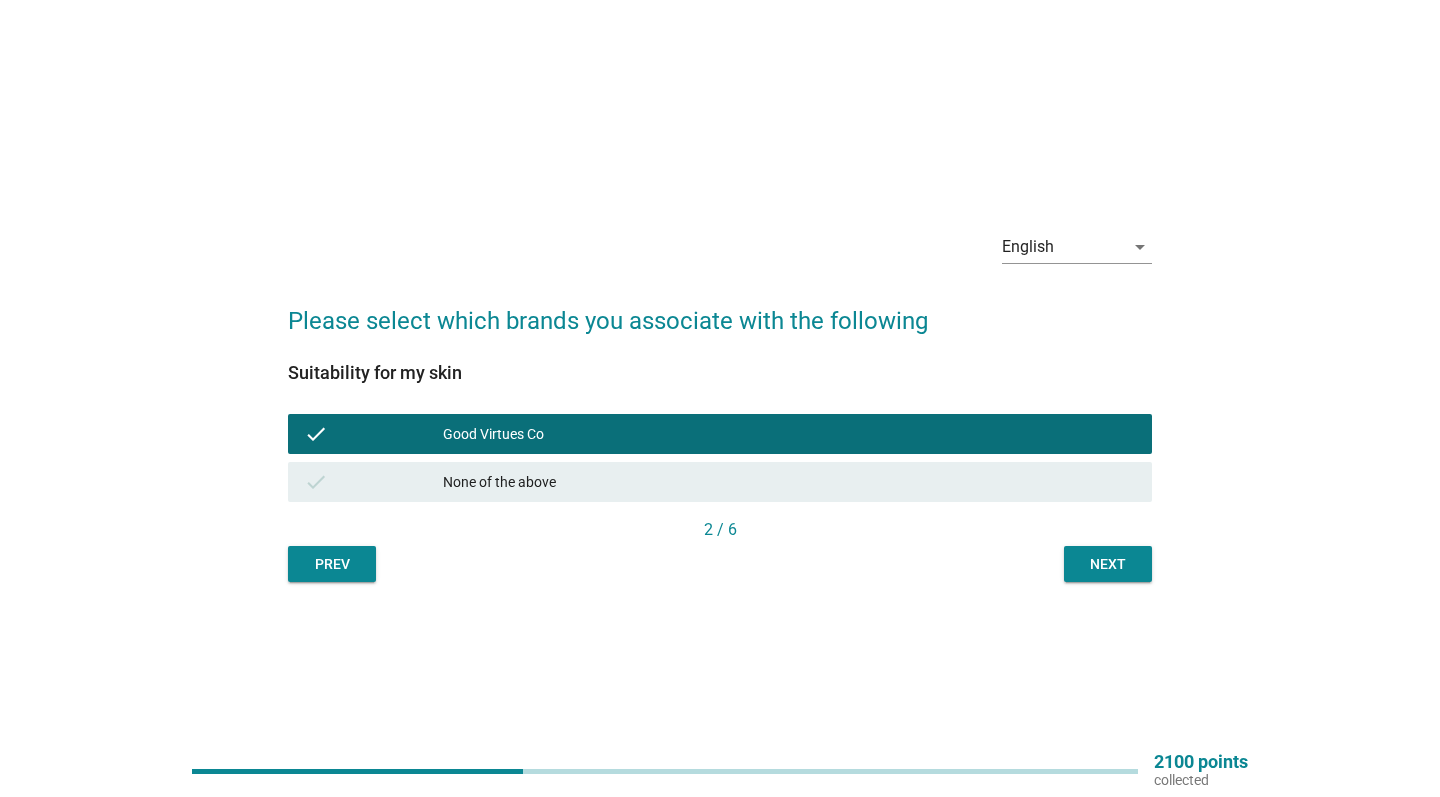 click on "Next" at bounding box center (1108, 564) 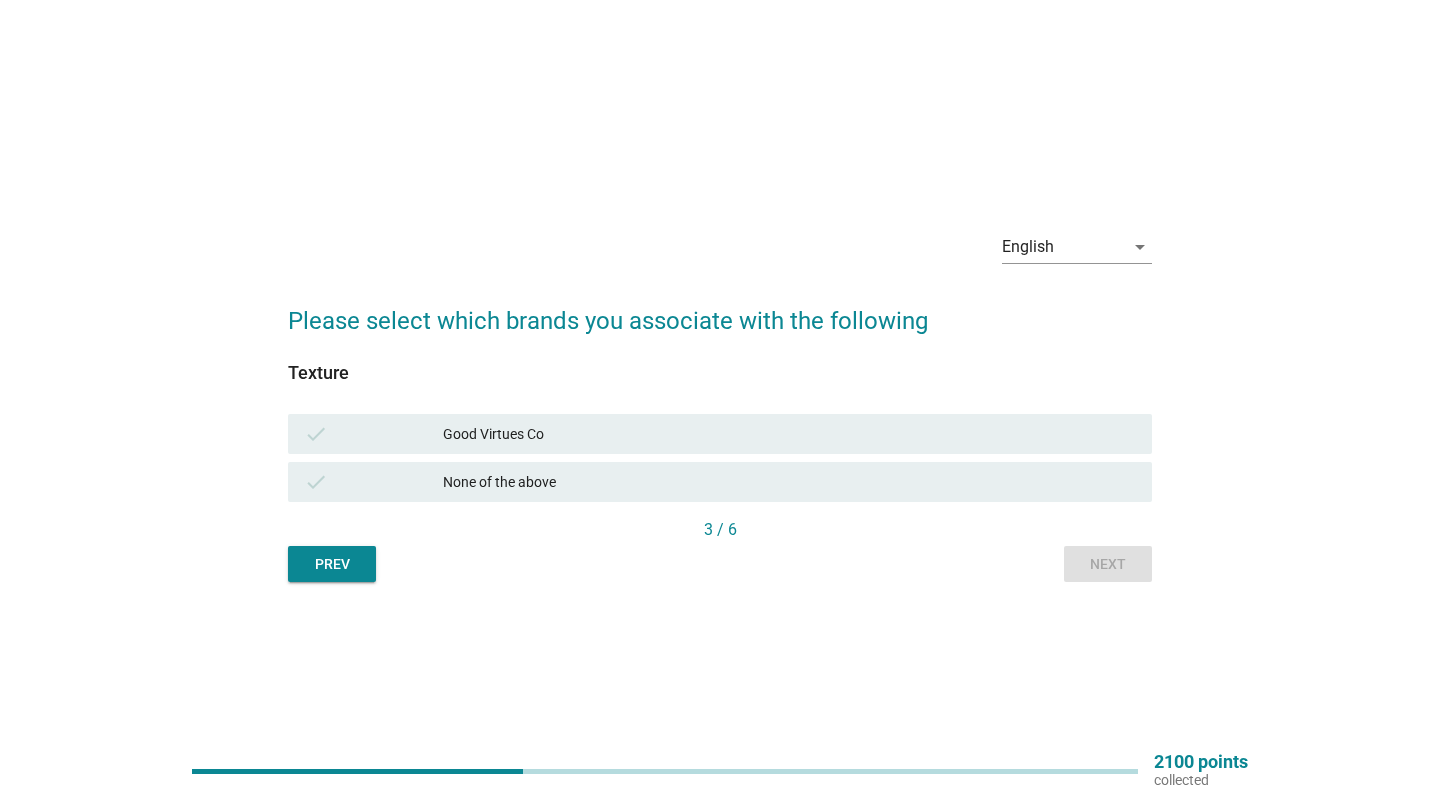 click on "Good Virtues Co" at bounding box center [789, 434] 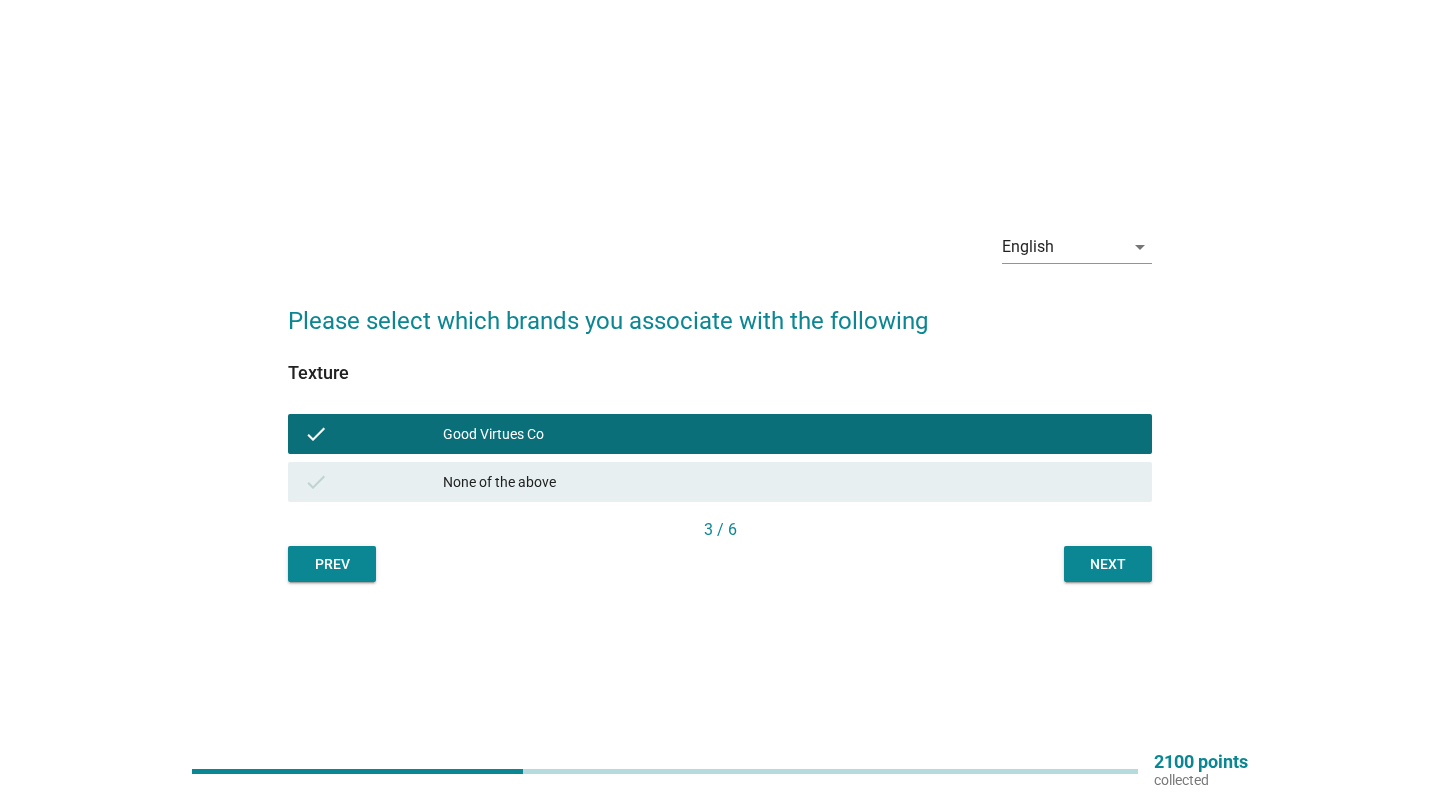 click on "Next" at bounding box center (1108, 564) 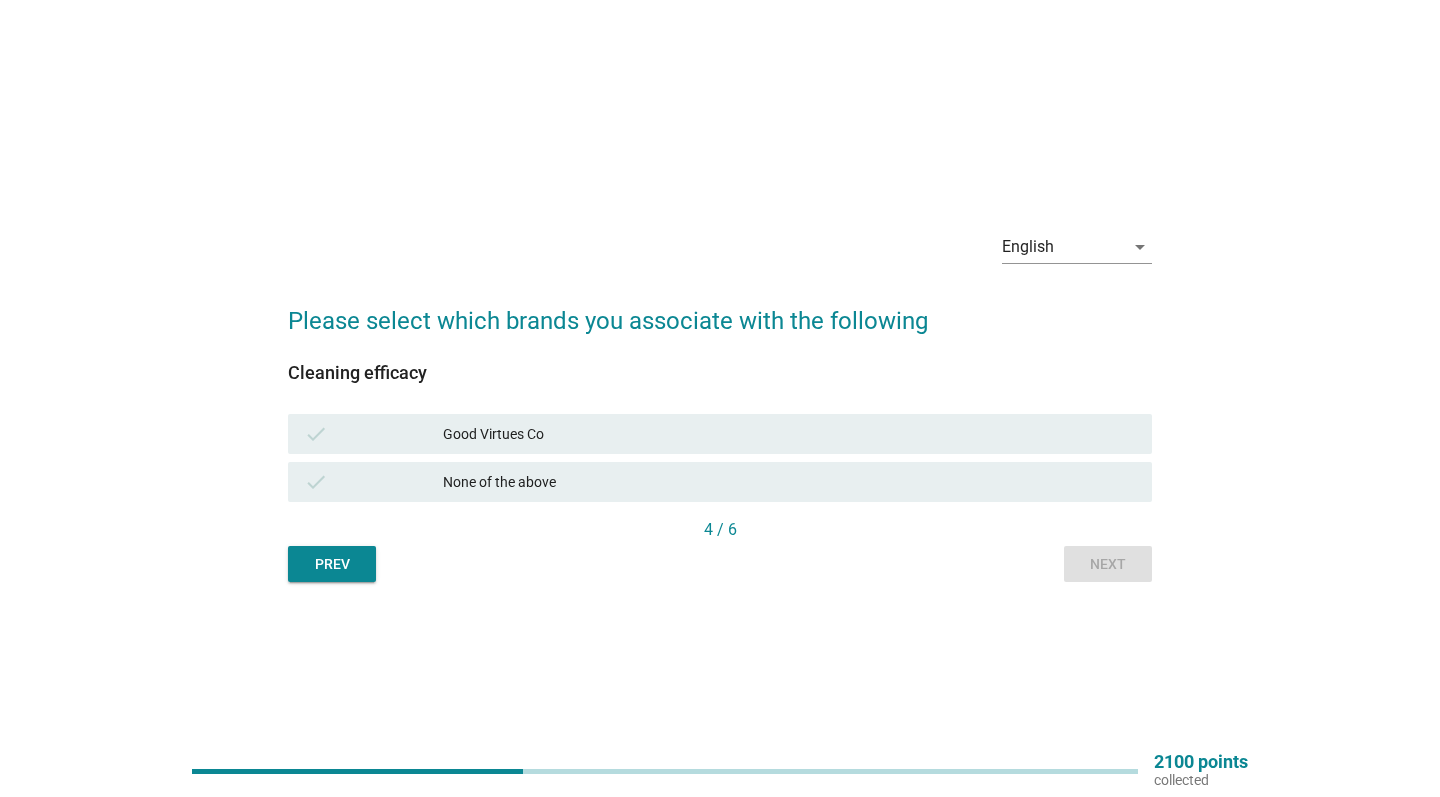 click on "Good Virtues Co" at bounding box center (789, 434) 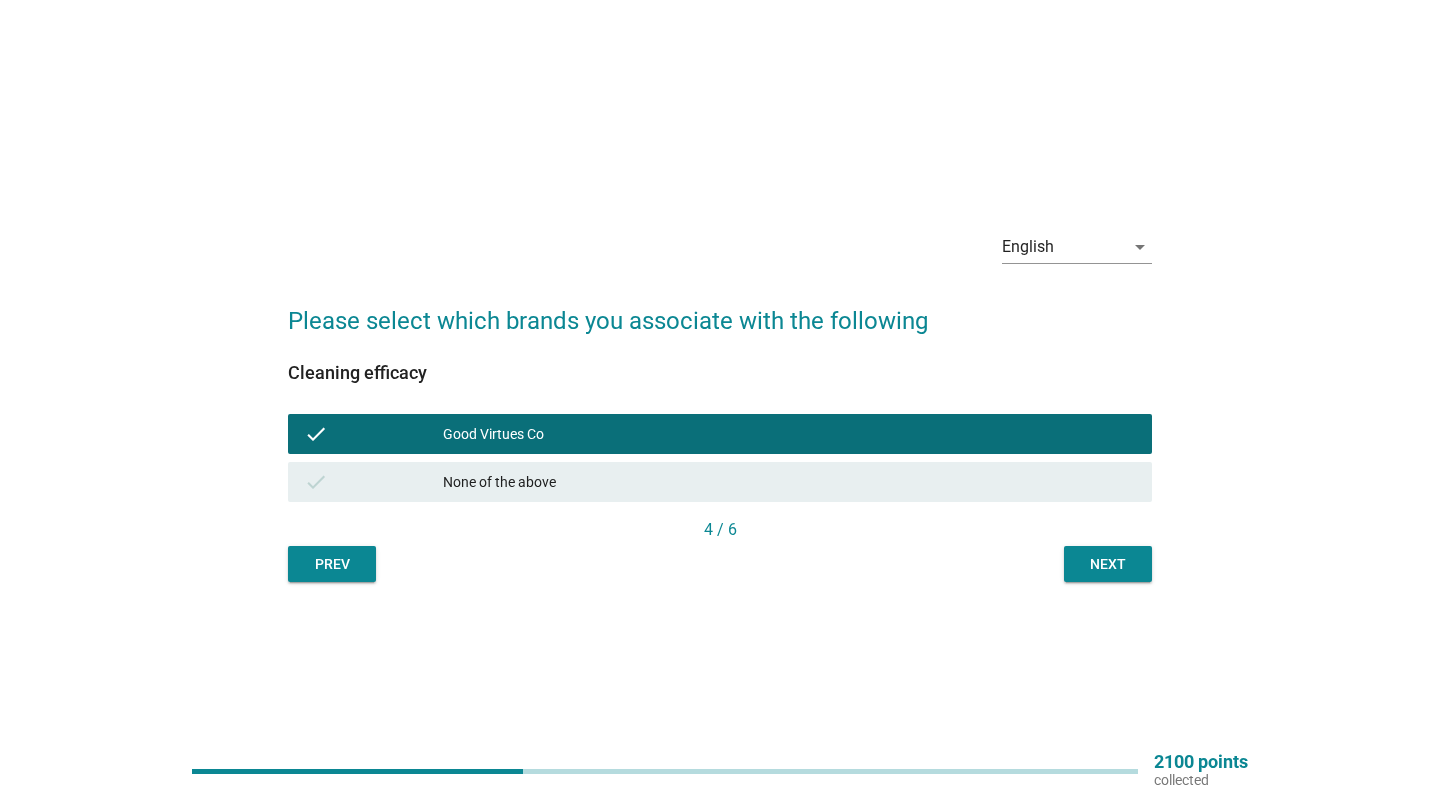 click on "Next" at bounding box center (1108, 564) 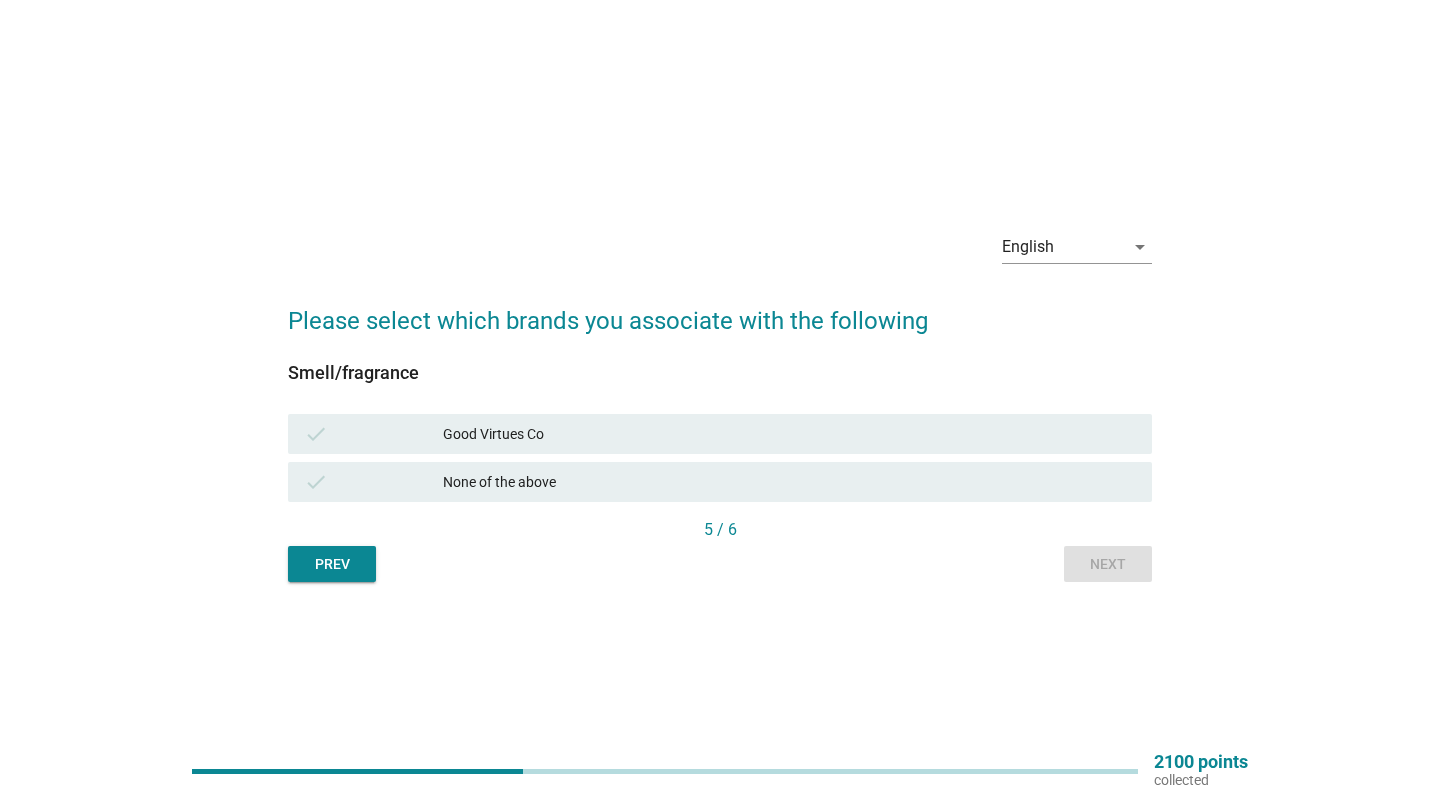 click on "check   Good Virtues Co" at bounding box center [720, 434] 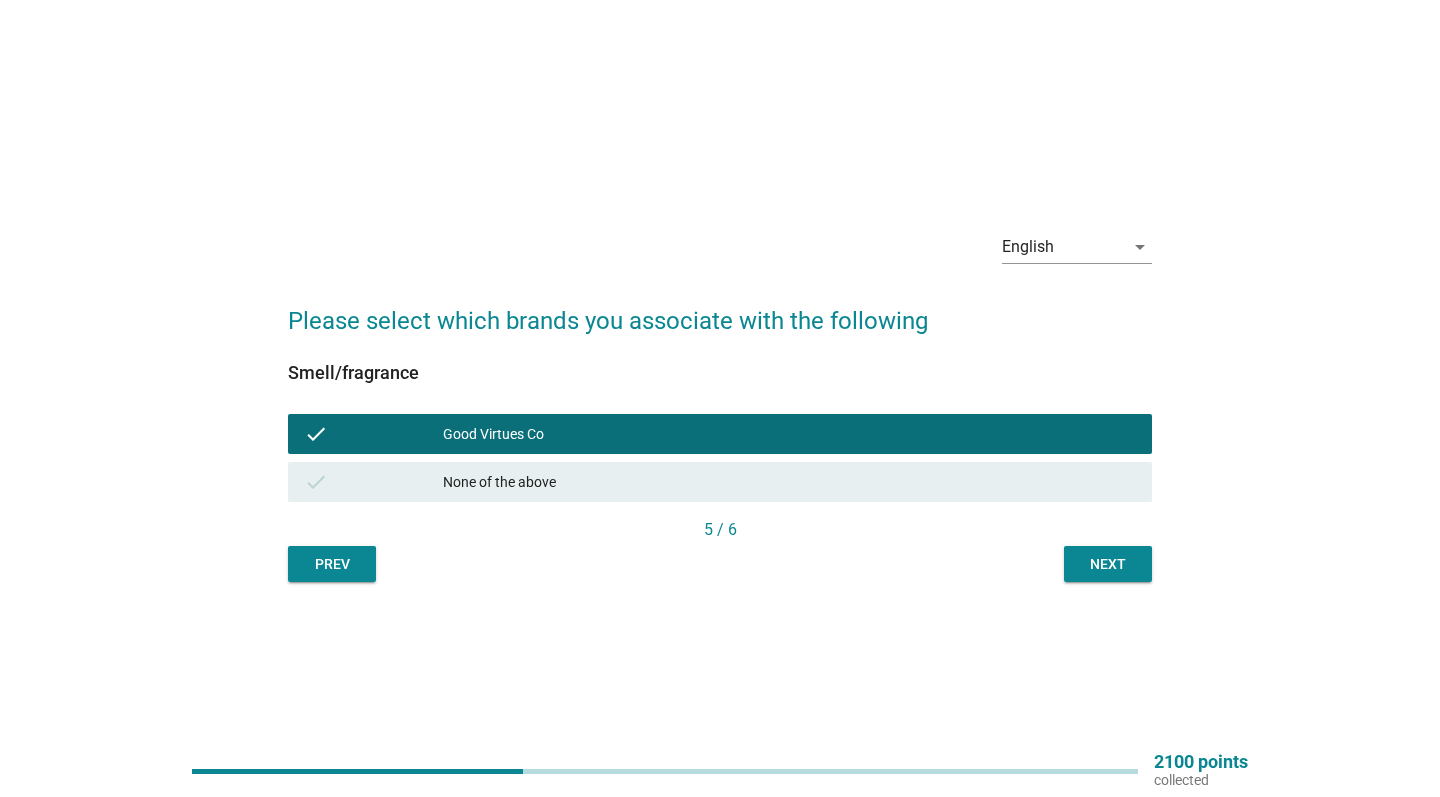 click on "Next" at bounding box center [1108, 564] 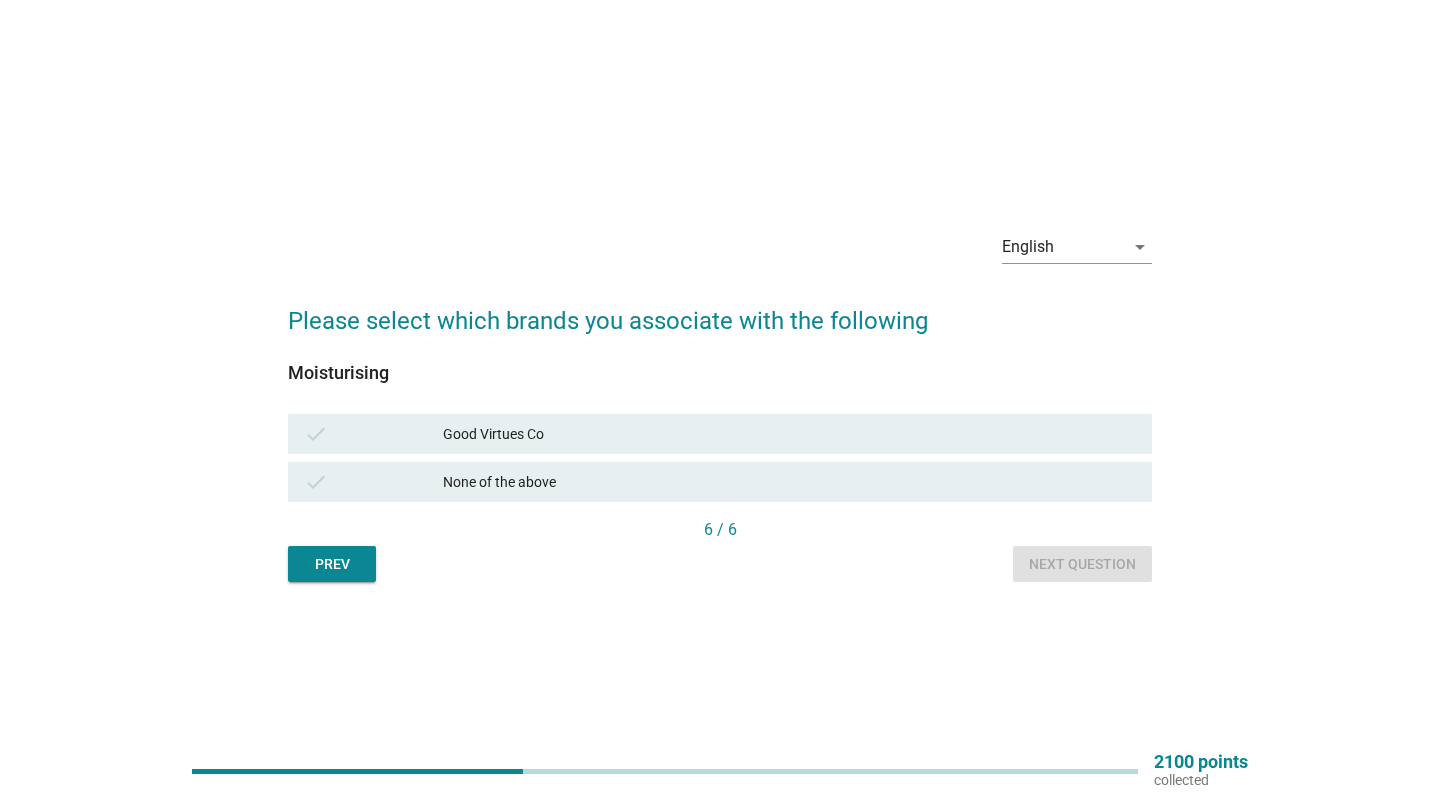 click on "Good Virtues Co" at bounding box center (789, 434) 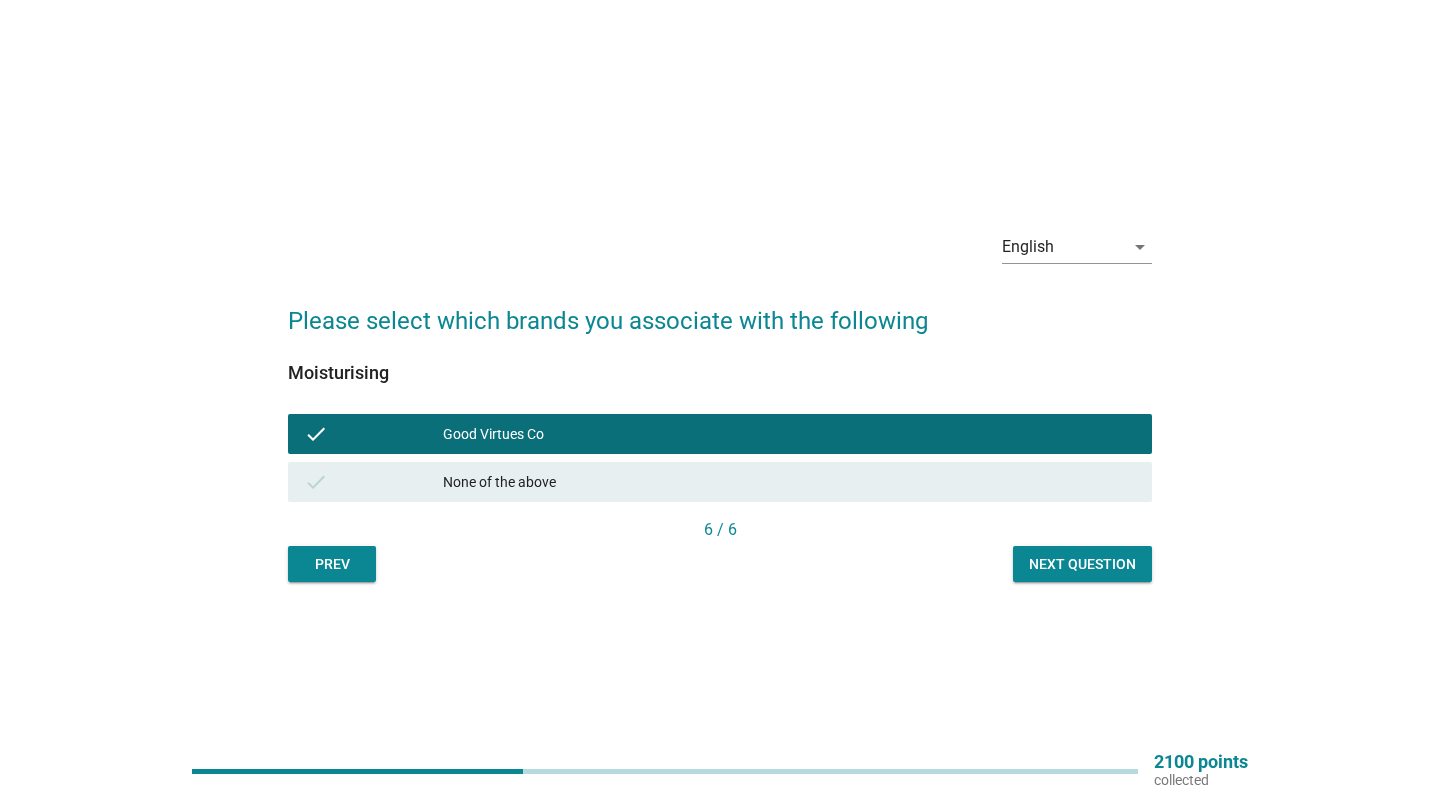 click on "6 / 6" at bounding box center (720, 532) 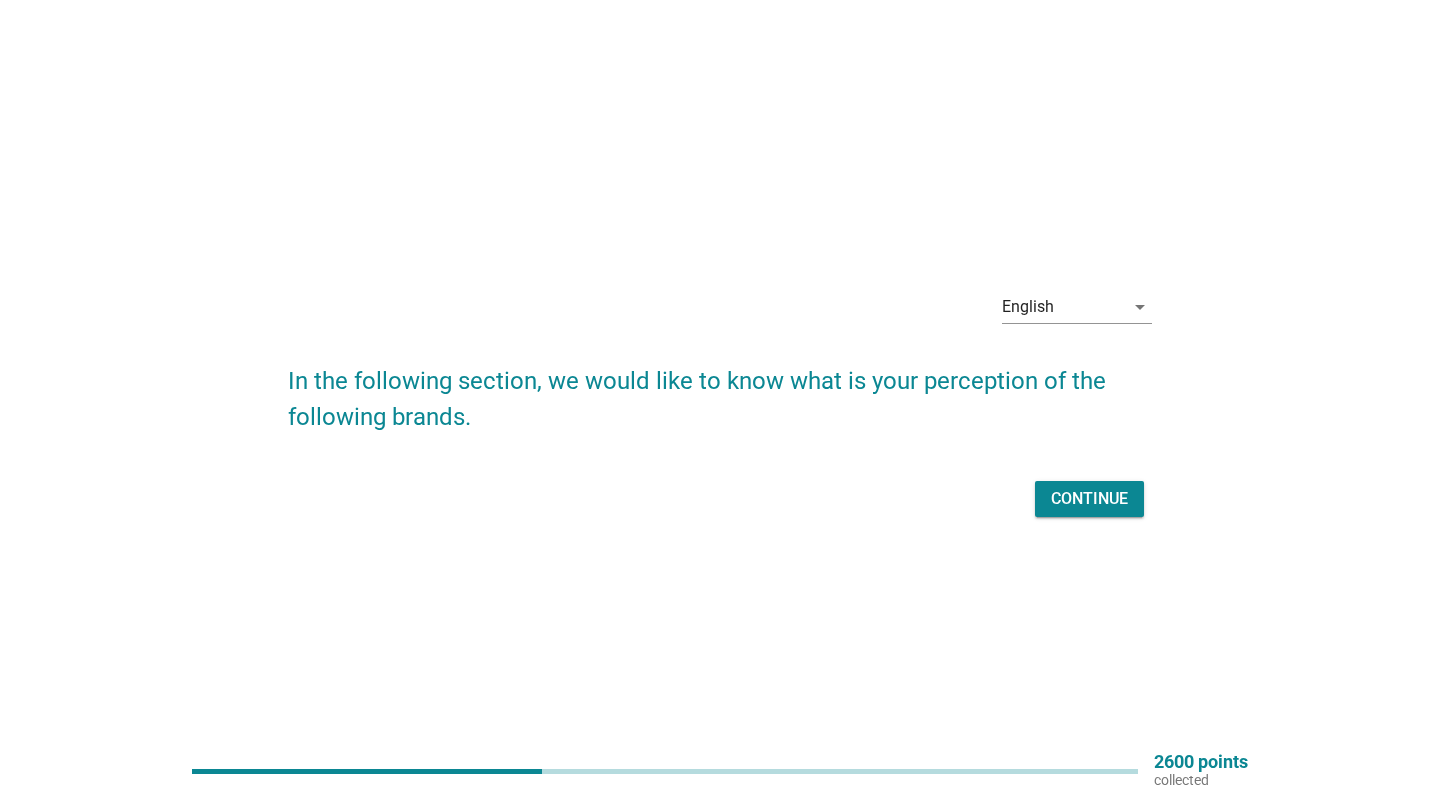 click on "Continue" at bounding box center (1089, 499) 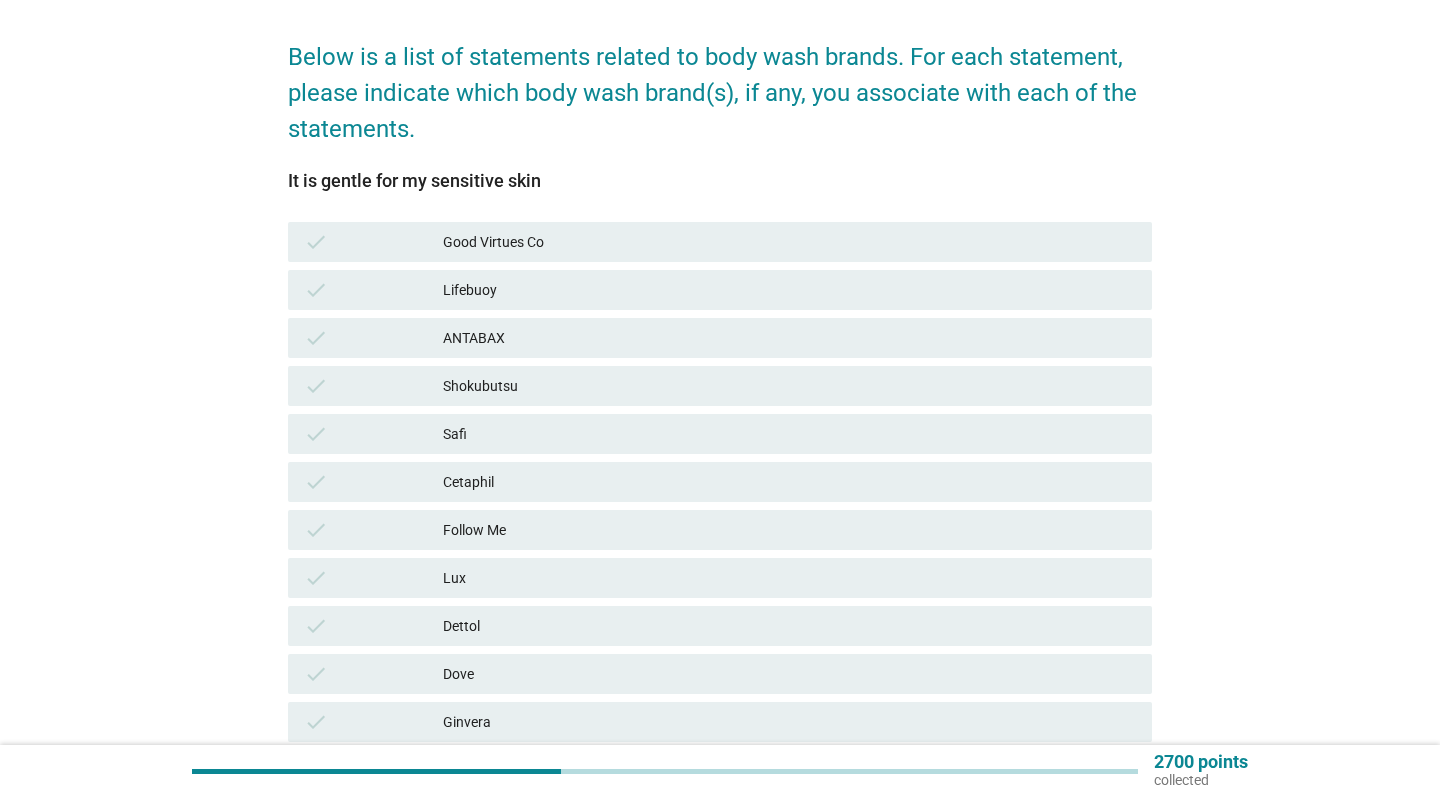 scroll, scrollTop: 142, scrollLeft: 0, axis: vertical 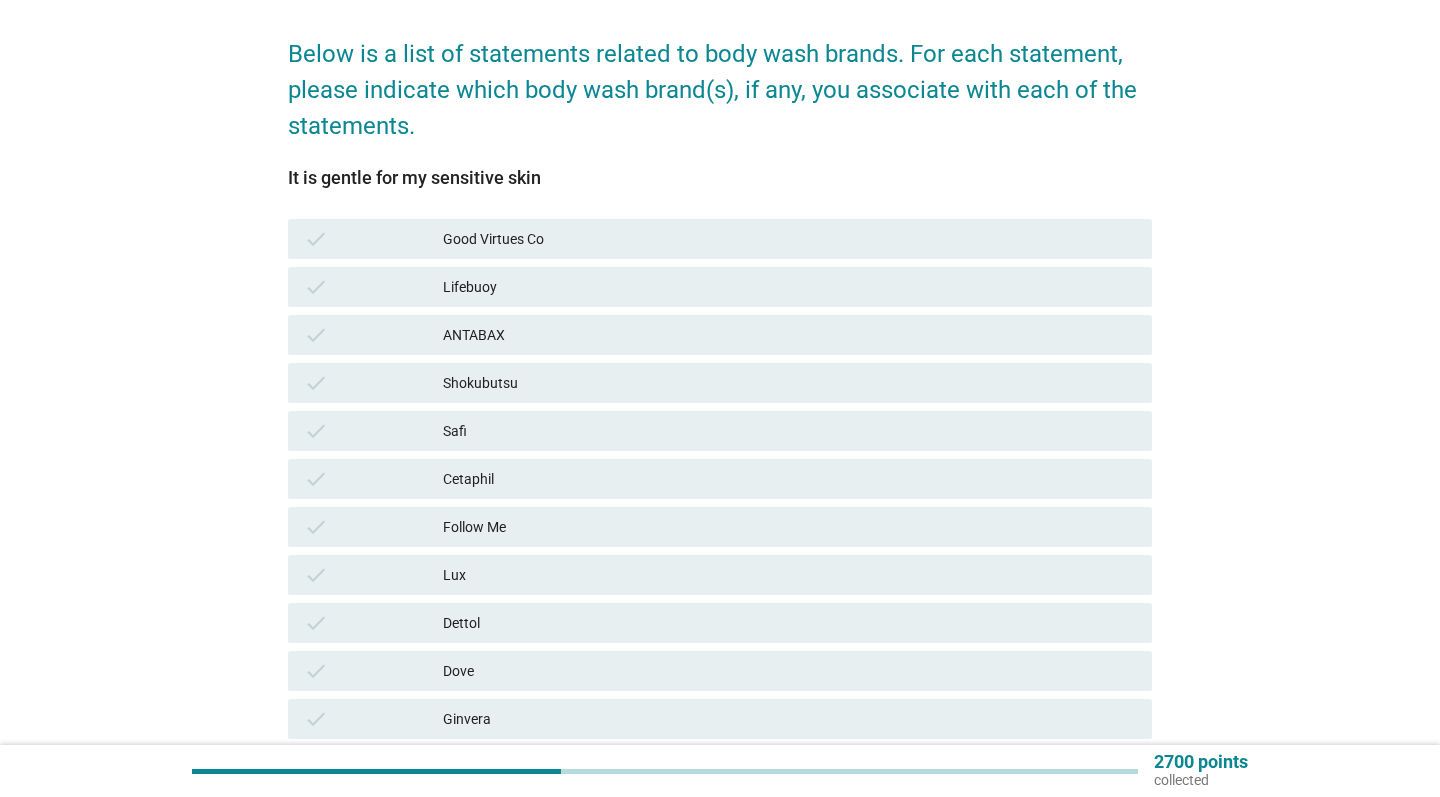 click on "Cetaphil" at bounding box center [789, 479] 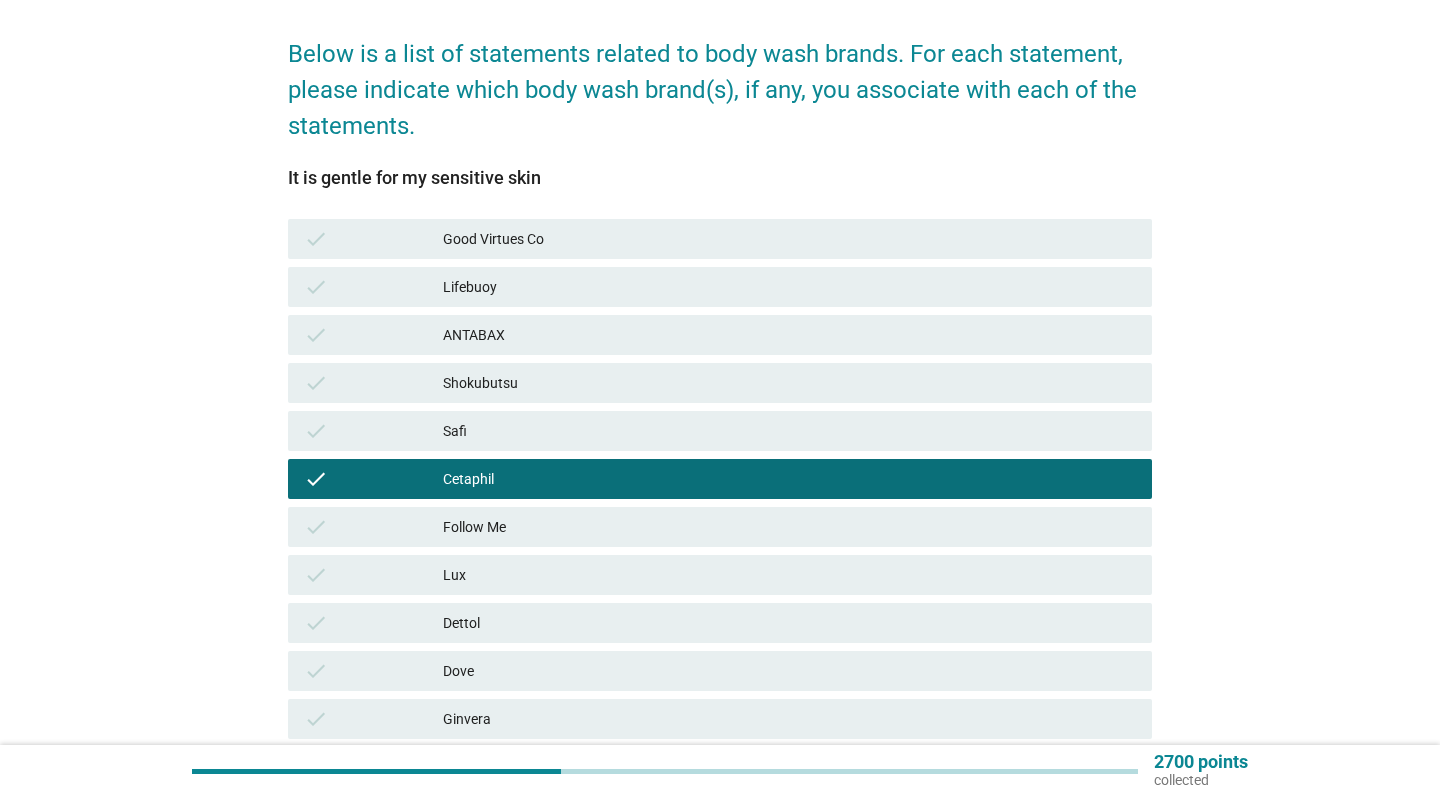 click on "Good Virtues Co" at bounding box center [789, 239] 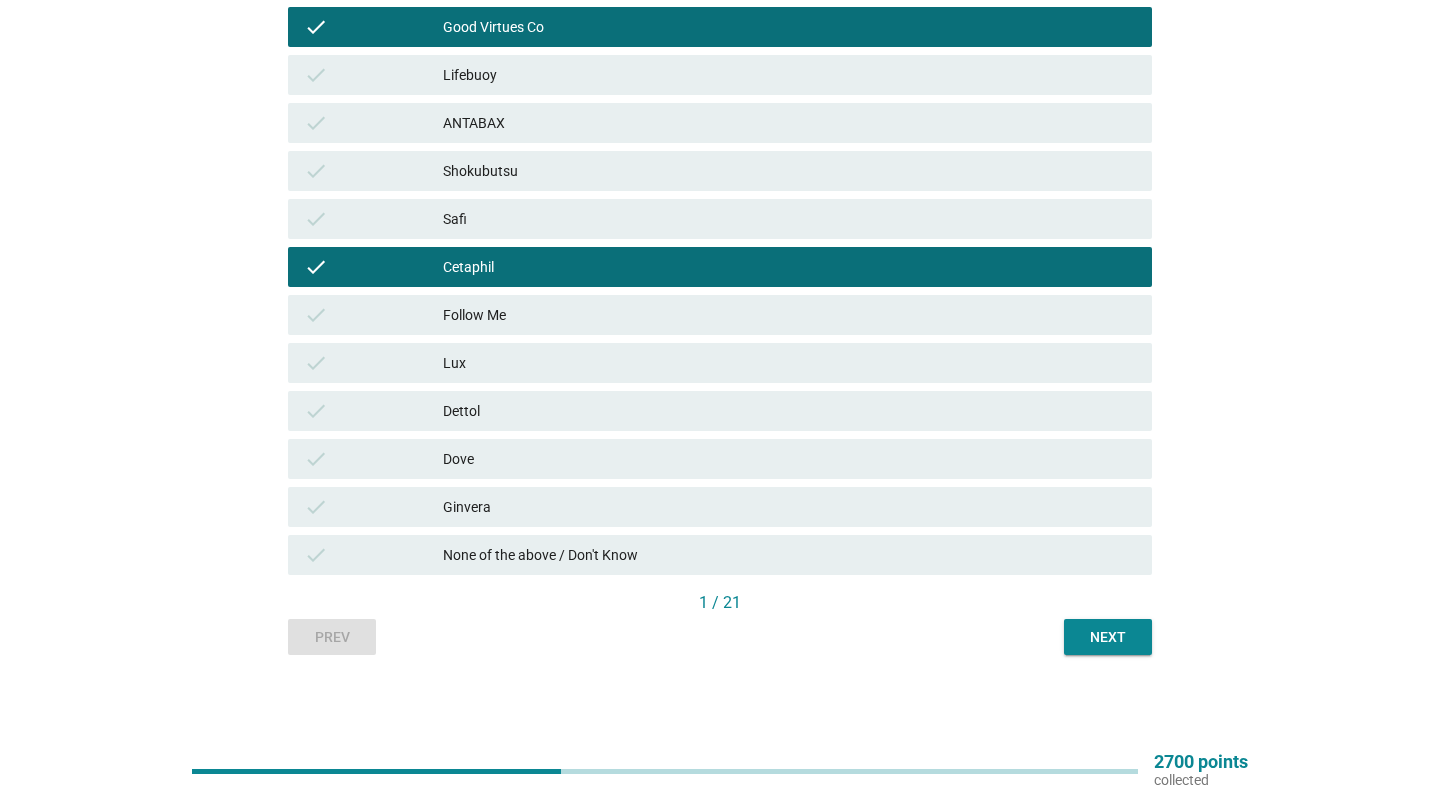 scroll, scrollTop: 354, scrollLeft: 0, axis: vertical 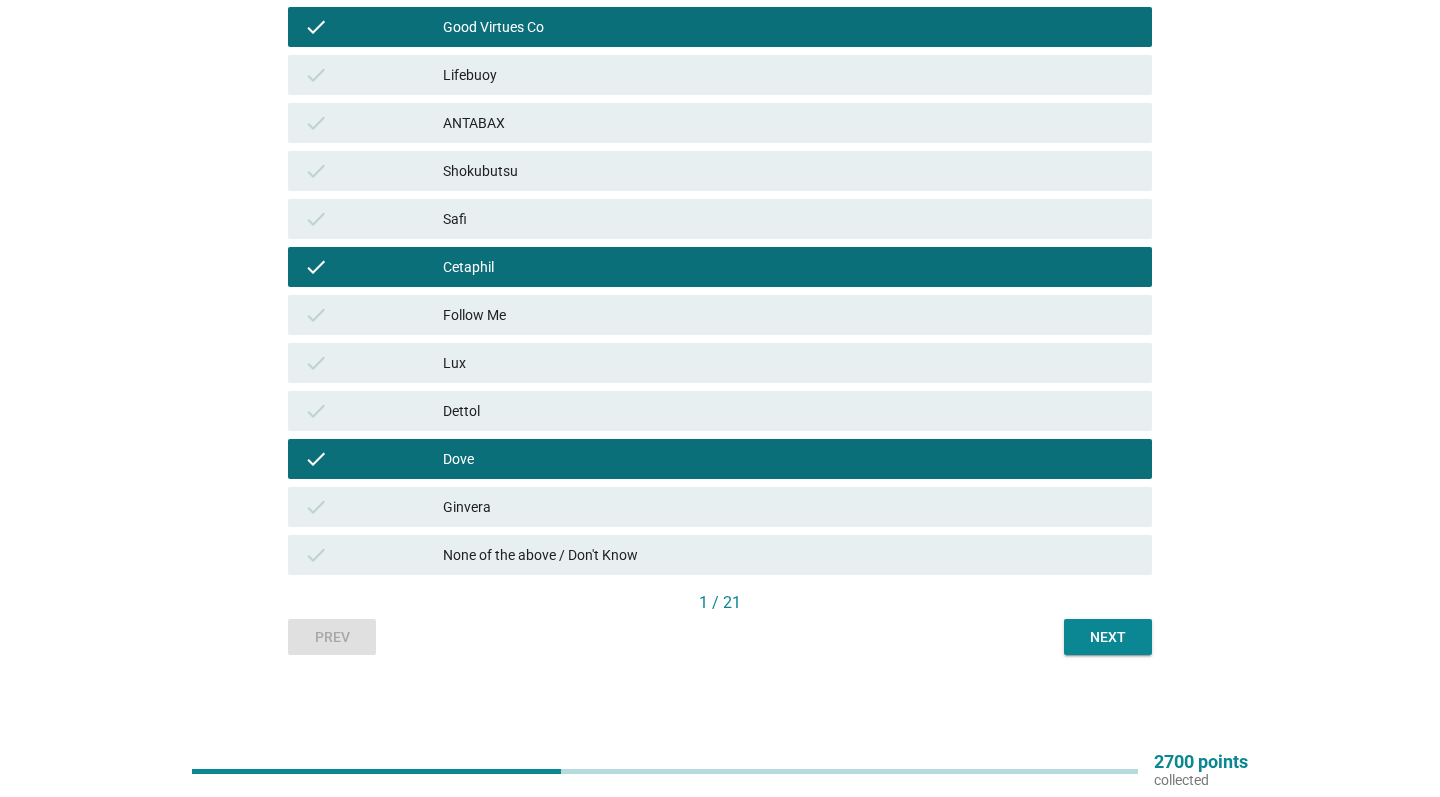 click on "Dove" at bounding box center [789, 459] 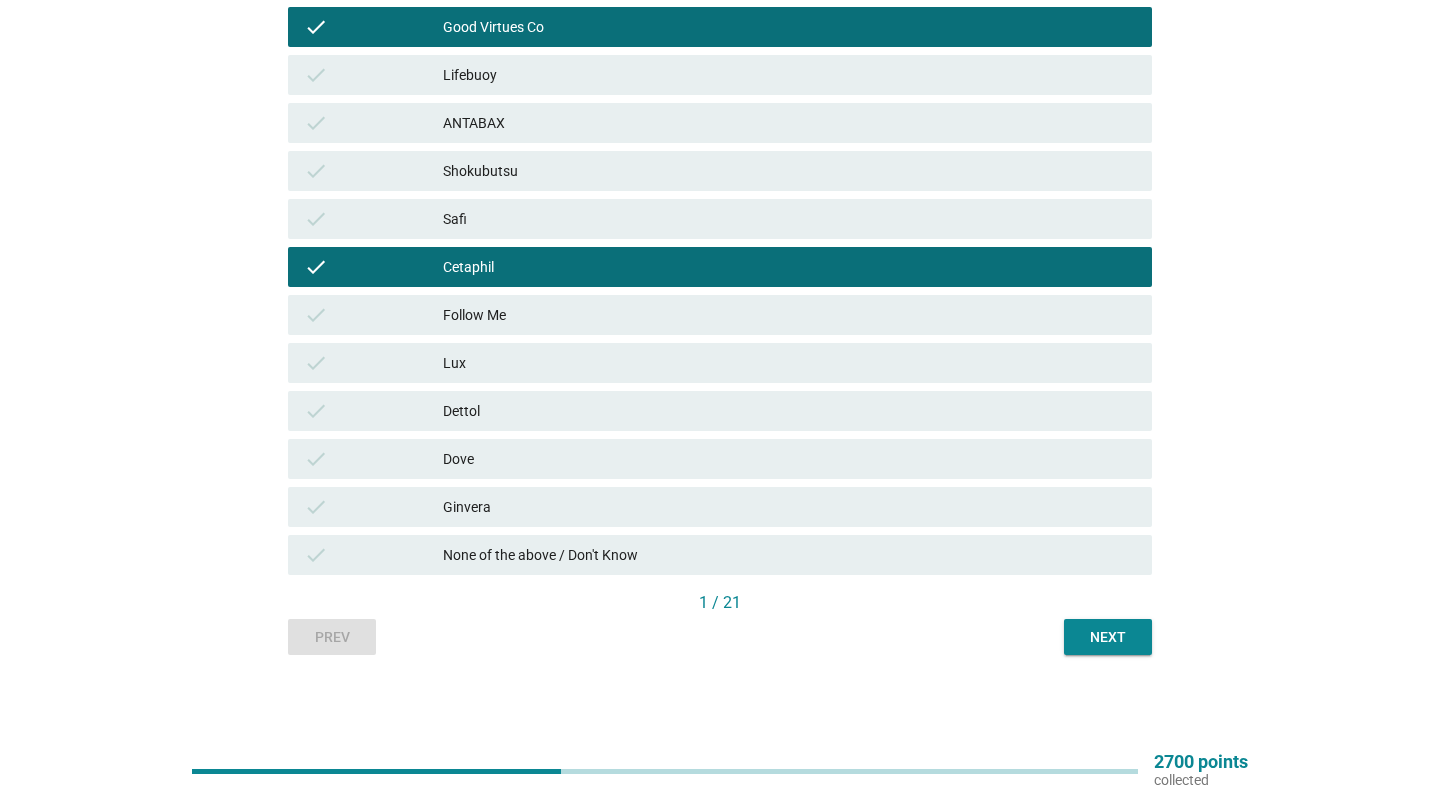 click on "Next" at bounding box center (1108, 637) 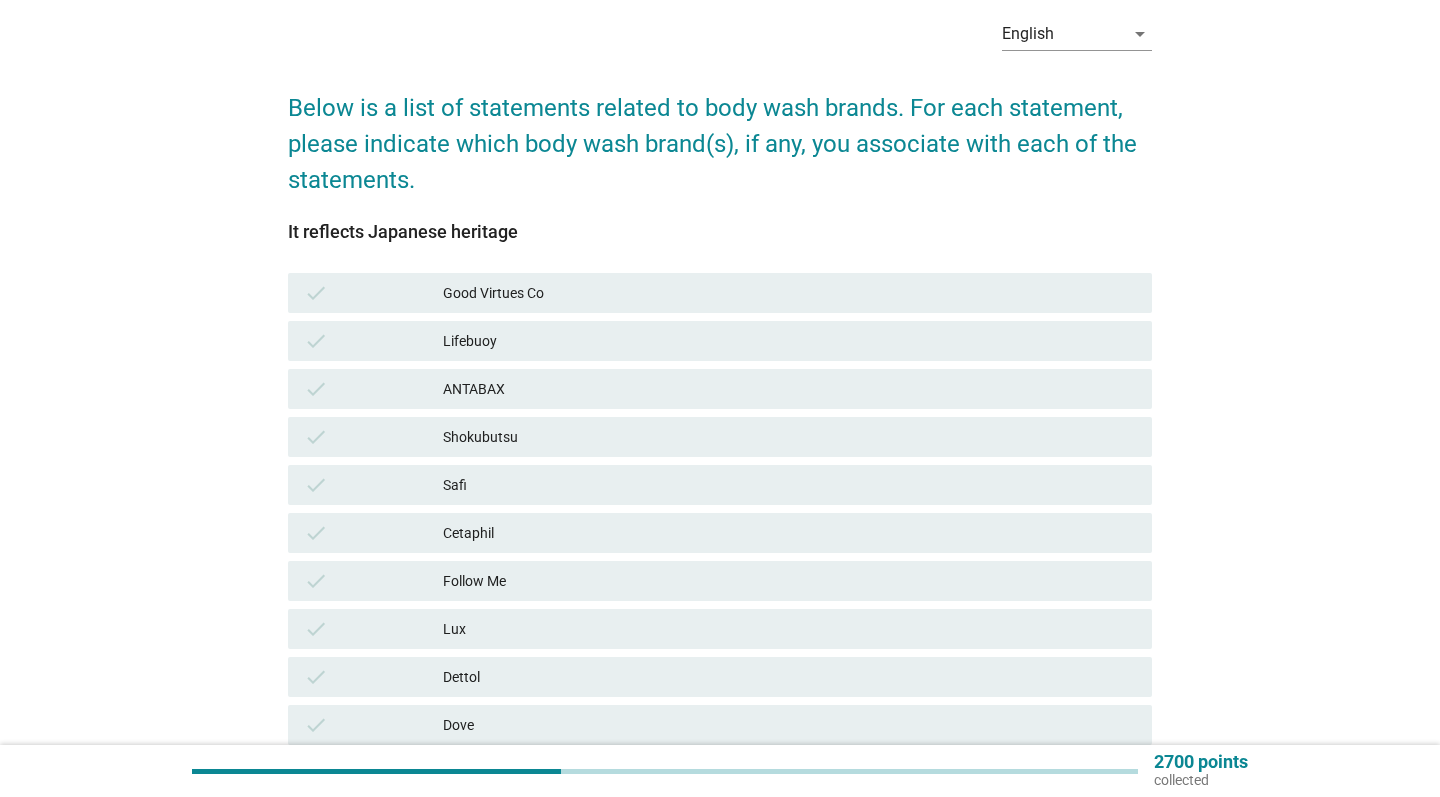 scroll, scrollTop: 130, scrollLeft: 0, axis: vertical 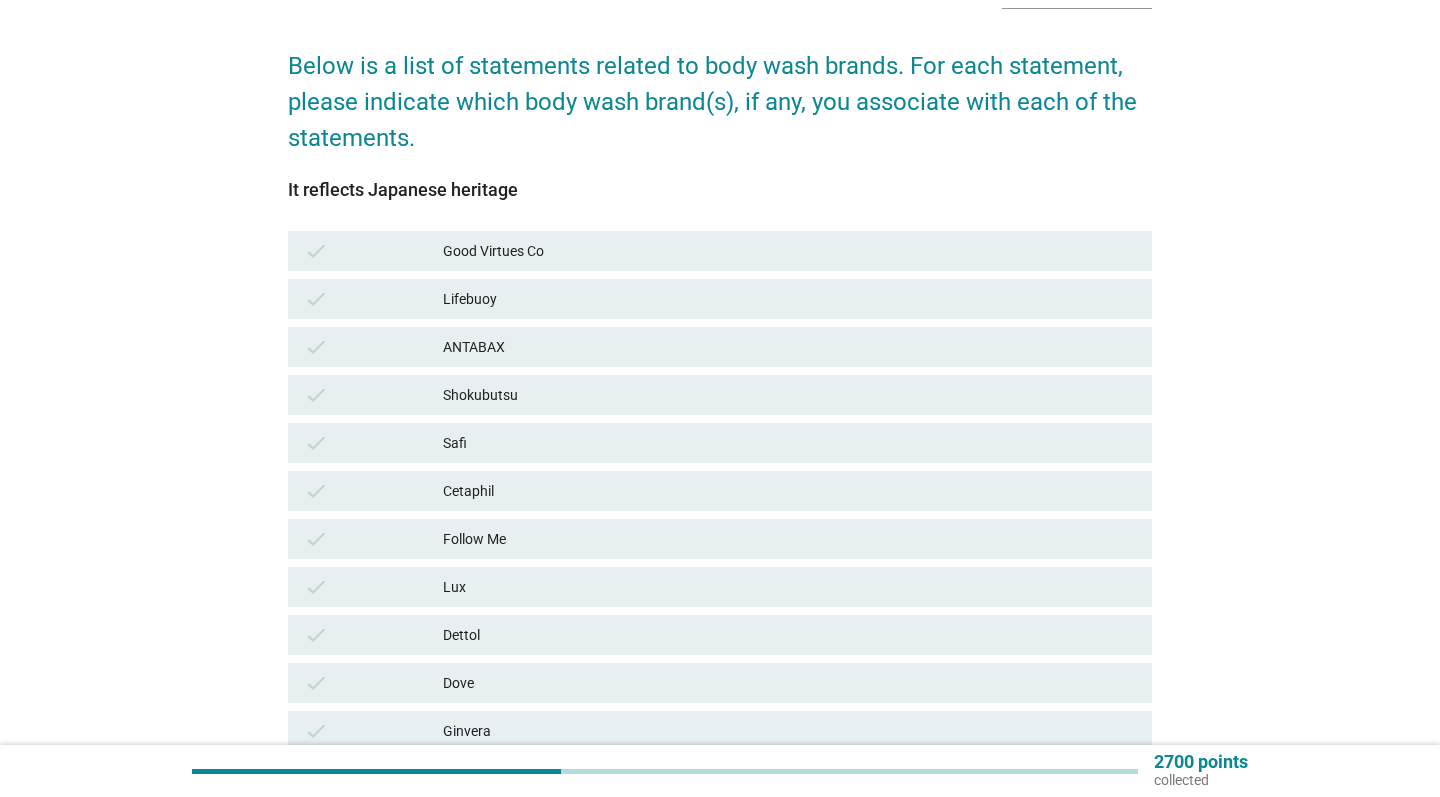 click on "Shokubutsu" at bounding box center (789, 395) 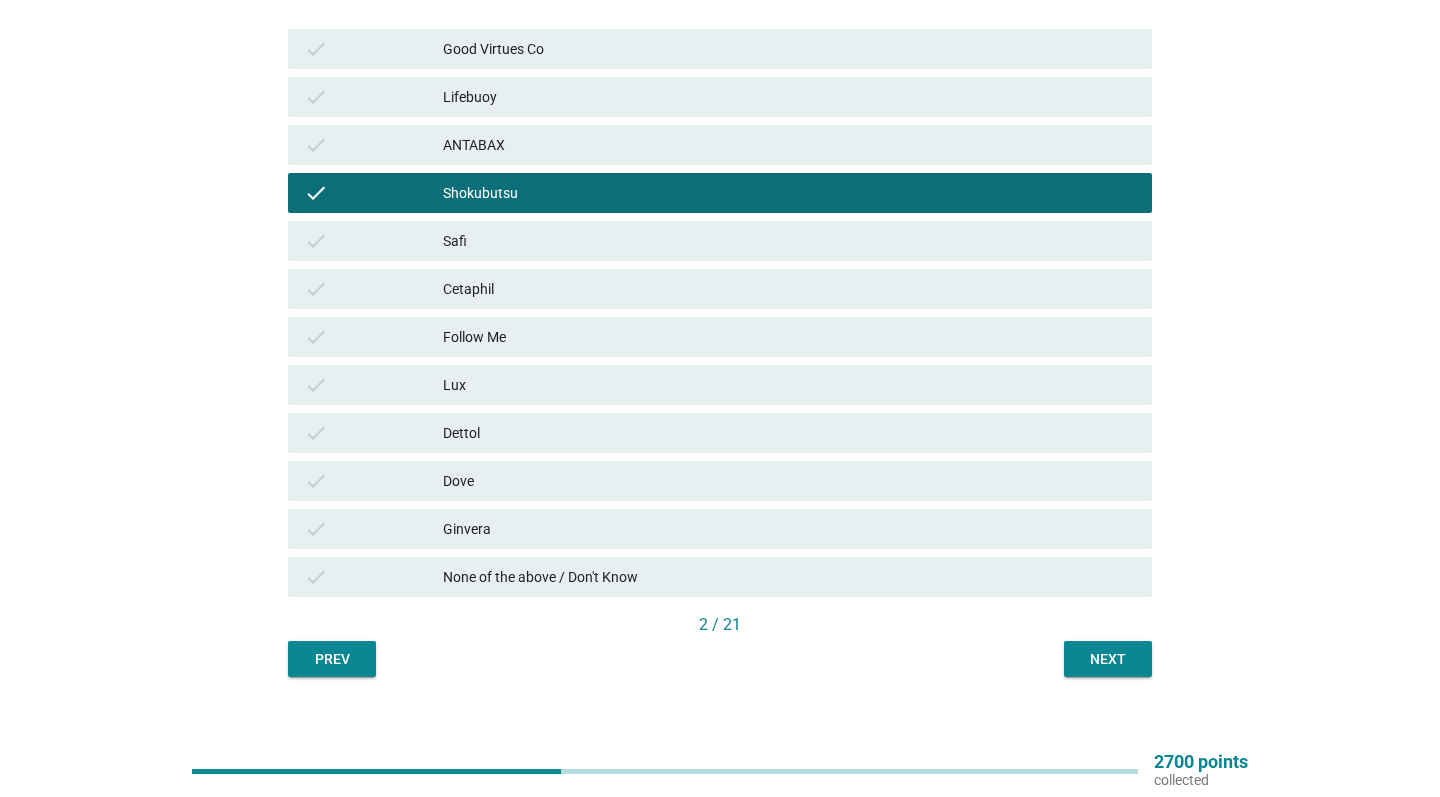 scroll, scrollTop: 324, scrollLeft: 0, axis: vertical 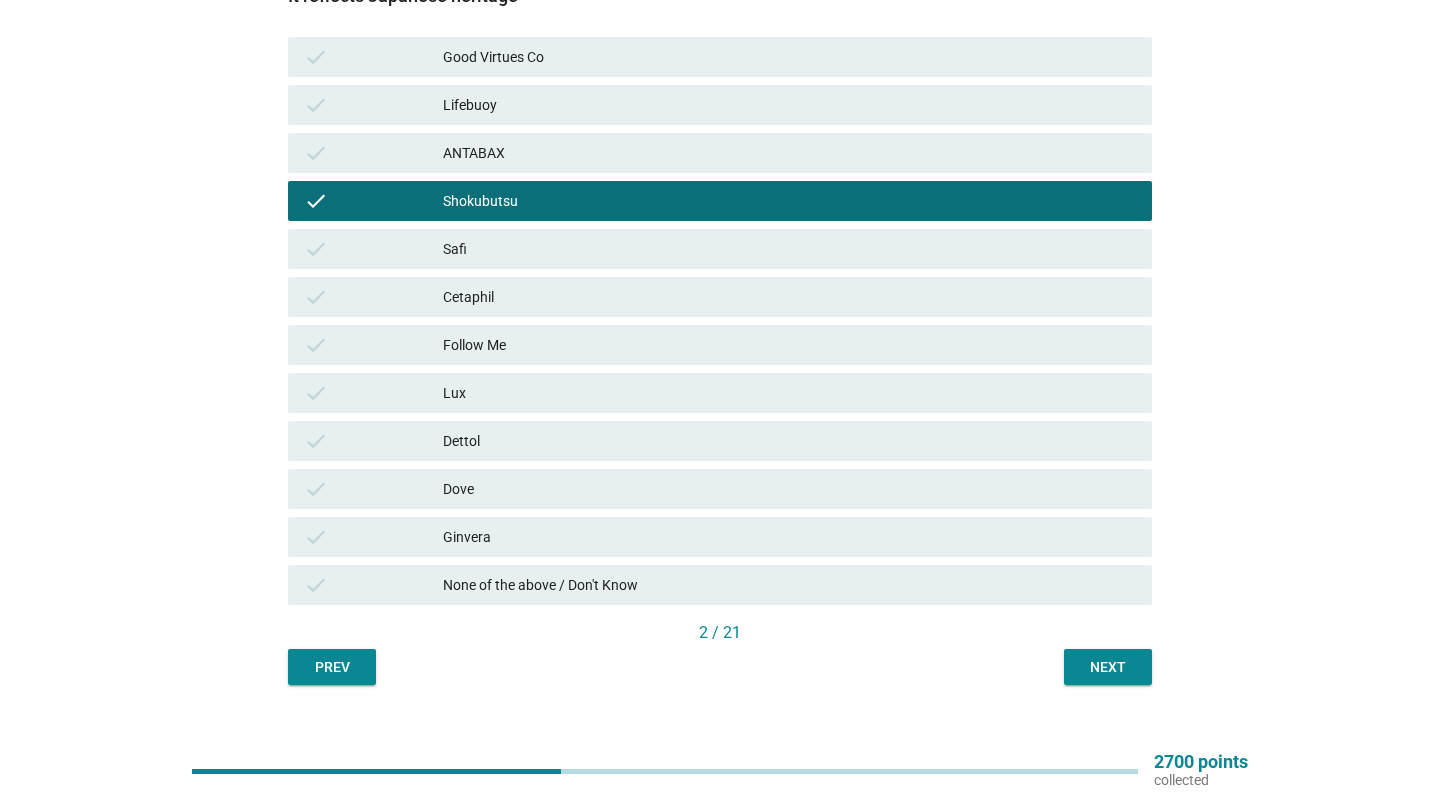 click on "Next" at bounding box center [1108, 667] 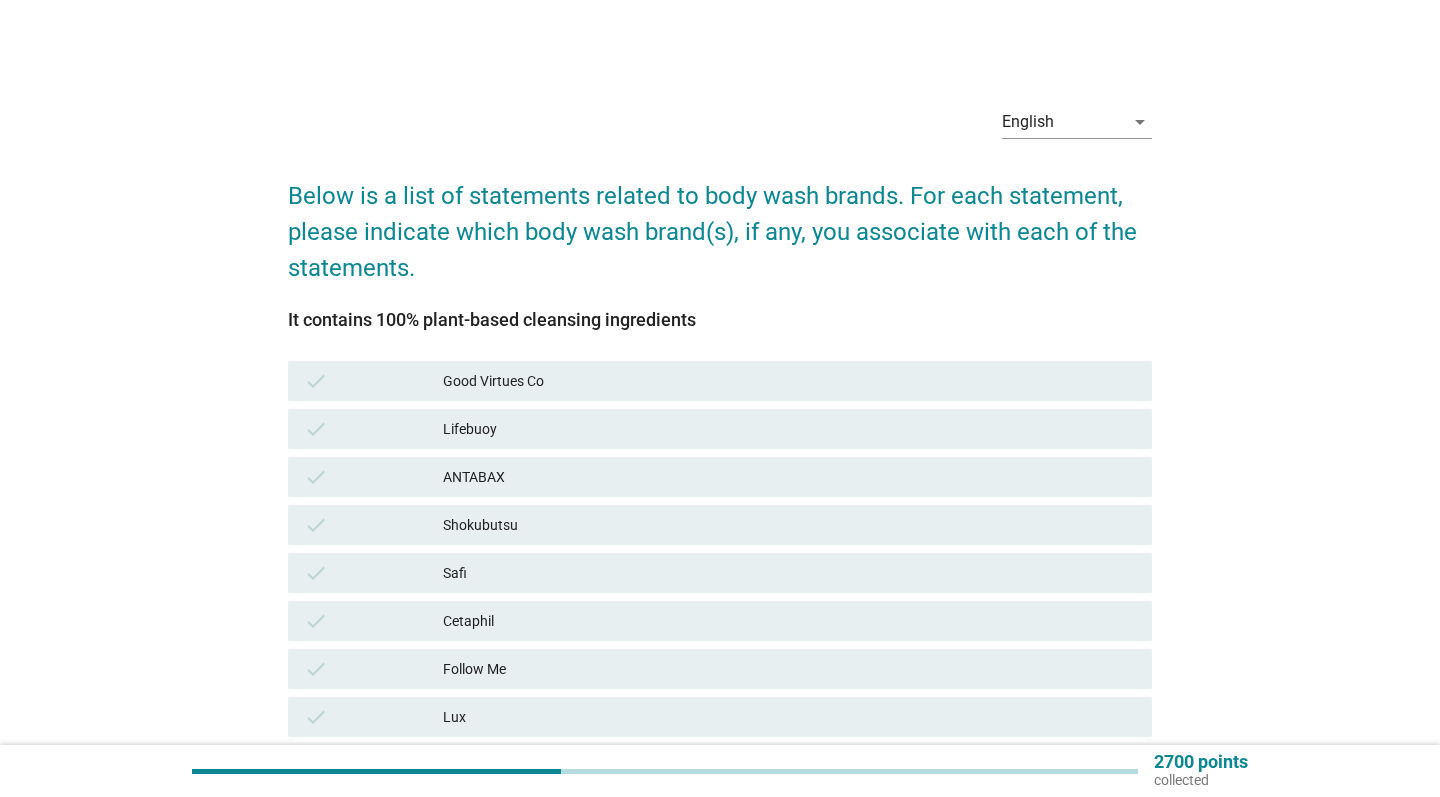 click on "Good Virtues Co" at bounding box center [789, 381] 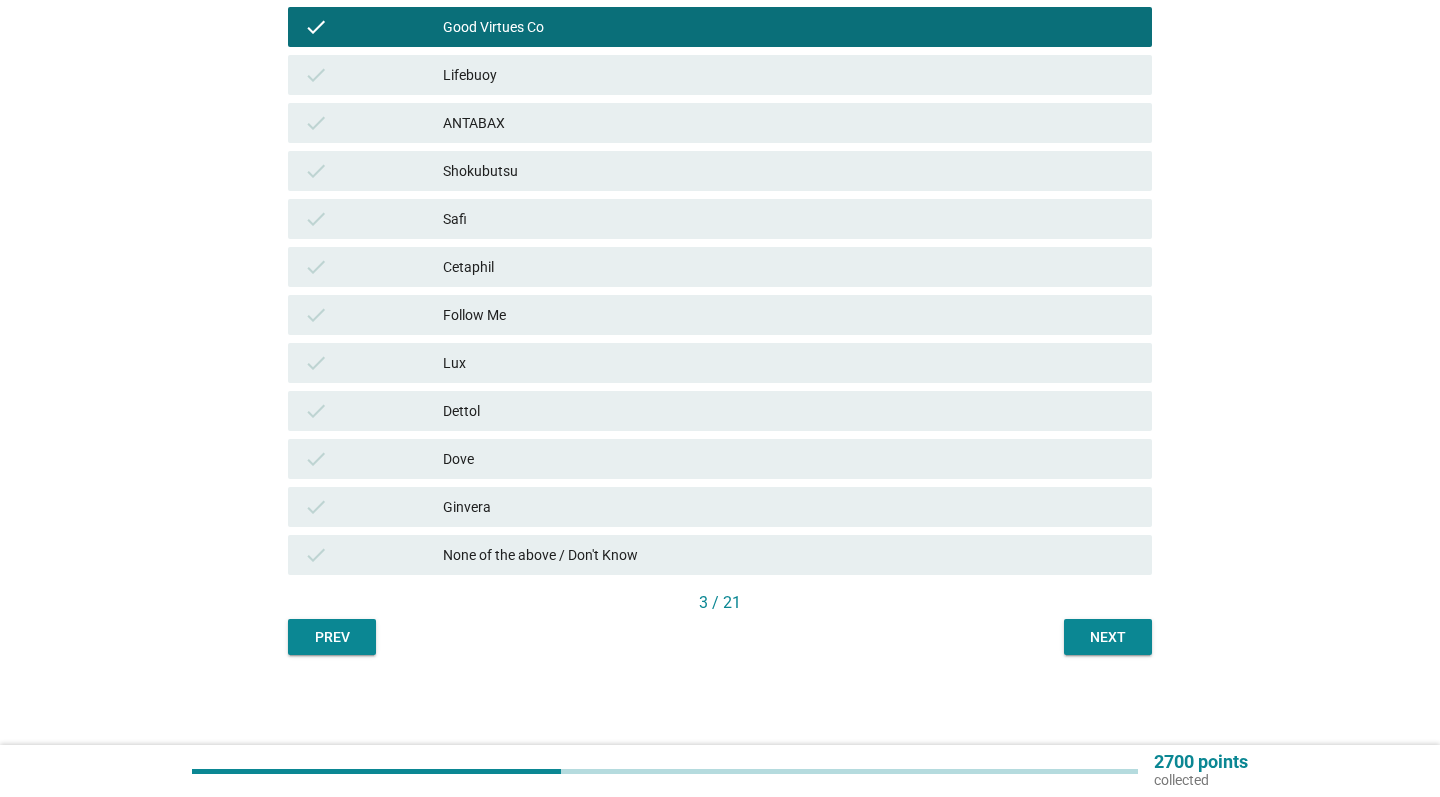 scroll, scrollTop: 354, scrollLeft: 0, axis: vertical 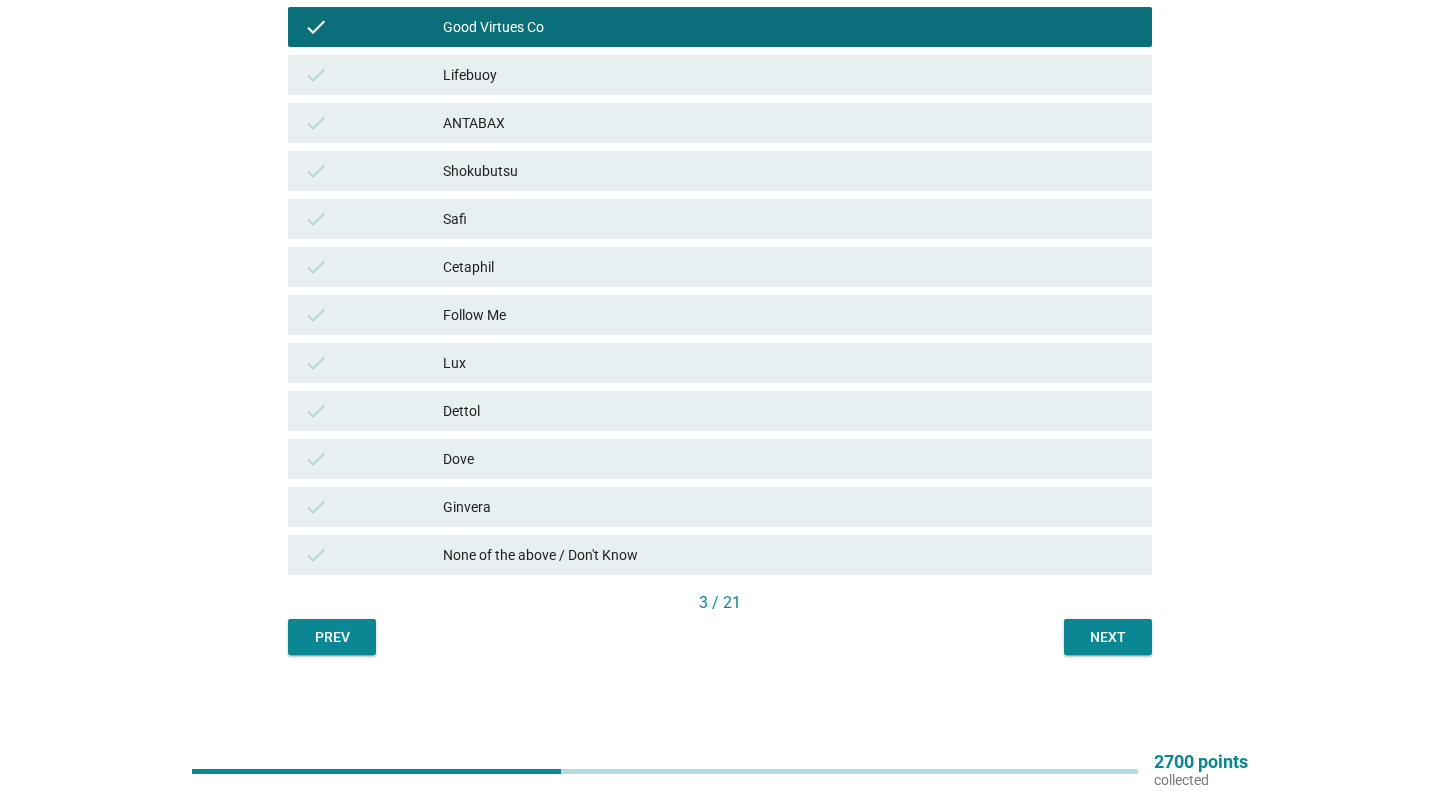 click on "Next" at bounding box center [1108, 637] 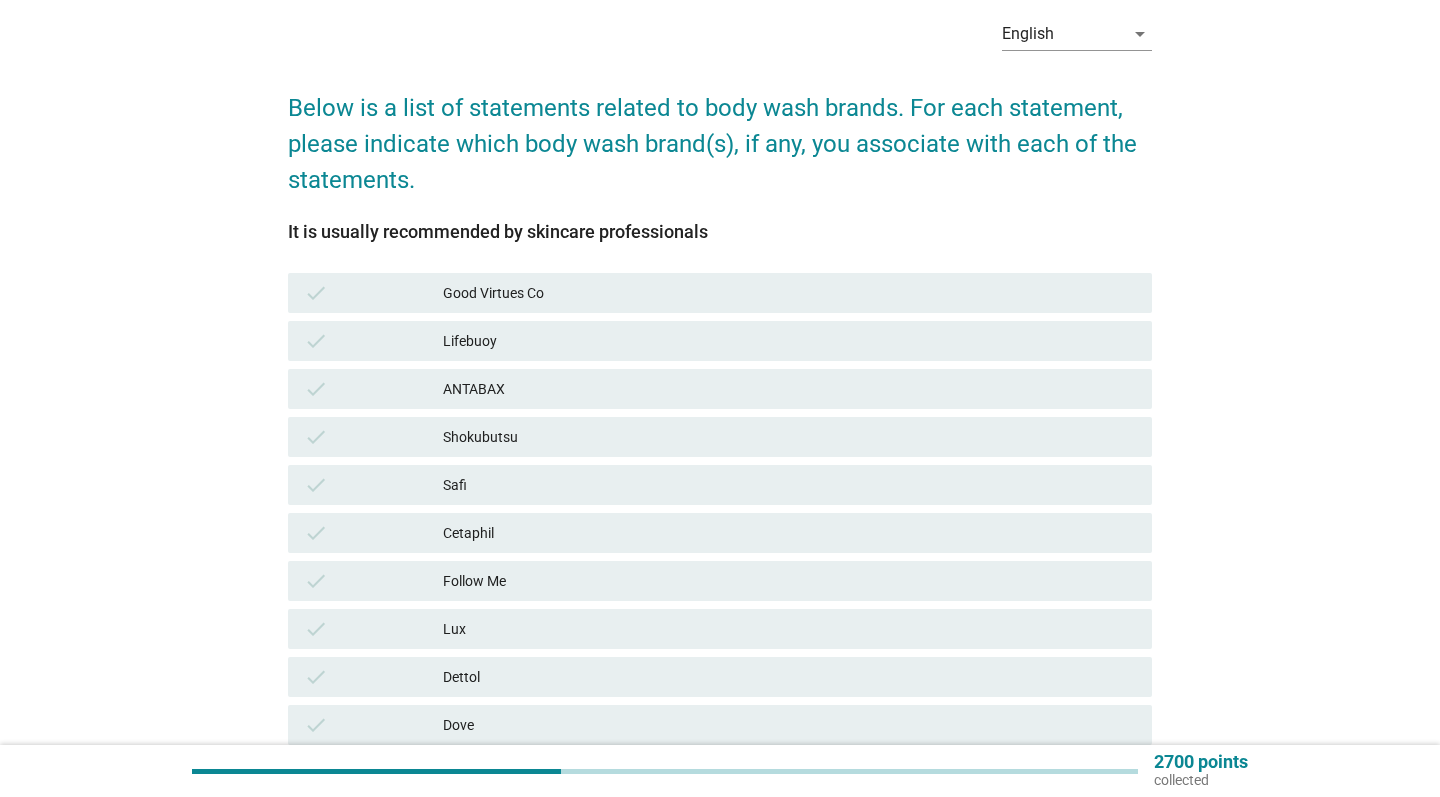 scroll, scrollTop: 128, scrollLeft: 0, axis: vertical 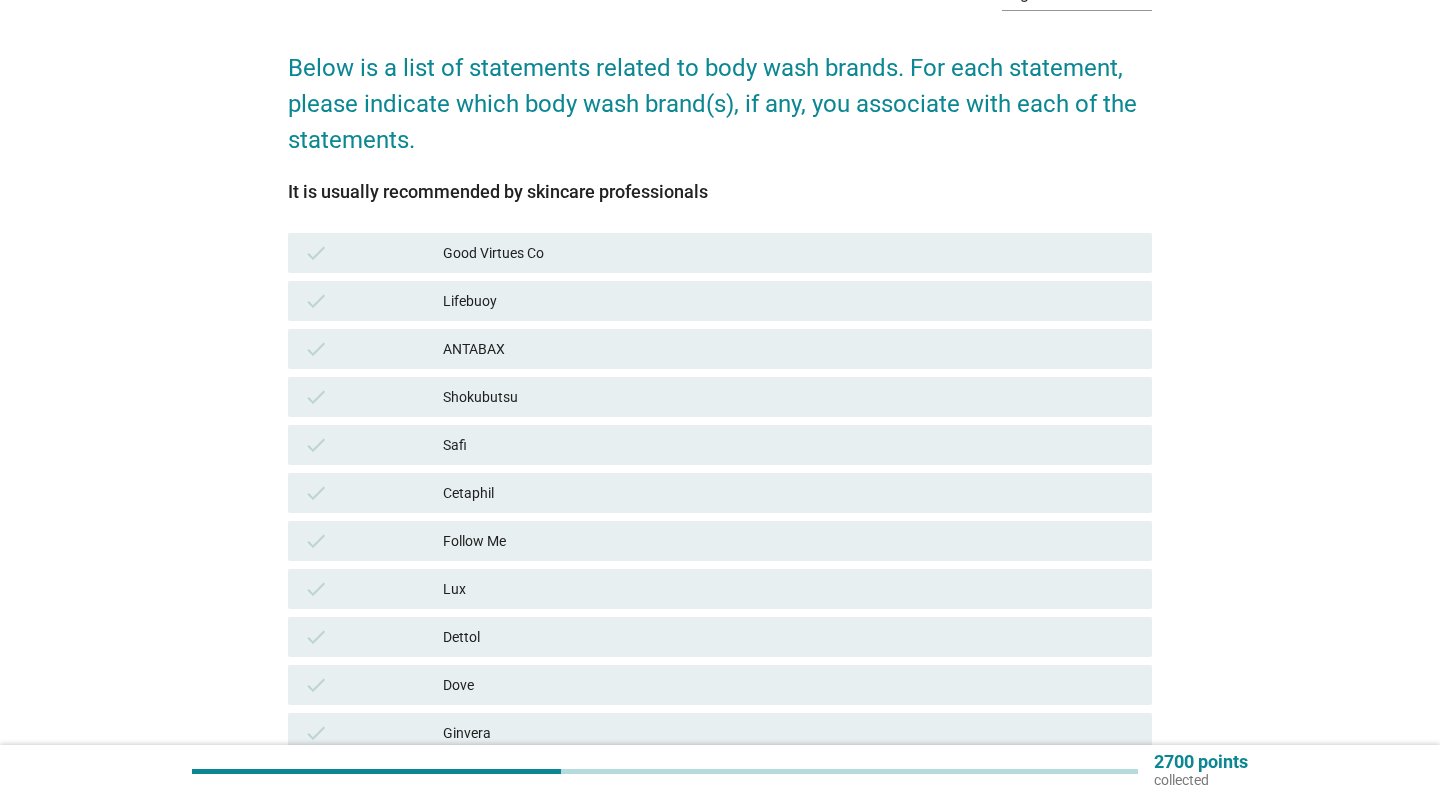 click on "Cetaphil" at bounding box center (789, 493) 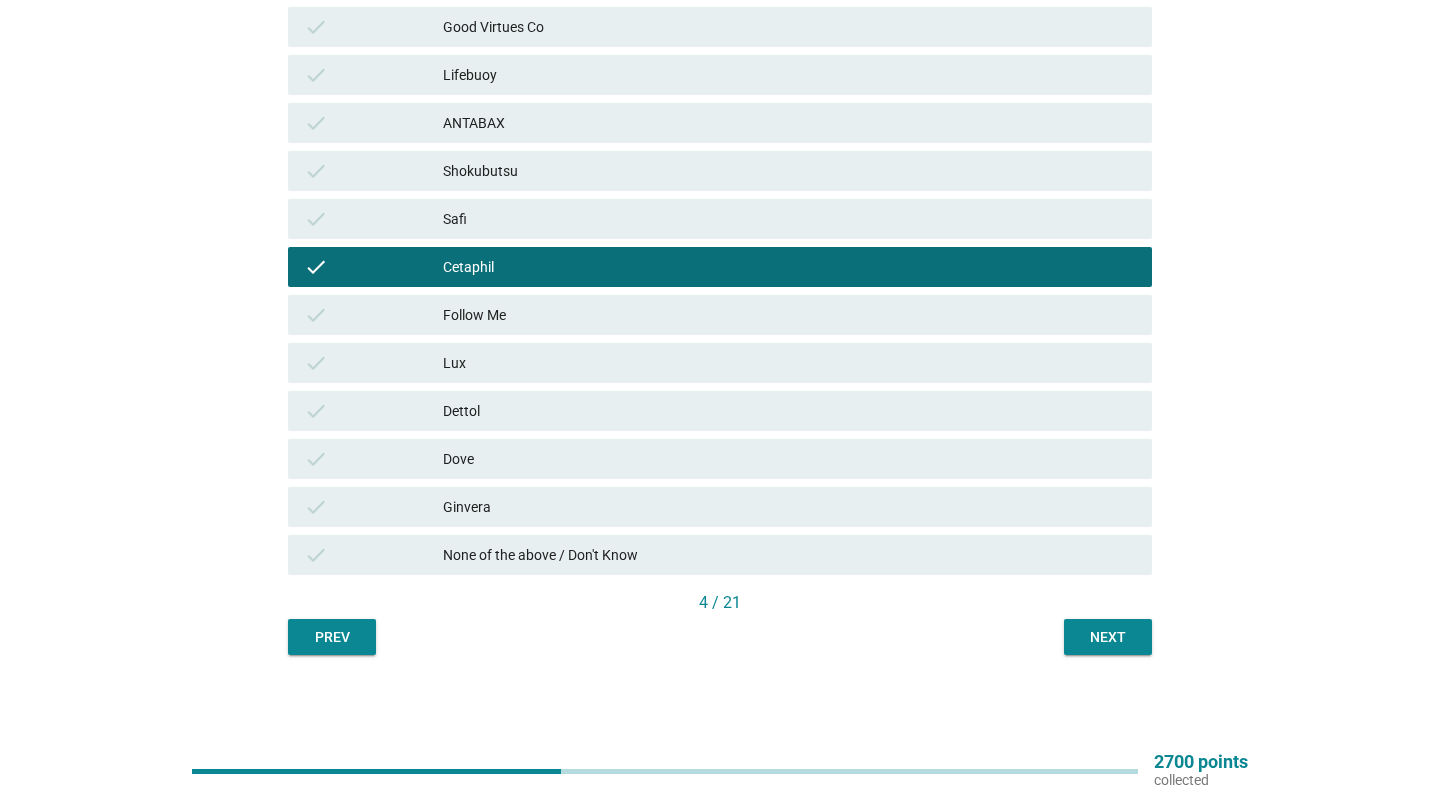 scroll, scrollTop: 354, scrollLeft: 0, axis: vertical 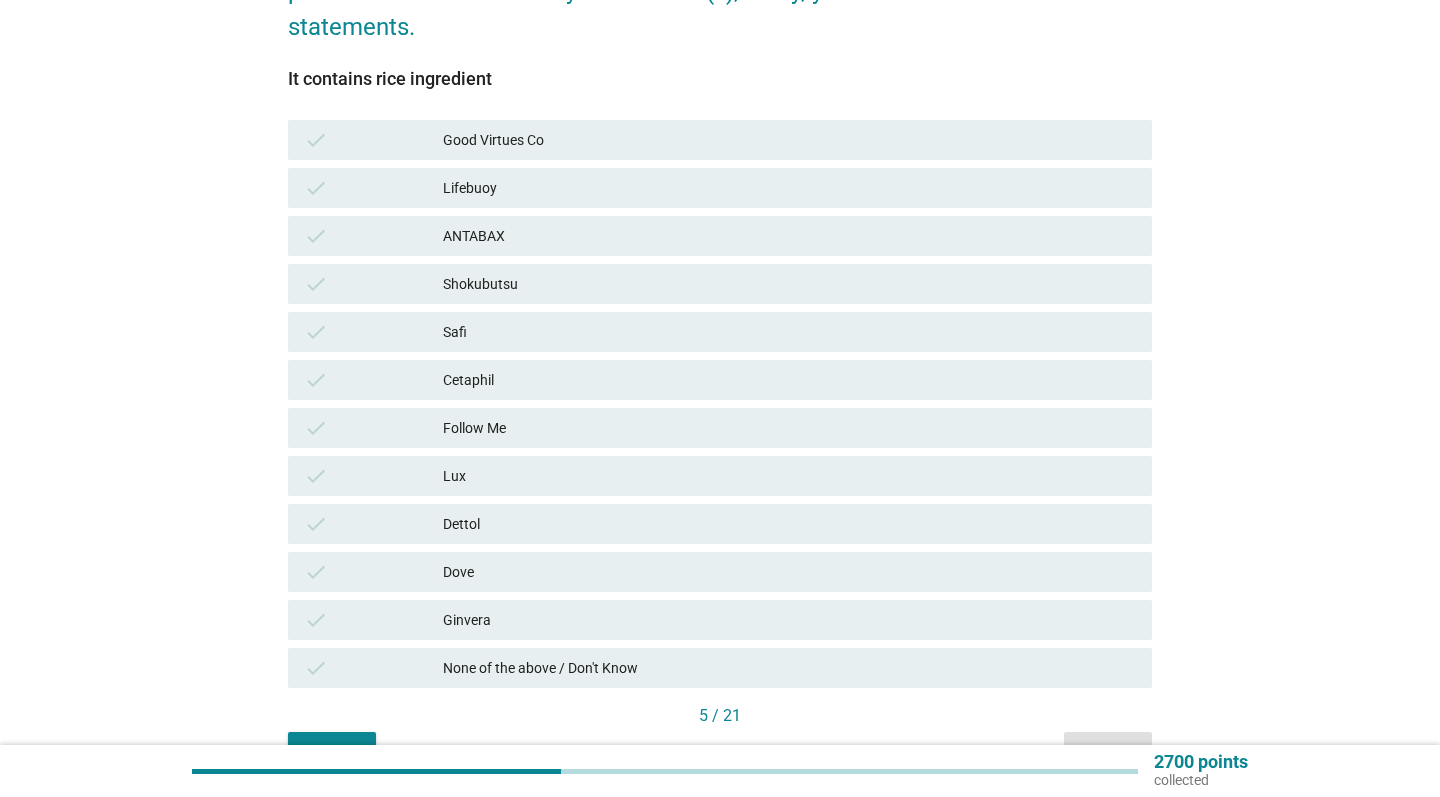 click on "None of the above / Don't Know" at bounding box center (789, 668) 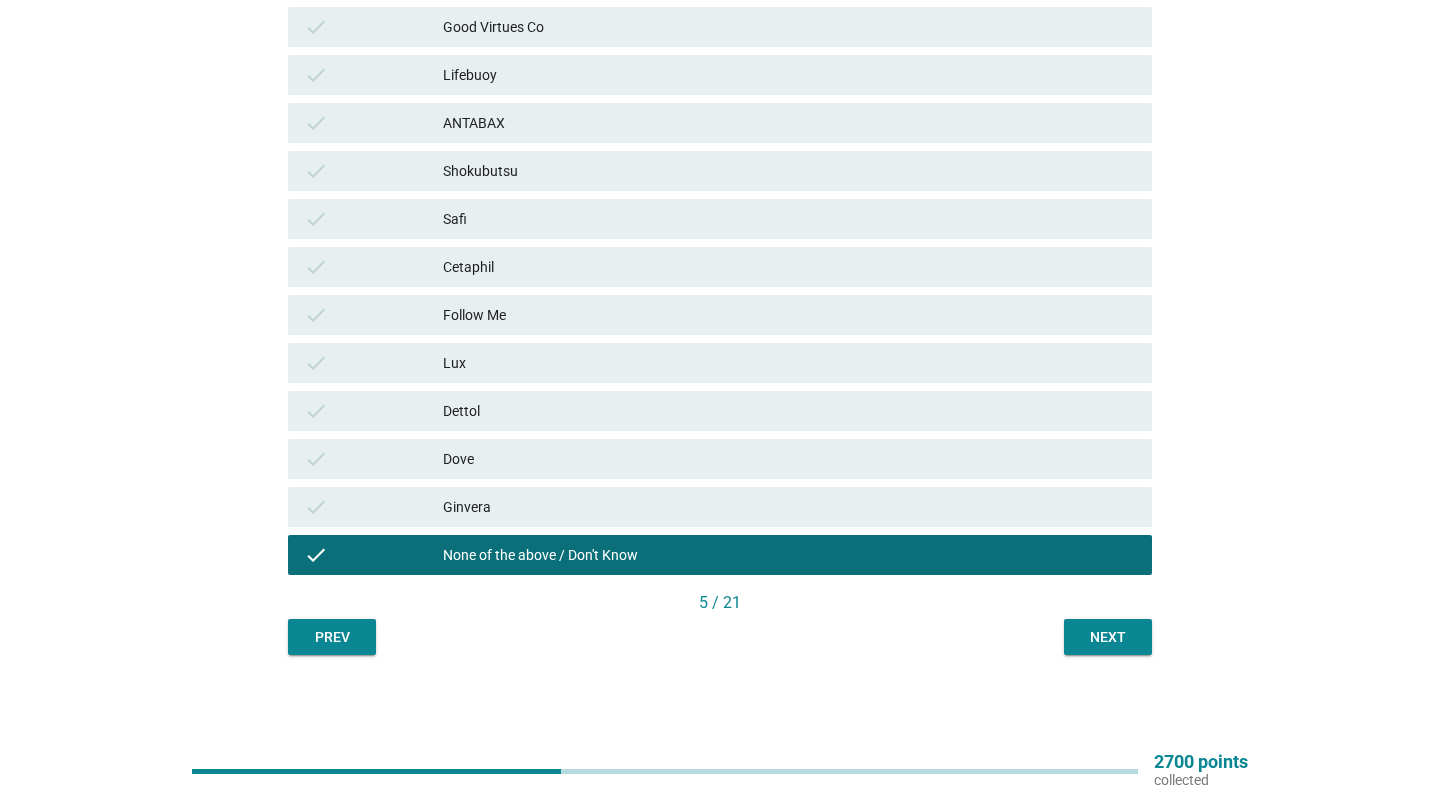 scroll, scrollTop: 354, scrollLeft: 0, axis: vertical 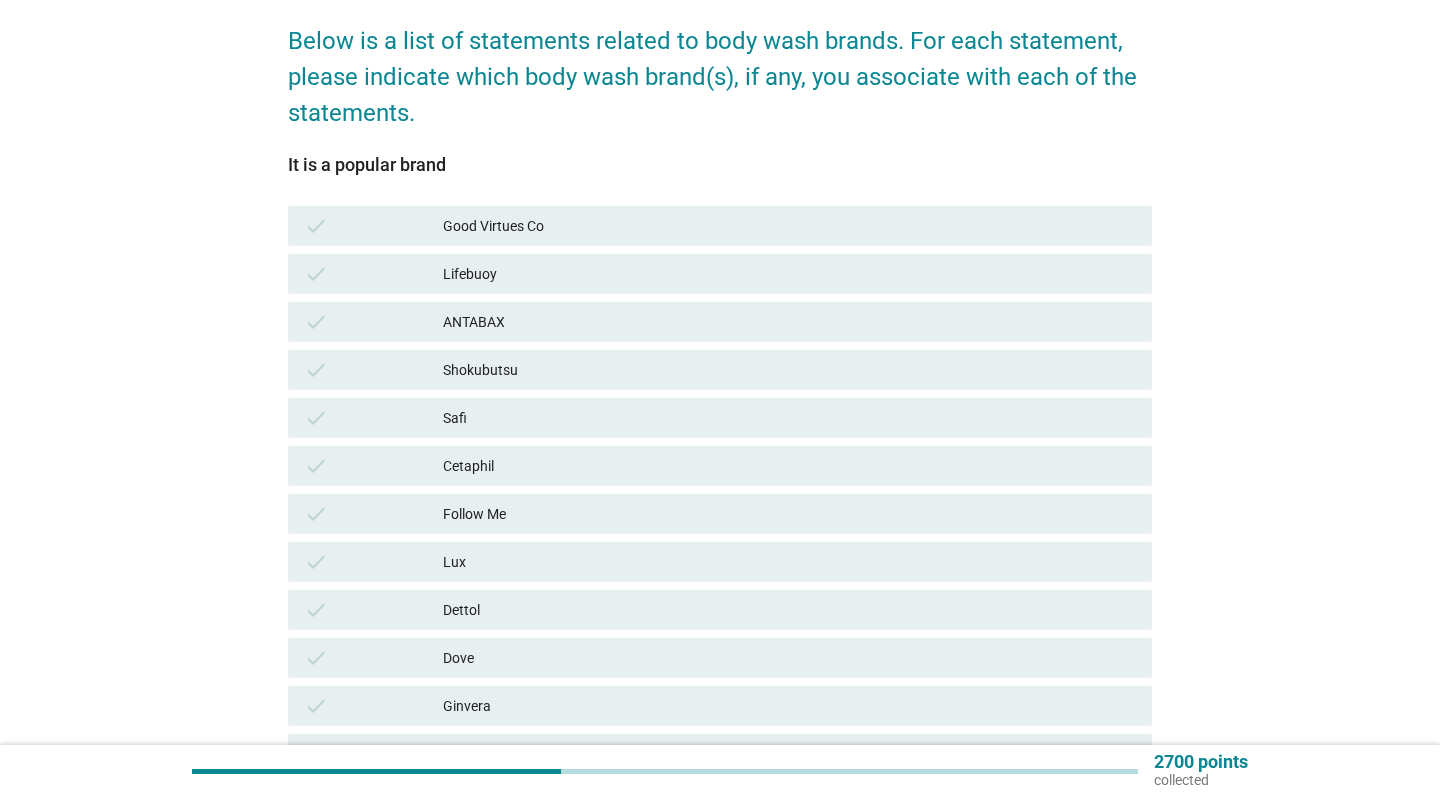 click on "check   Lifebuoy" at bounding box center [720, 274] 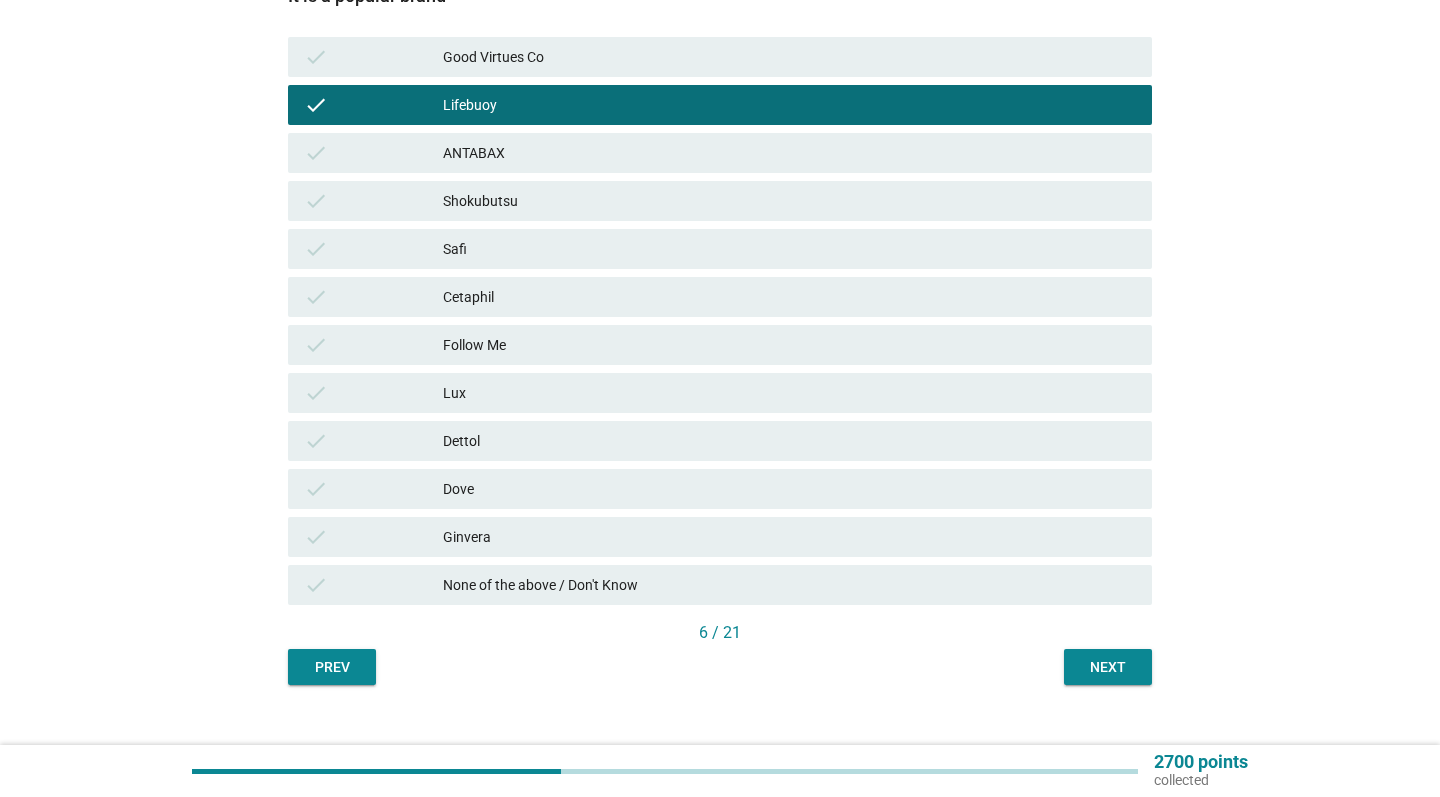 scroll, scrollTop: 329, scrollLeft: 0, axis: vertical 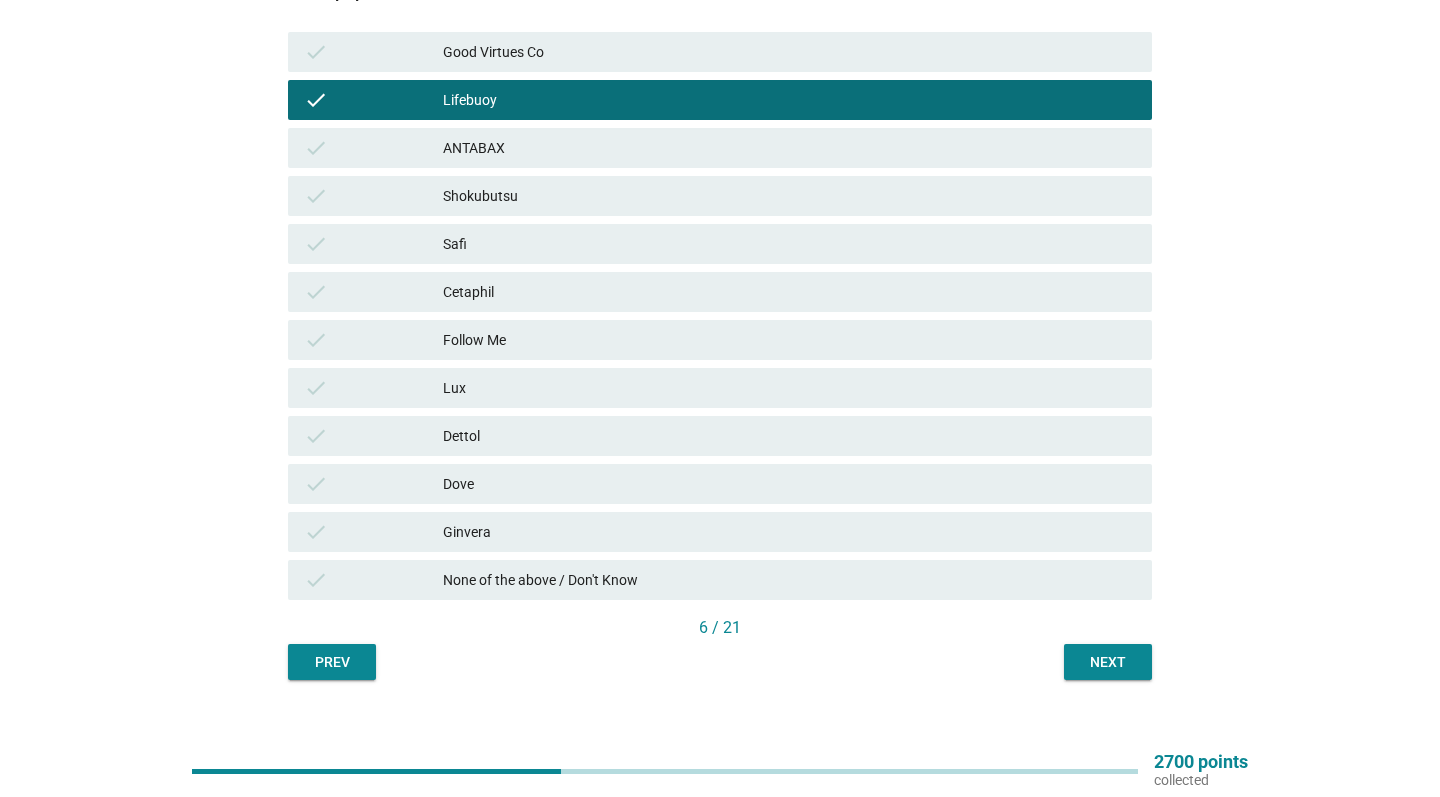click on "Lux" at bounding box center [789, 388] 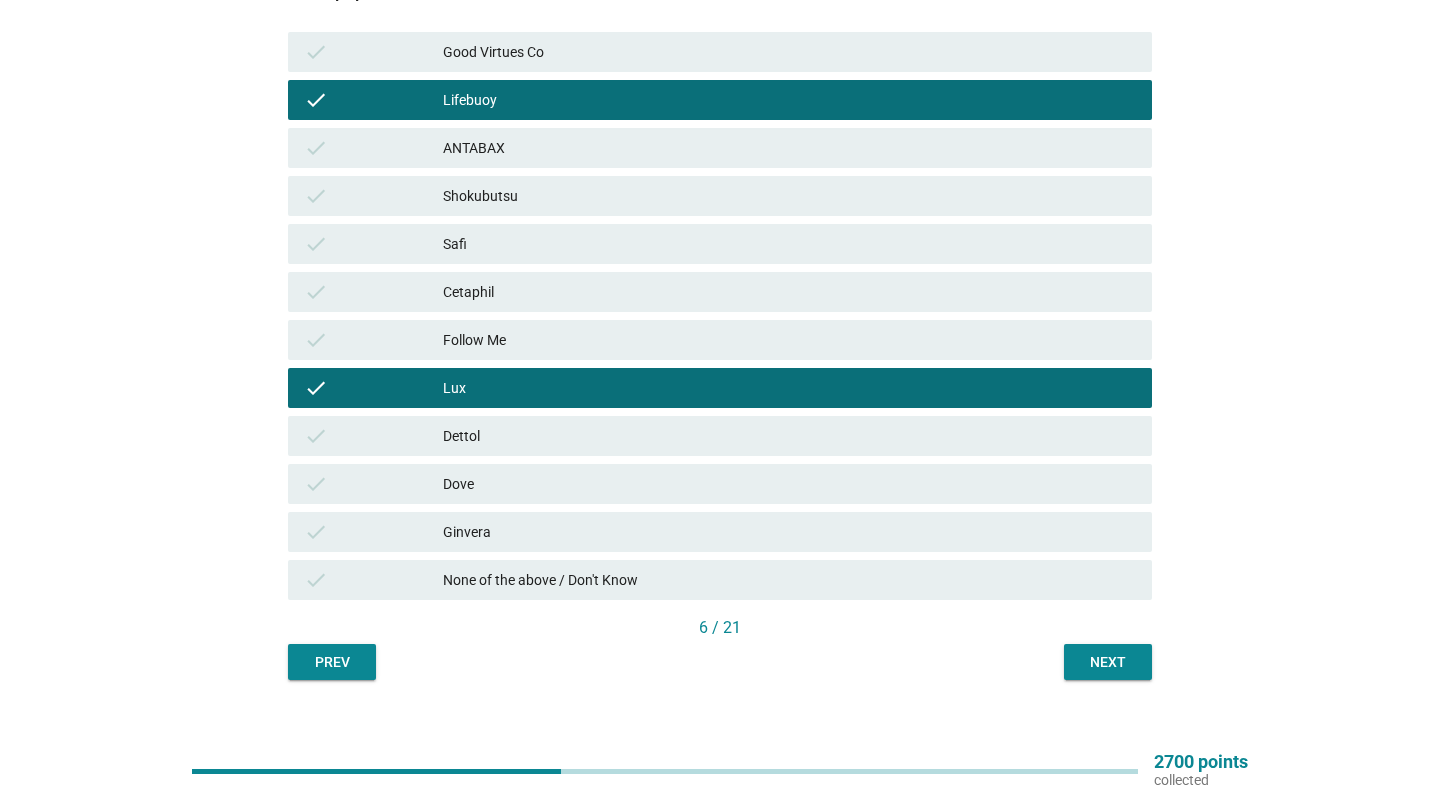 click on "Dettol" at bounding box center (789, 436) 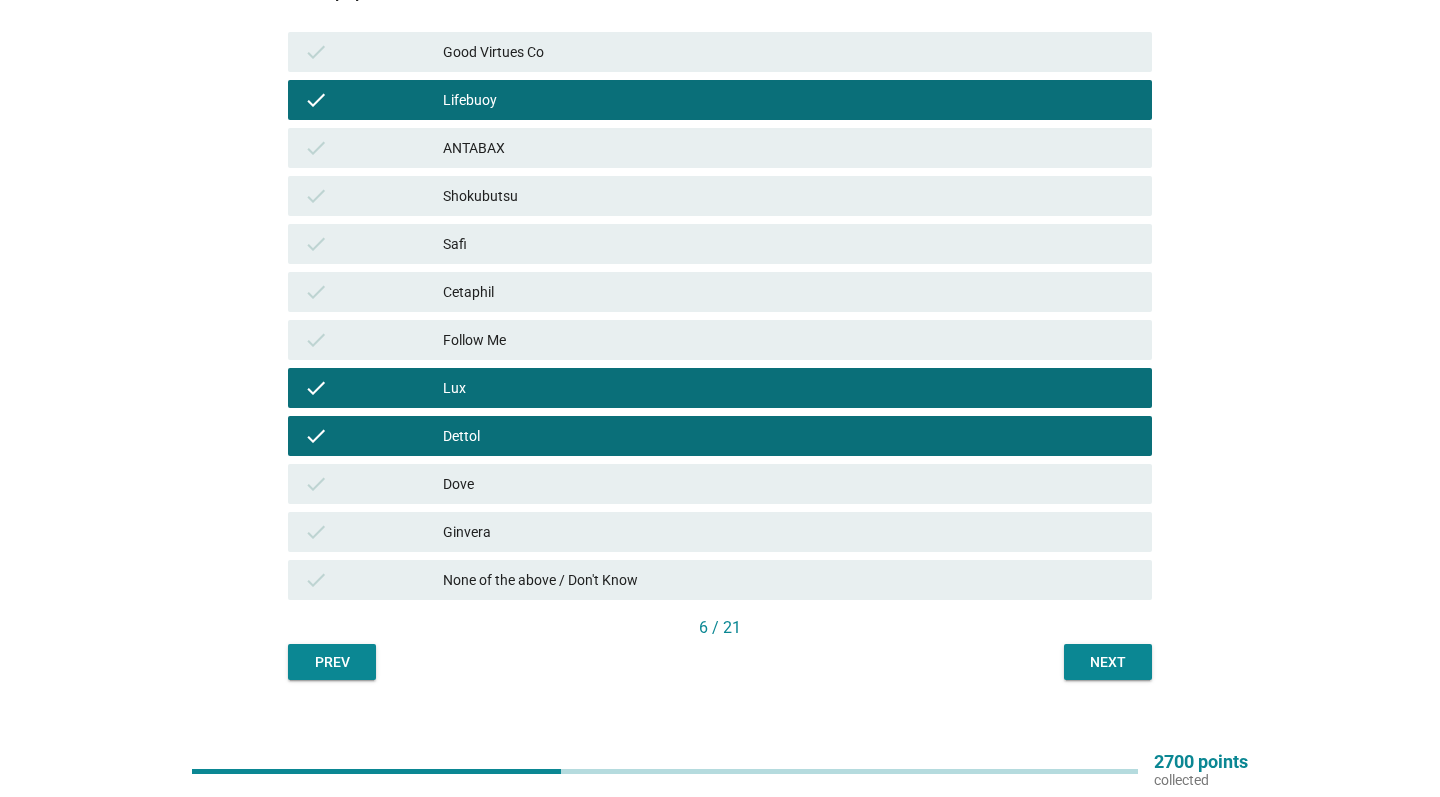 click on "Dove" at bounding box center [789, 484] 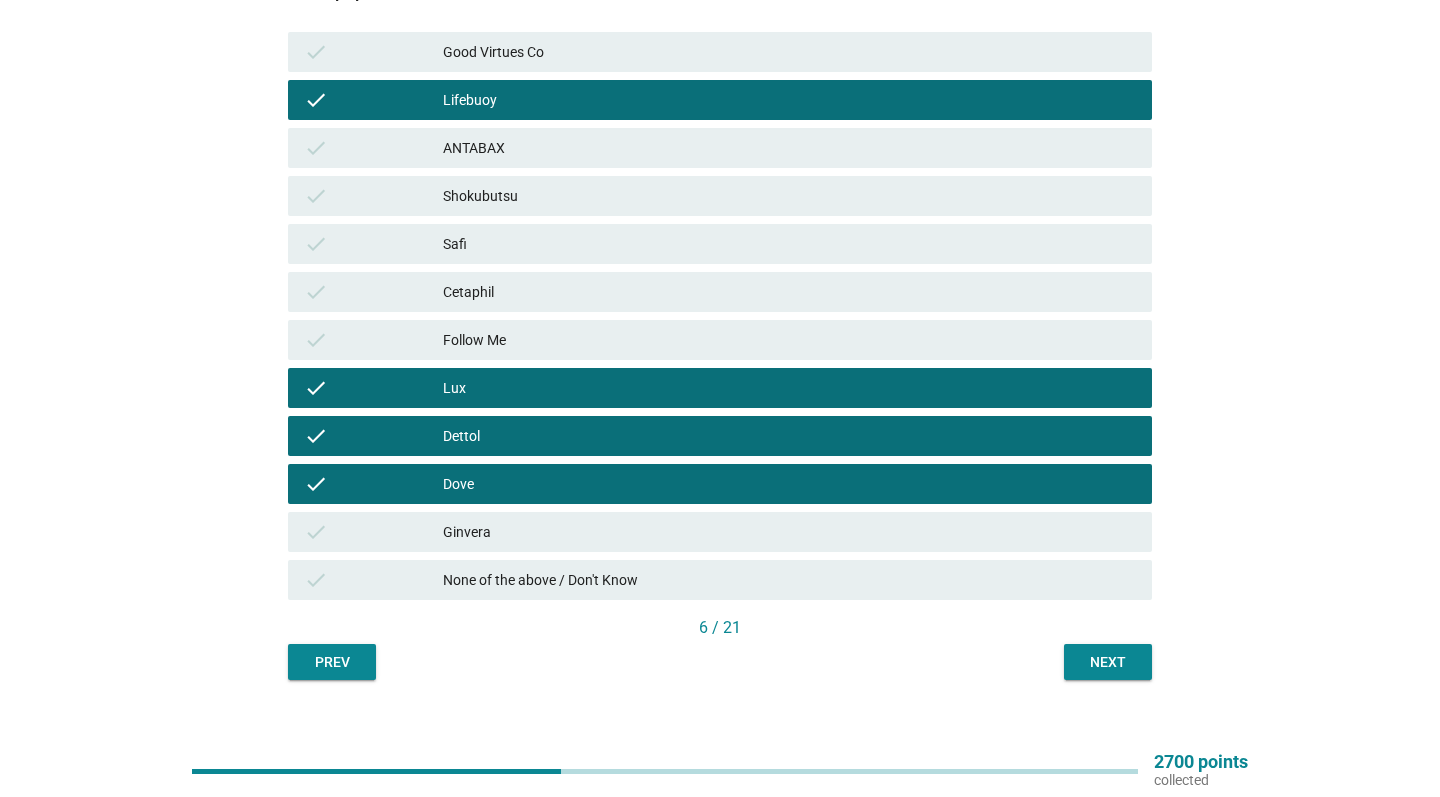 click on "Shokubutsu" at bounding box center (789, 196) 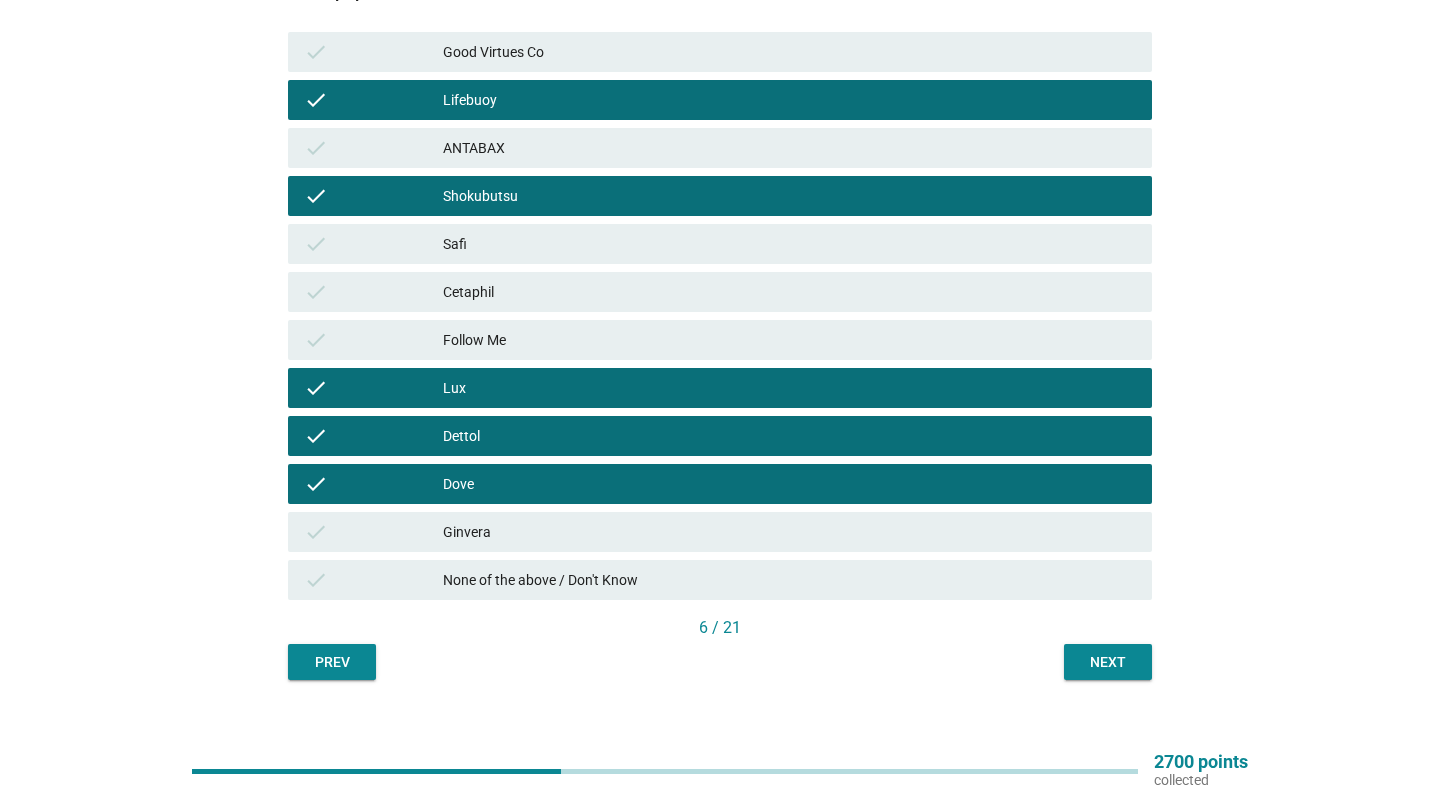 click on "ANTABAX" at bounding box center [789, 148] 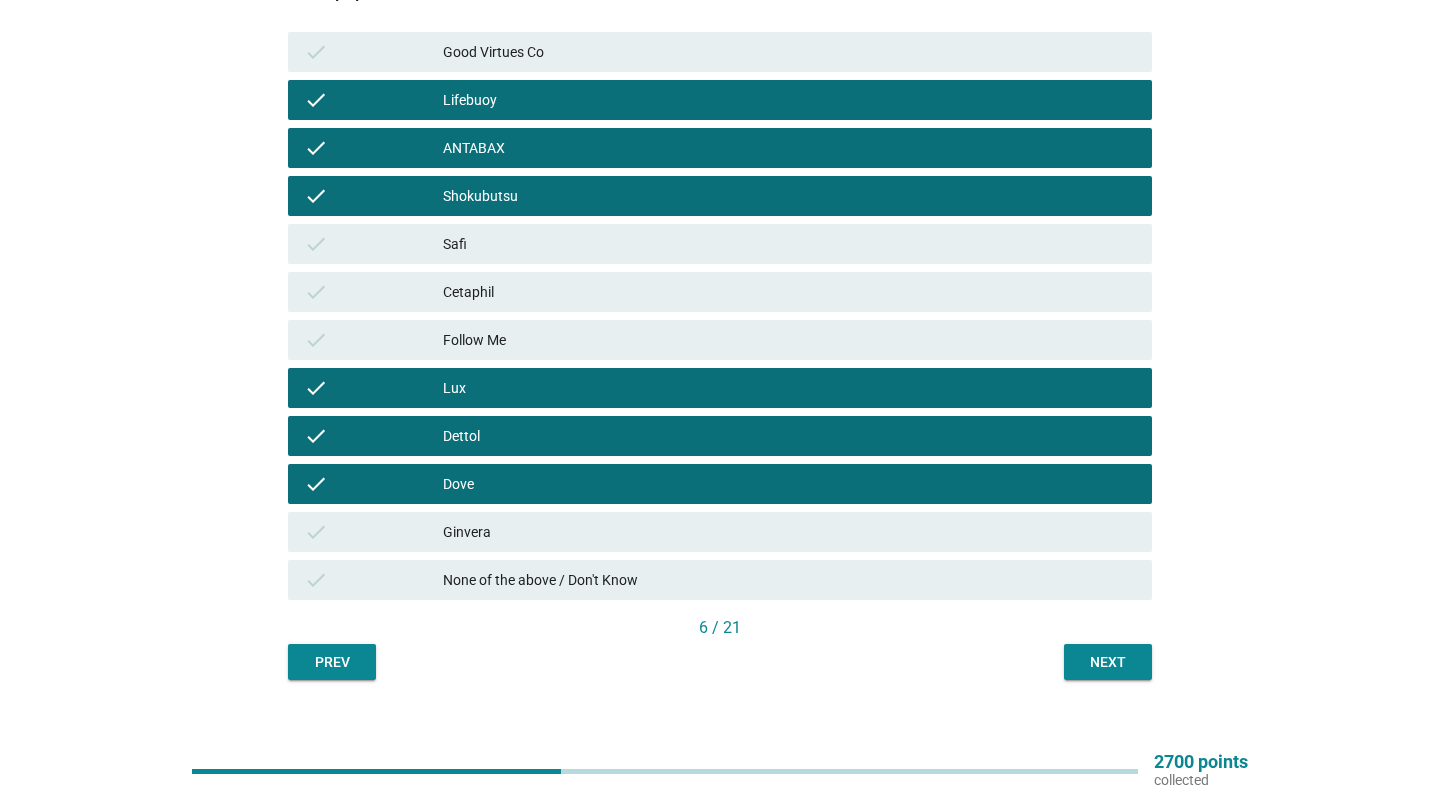 click on "Cetaphil" at bounding box center [789, 292] 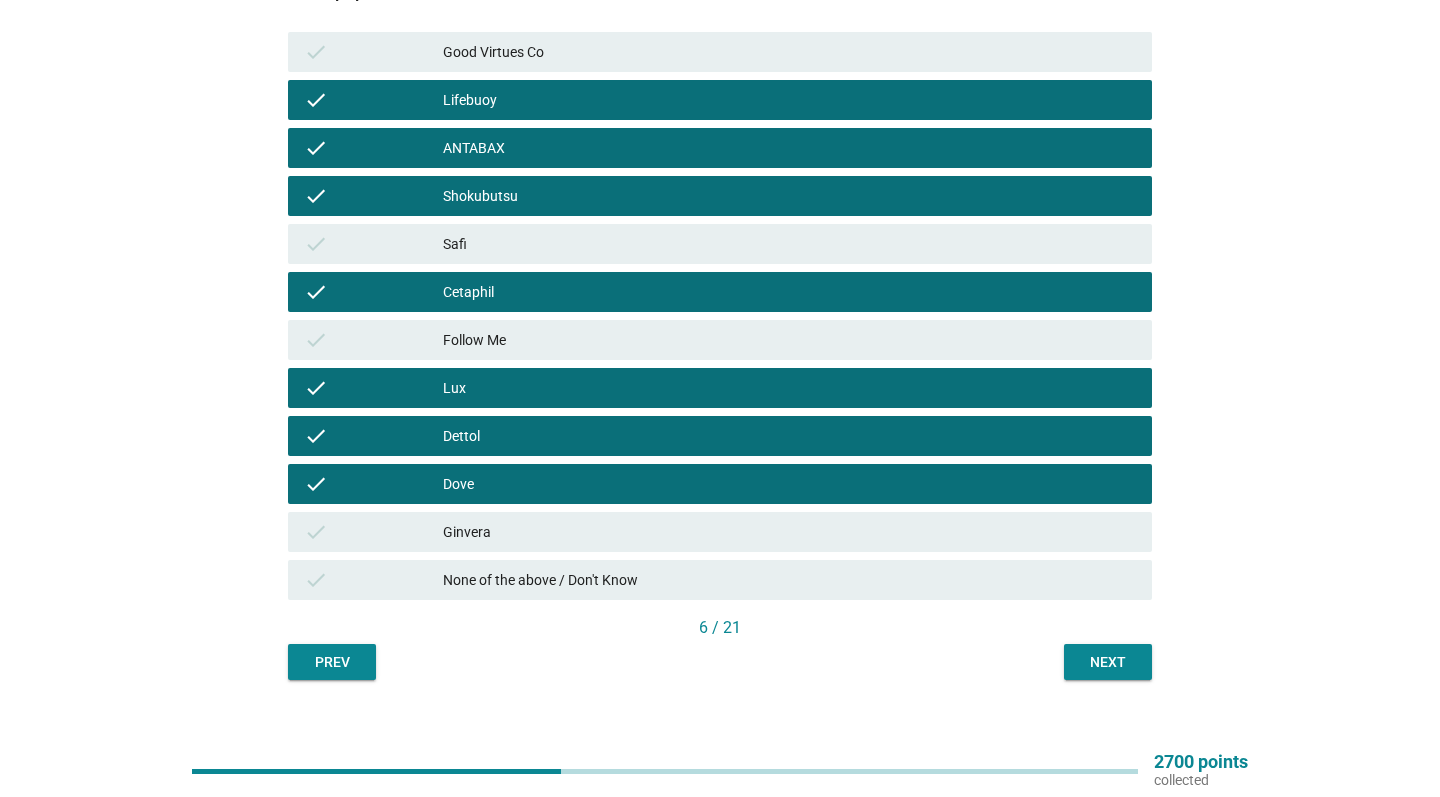 click on "Next" at bounding box center (1108, 662) 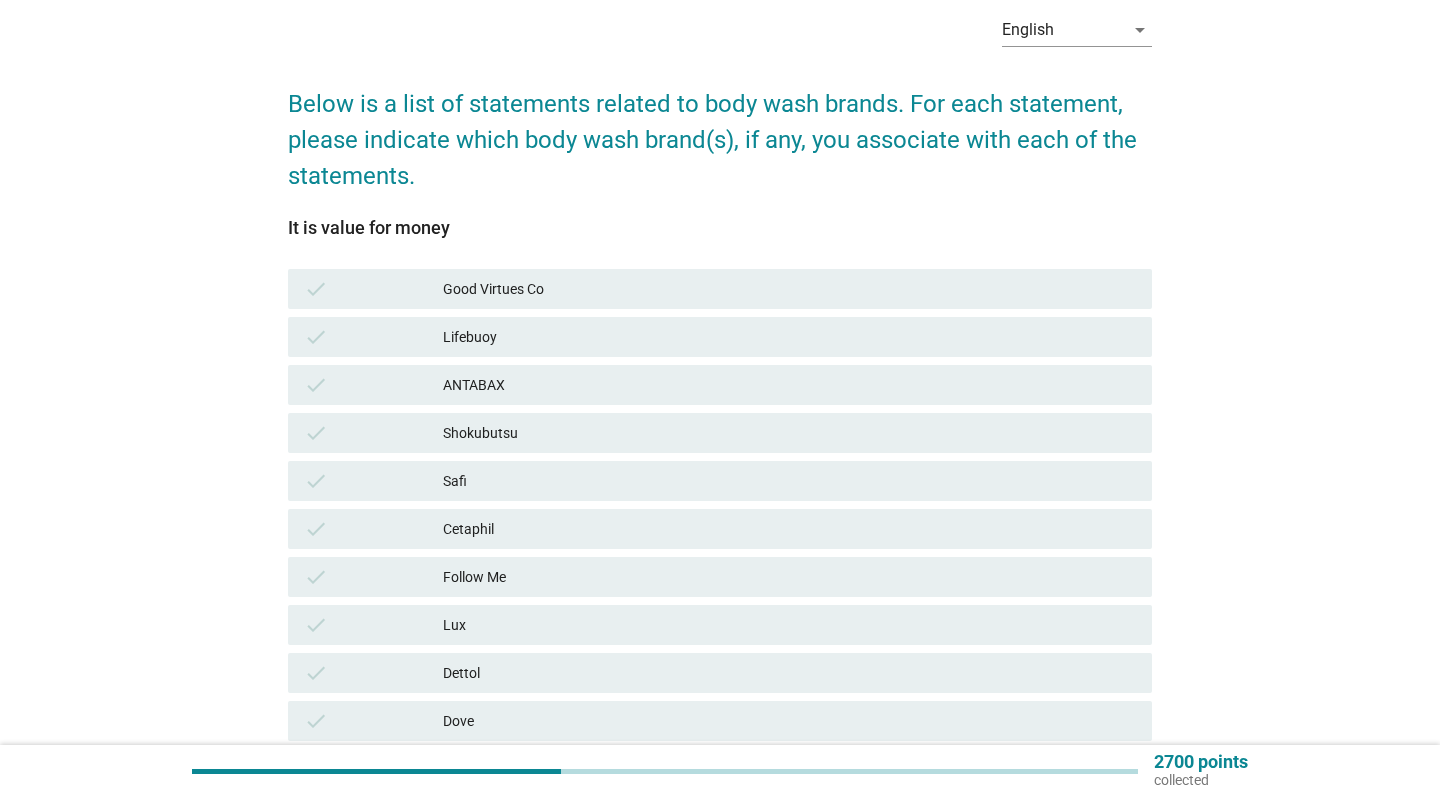 scroll, scrollTop: 95, scrollLeft: 0, axis: vertical 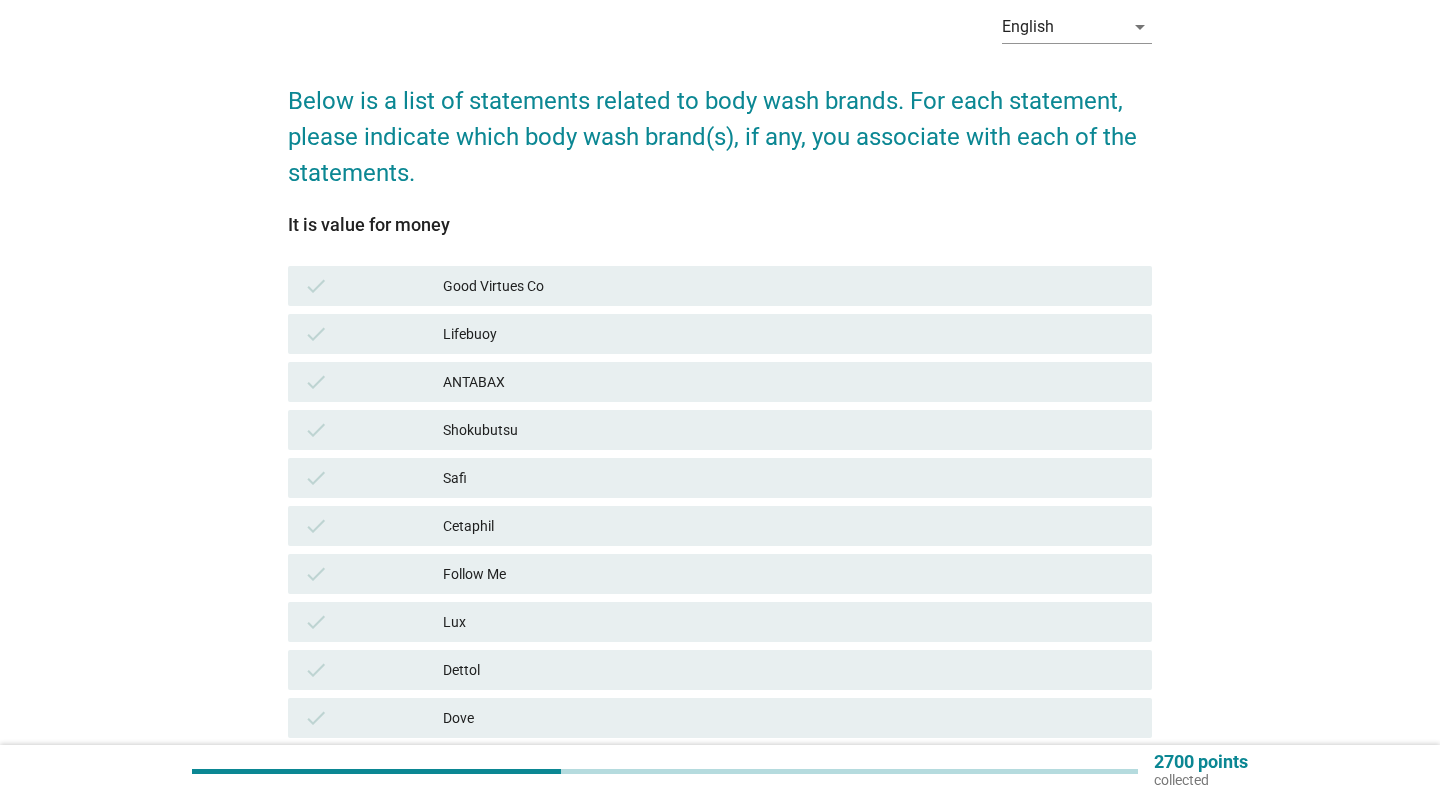 click on "check   Good Virtues Co" at bounding box center [720, 286] 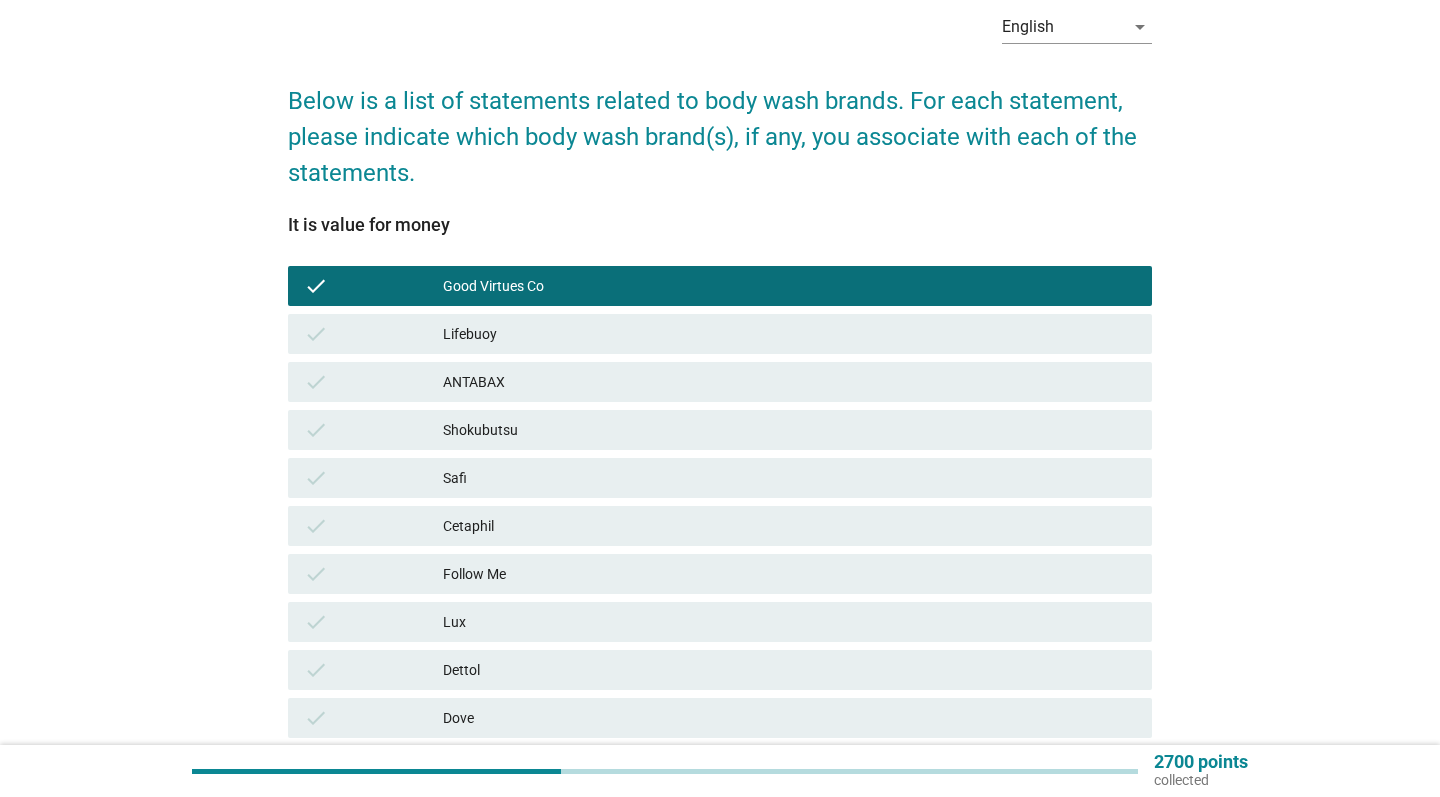 click on "check   Lifebuoy" at bounding box center (720, 334) 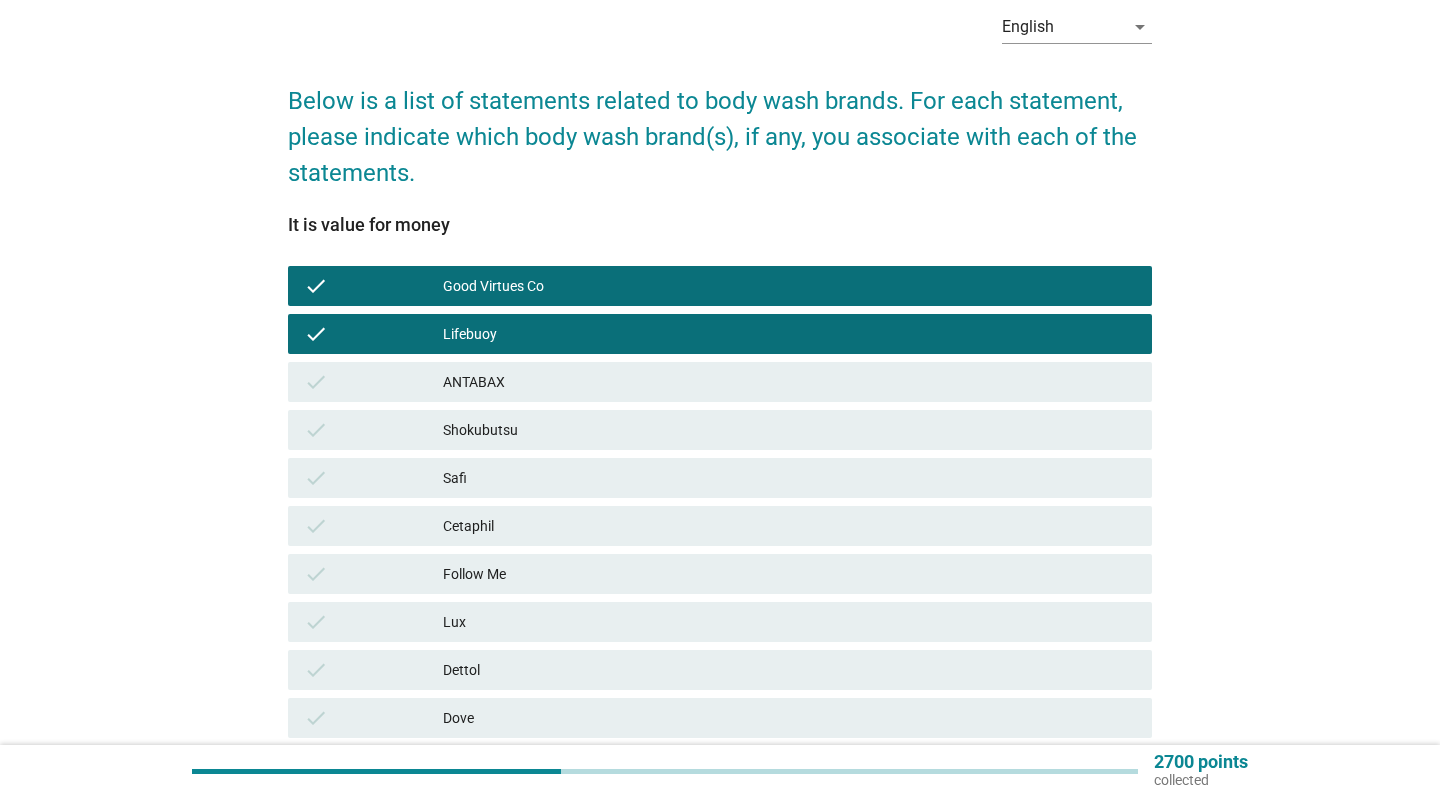 click on "ANTABAX" at bounding box center [789, 382] 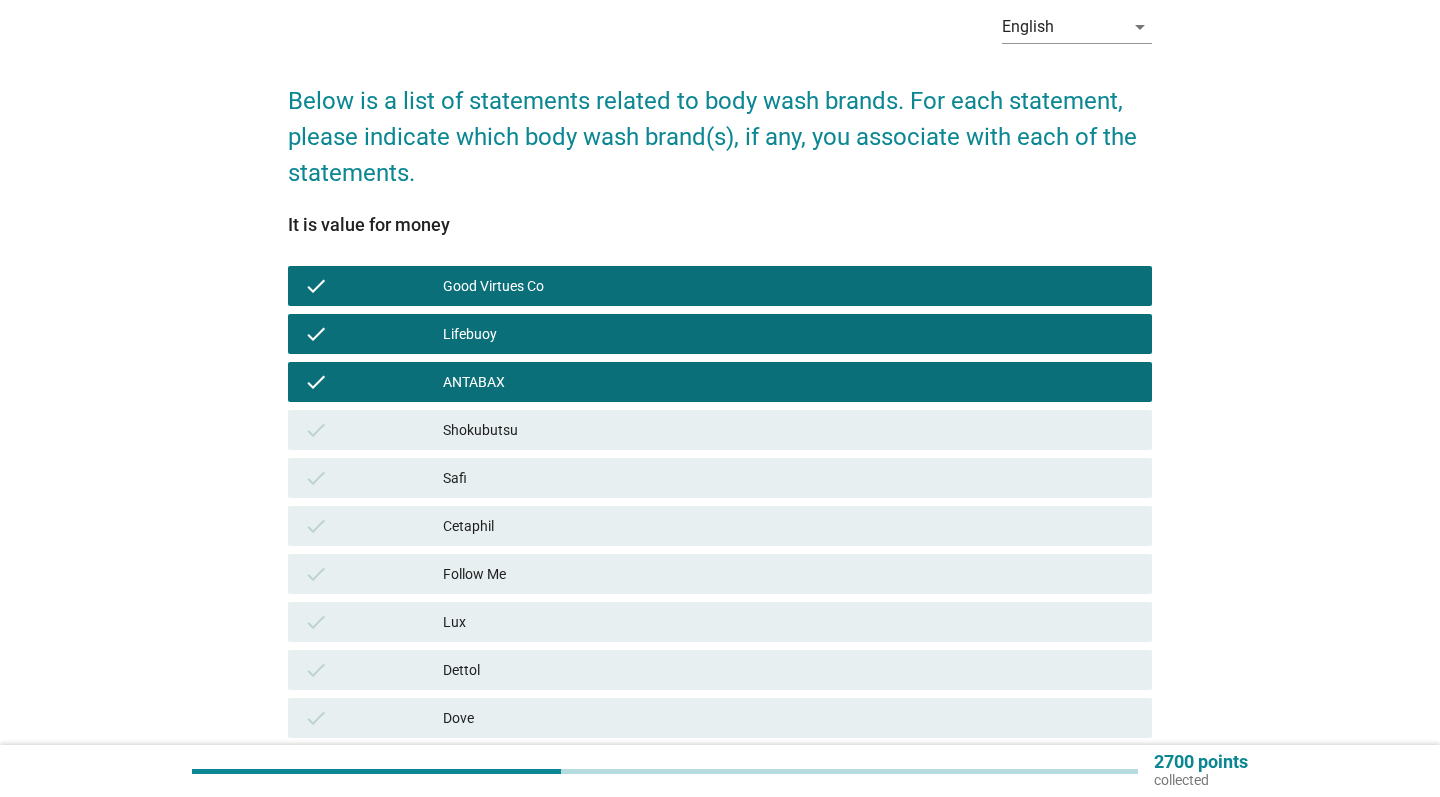 click on "check   Shokubutsu" at bounding box center (720, 430) 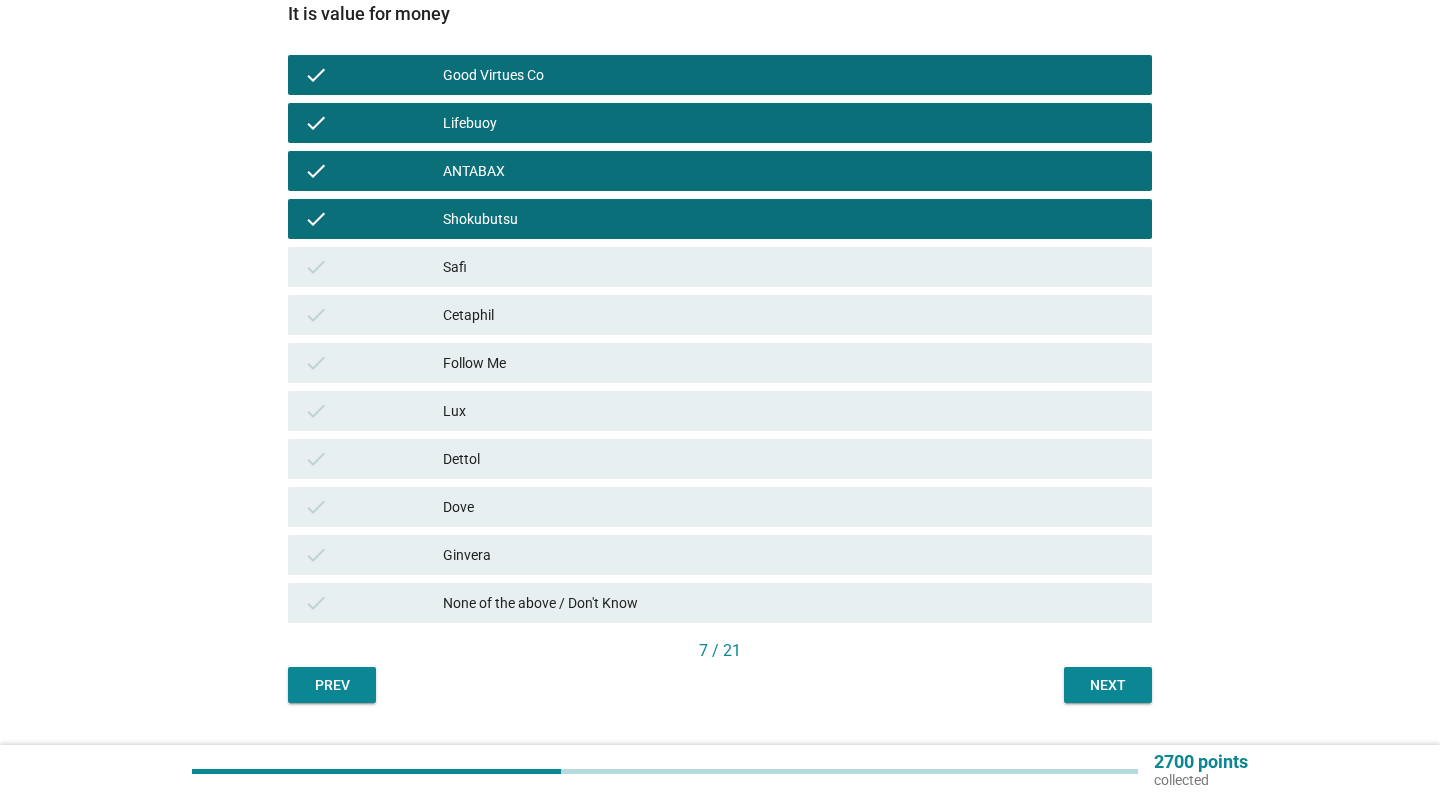 scroll, scrollTop: 314, scrollLeft: 0, axis: vertical 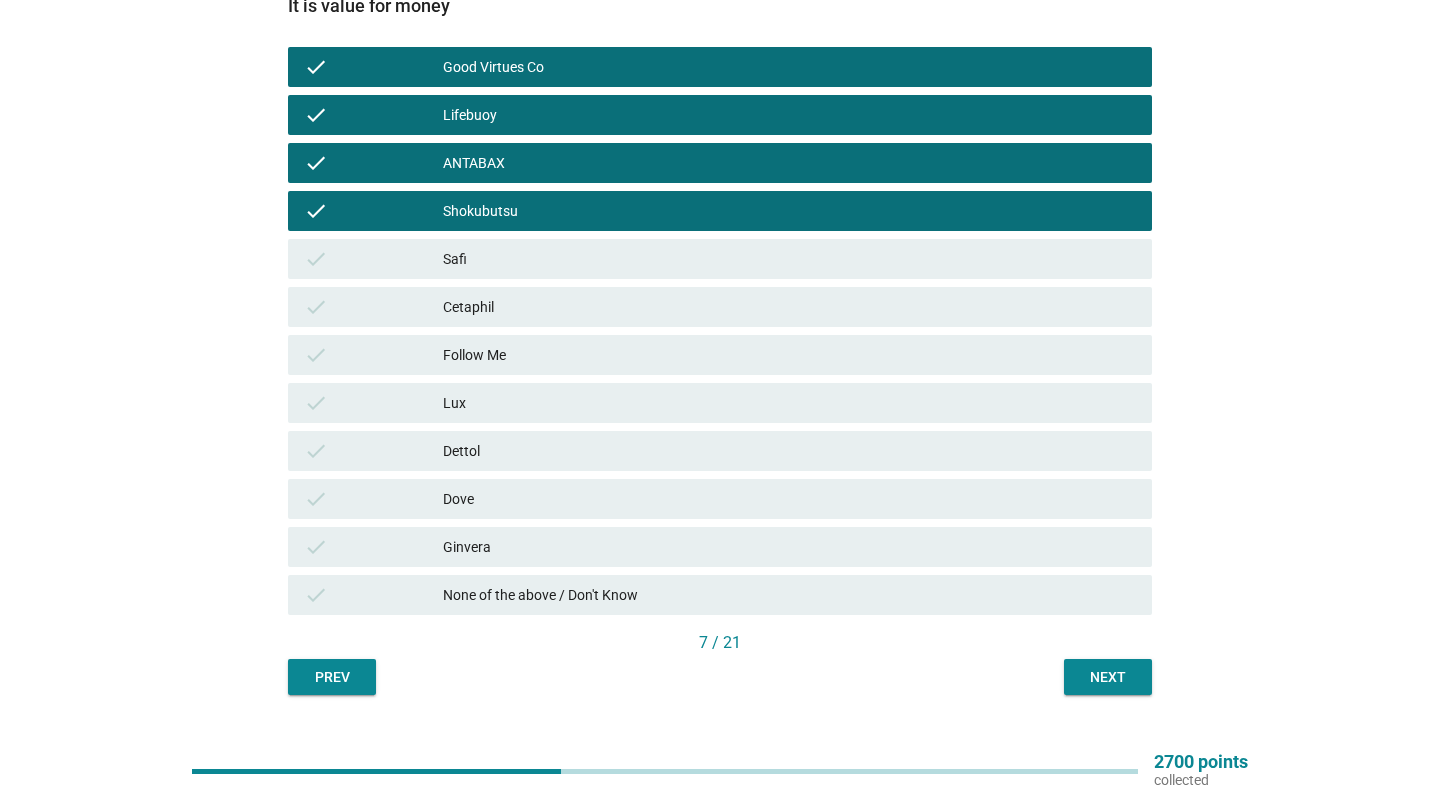 click on "Dettol" at bounding box center [789, 451] 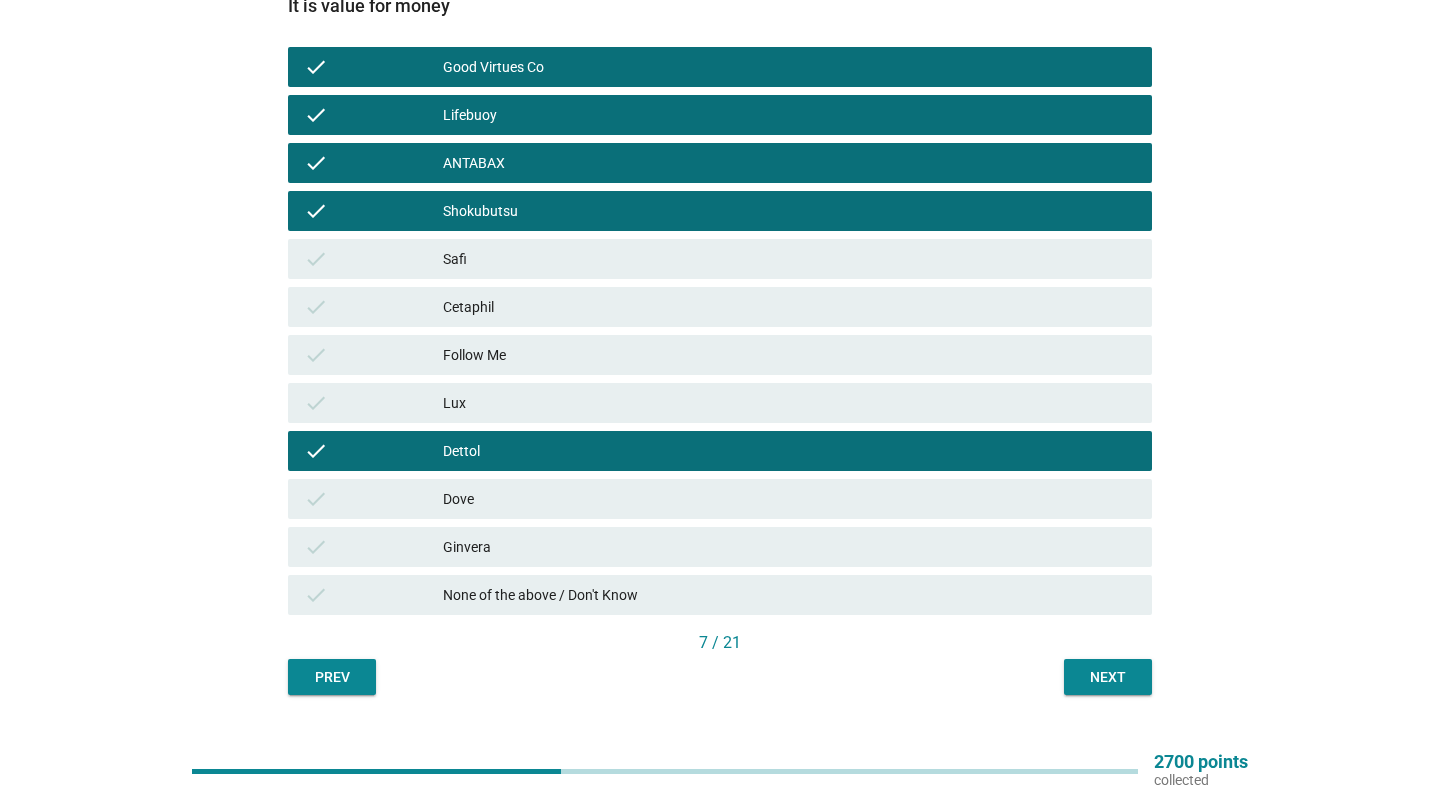 click on "Lux" at bounding box center (789, 403) 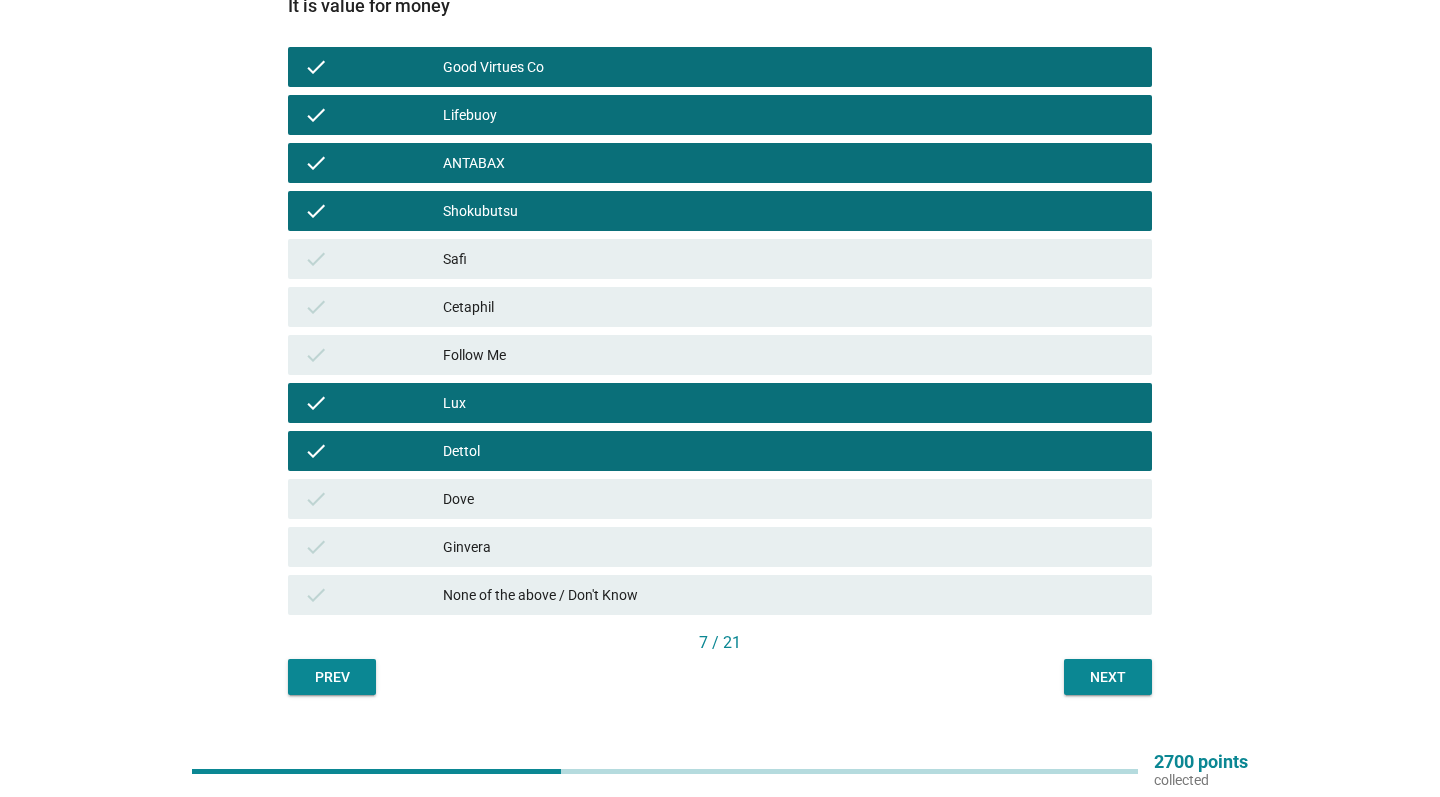 click on "Next" at bounding box center (1108, 677) 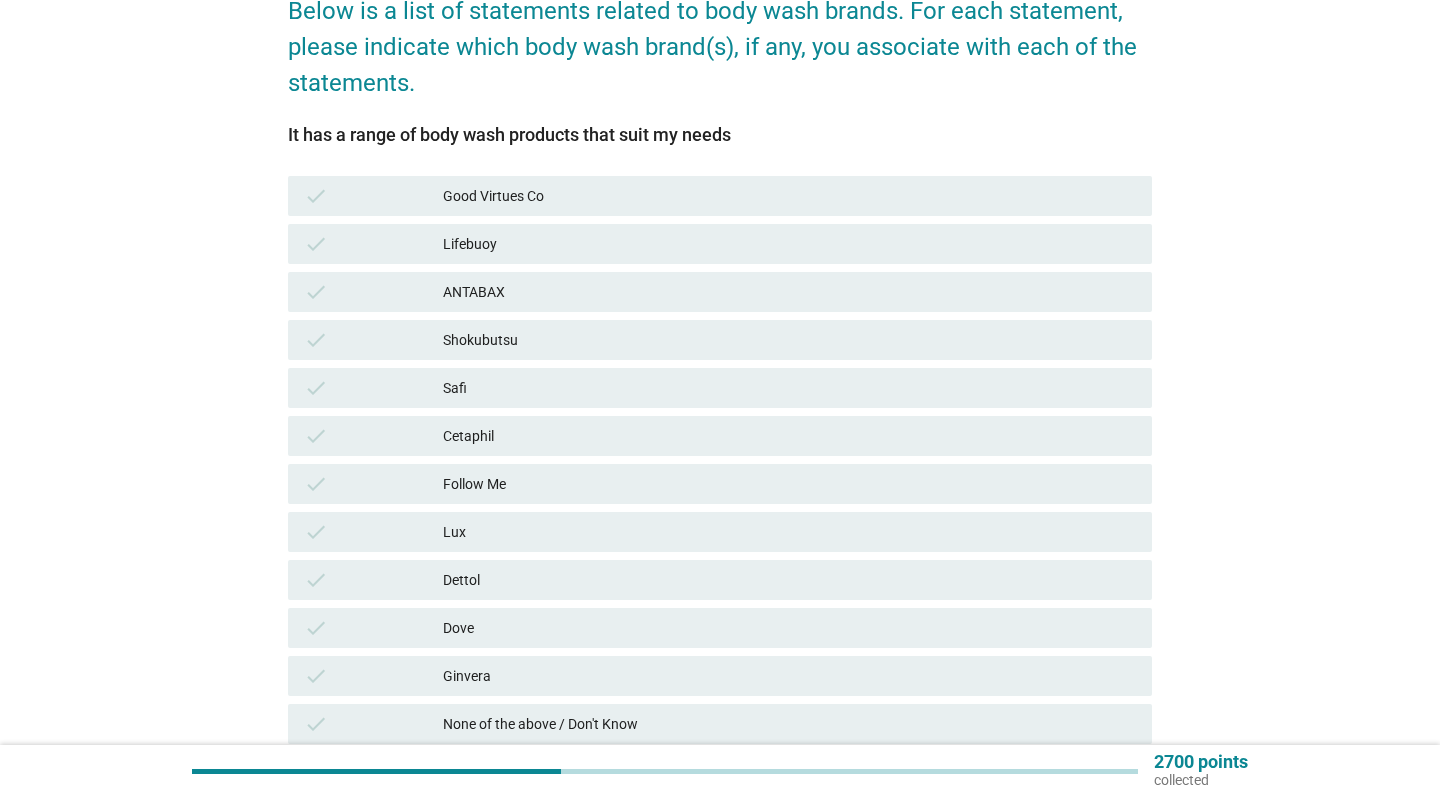 scroll, scrollTop: 201, scrollLeft: 0, axis: vertical 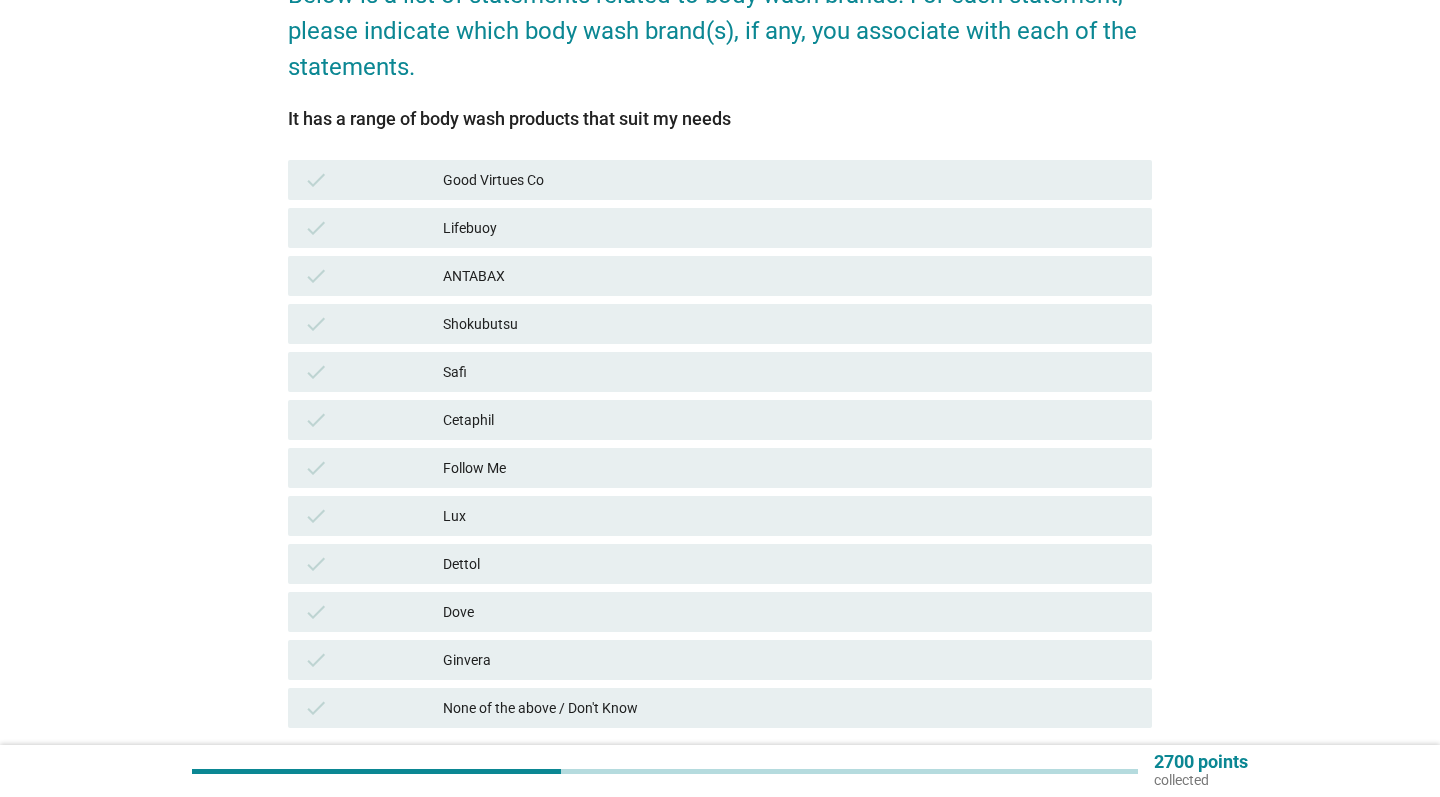 click on "Good Virtues Co" at bounding box center [789, 180] 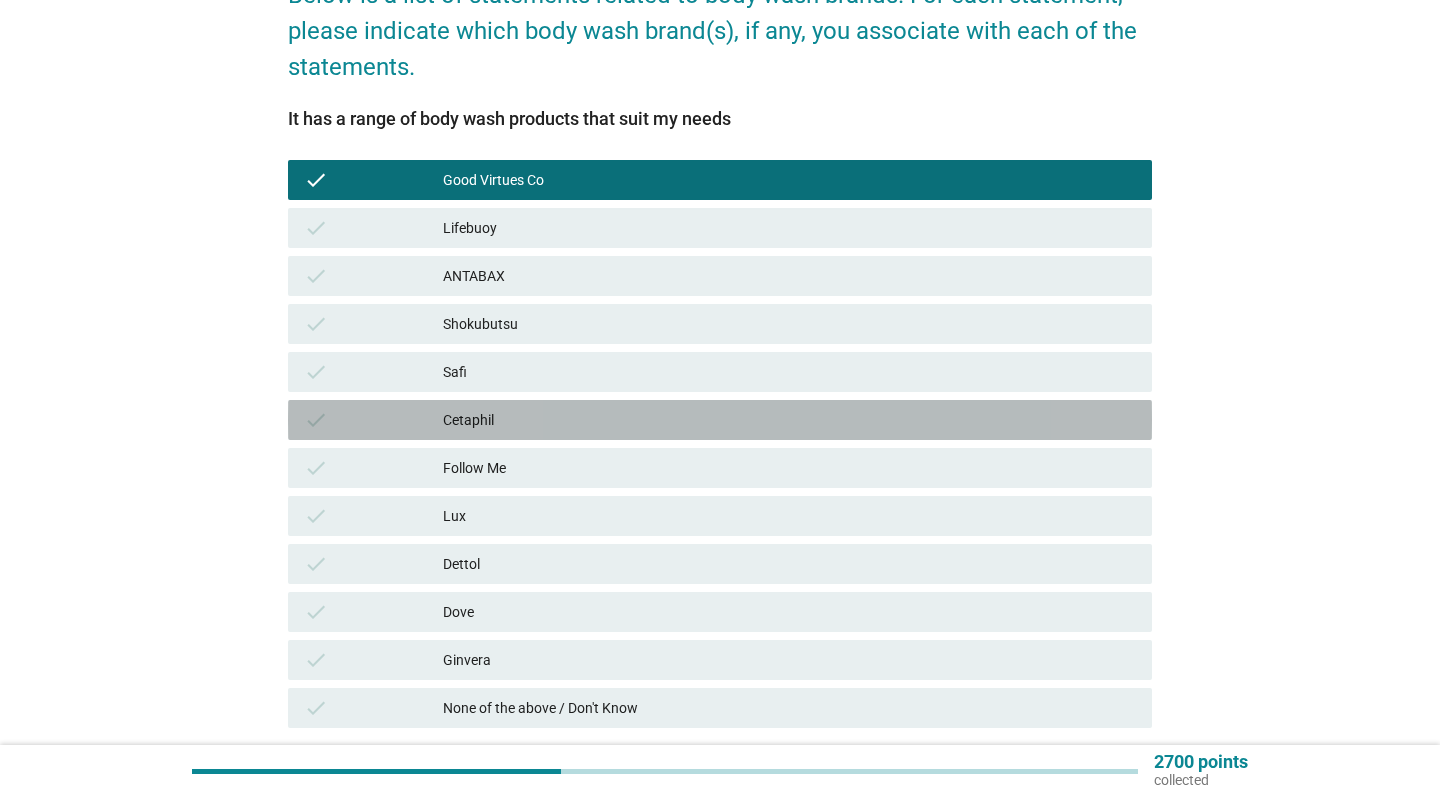 click on "Cetaphil" at bounding box center (789, 420) 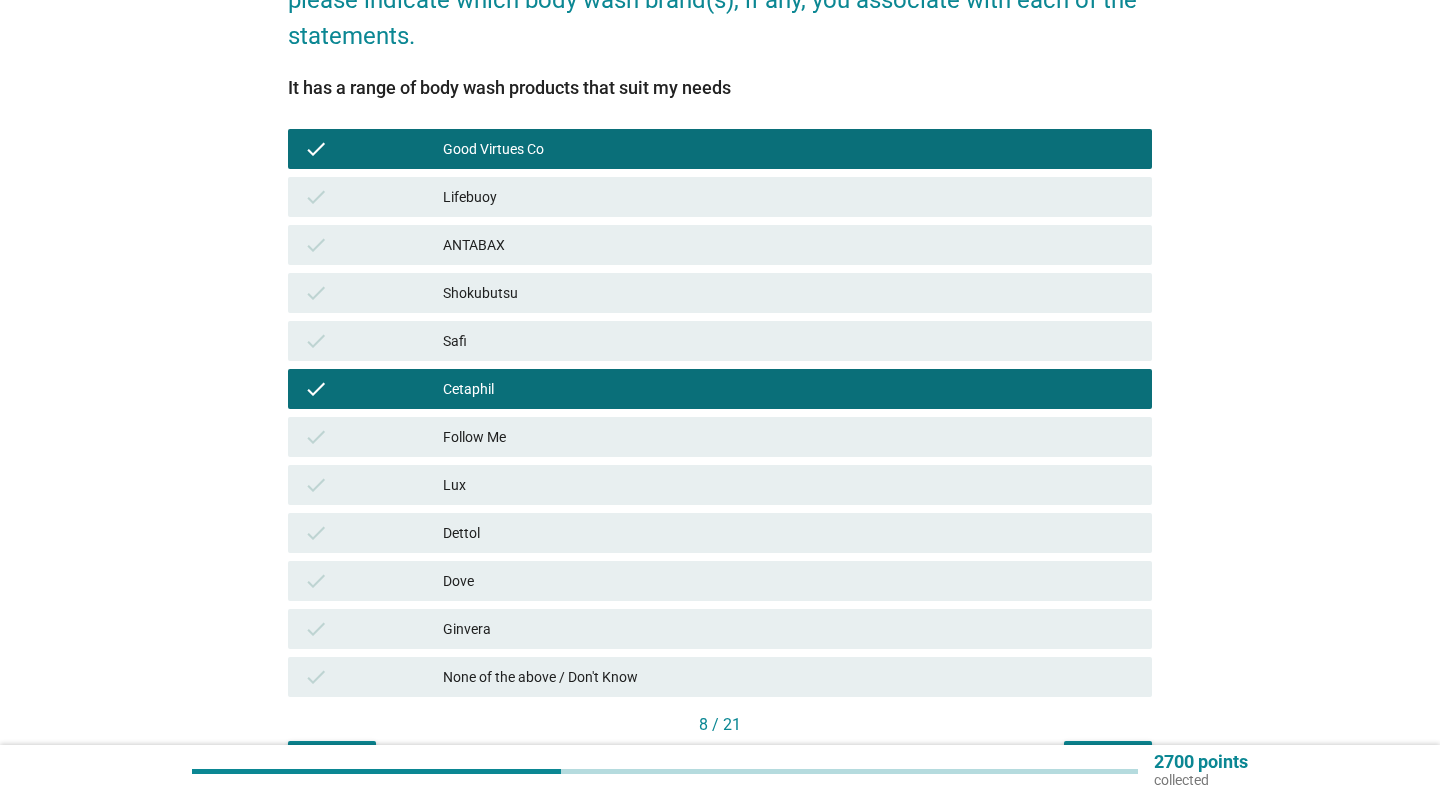 scroll, scrollTop: 239, scrollLeft: 0, axis: vertical 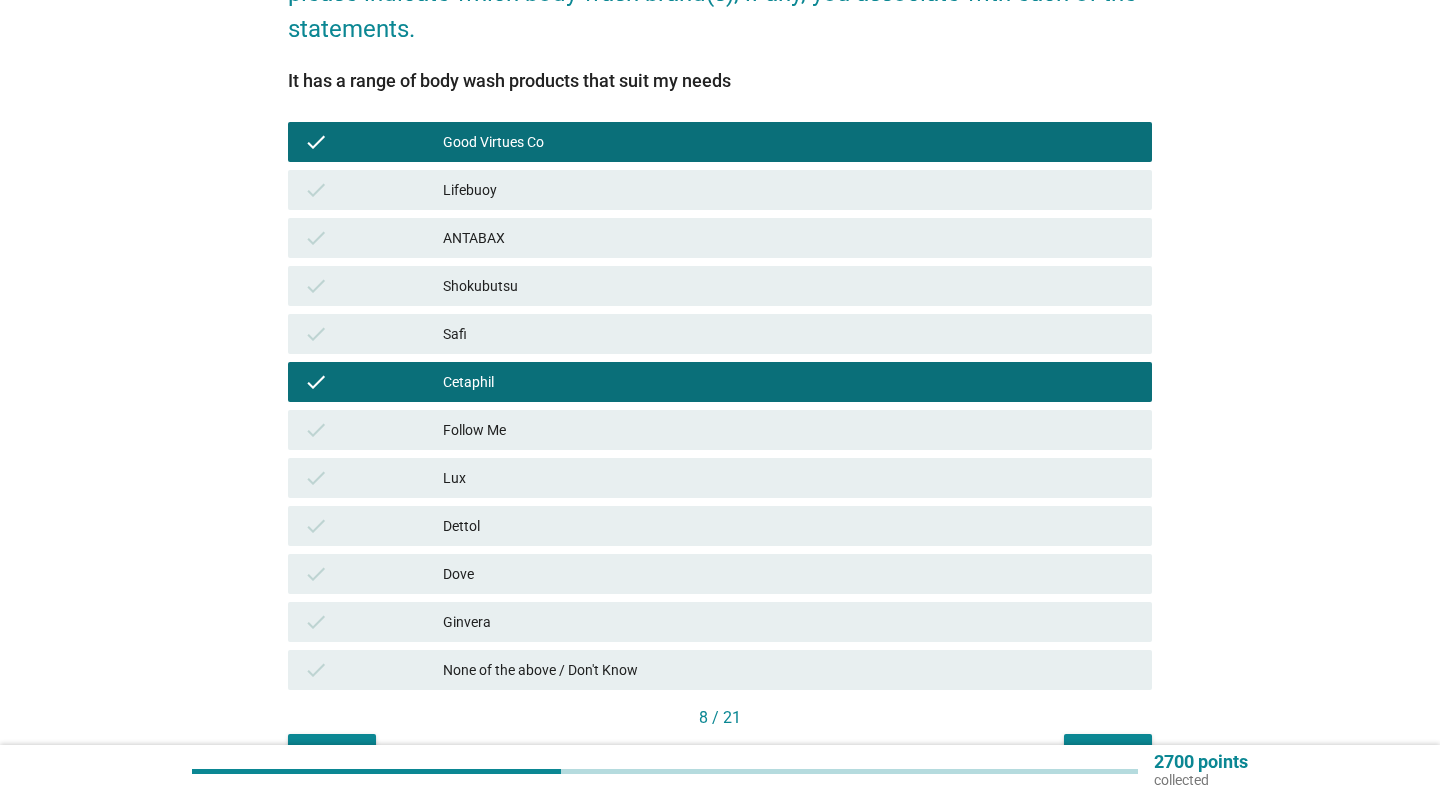 click on "Lifebuoy" at bounding box center [789, 190] 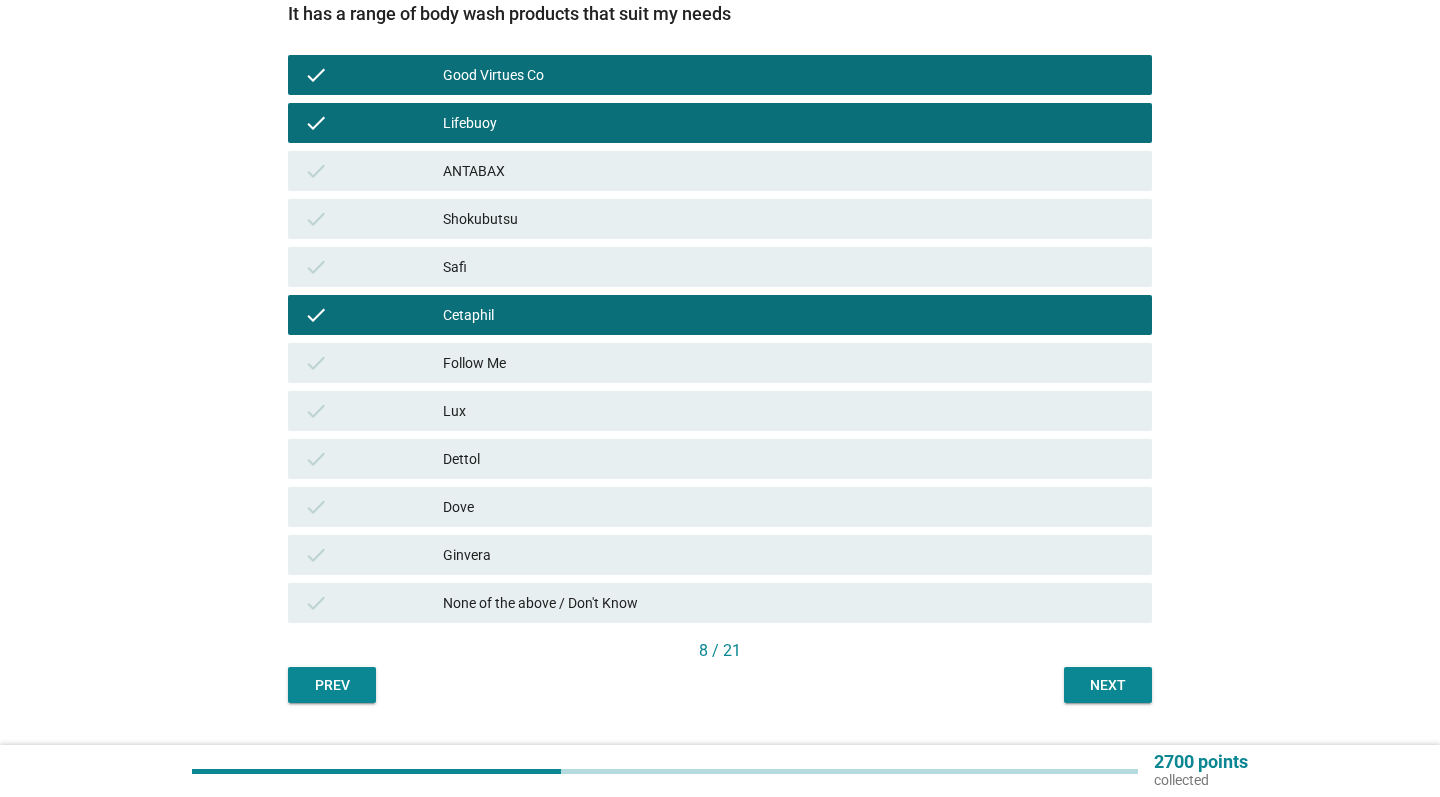 scroll, scrollTop: 323, scrollLeft: 0, axis: vertical 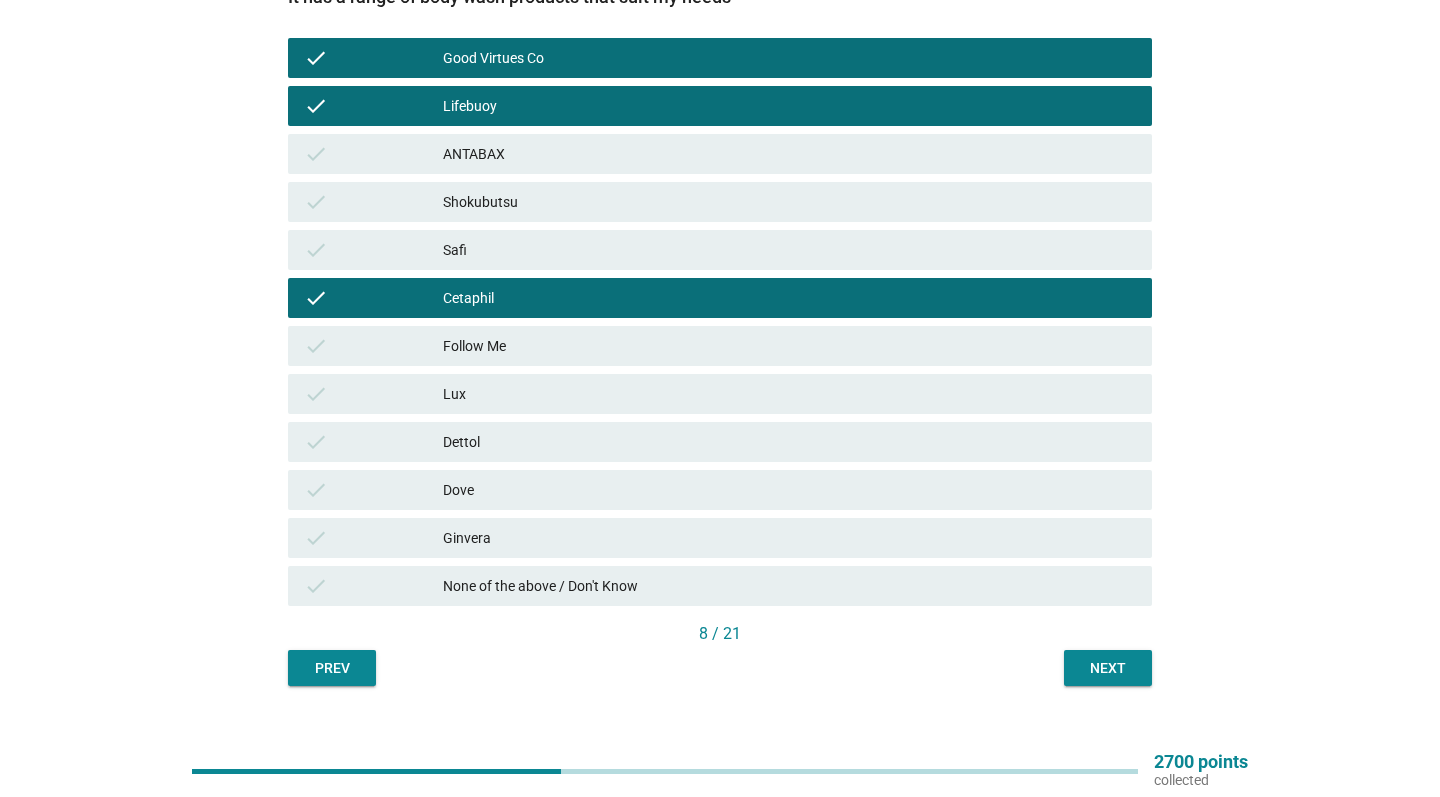 click on "Next" at bounding box center (1108, 668) 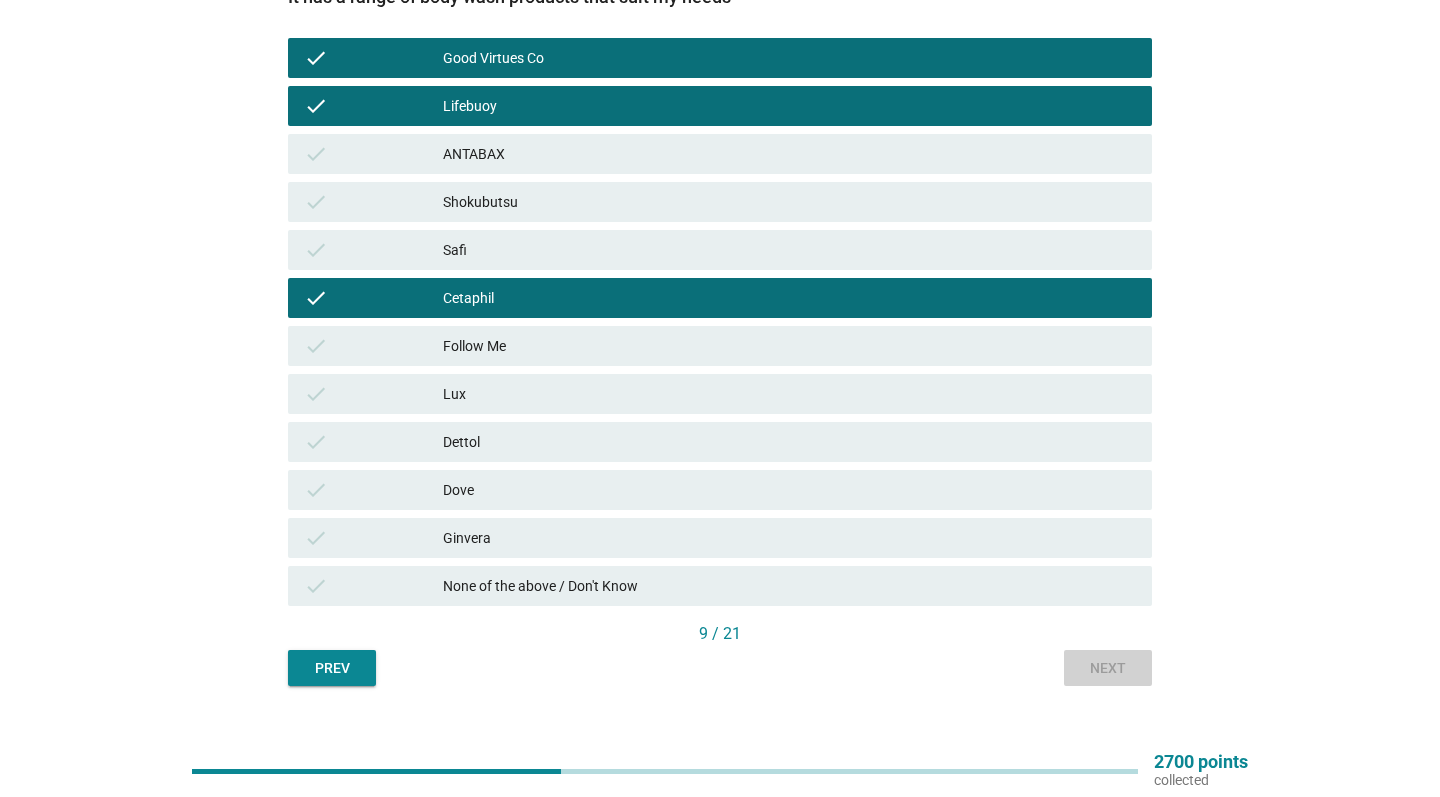 scroll, scrollTop: 0, scrollLeft: 0, axis: both 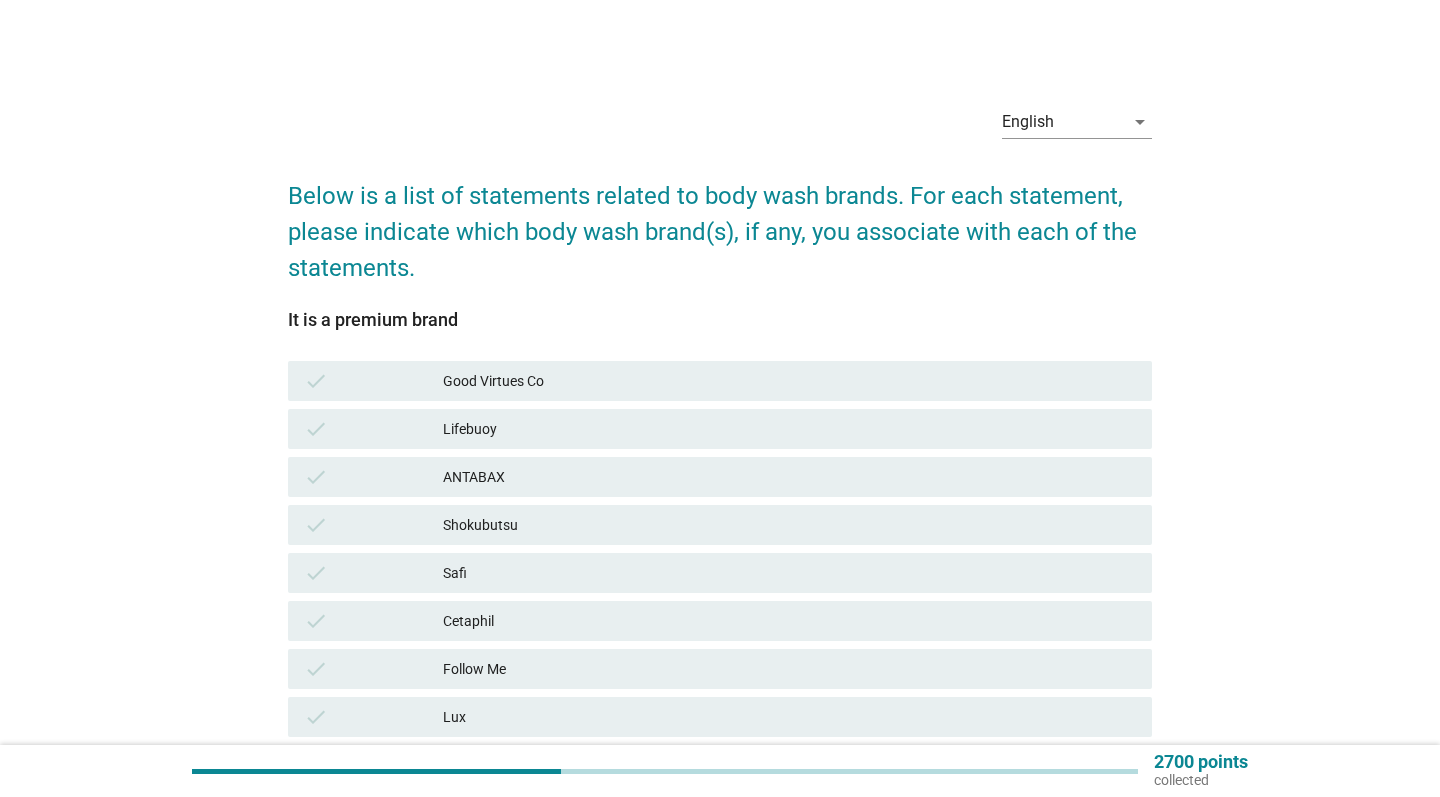 click on "Cetaphil" at bounding box center (789, 621) 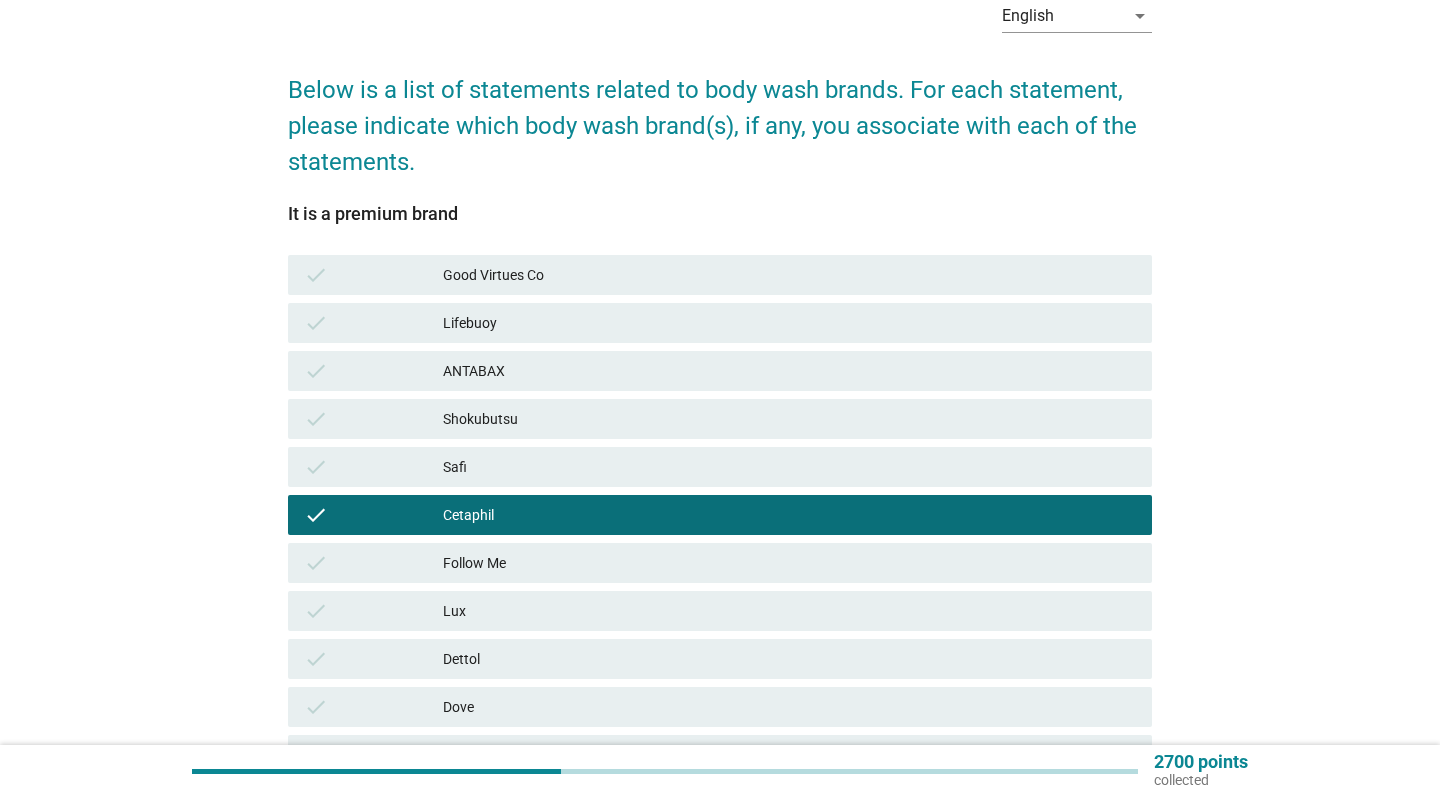 scroll, scrollTop: 112, scrollLeft: 0, axis: vertical 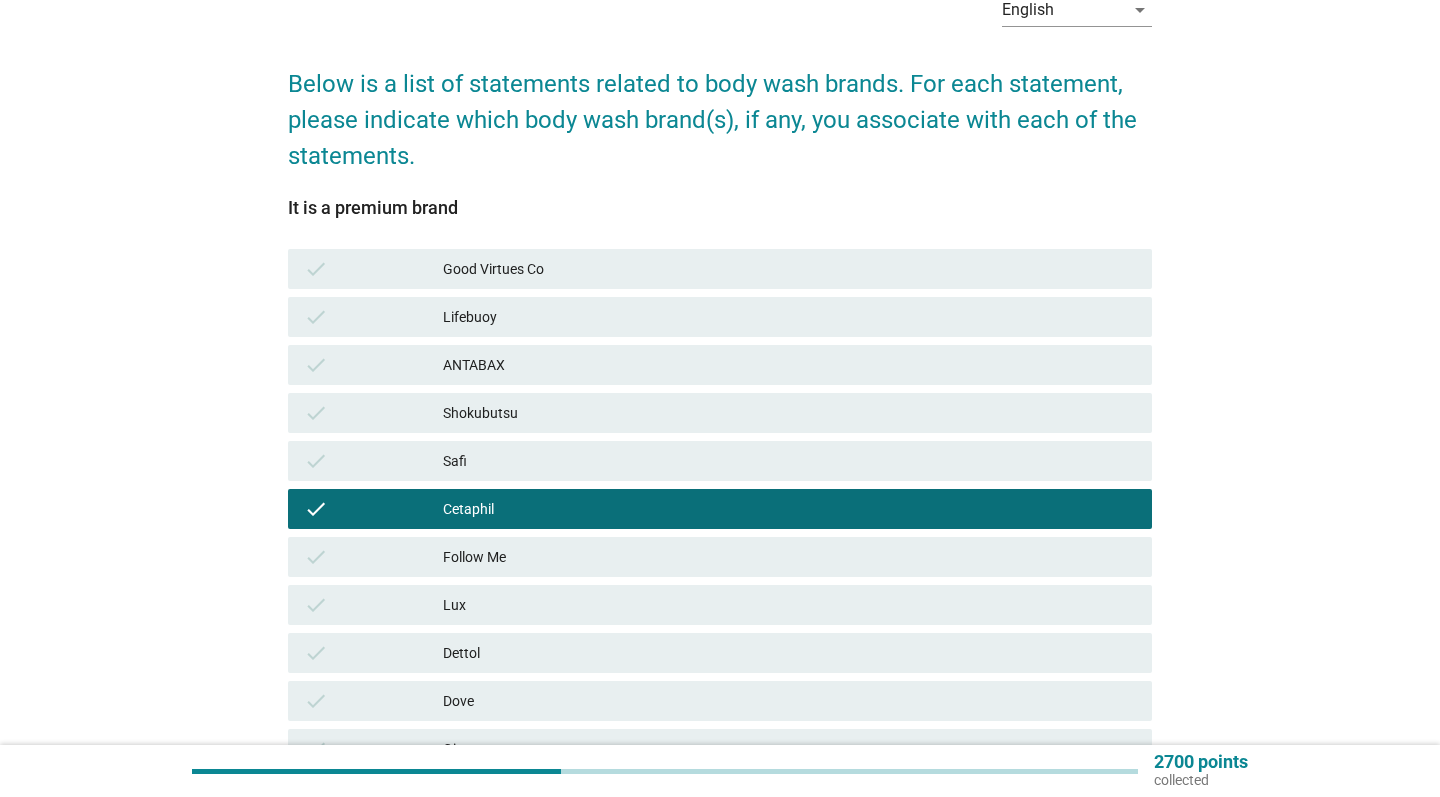 click on "Lux" at bounding box center (789, 605) 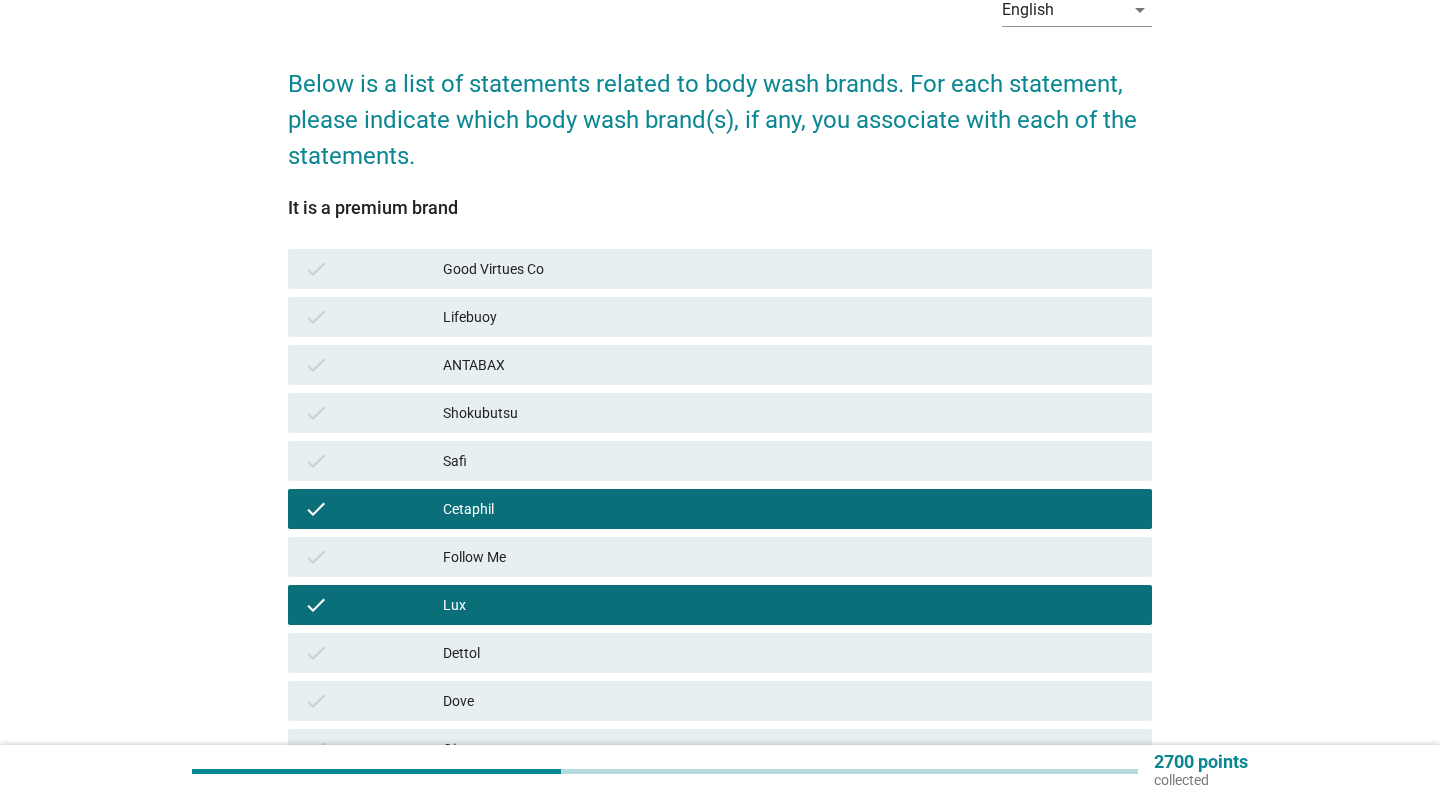 click on "Dove" at bounding box center [789, 701] 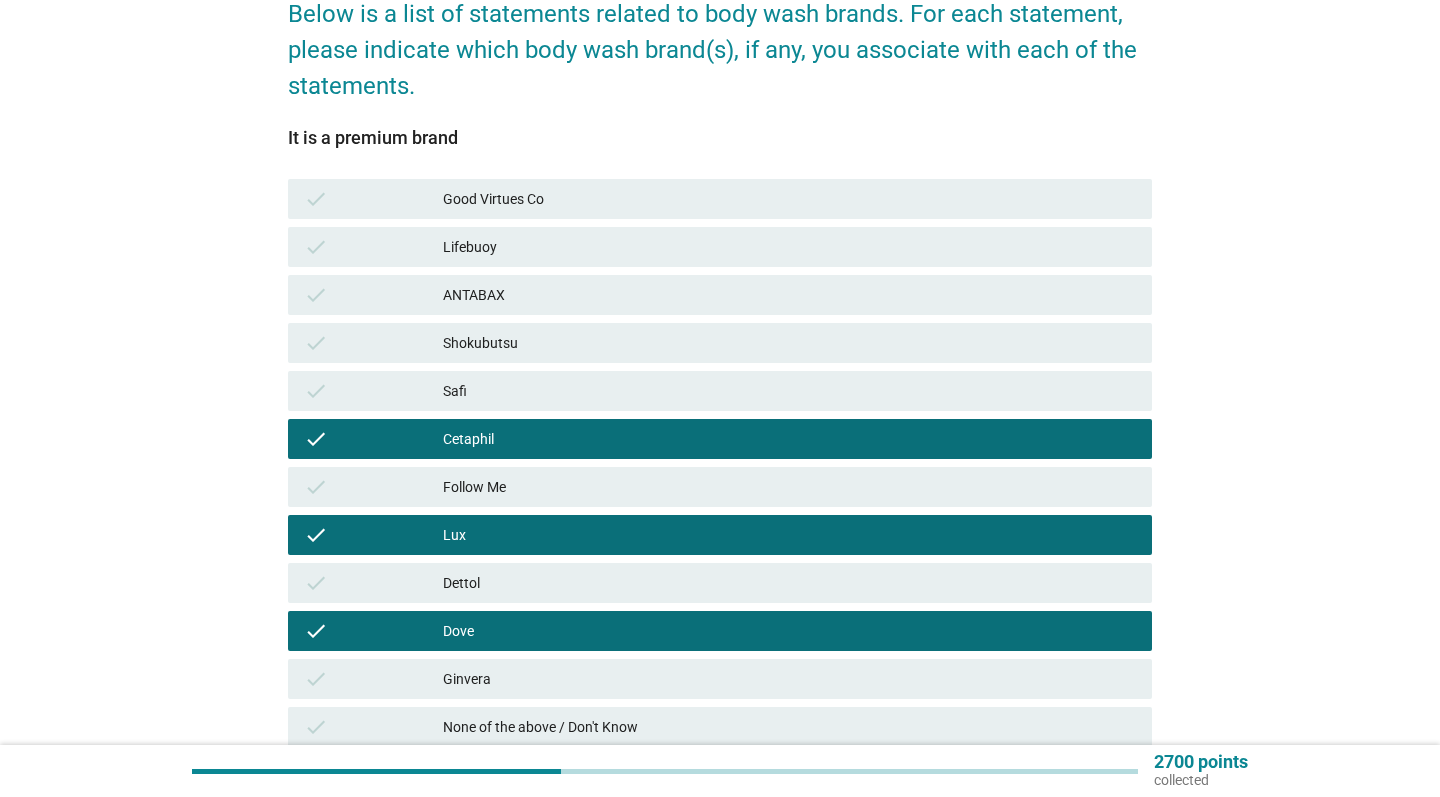 scroll, scrollTop: 199, scrollLeft: 0, axis: vertical 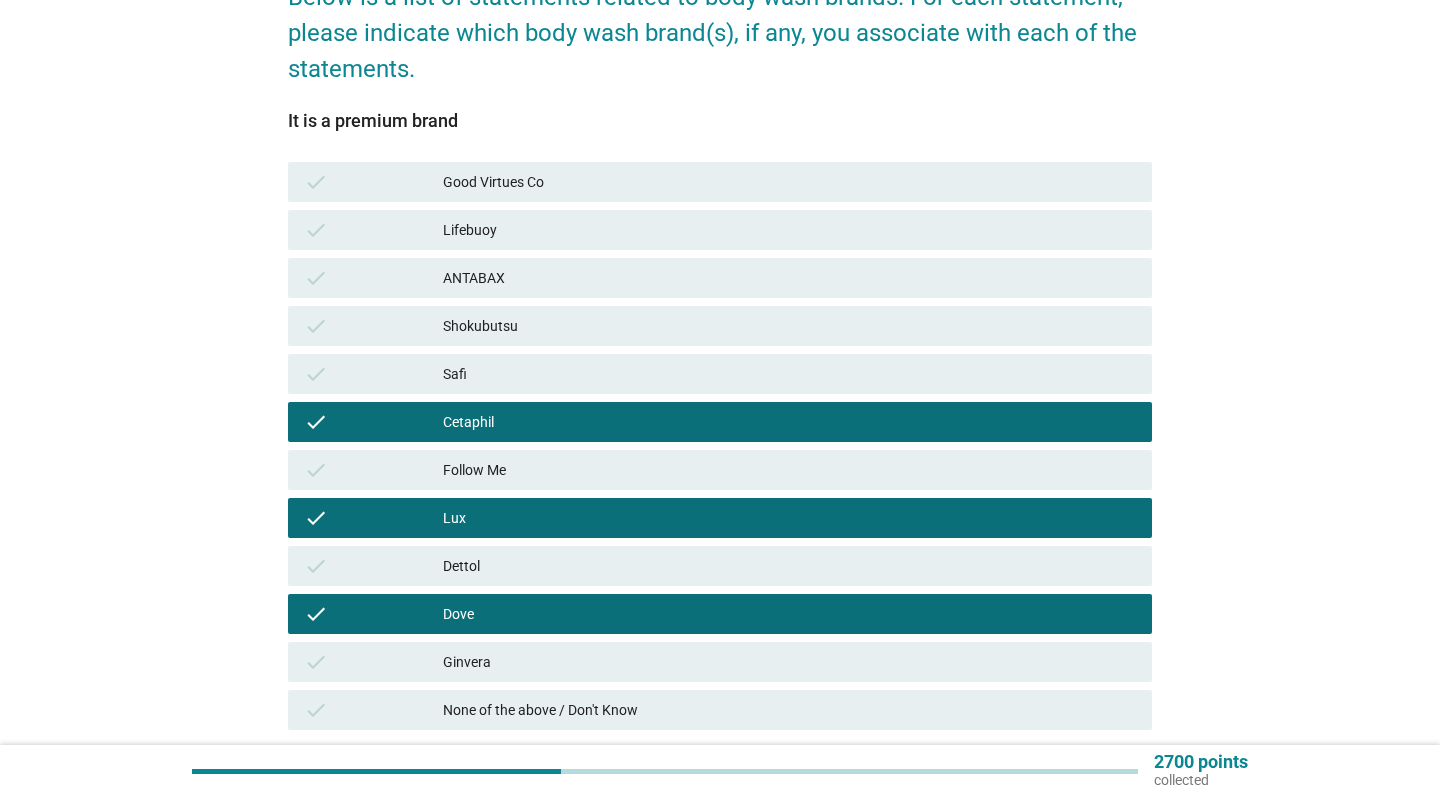 click on "Good Virtues Co" at bounding box center (789, 182) 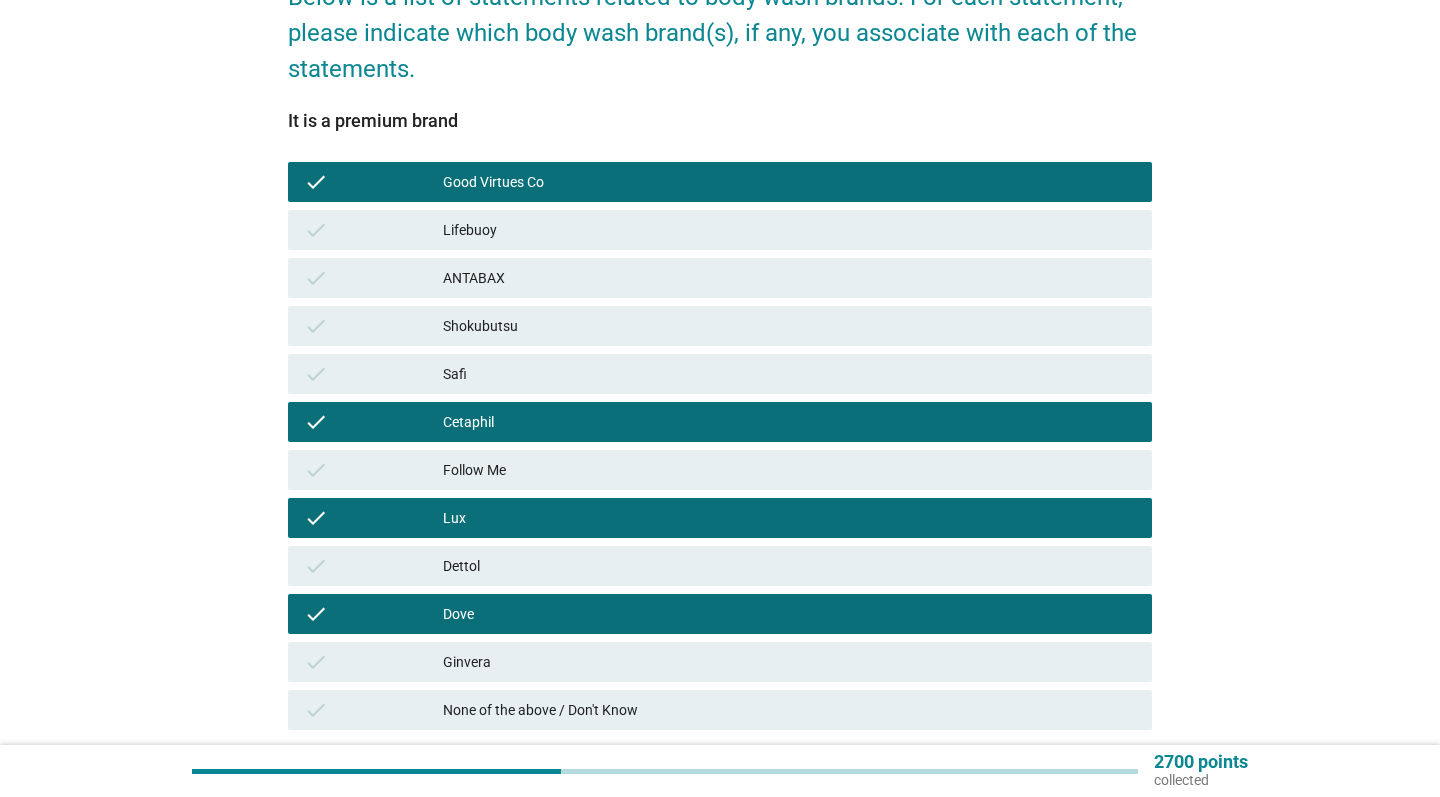 click on "Safi" at bounding box center [789, 374] 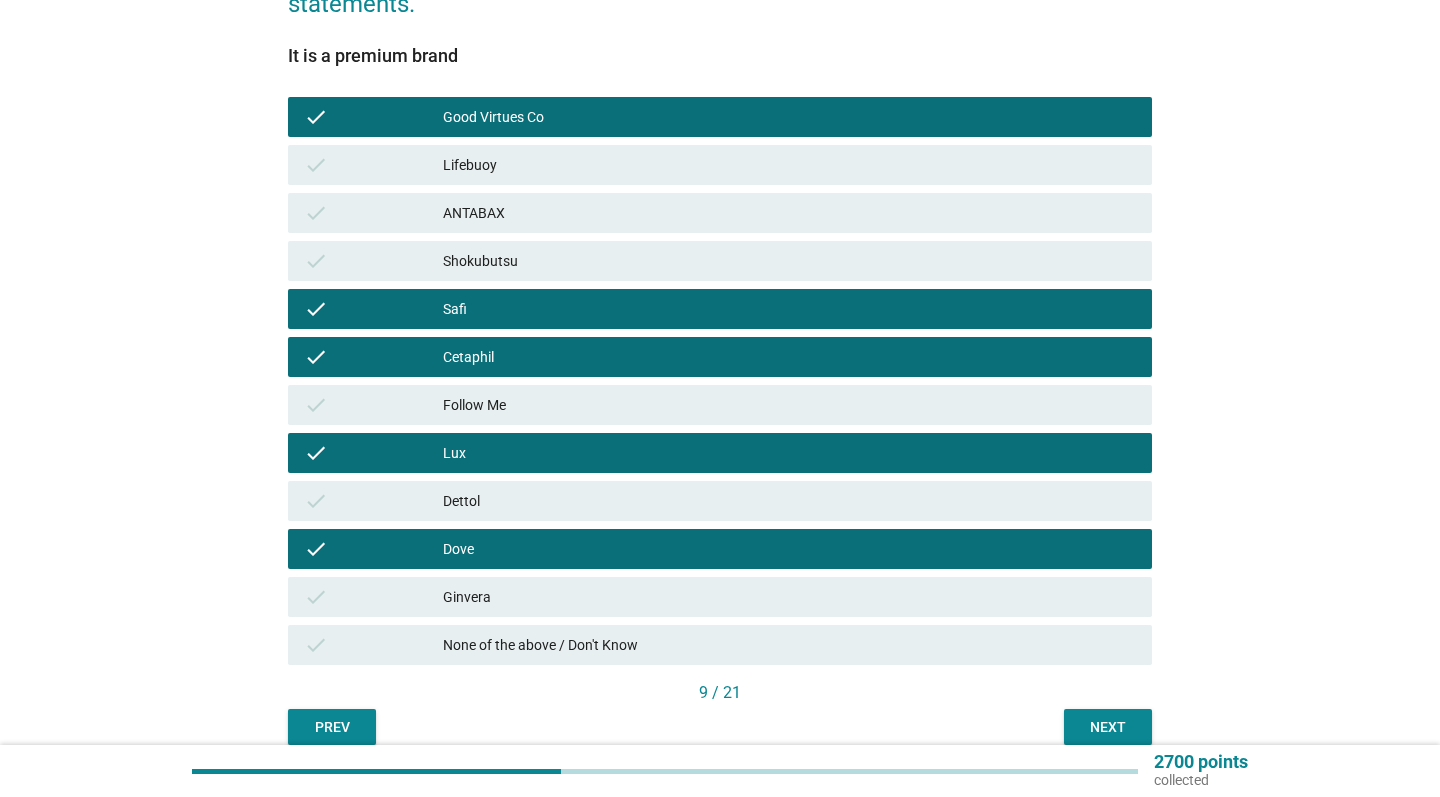 scroll, scrollTop: 296, scrollLeft: 0, axis: vertical 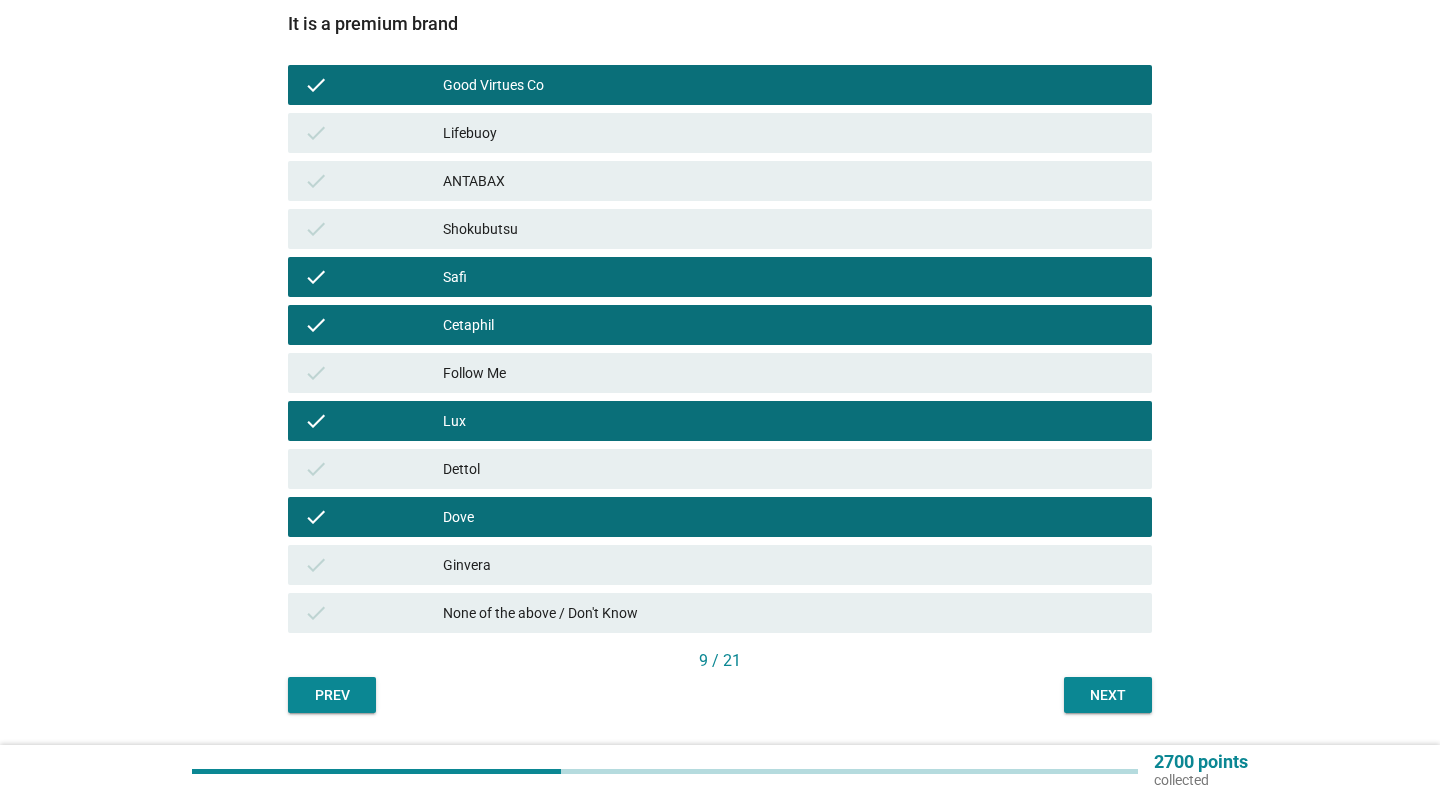 click on "Next" at bounding box center [1108, 695] 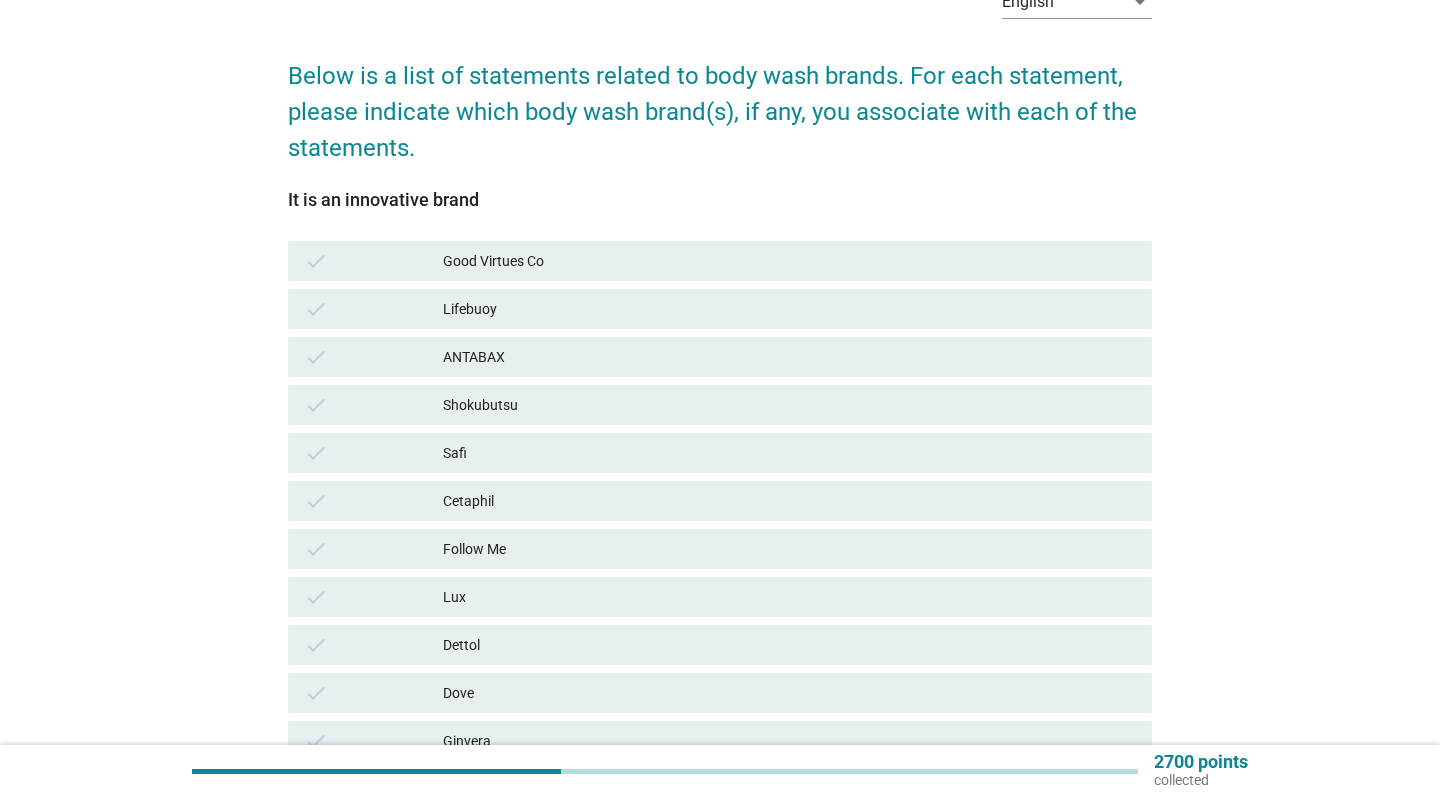 scroll, scrollTop: 161, scrollLeft: 0, axis: vertical 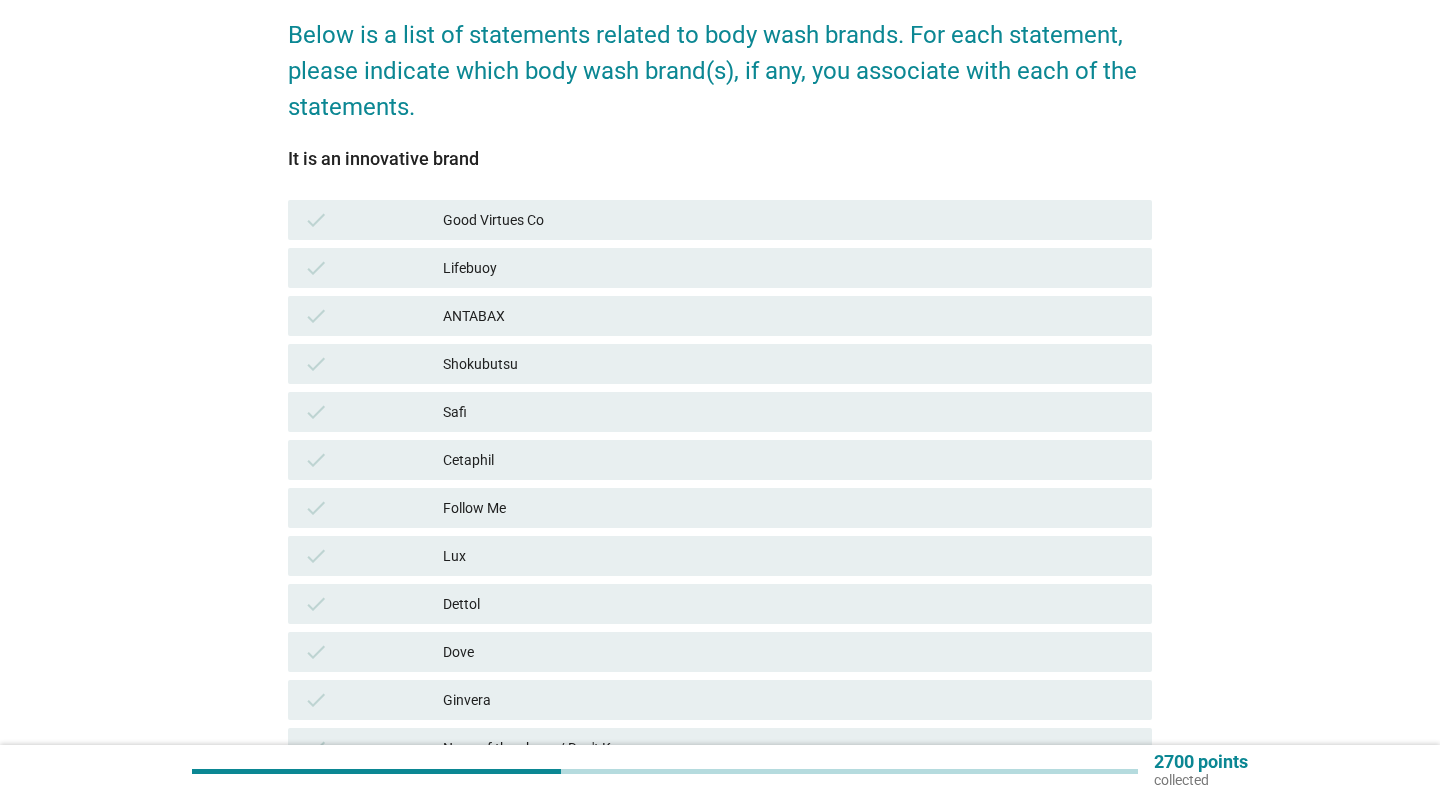 click on "check   Good Virtues Co" at bounding box center (720, 220) 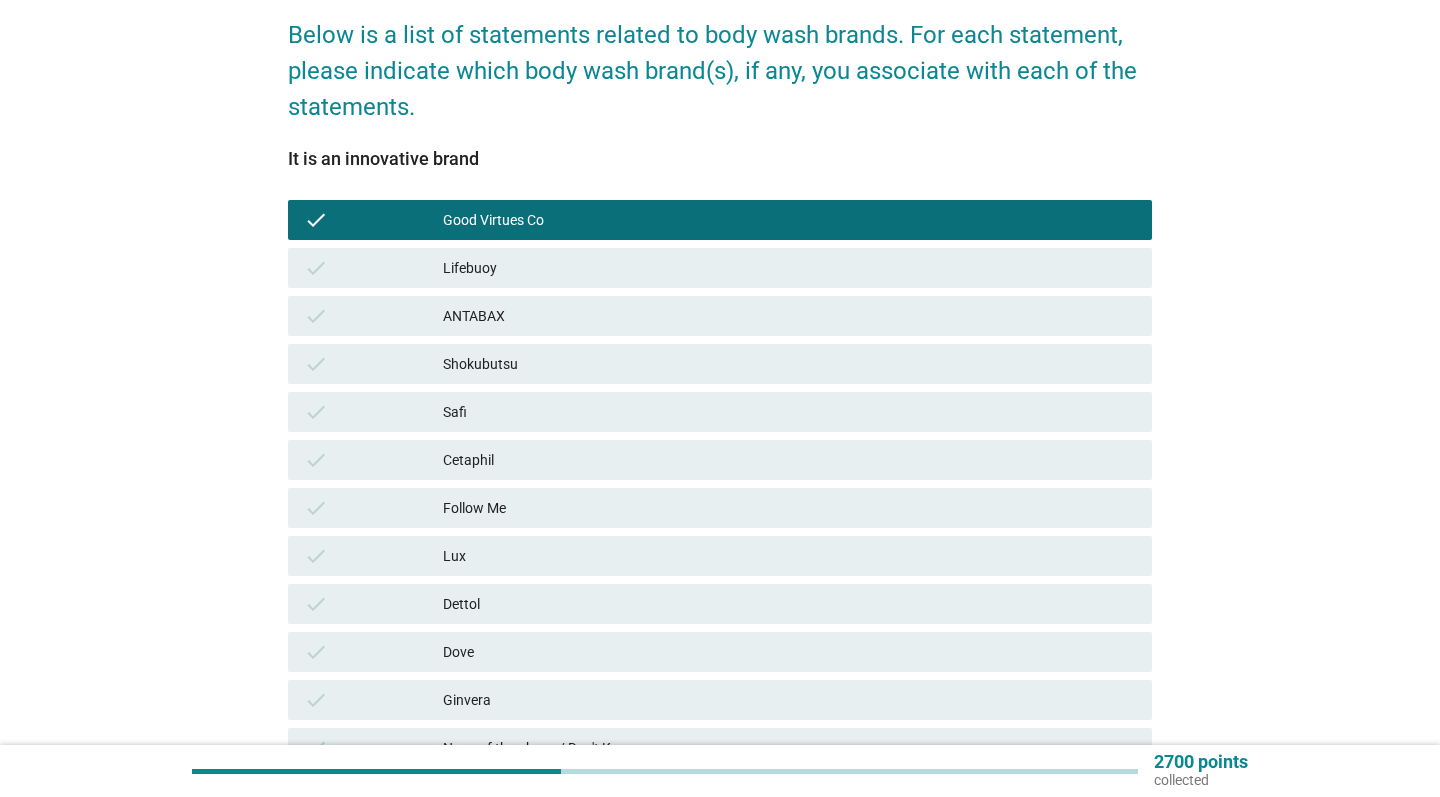 click on "Cetaphil" at bounding box center [789, 460] 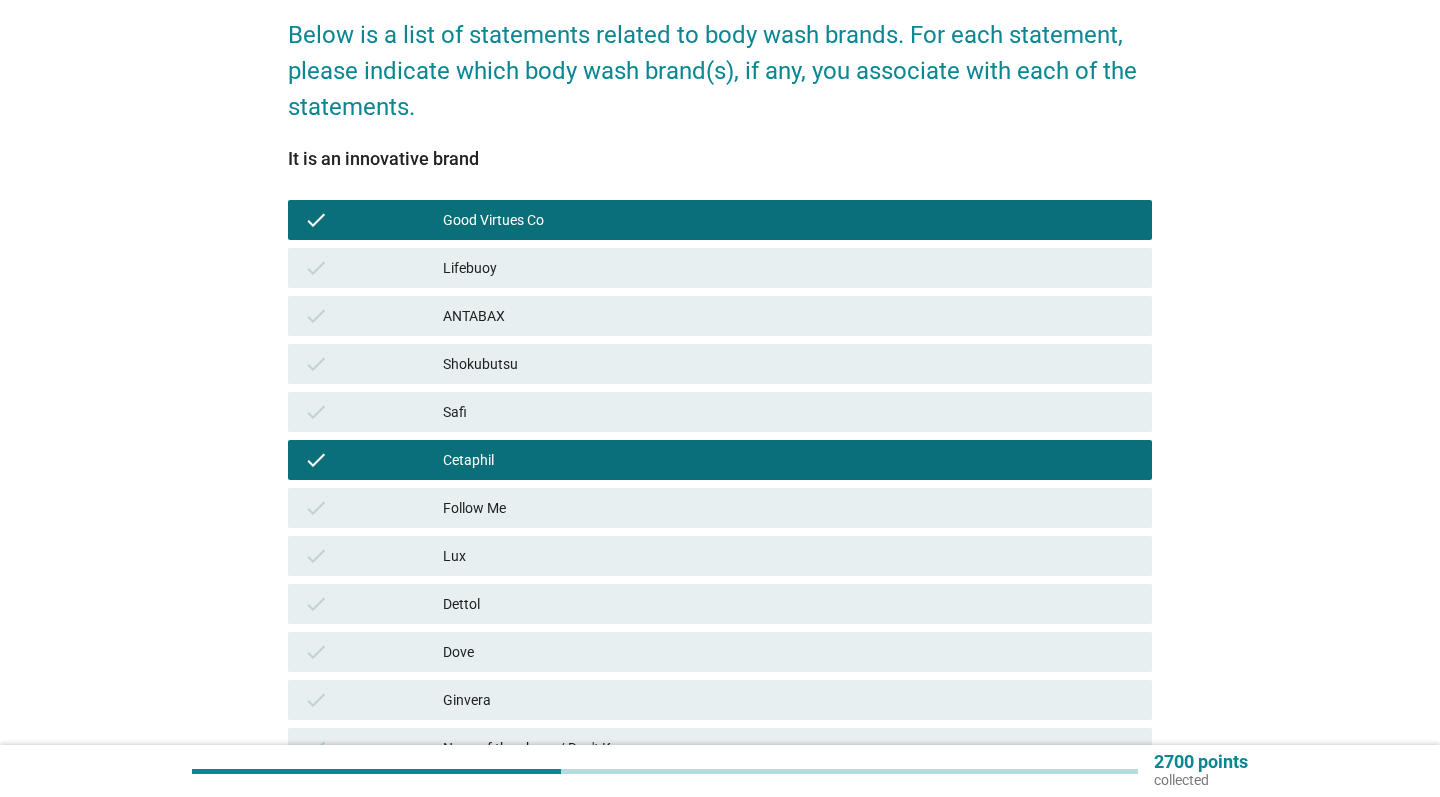 click on "Dove" at bounding box center (789, 652) 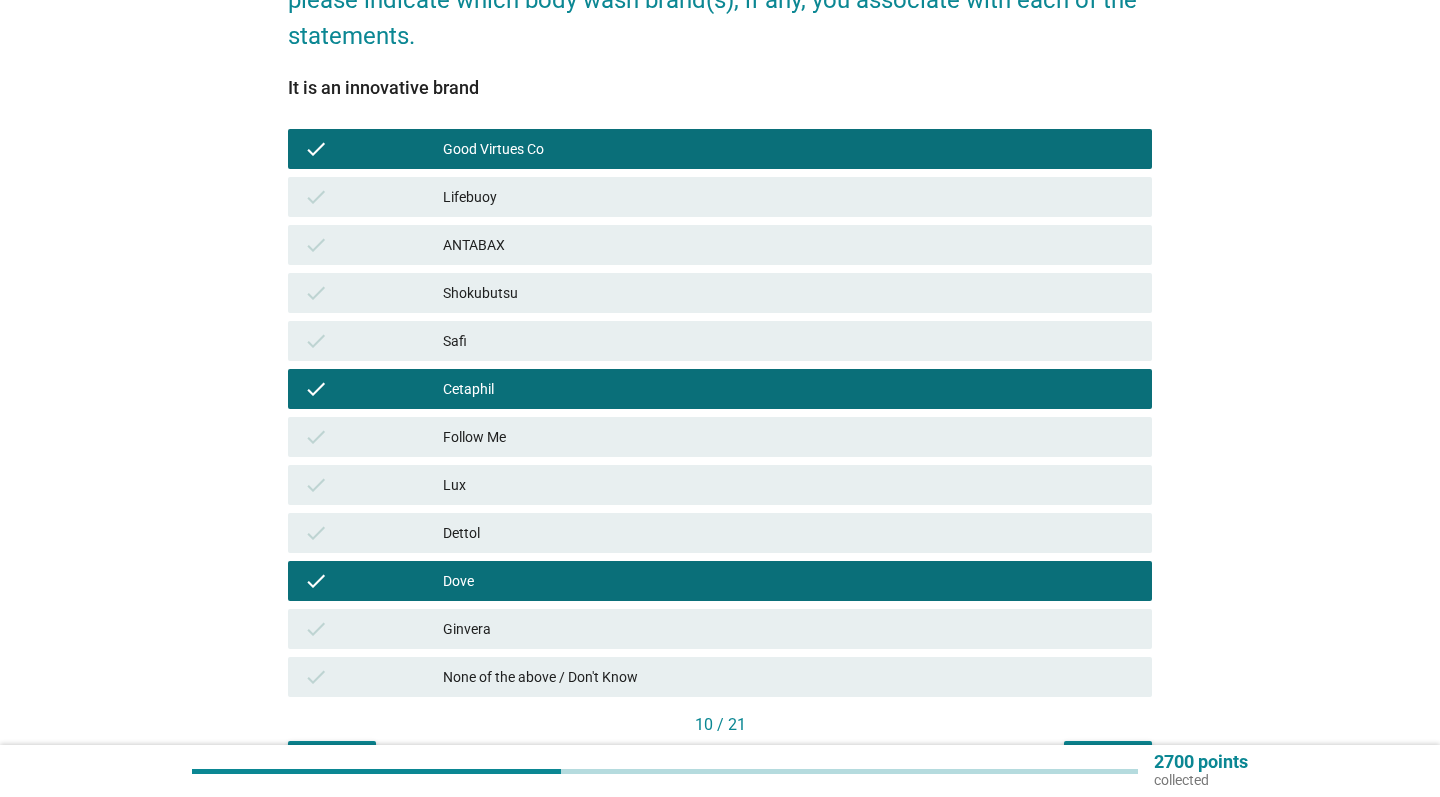 scroll, scrollTop: 321, scrollLeft: 0, axis: vertical 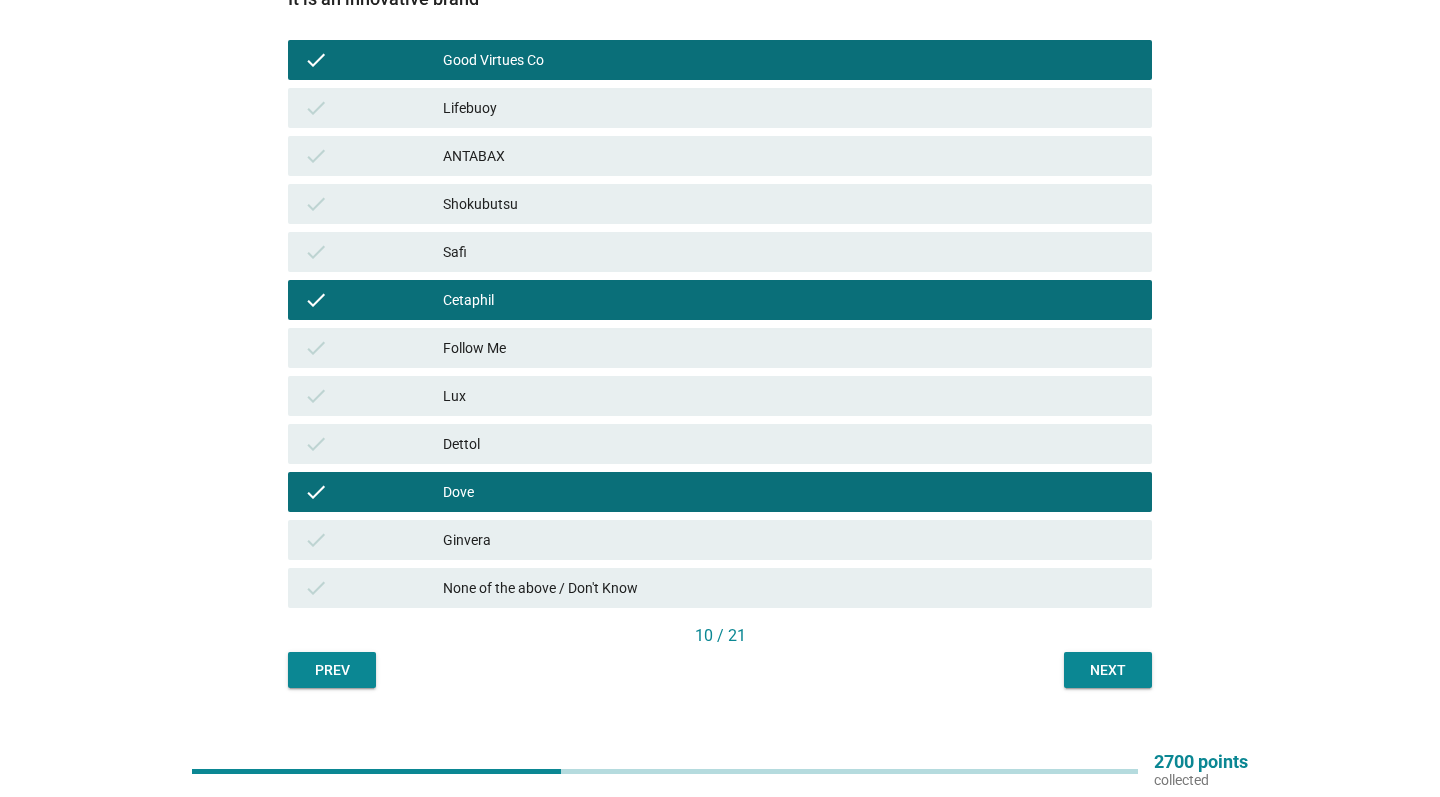 click on "Next" at bounding box center [1108, 670] 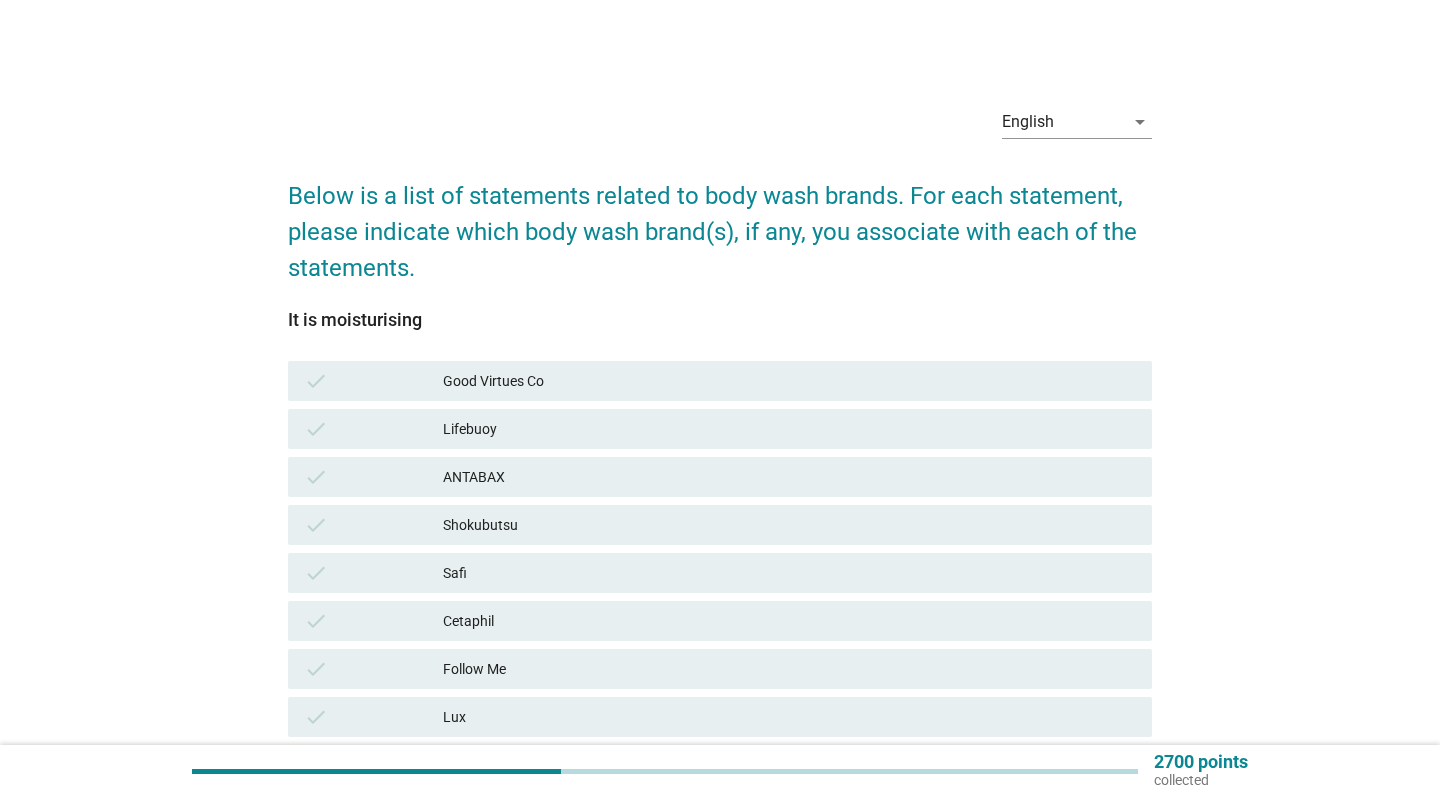 click on "Good Virtues Co" at bounding box center [789, 381] 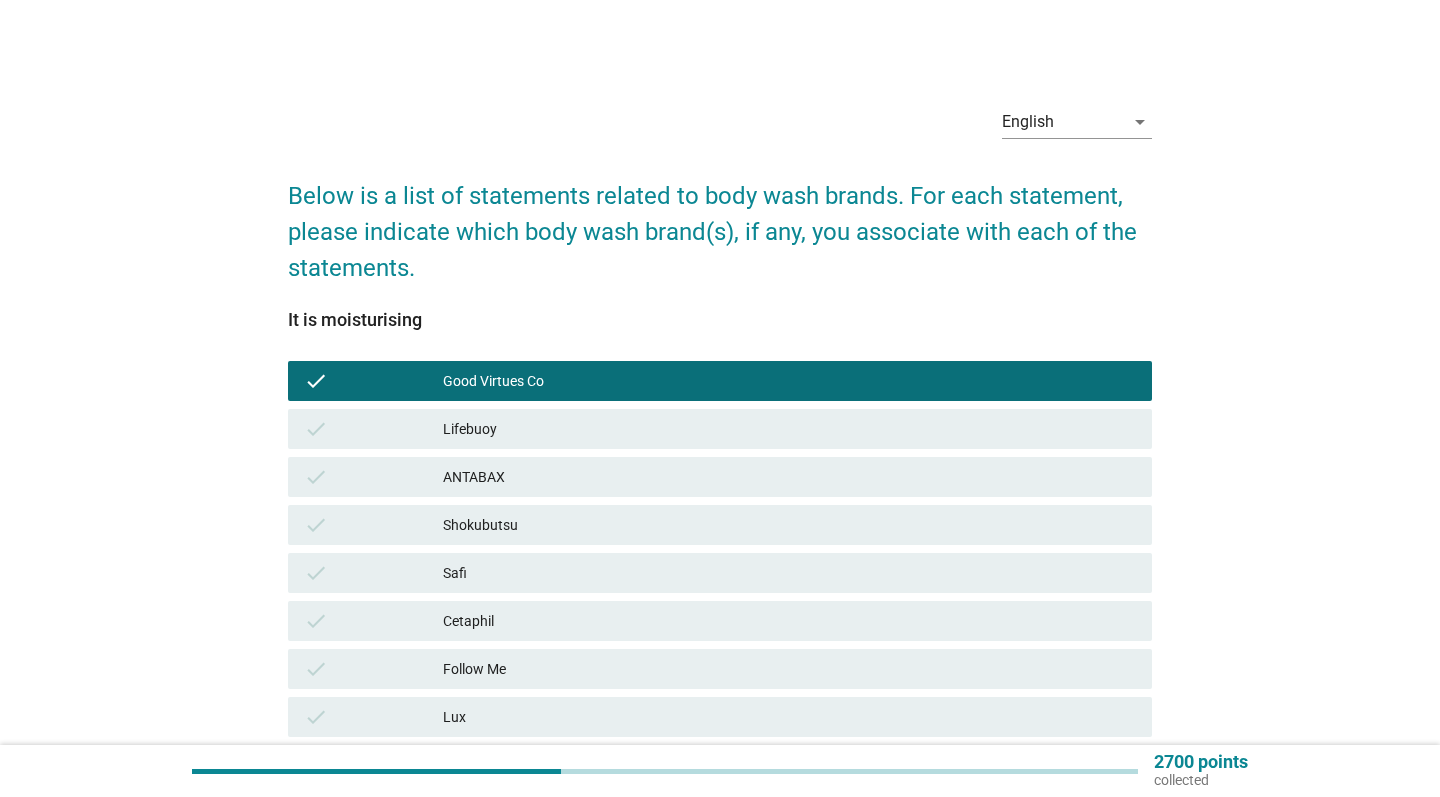 click on "Cetaphil" at bounding box center [789, 621] 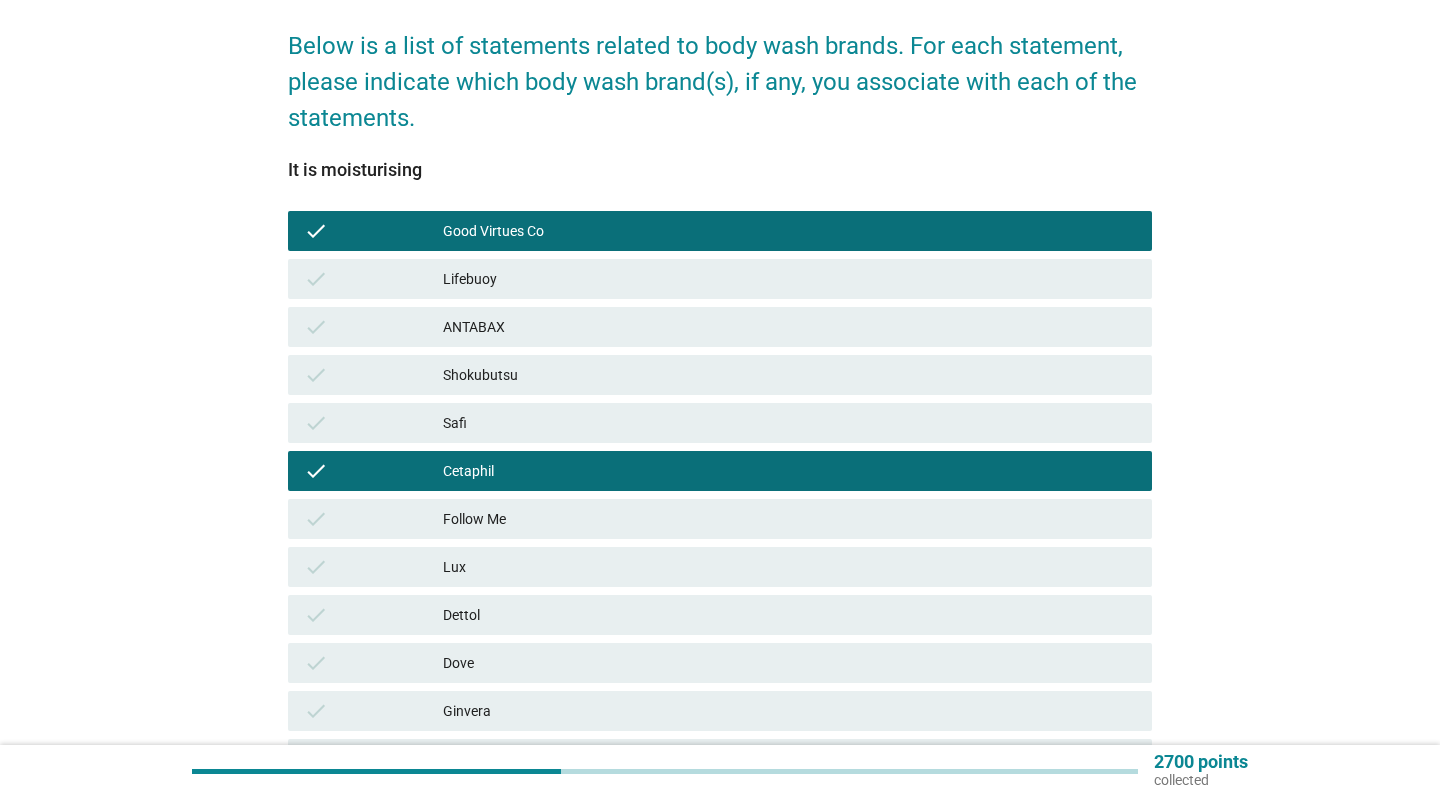 scroll, scrollTop: 152, scrollLeft: 0, axis: vertical 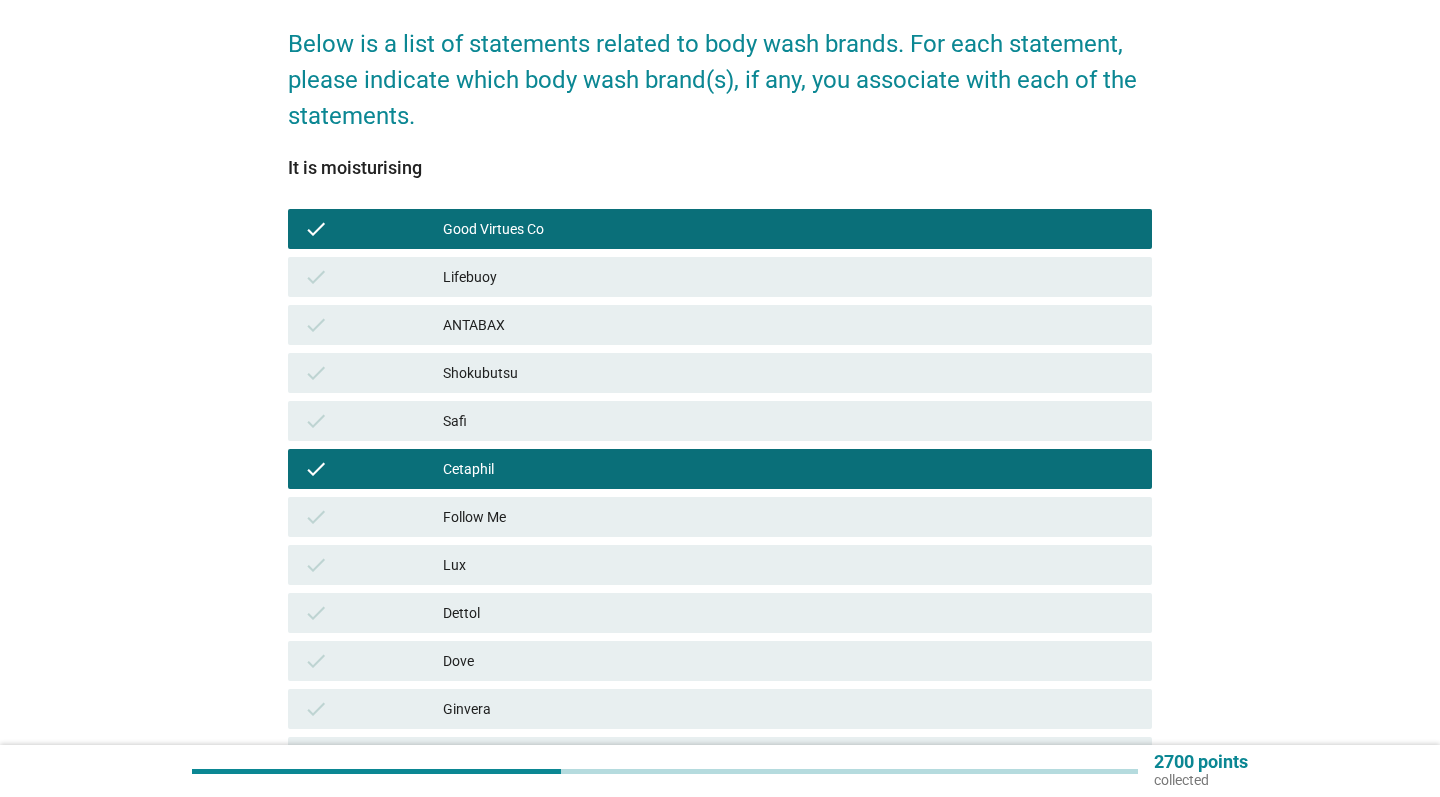 click on "Dove" at bounding box center (789, 661) 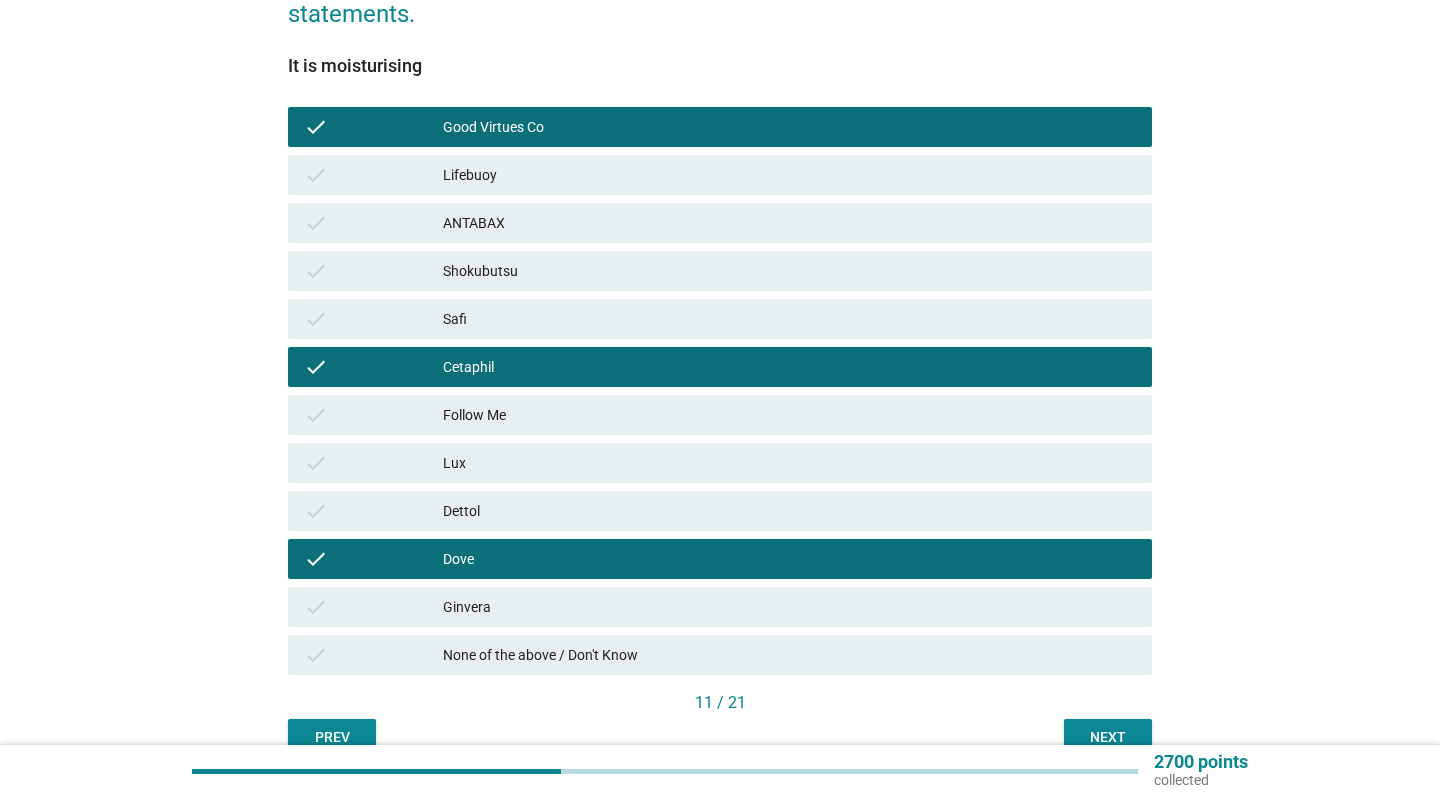 scroll, scrollTop: 257, scrollLeft: 0, axis: vertical 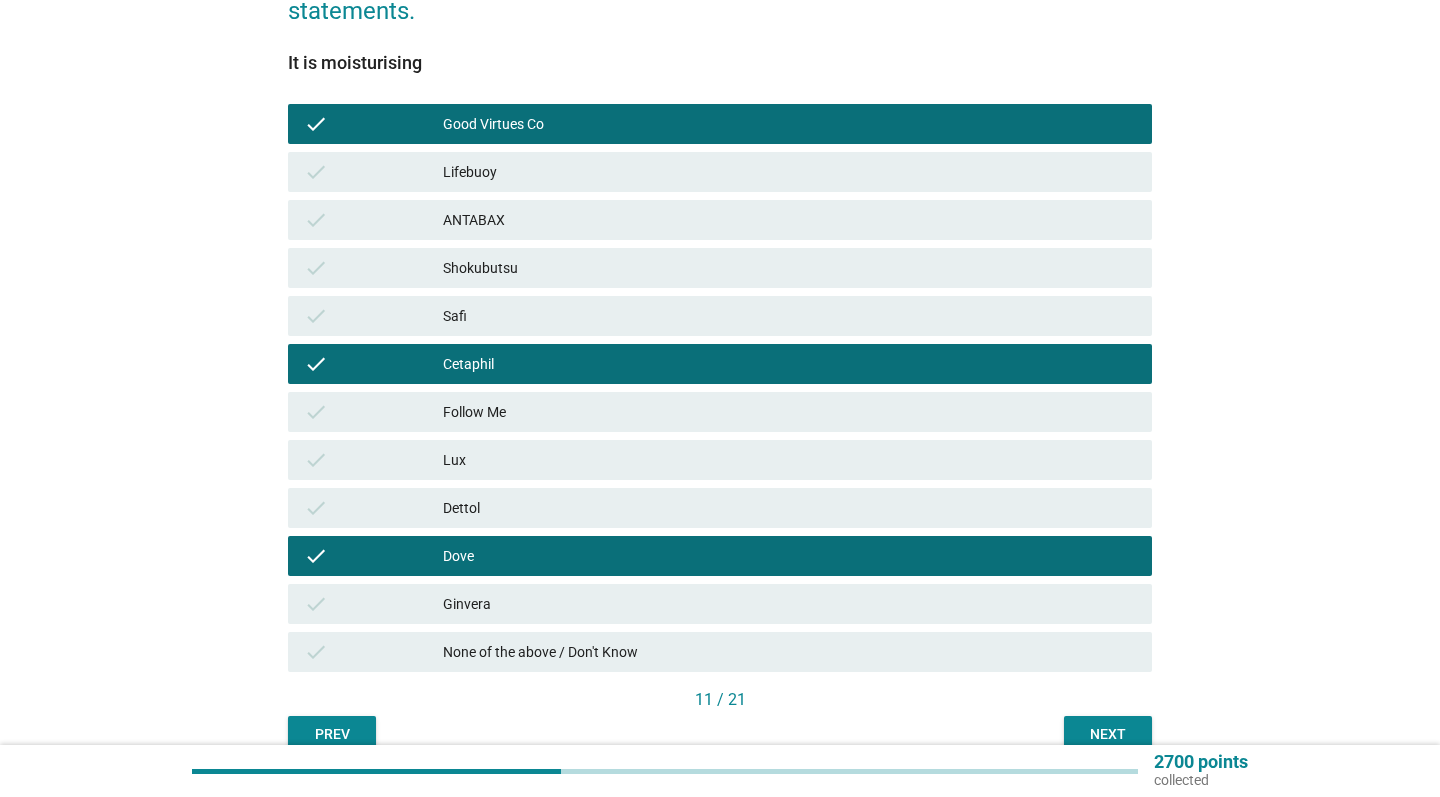 click on "Next" at bounding box center [1108, 734] 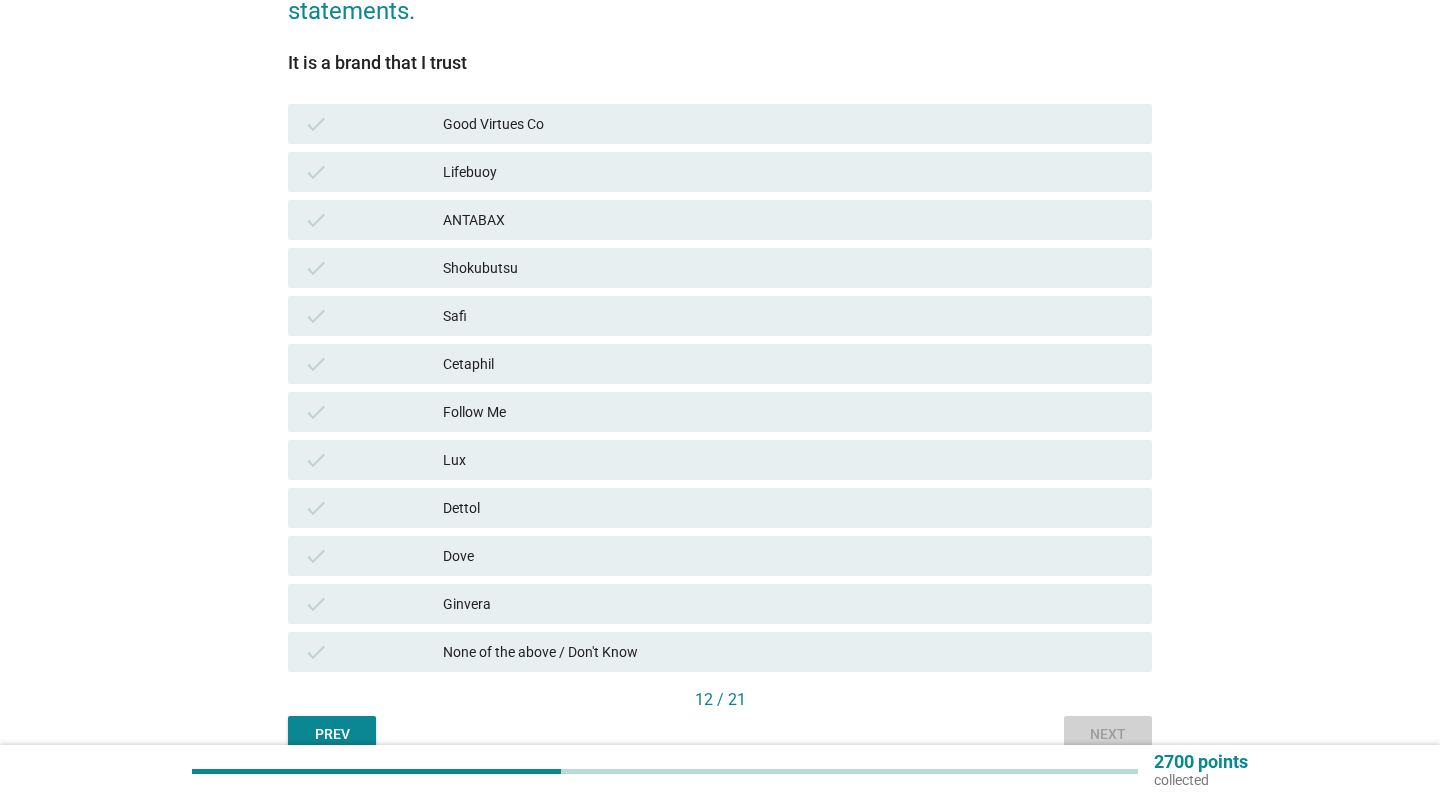 scroll, scrollTop: 0, scrollLeft: 0, axis: both 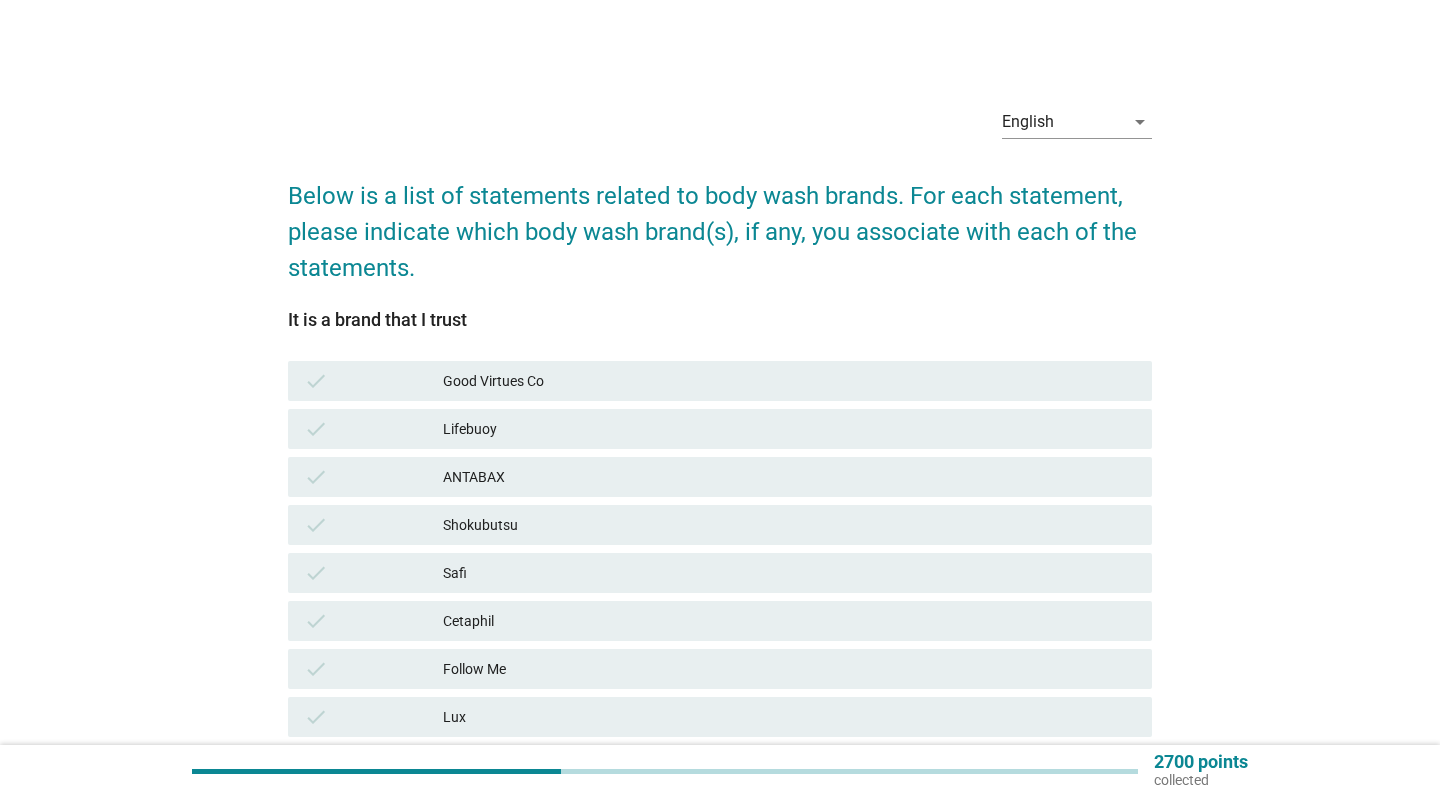 click on "Good Virtues Co" at bounding box center [789, 381] 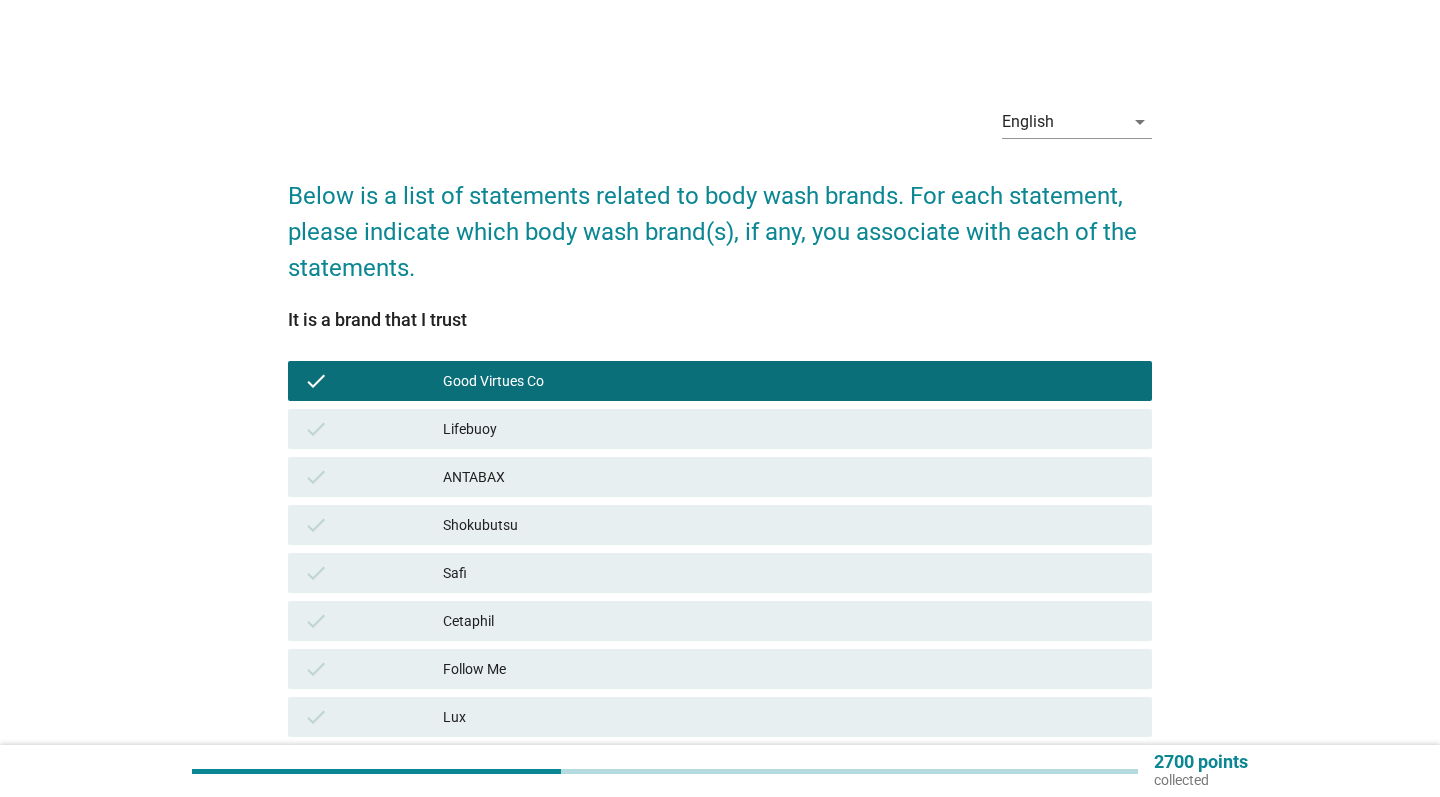 click on "check   Lifebuoy" at bounding box center [720, 429] 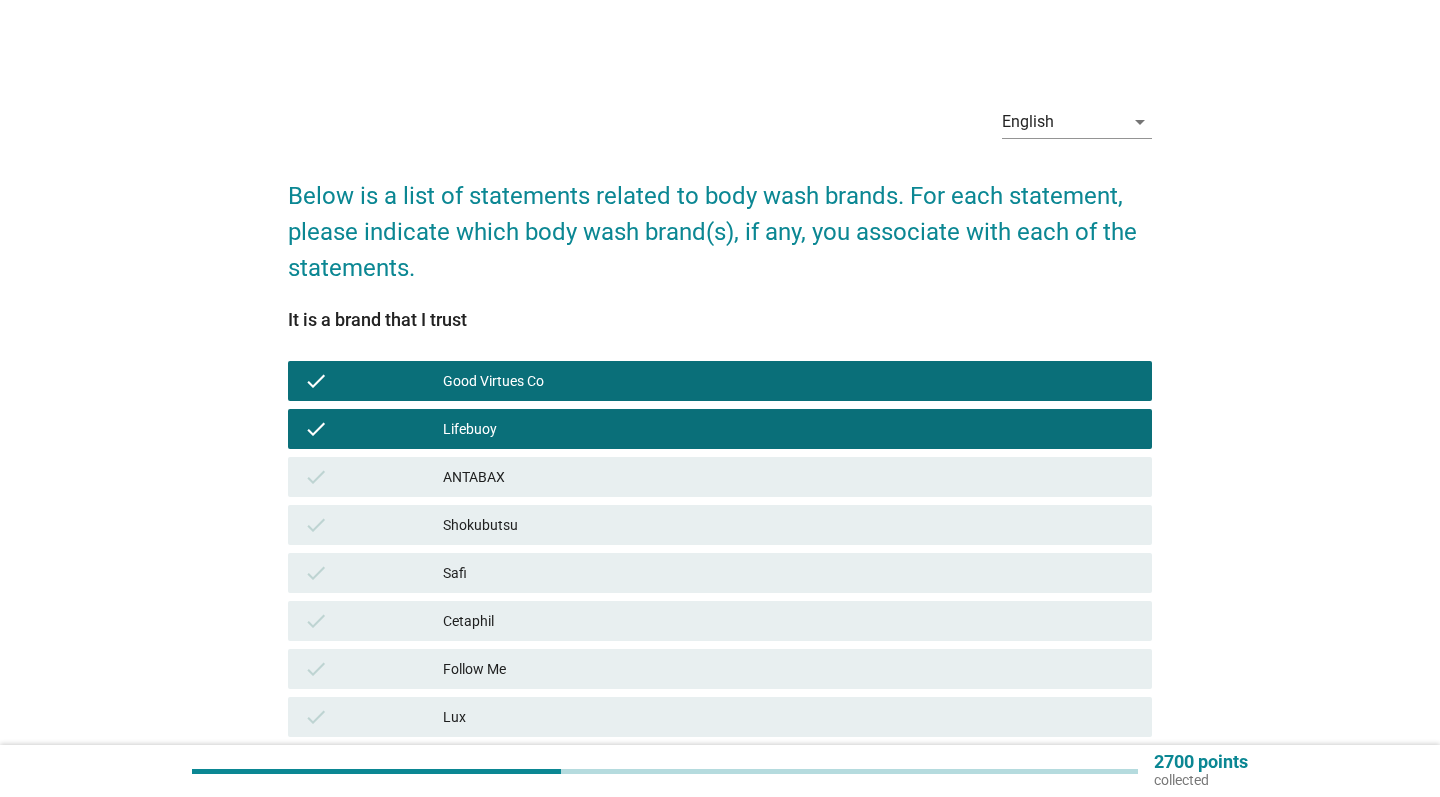 click on "ANTABAX" at bounding box center (789, 477) 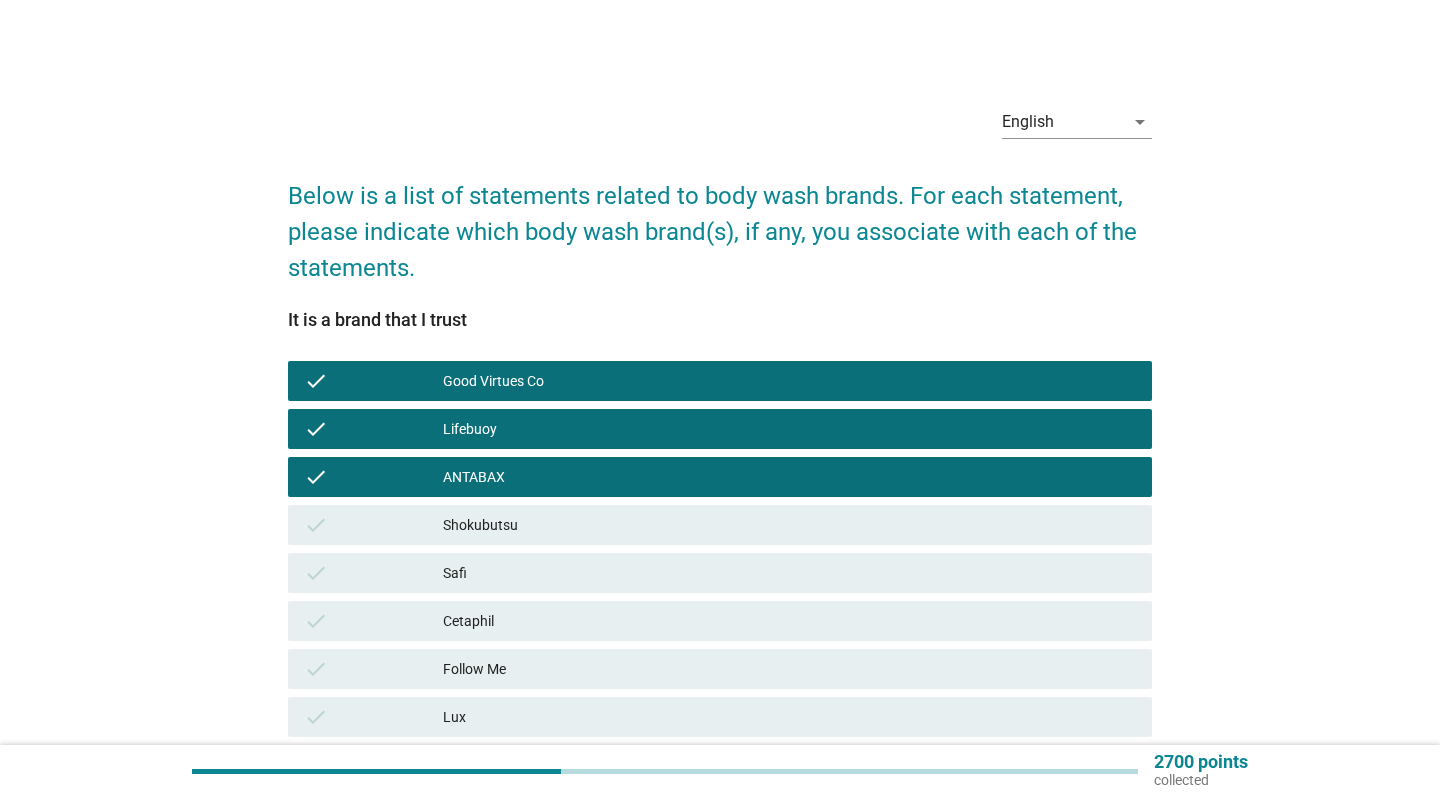 click on "Shokubutsu" at bounding box center [789, 525] 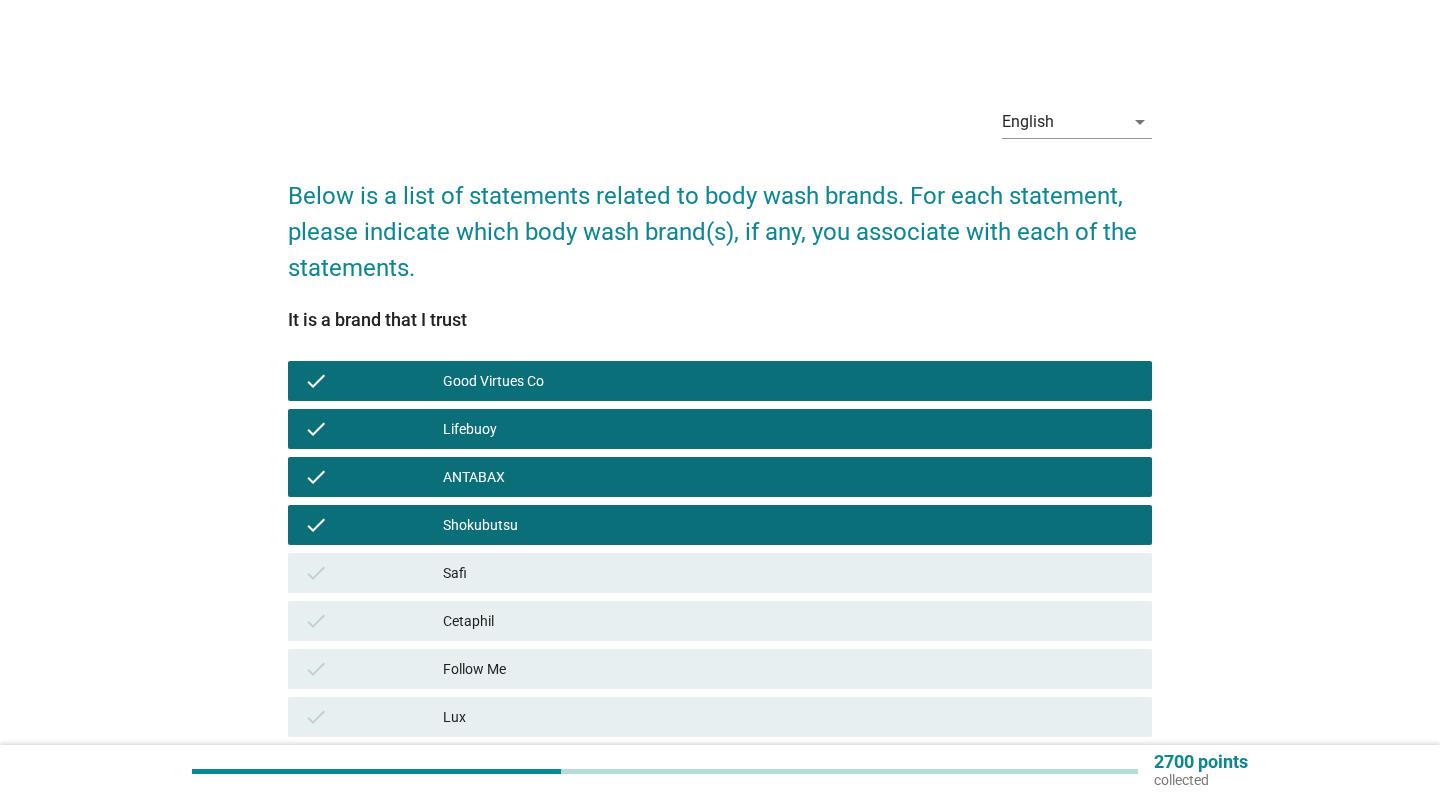 scroll, scrollTop: 52, scrollLeft: 0, axis: vertical 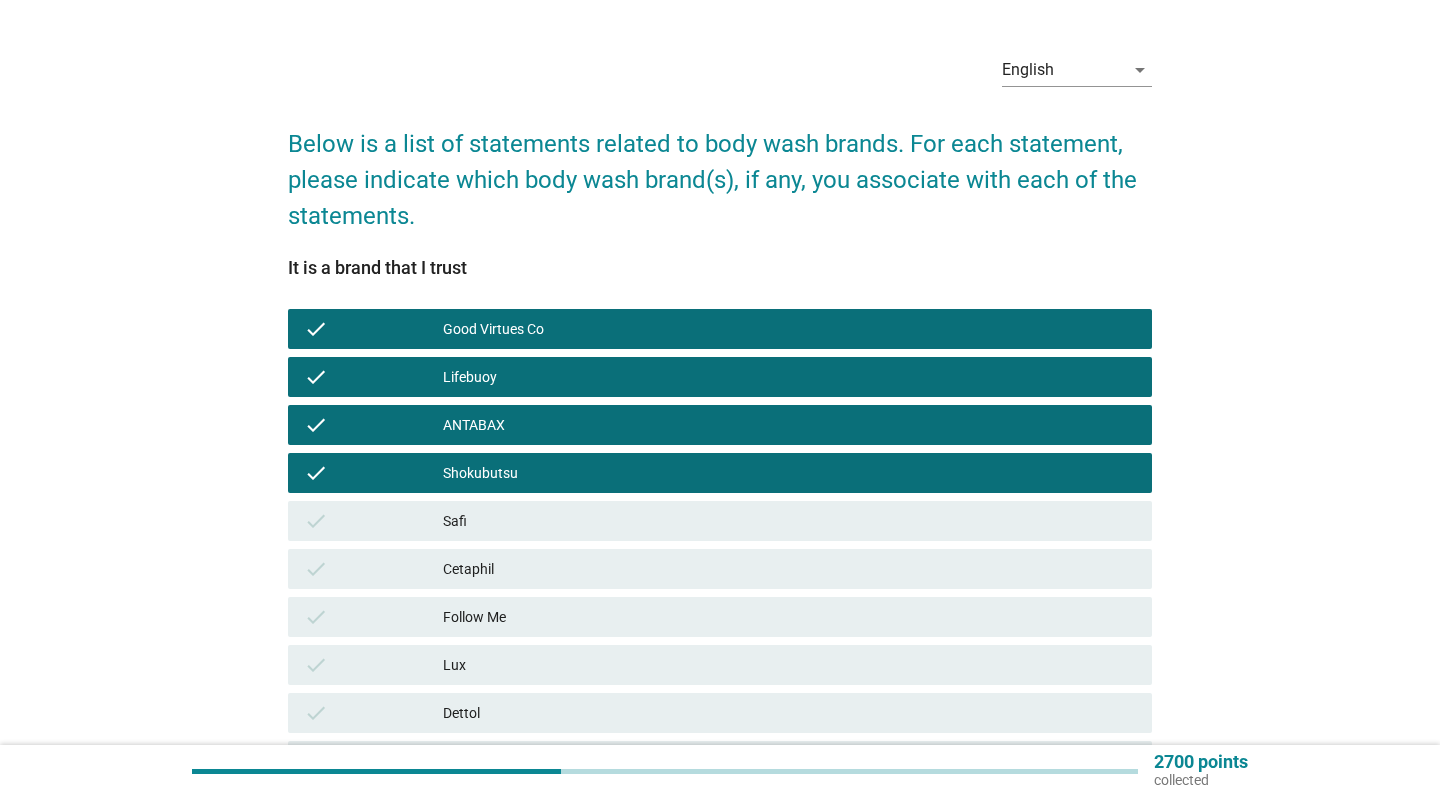 click on "Cetaphil" at bounding box center [789, 569] 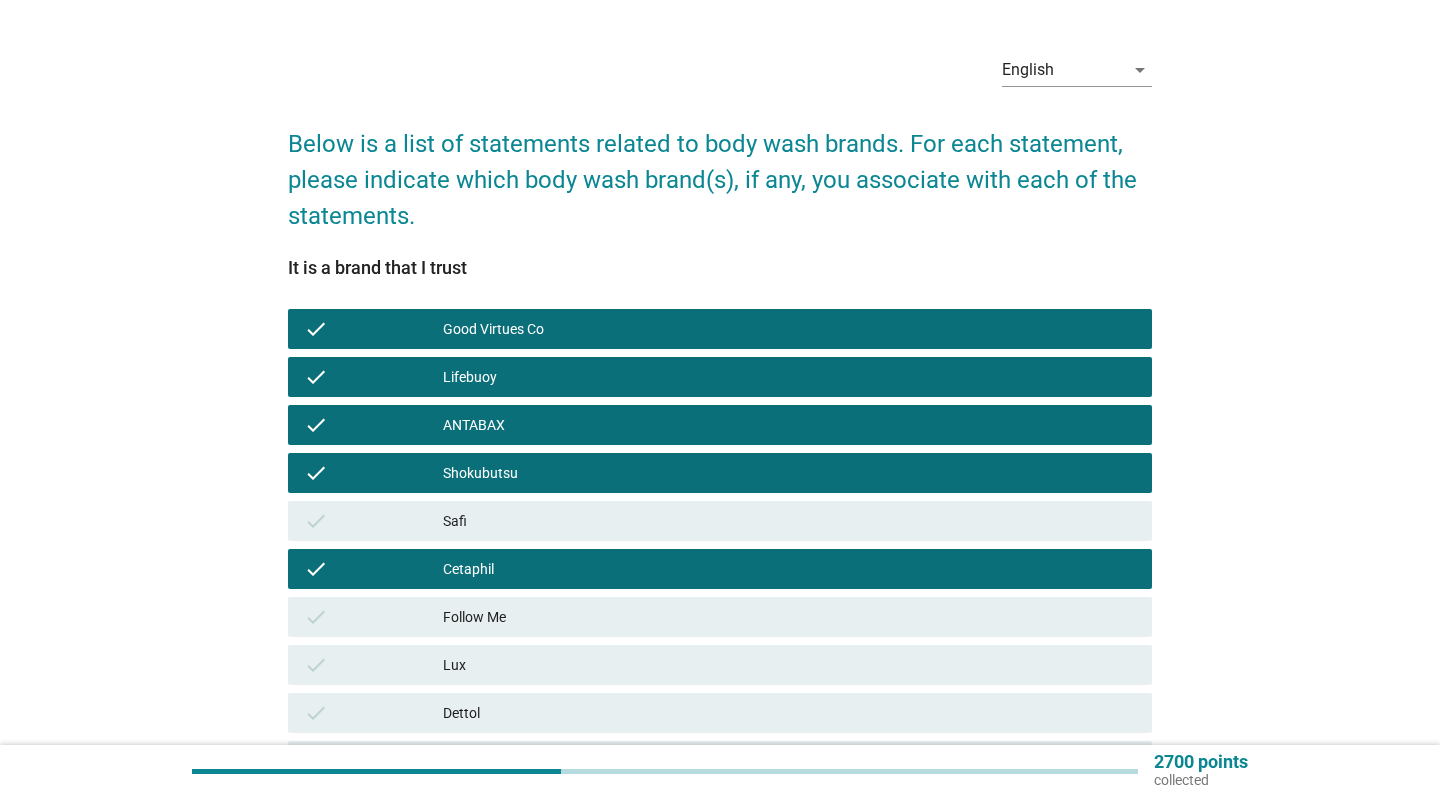 click on "Lux" at bounding box center (789, 665) 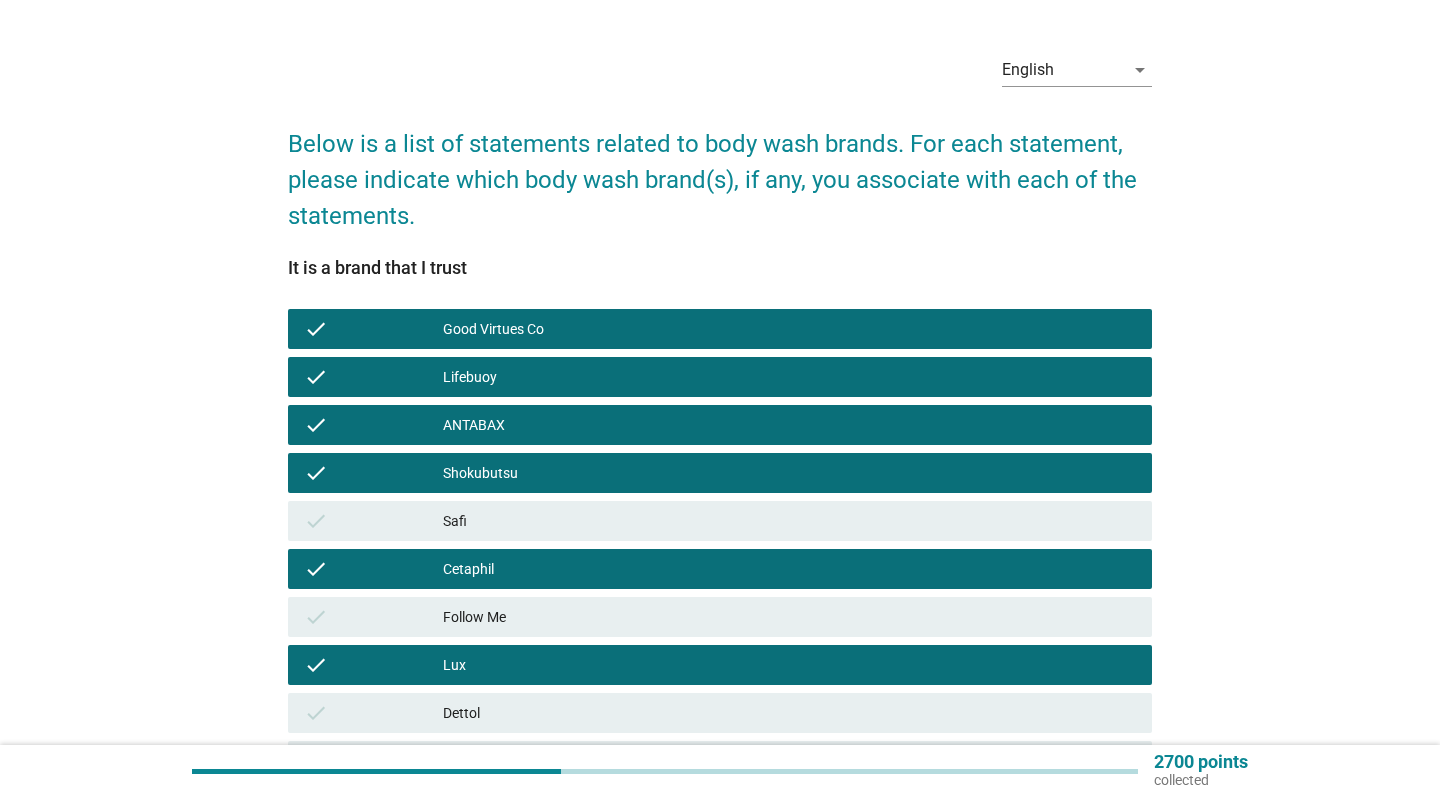 click on "Dettol" at bounding box center (789, 713) 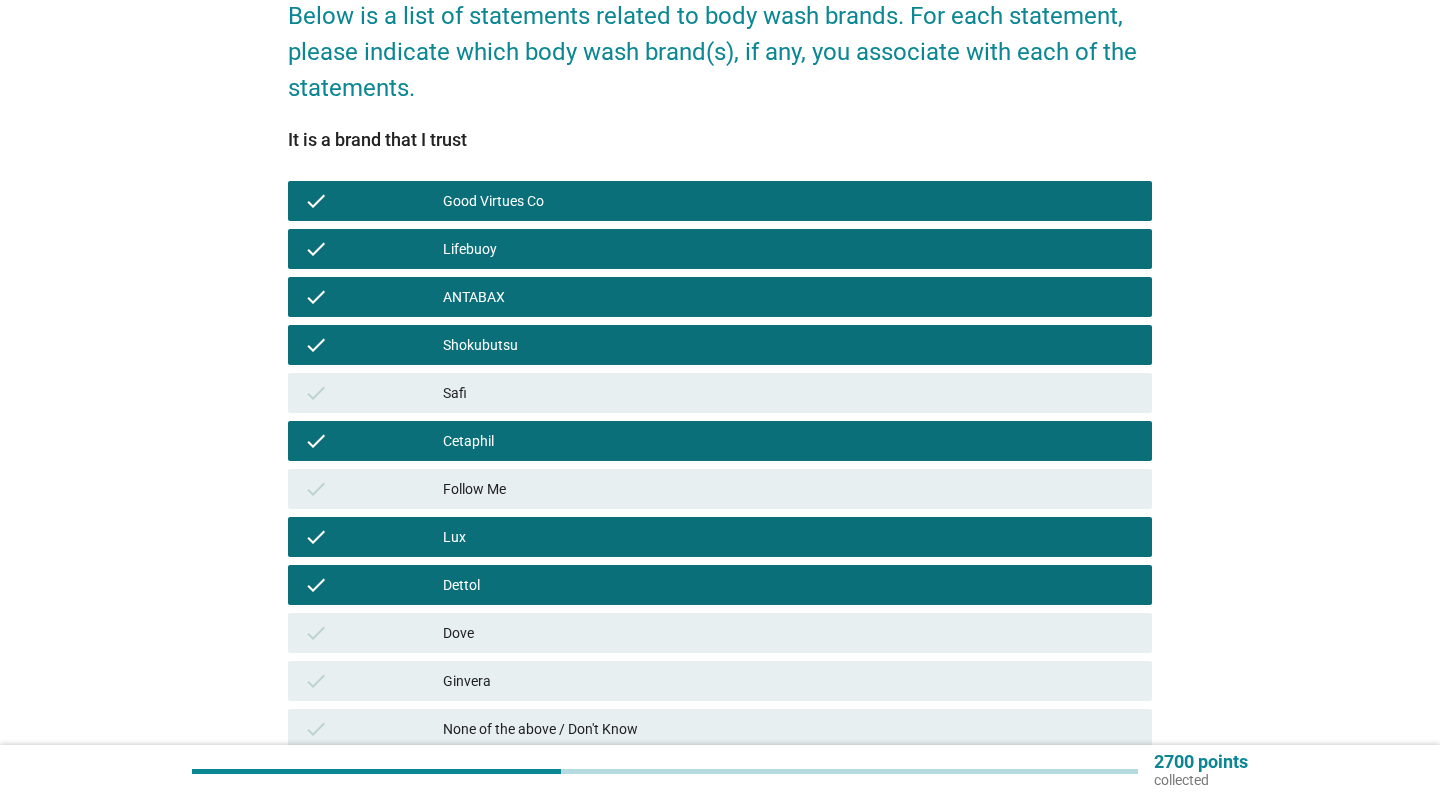 scroll, scrollTop: 185, scrollLeft: 0, axis: vertical 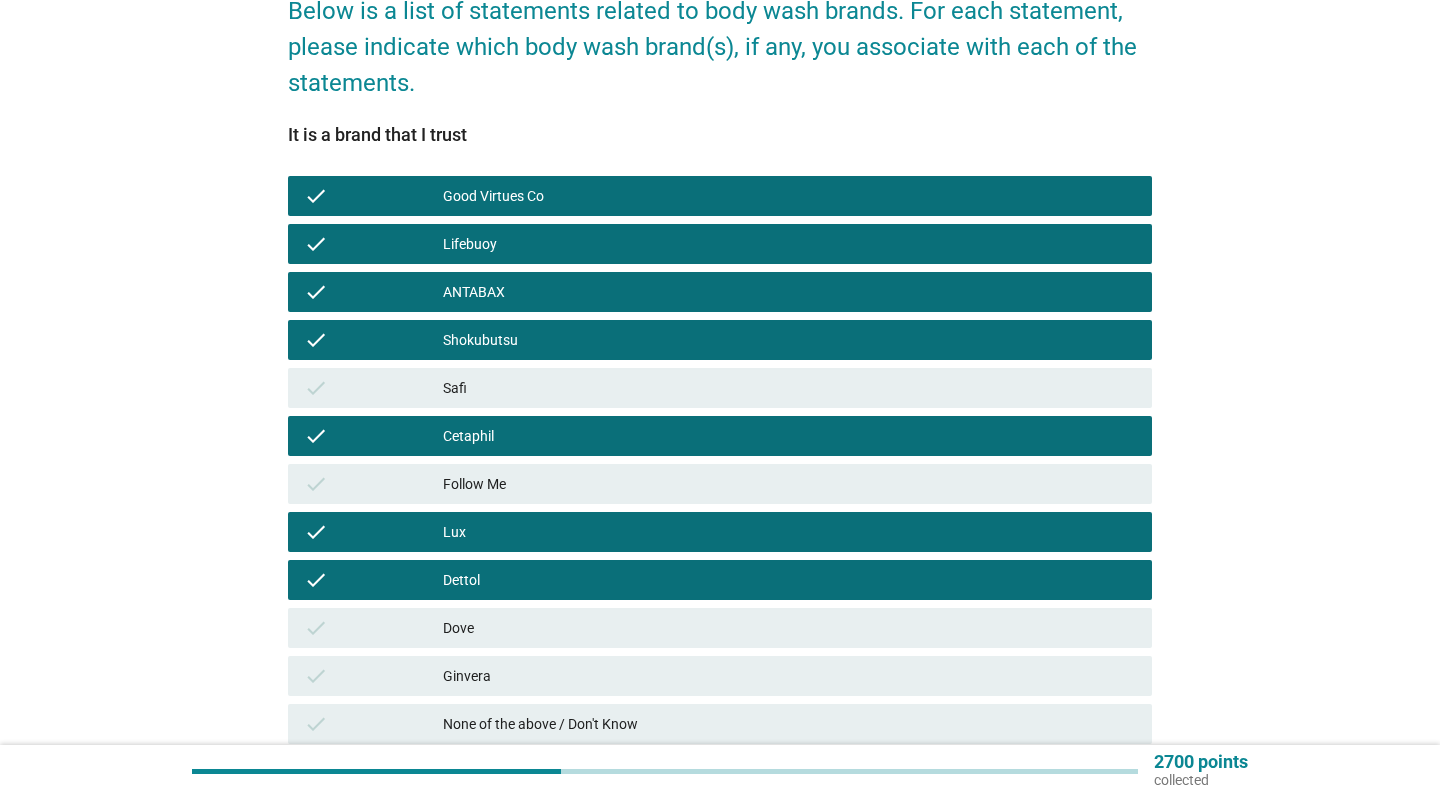click on "Dove" at bounding box center [789, 628] 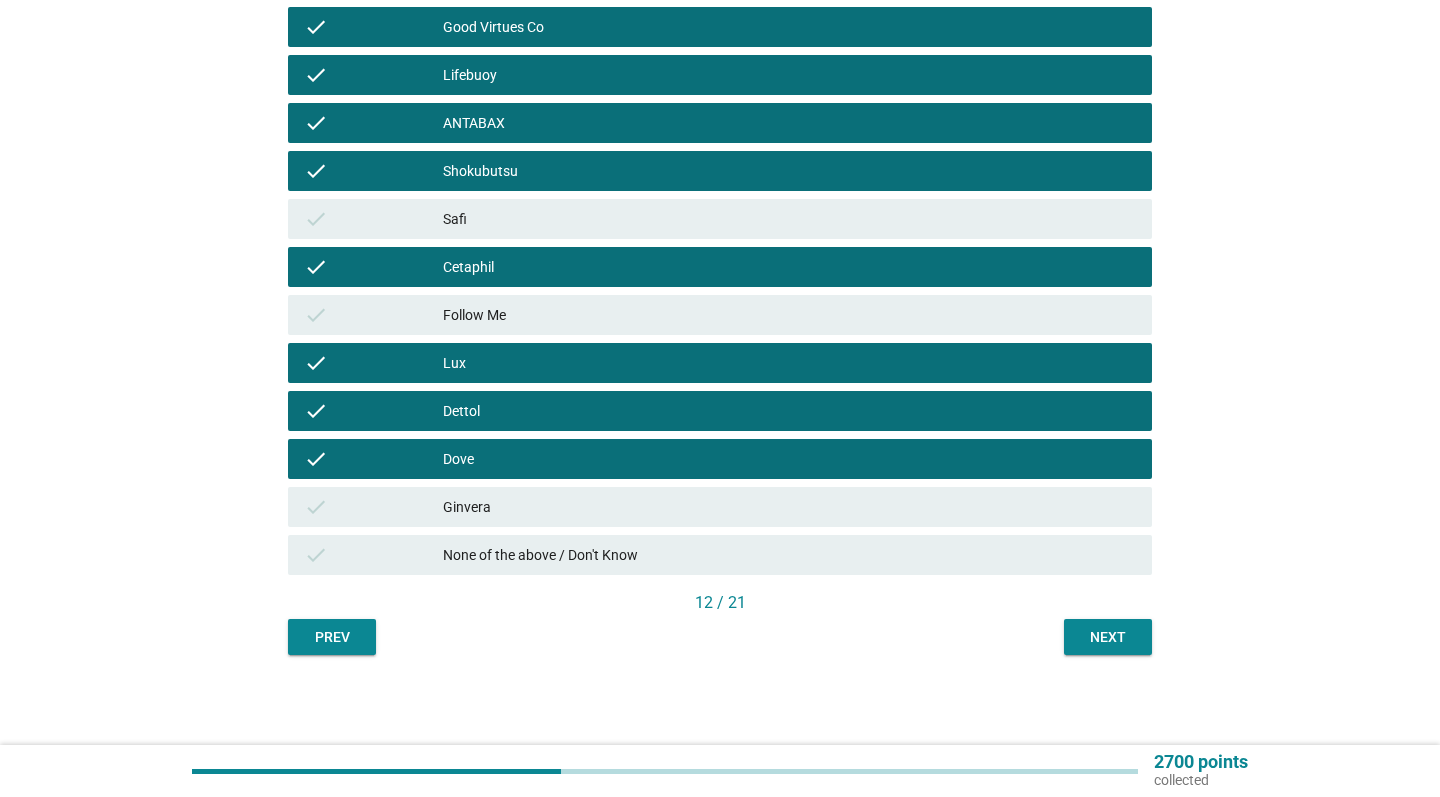 scroll, scrollTop: 354, scrollLeft: 0, axis: vertical 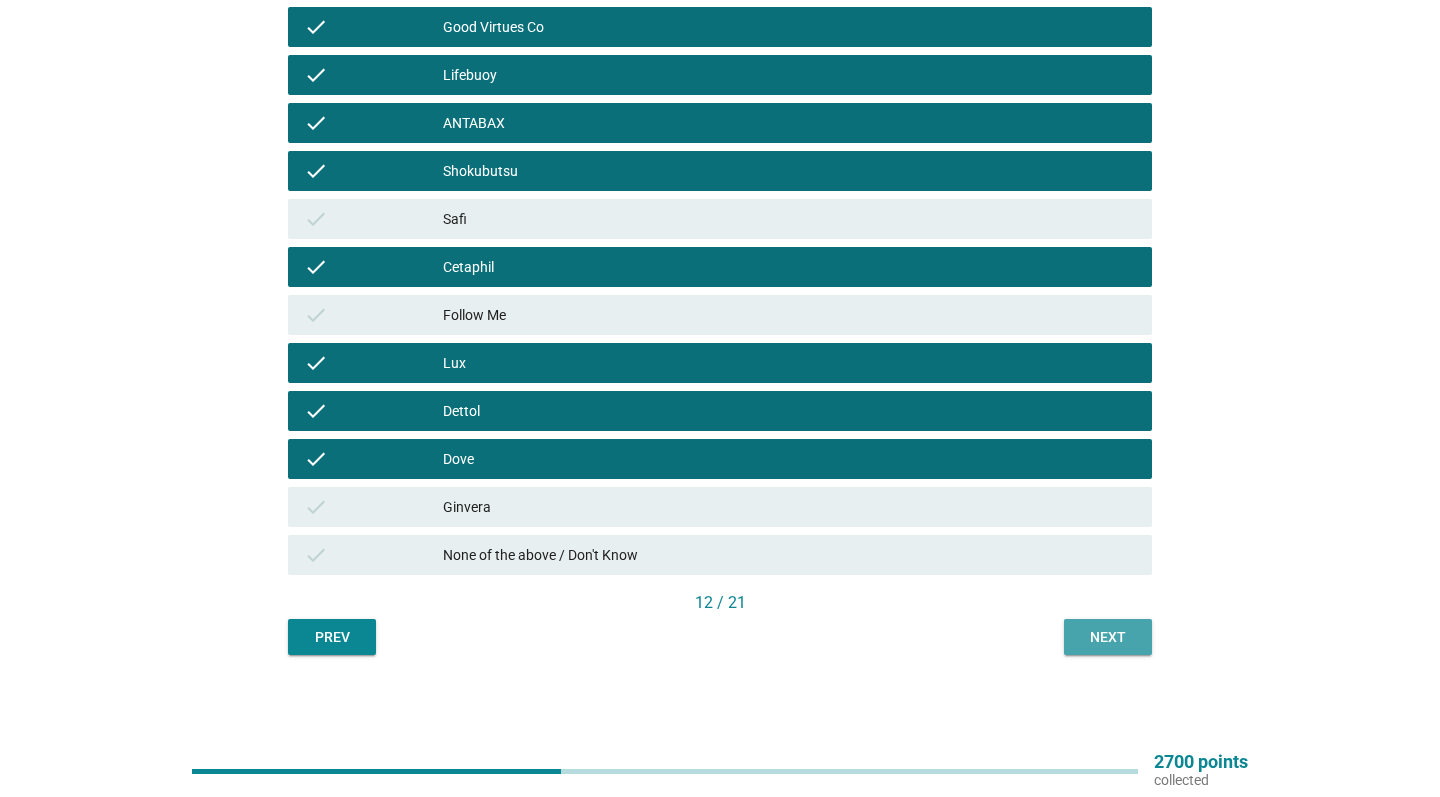 click on "Next" at bounding box center (1108, 637) 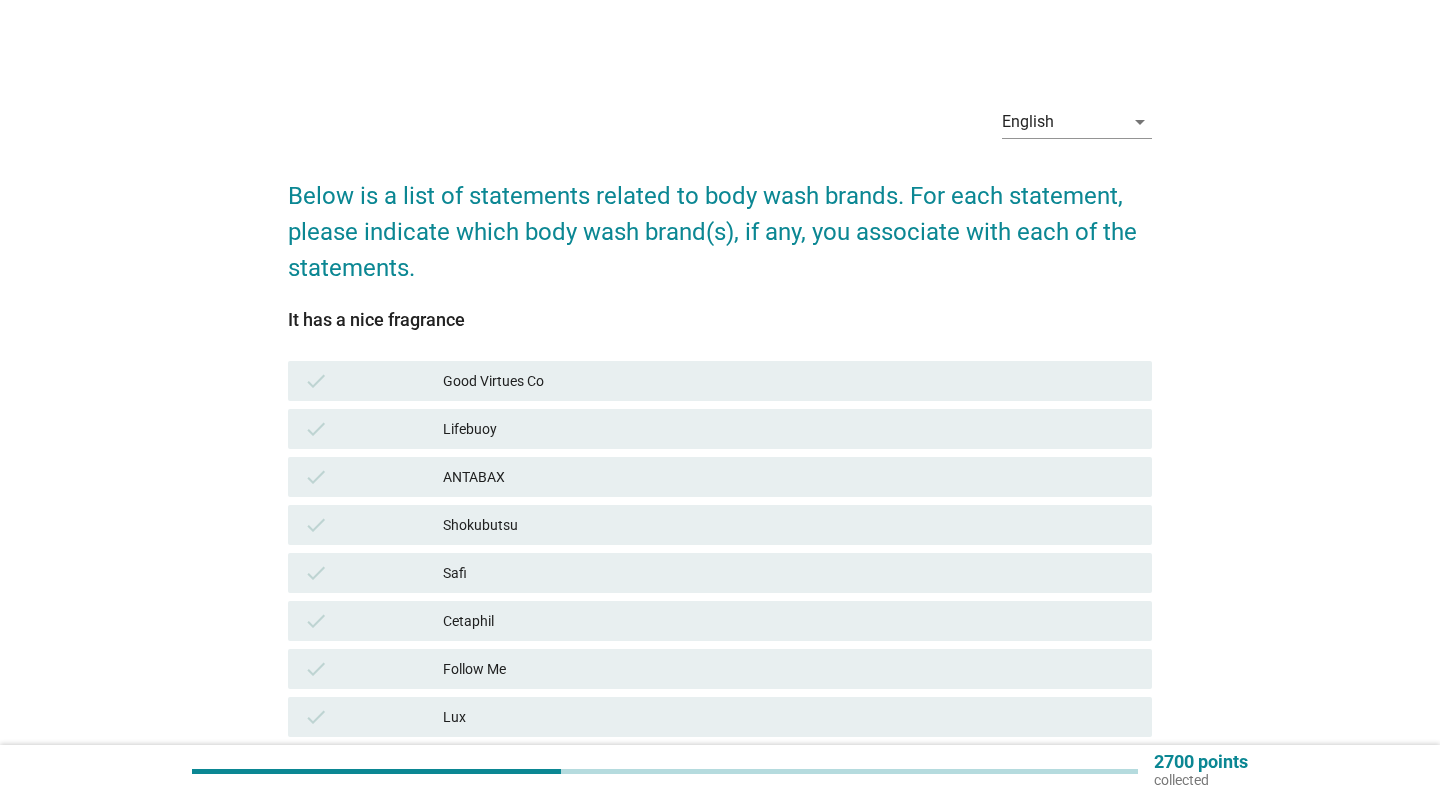 click on "Good Virtues Co" at bounding box center (789, 381) 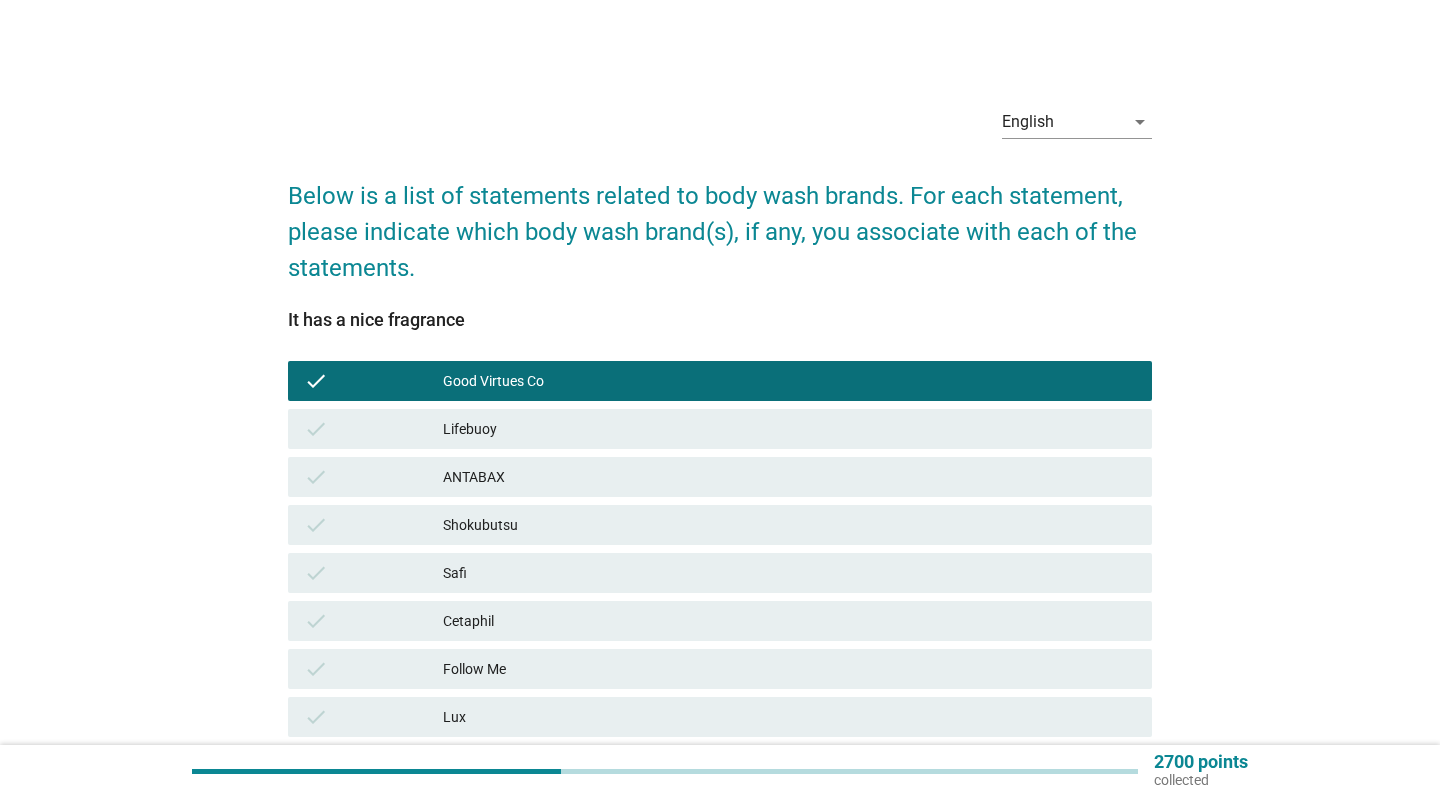click on "Lifebuoy" at bounding box center (789, 429) 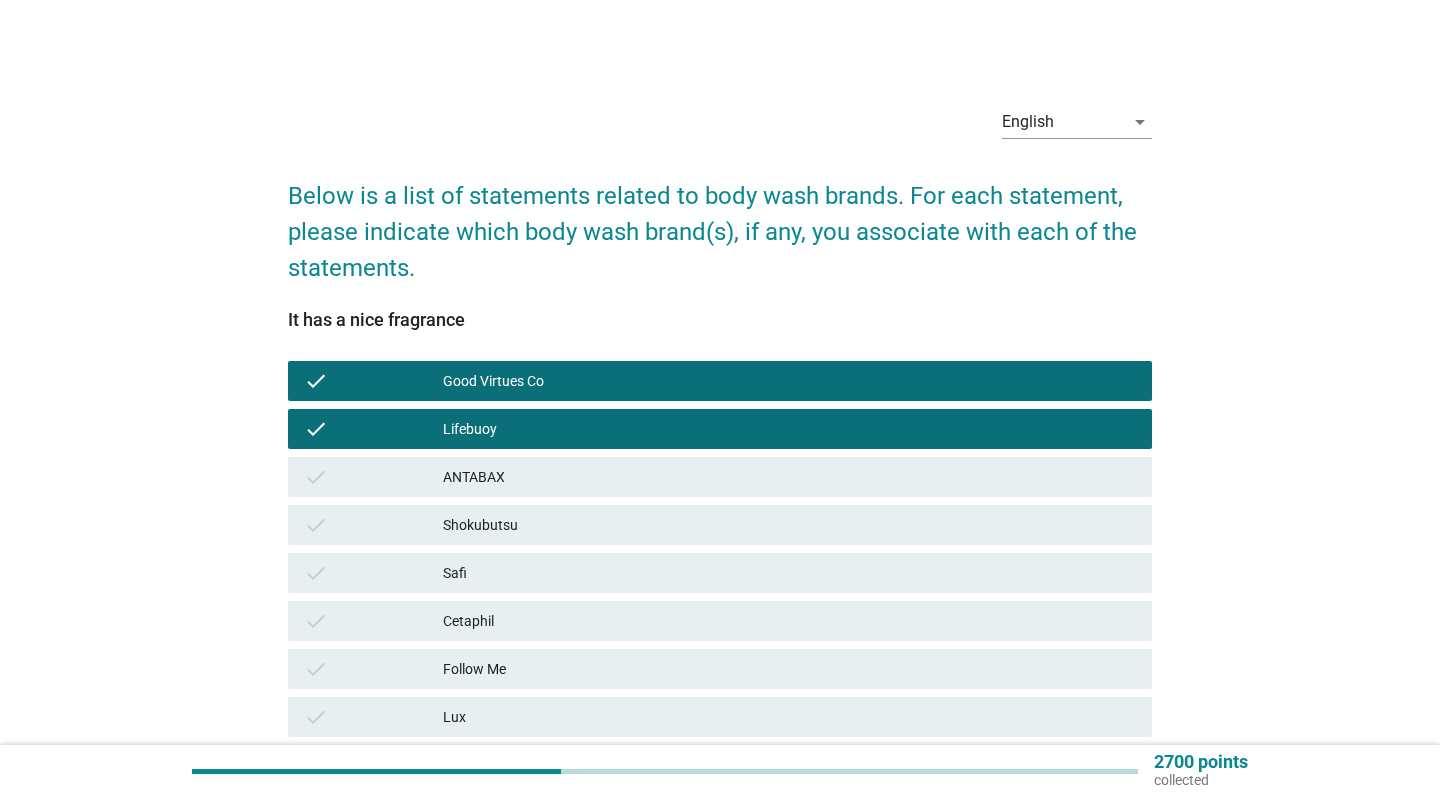 click on "Shokubutsu" at bounding box center (789, 525) 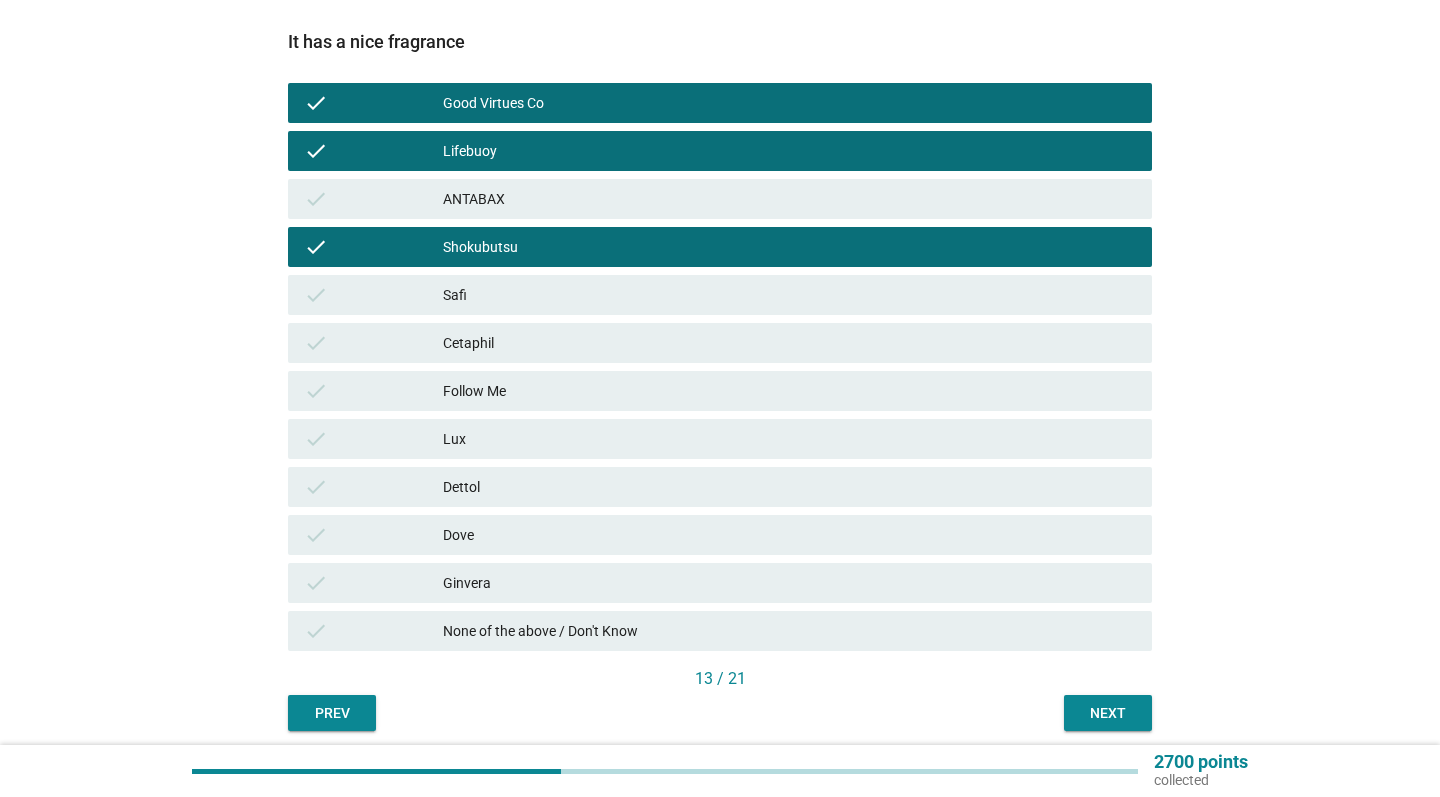 scroll, scrollTop: 299, scrollLeft: 0, axis: vertical 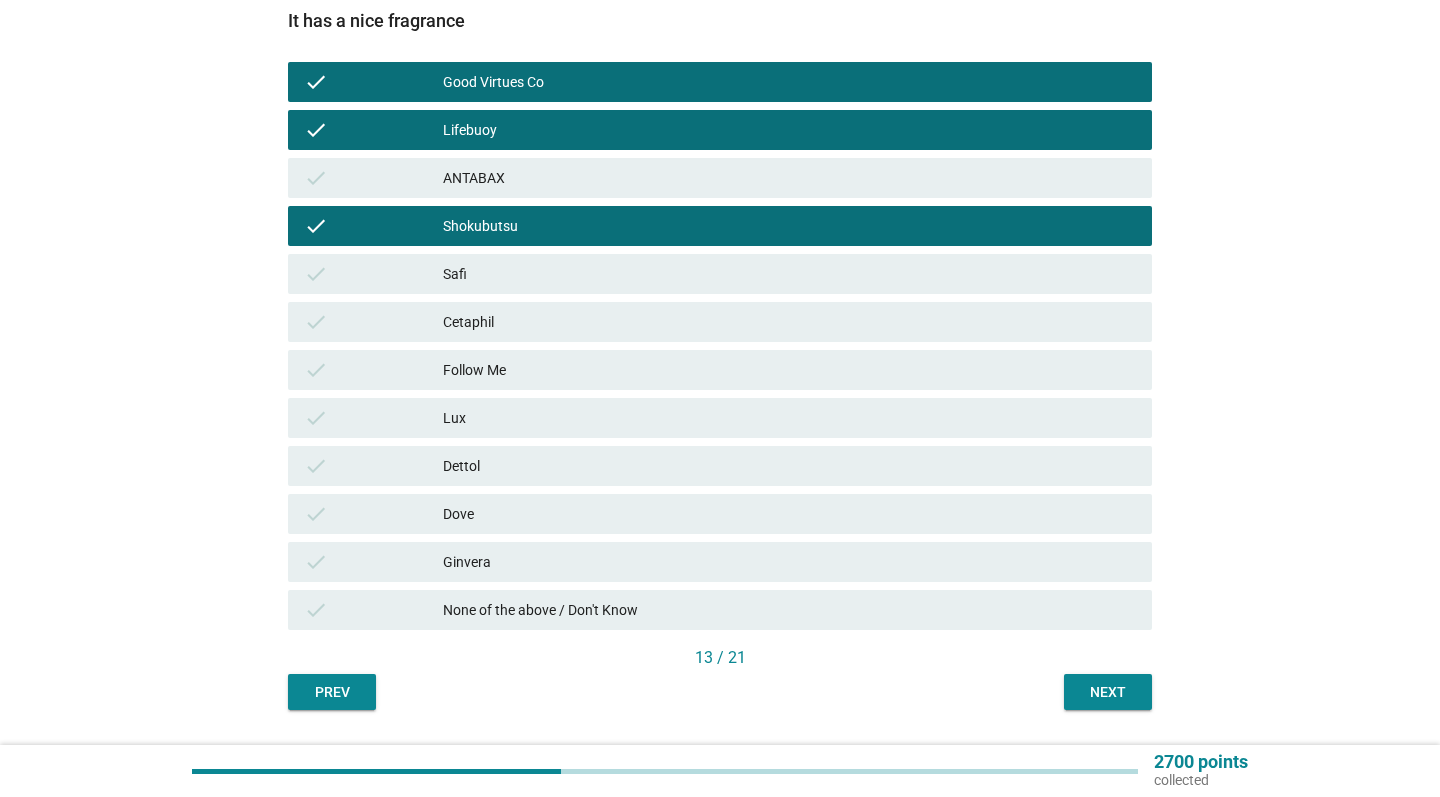 click on "Lux" at bounding box center (789, 418) 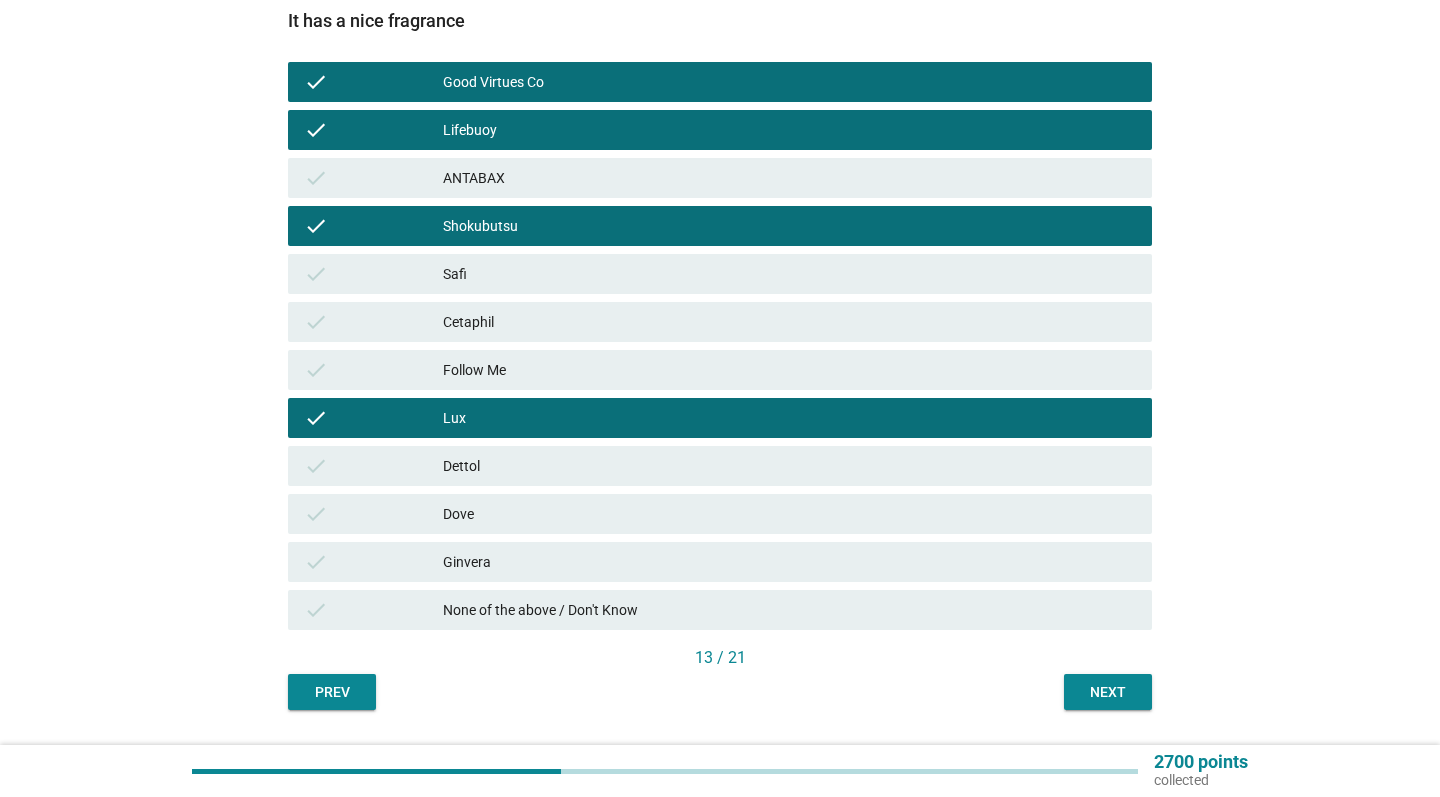 click on "check   Dove" at bounding box center [720, 514] 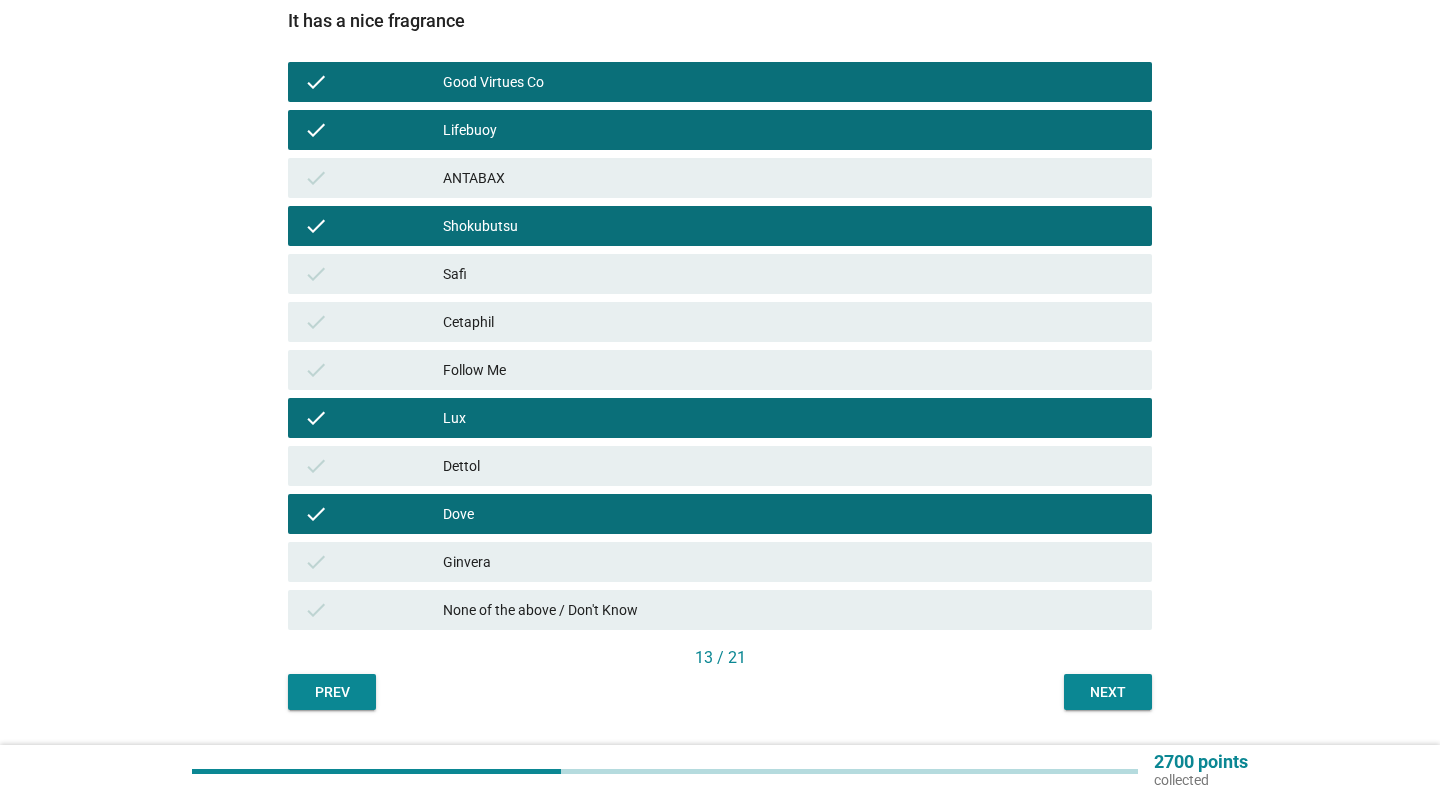click on "Next" at bounding box center (1108, 692) 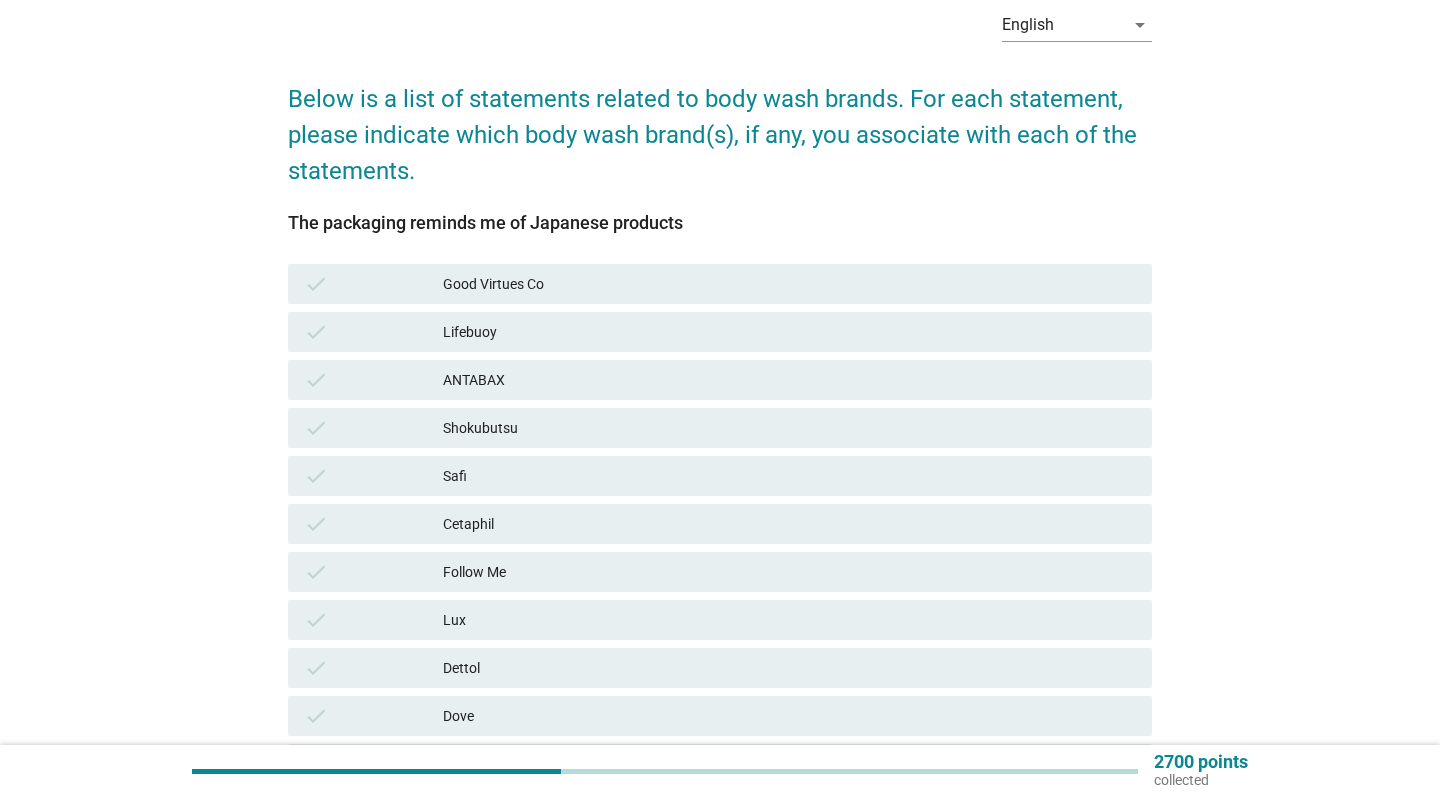 scroll, scrollTop: 119, scrollLeft: 0, axis: vertical 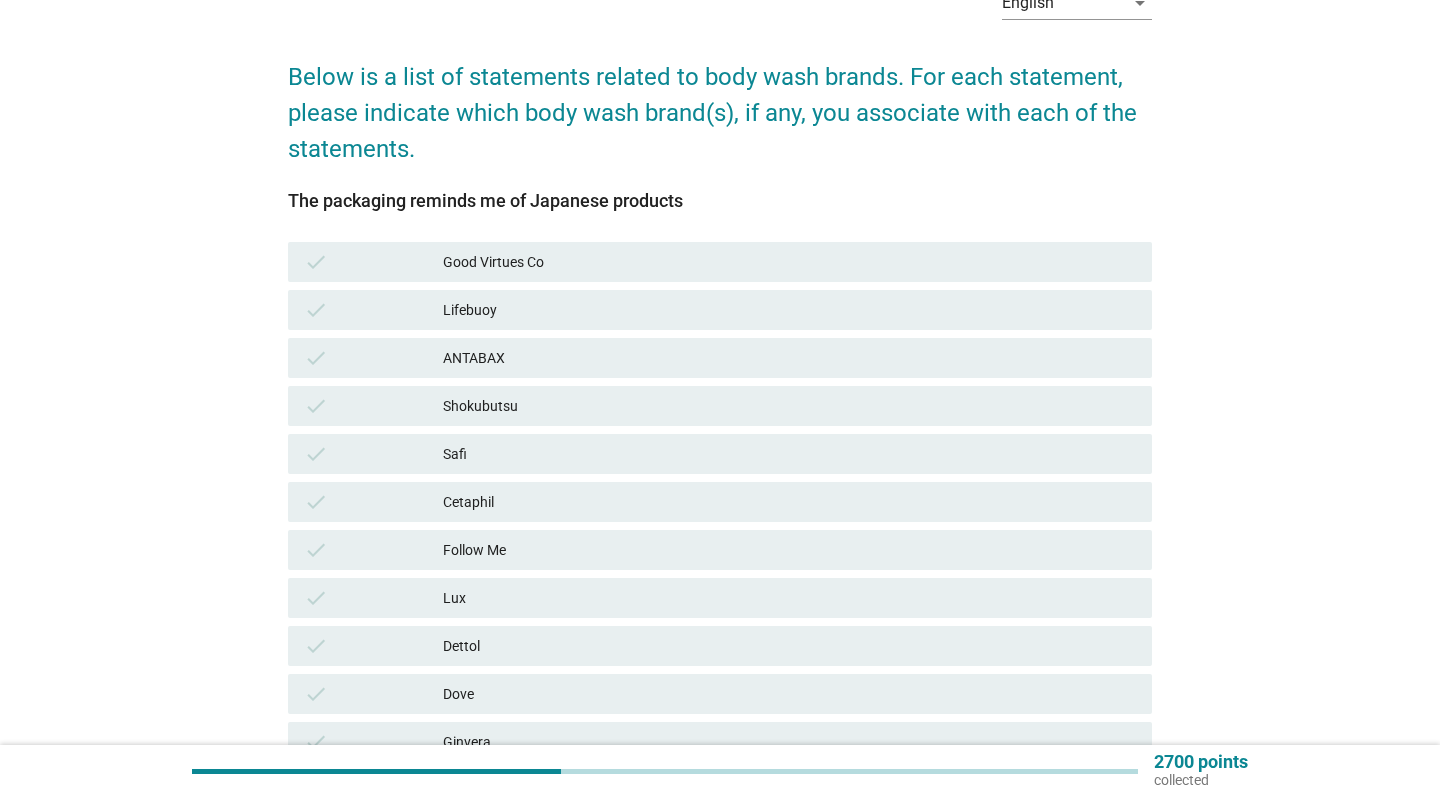 click on "Shokubutsu" at bounding box center [789, 406] 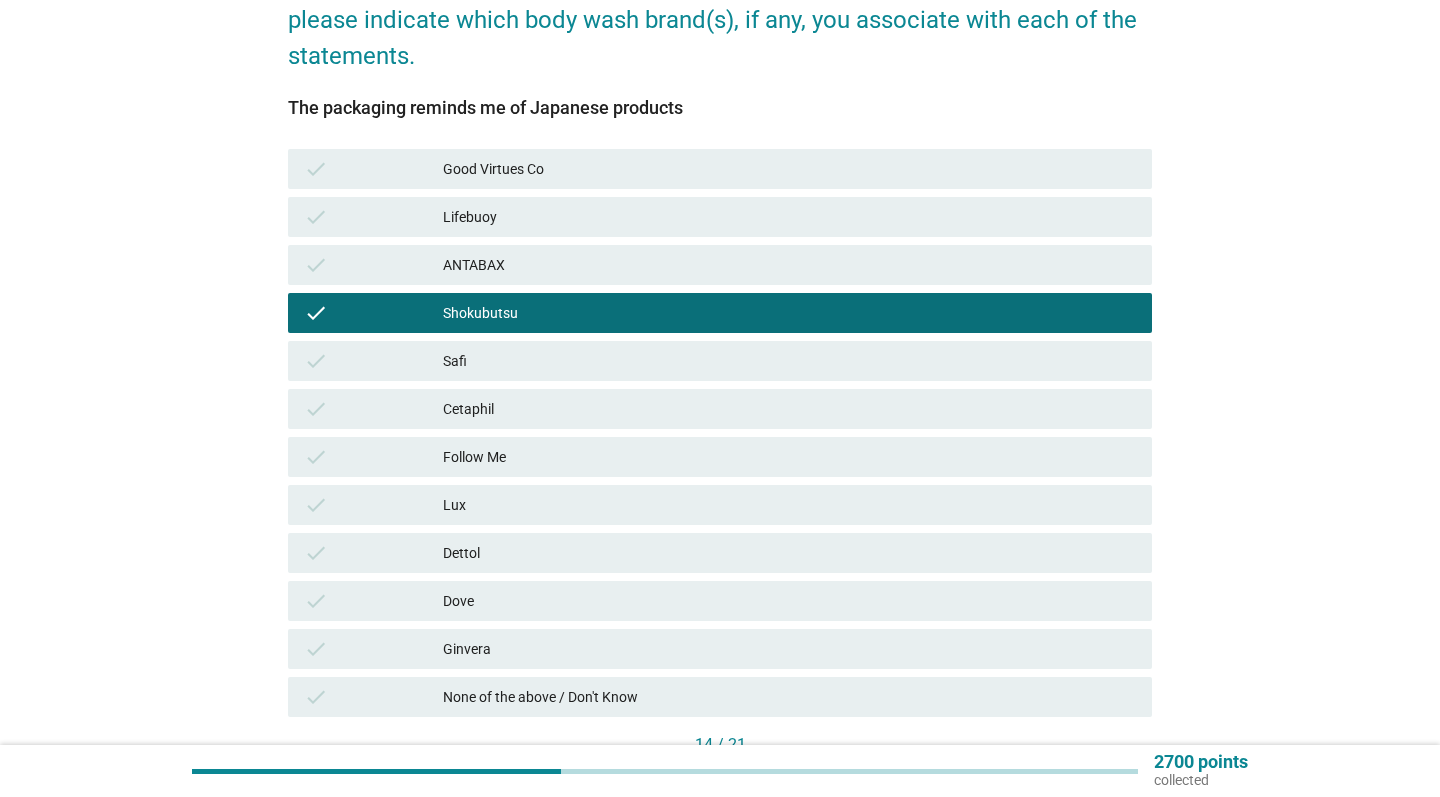 scroll, scrollTop: 214, scrollLeft: 0, axis: vertical 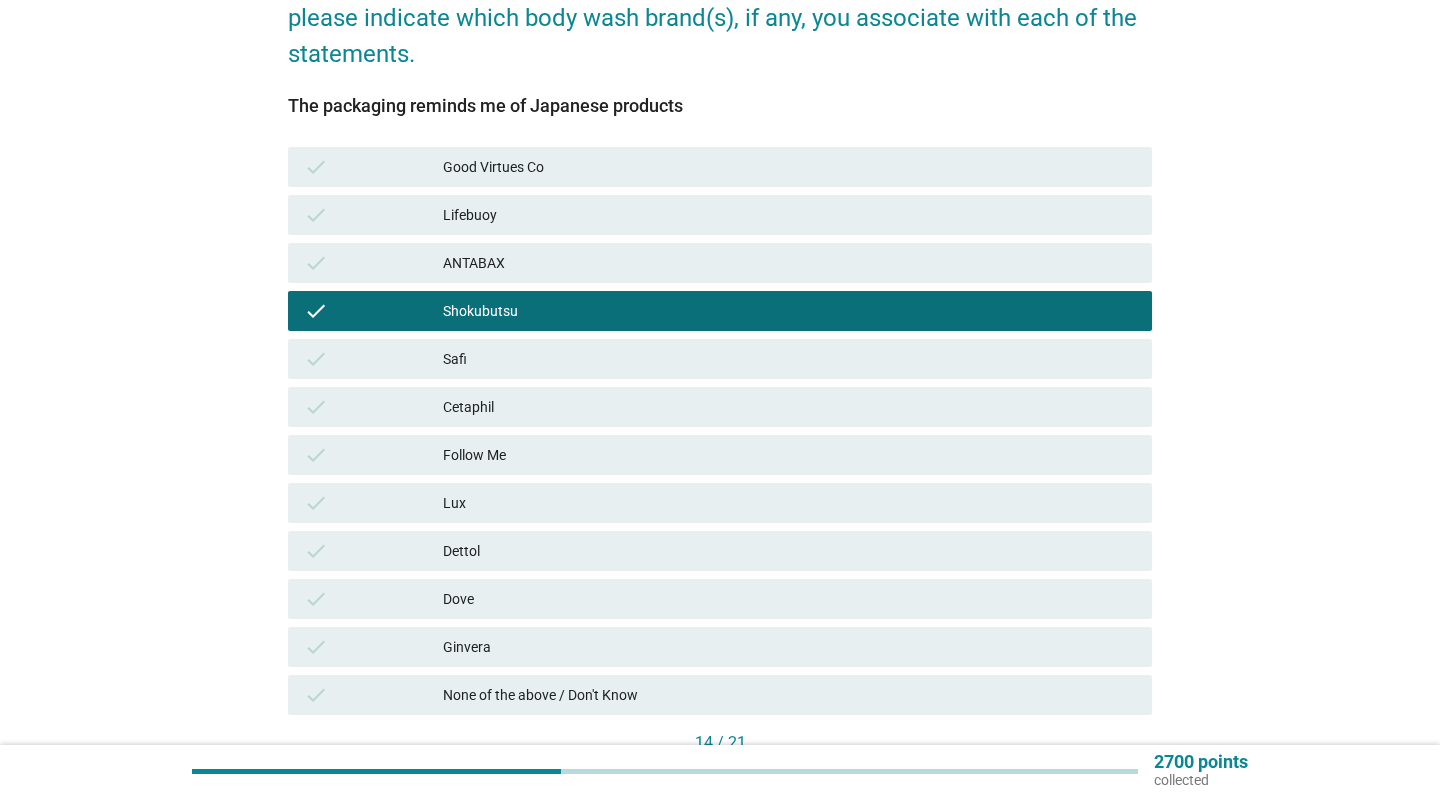 click on "Follow Me" at bounding box center [789, 455] 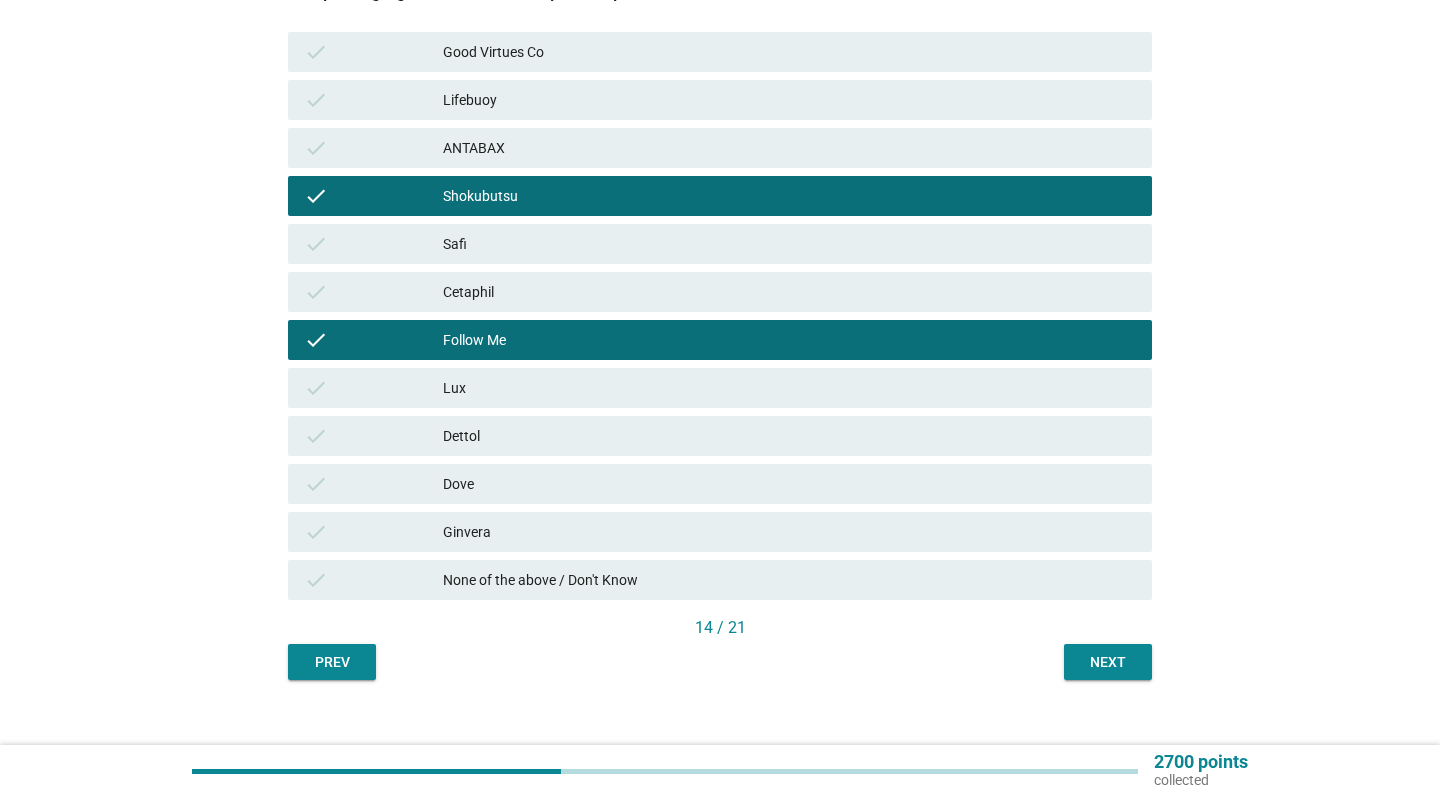 scroll, scrollTop: 331, scrollLeft: 0, axis: vertical 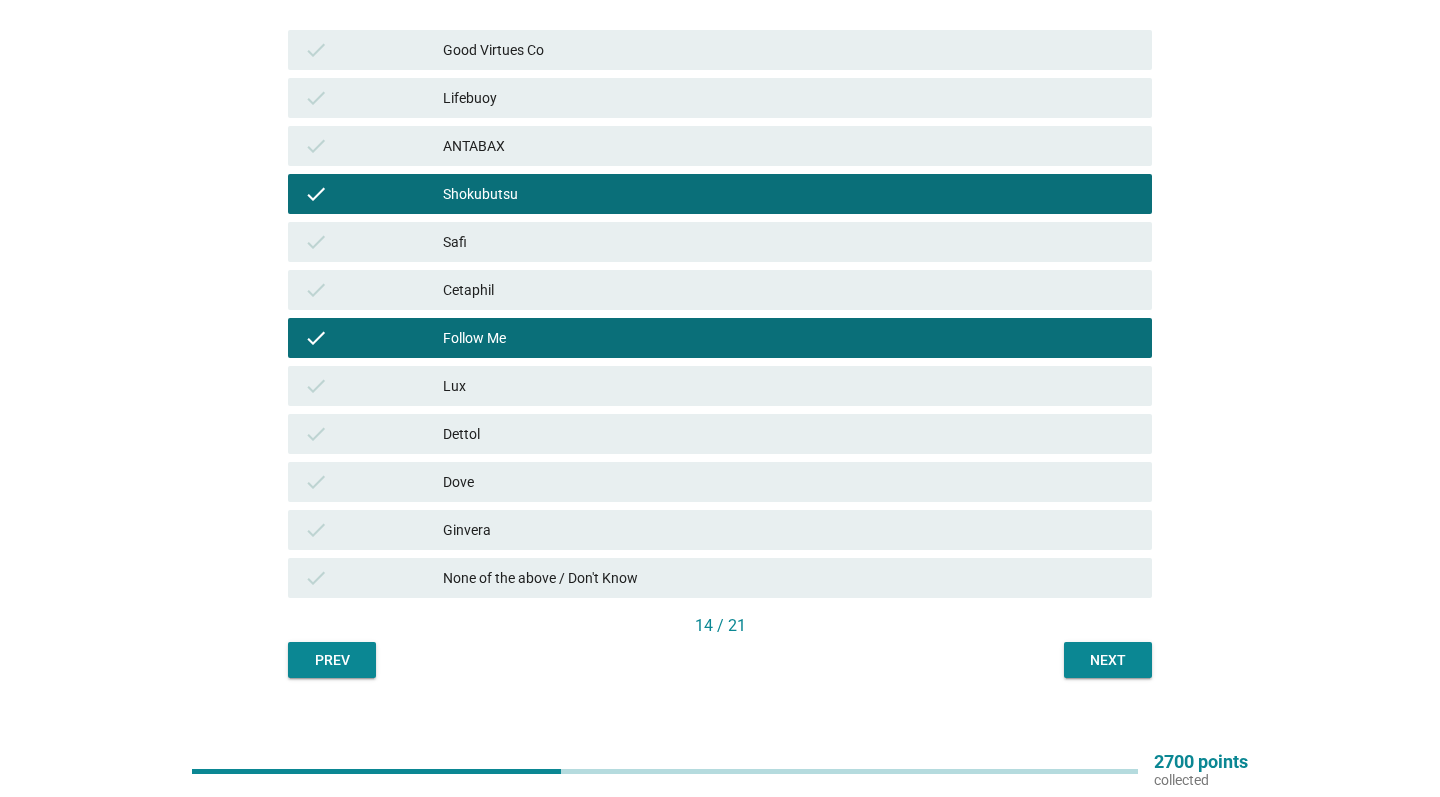 click on "Ginvera" at bounding box center (789, 530) 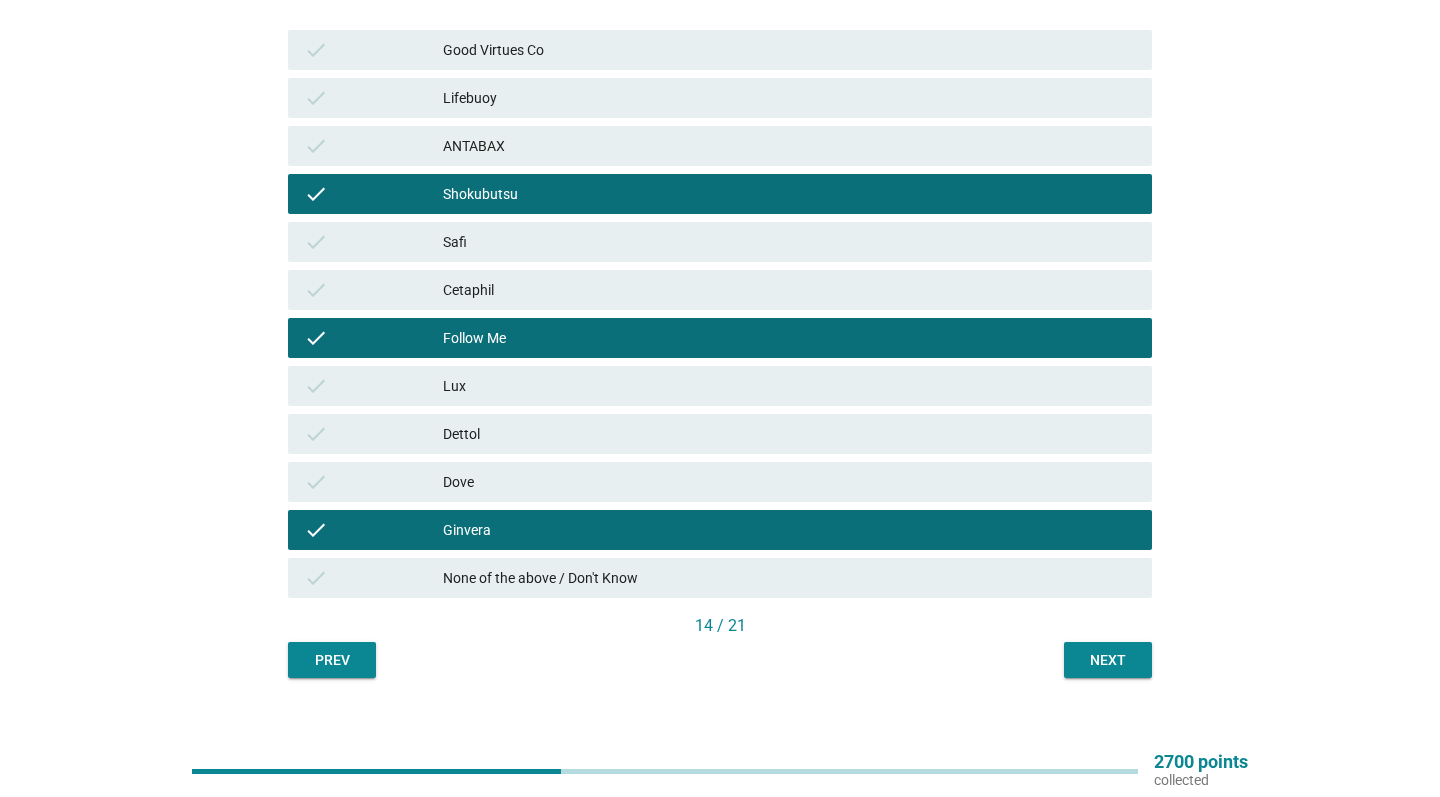 click on "Next" at bounding box center [1108, 660] 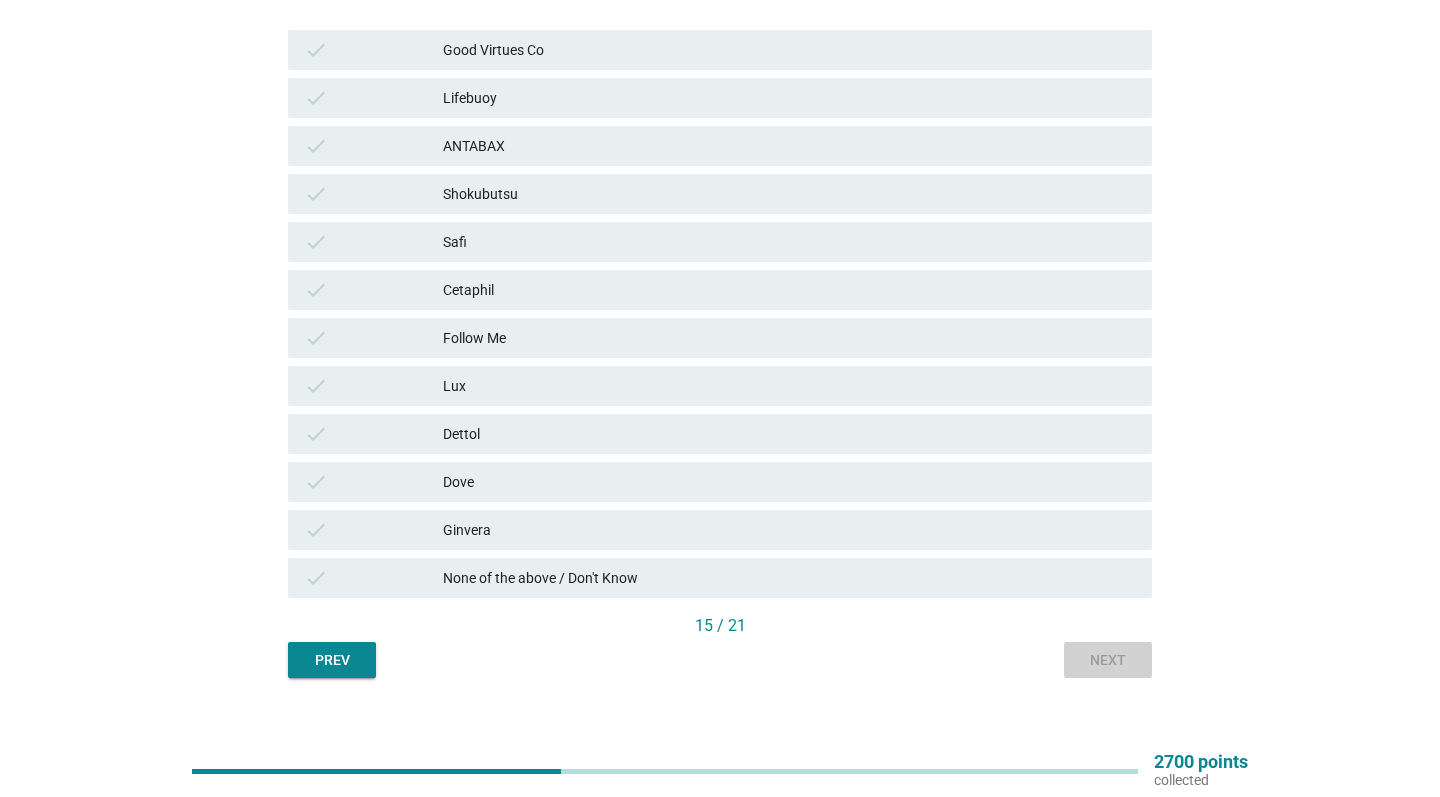 scroll, scrollTop: 0, scrollLeft: 0, axis: both 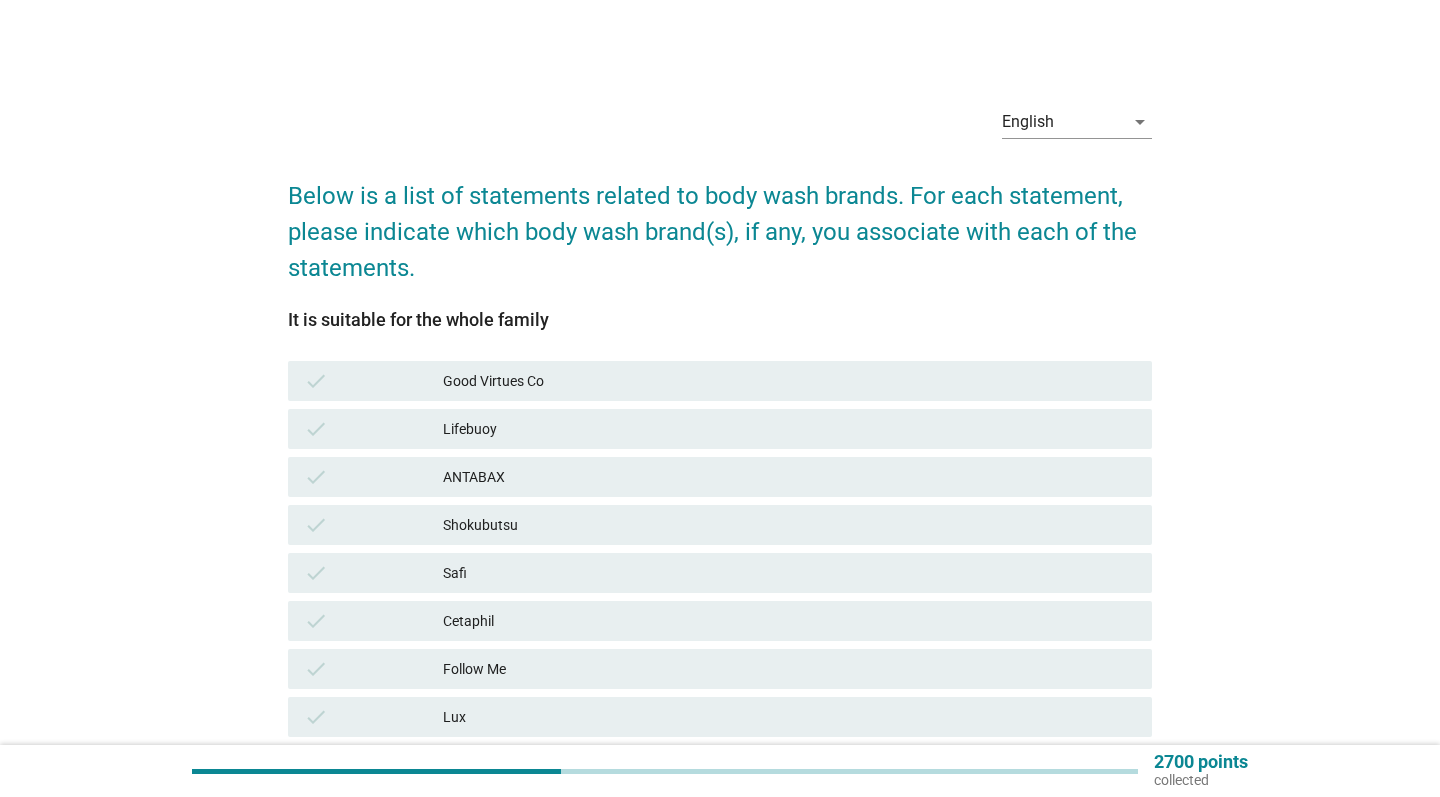 click on "Good Virtues Co" at bounding box center (789, 381) 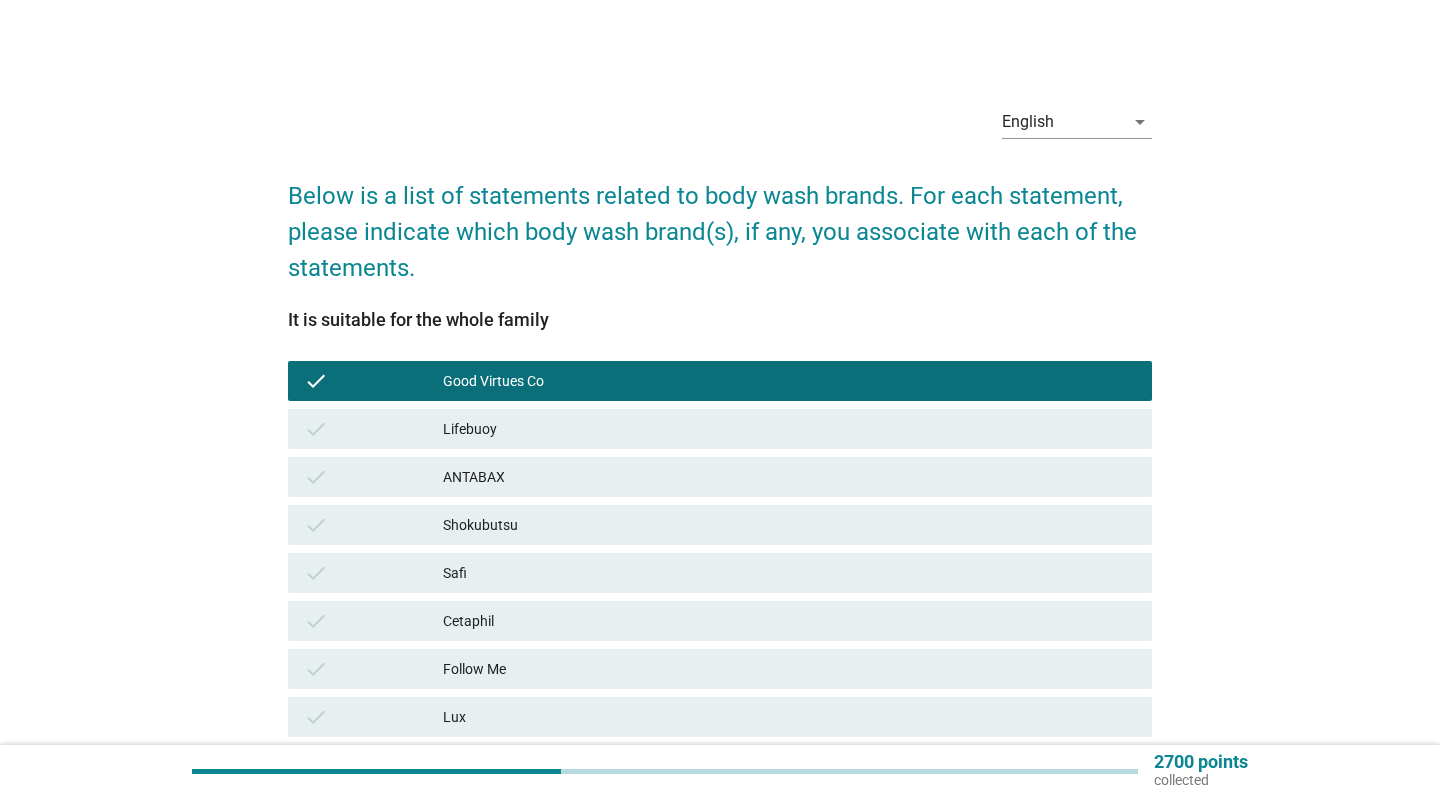 click on "Lifebuoy" at bounding box center [789, 429] 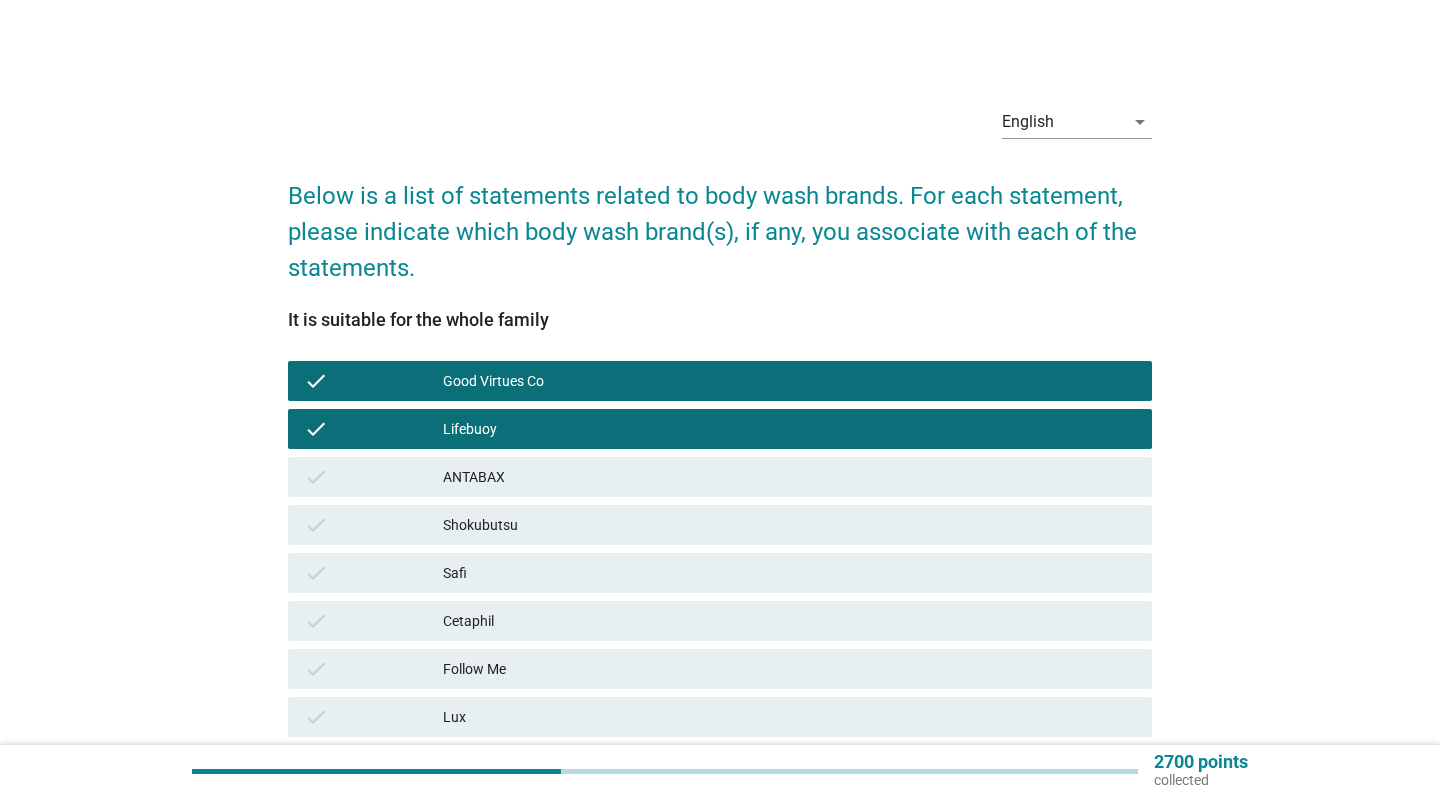 click on "ANTABAX" at bounding box center [789, 477] 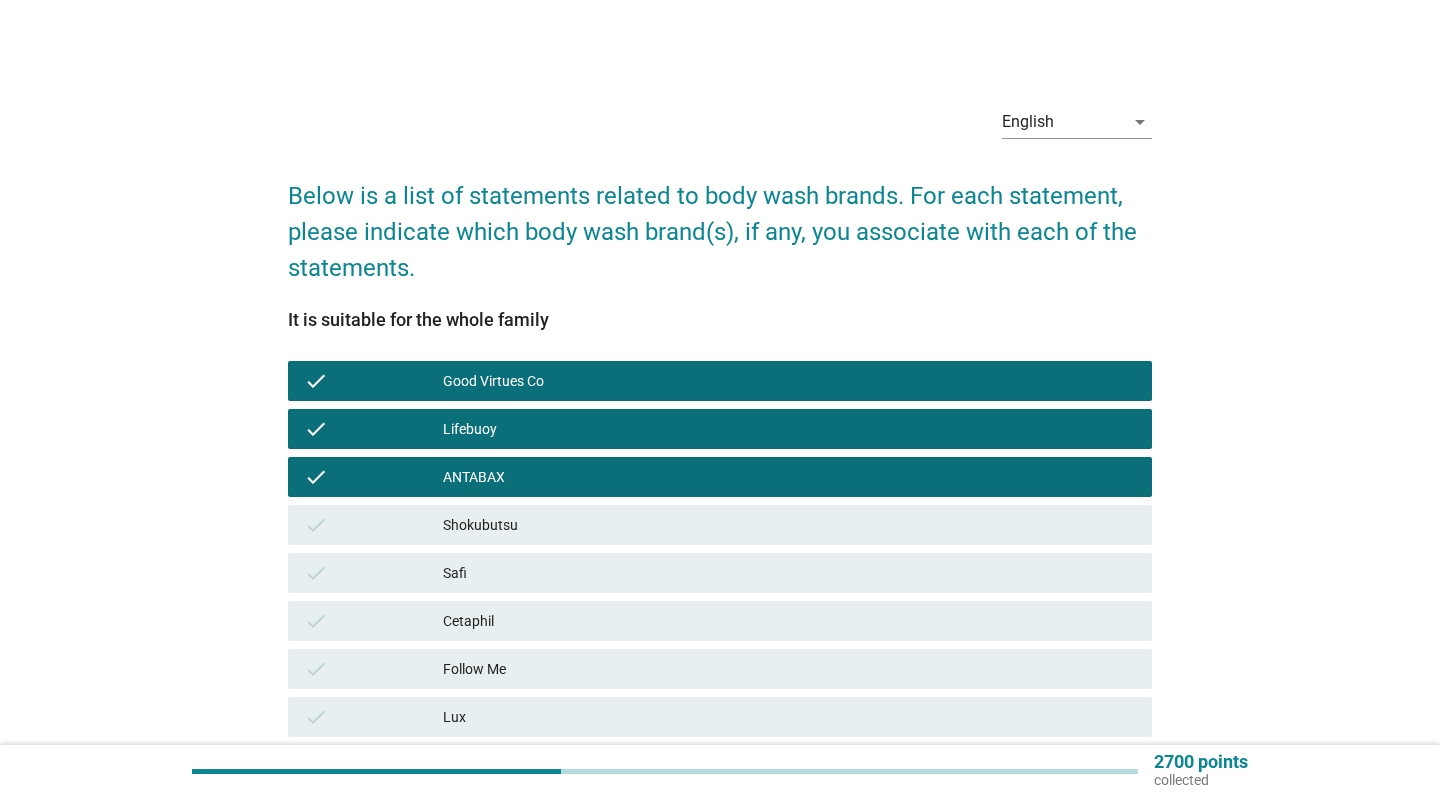 click on "Shokubutsu" at bounding box center [789, 525] 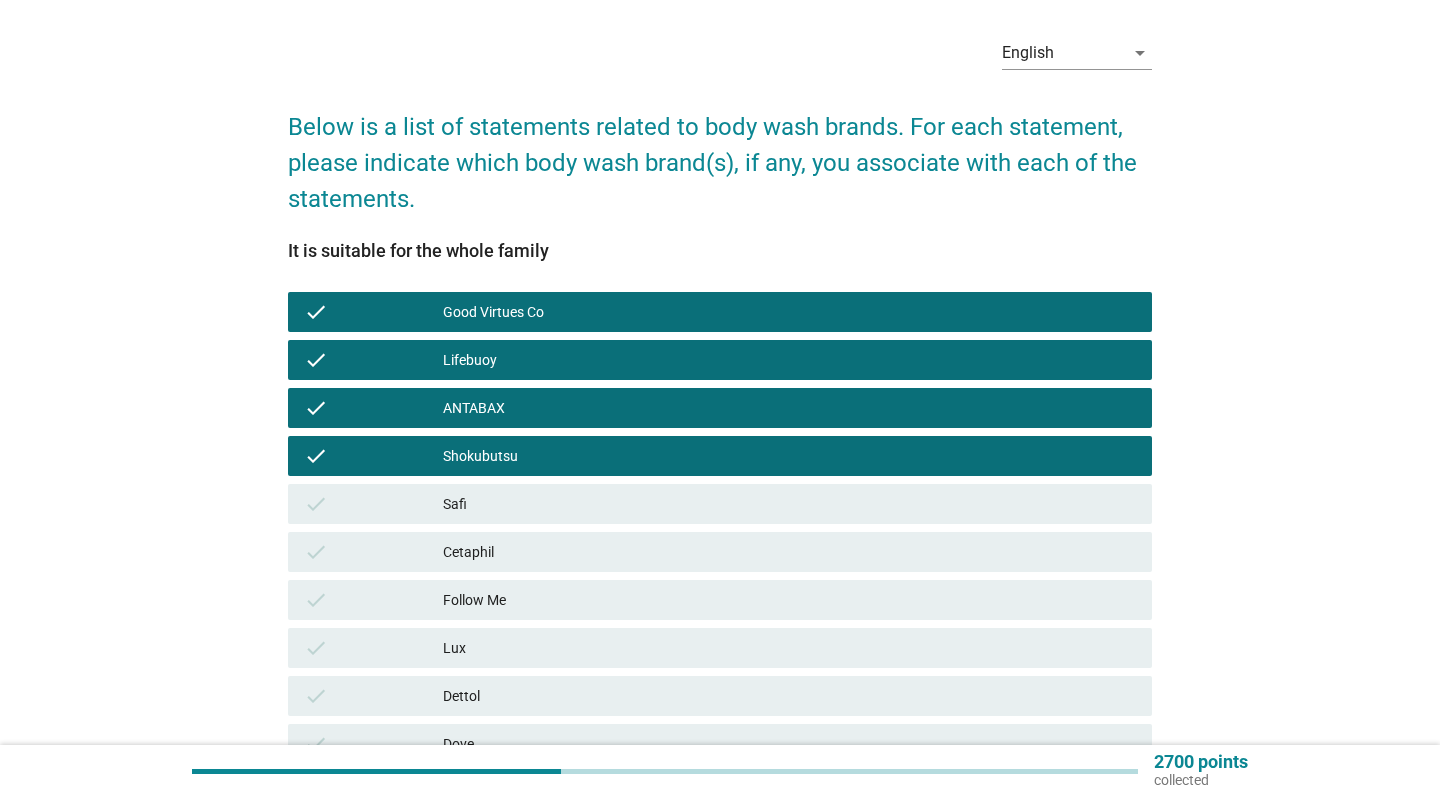 scroll, scrollTop: 155, scrollLeft: 0, axis: vertical 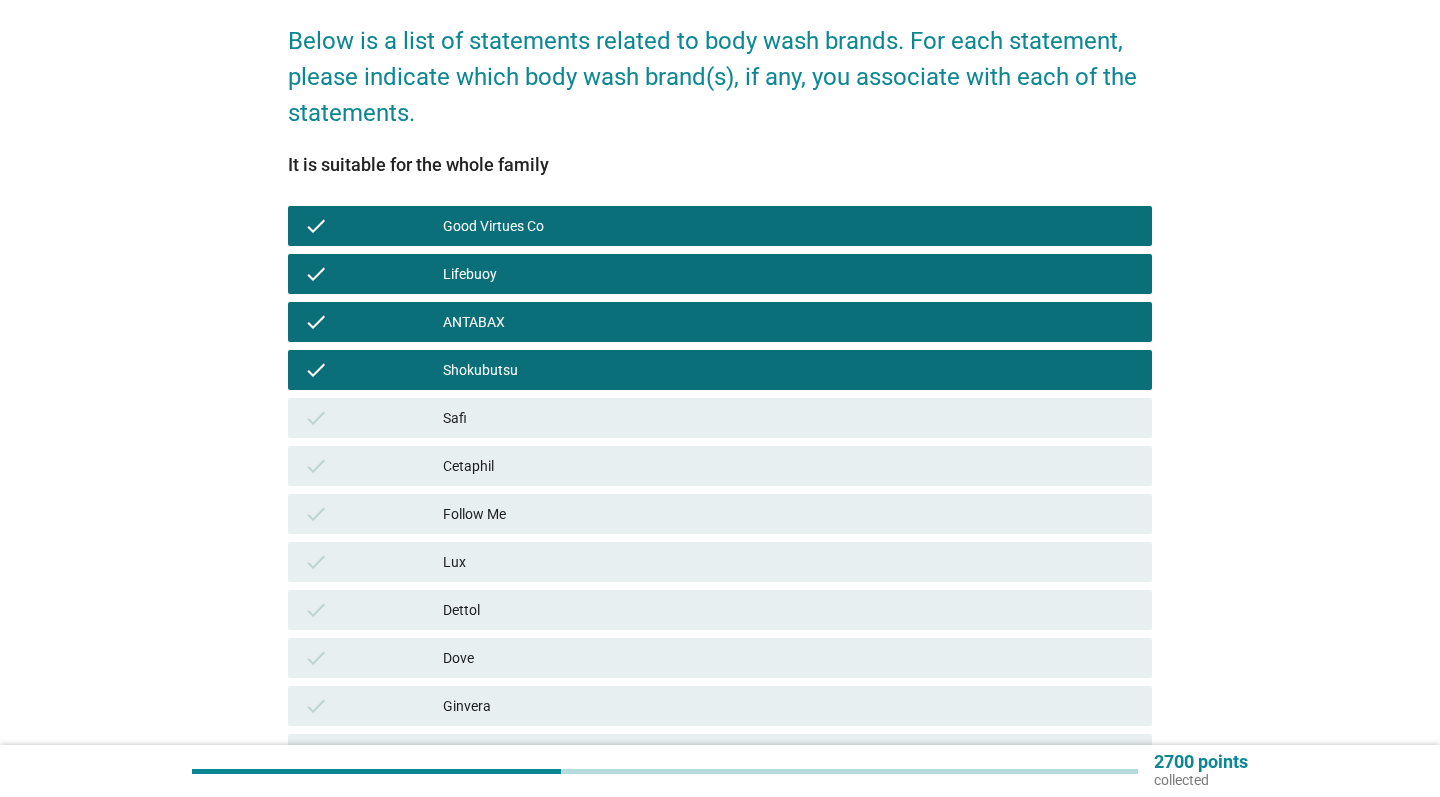 click on "check   Cetaphil" at bounding box center (720, 466) 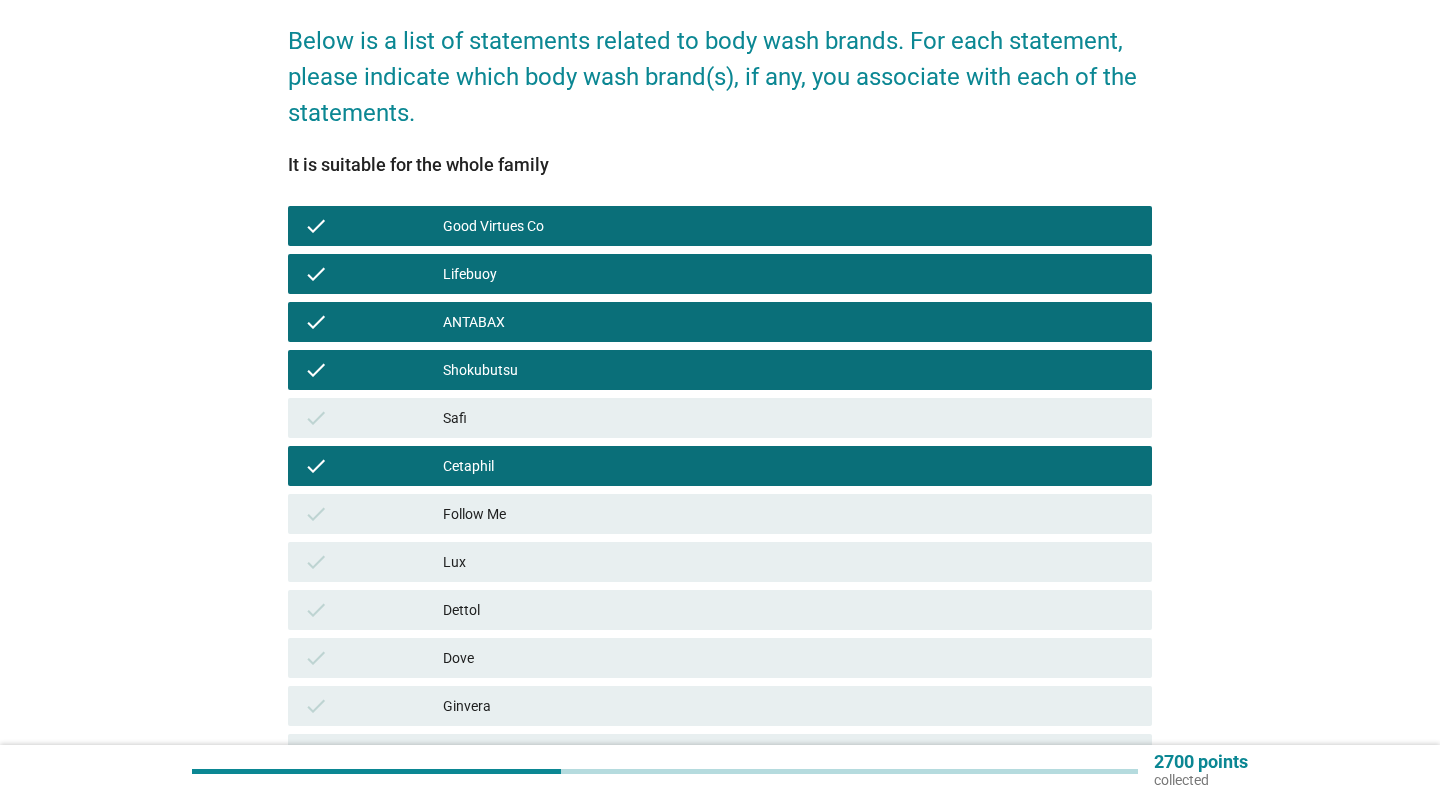 click on "Dettol" at bounding box center (789, 610) 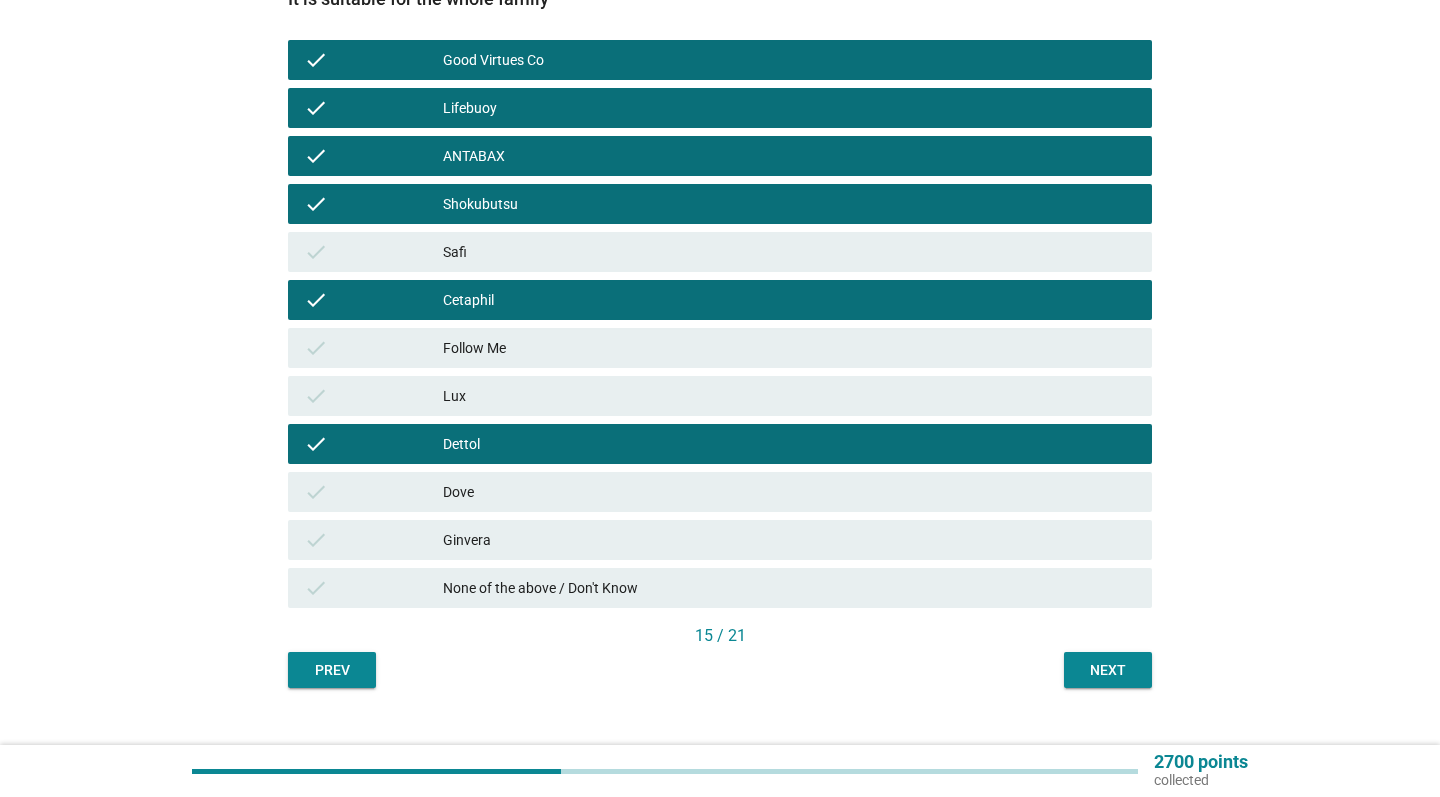 scroll, scrollTop: 330, scrollLeft: 0, axis: vertical 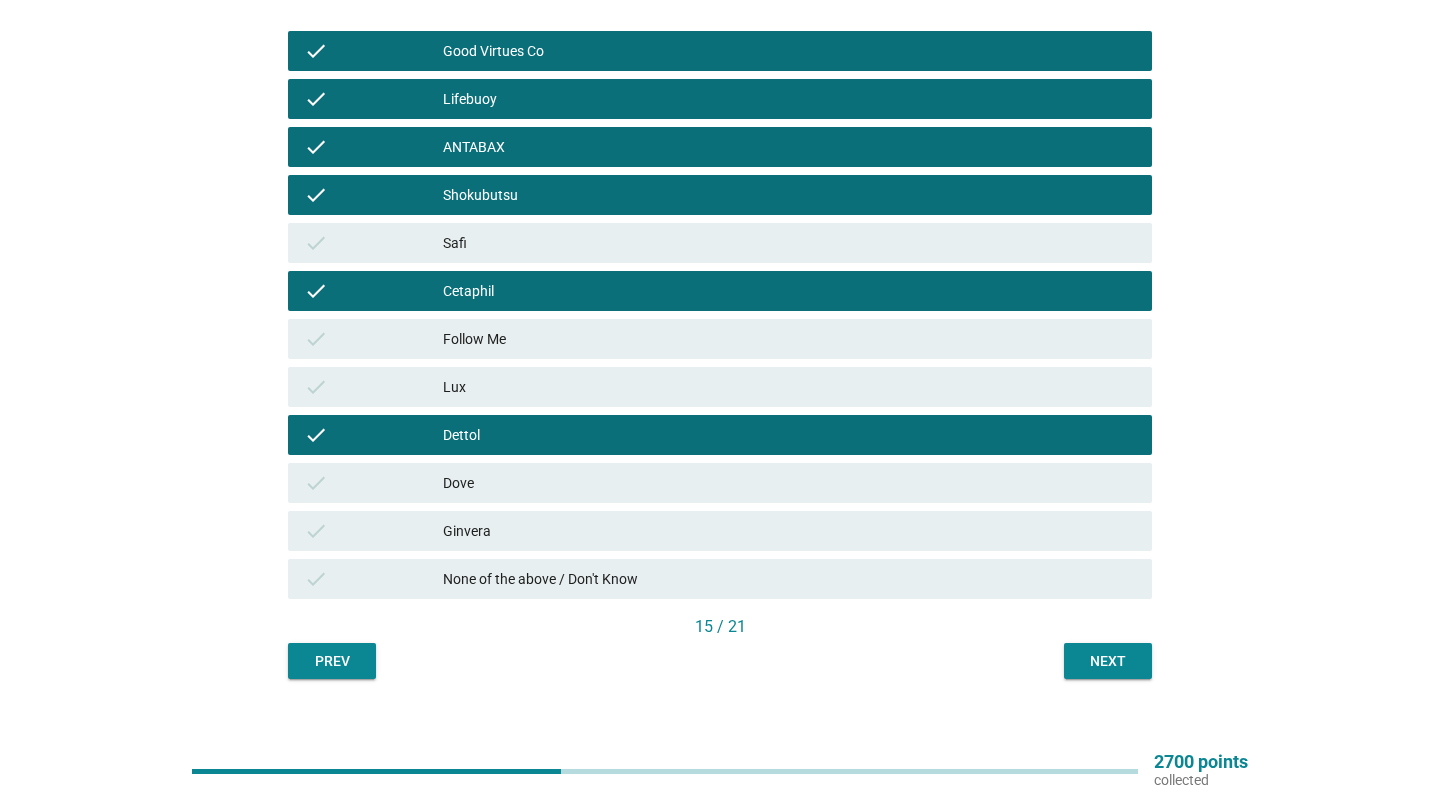 click on "Next" at bounding box center [1108, 661] 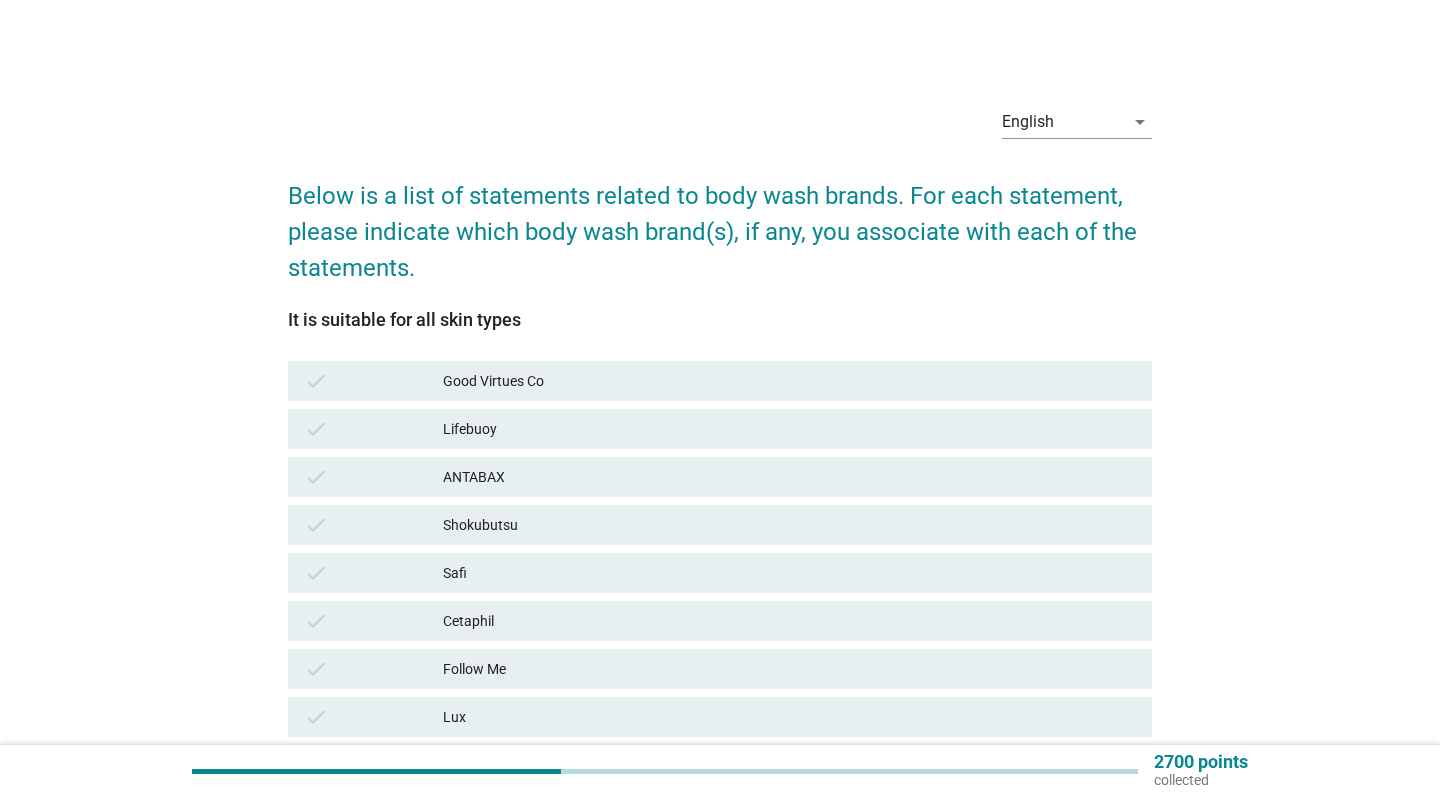 click on "check   Good Virtues Co" at bounding box center [720, 381] 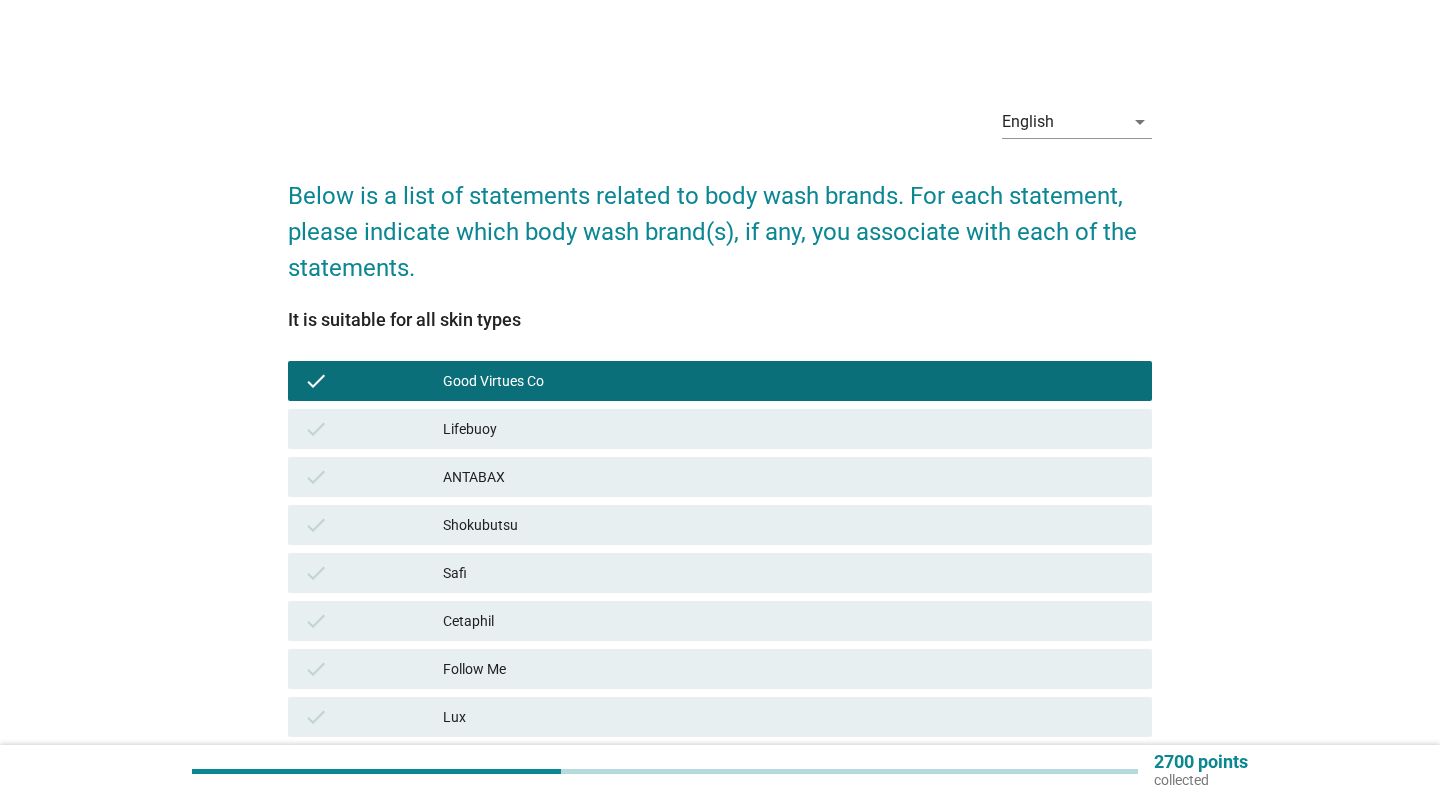 click on "Lifebuoy" at bounding box center [789, 429] 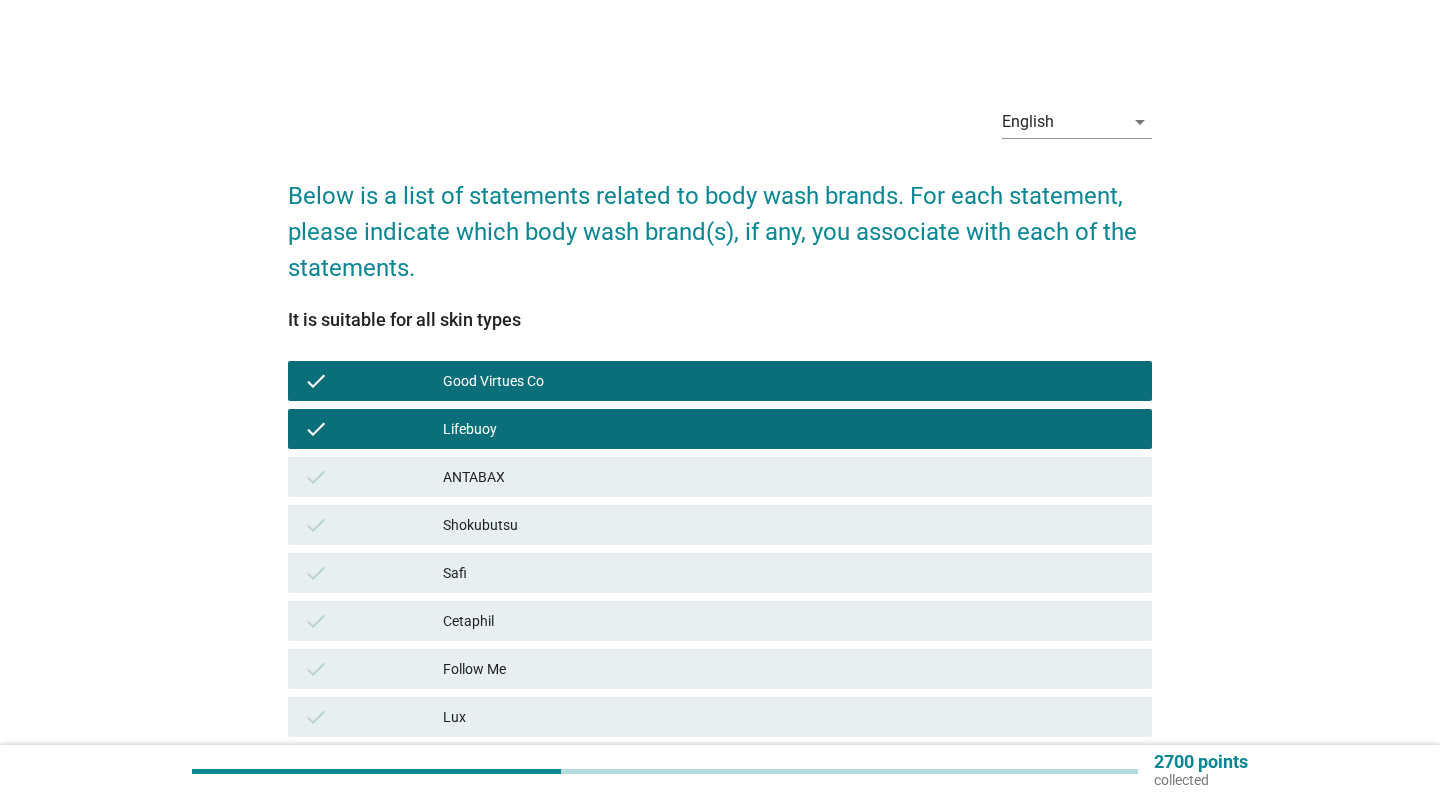 click on "ANTABAX" at bounding box center [789, 477] 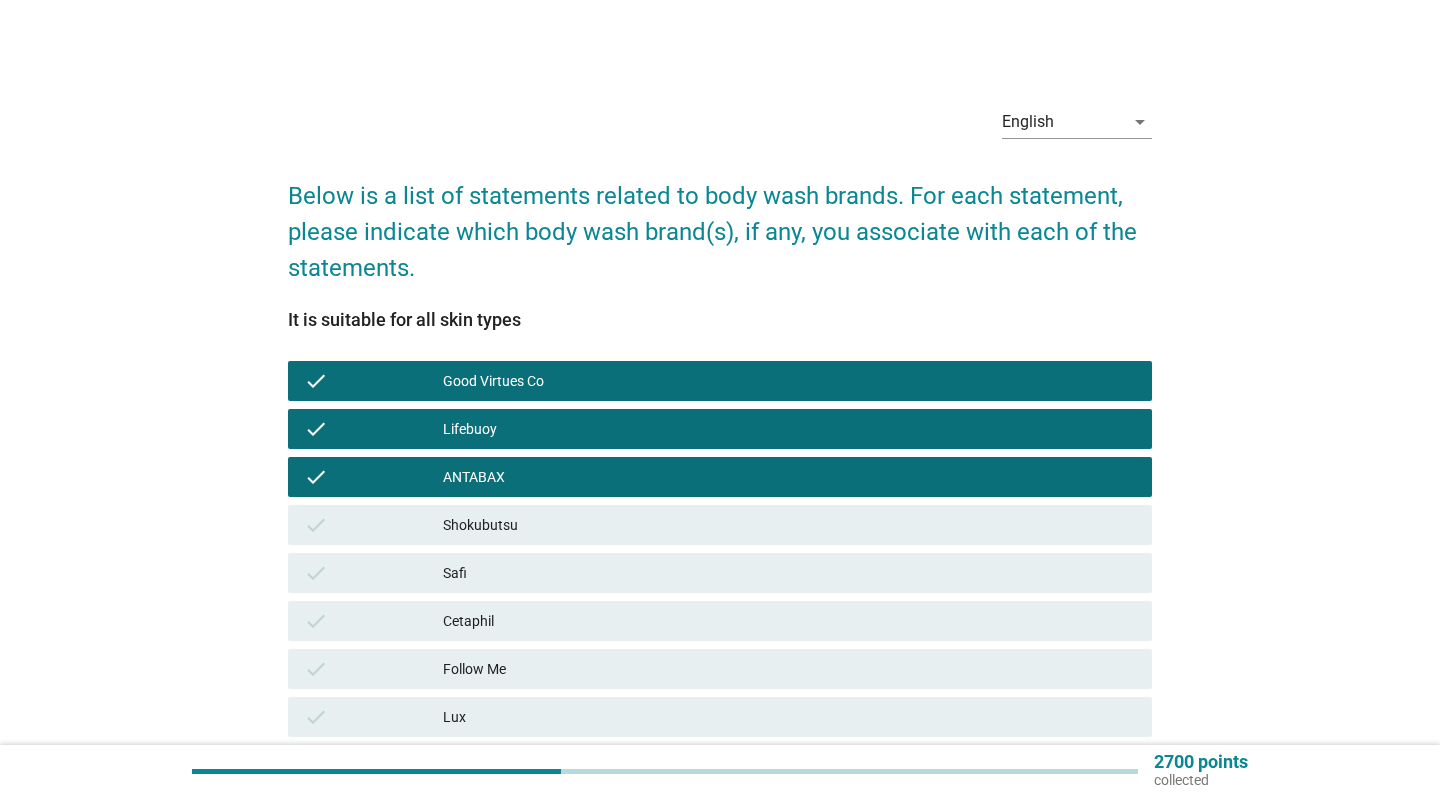 click on "Shokubutsu" at bounding box center (789, 525) 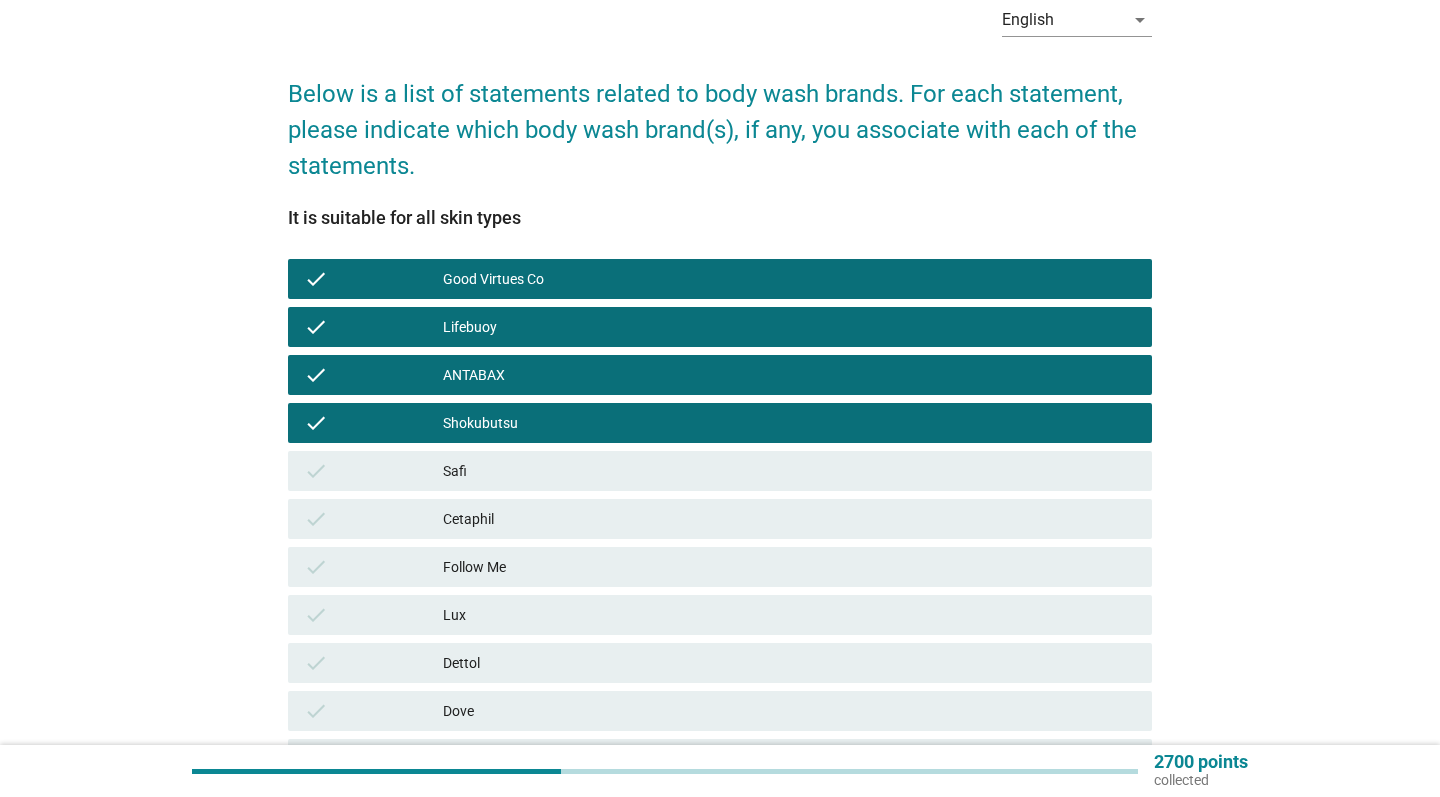 scroll, scrollTop: 151, scrollLeft: 0, axis: vertical 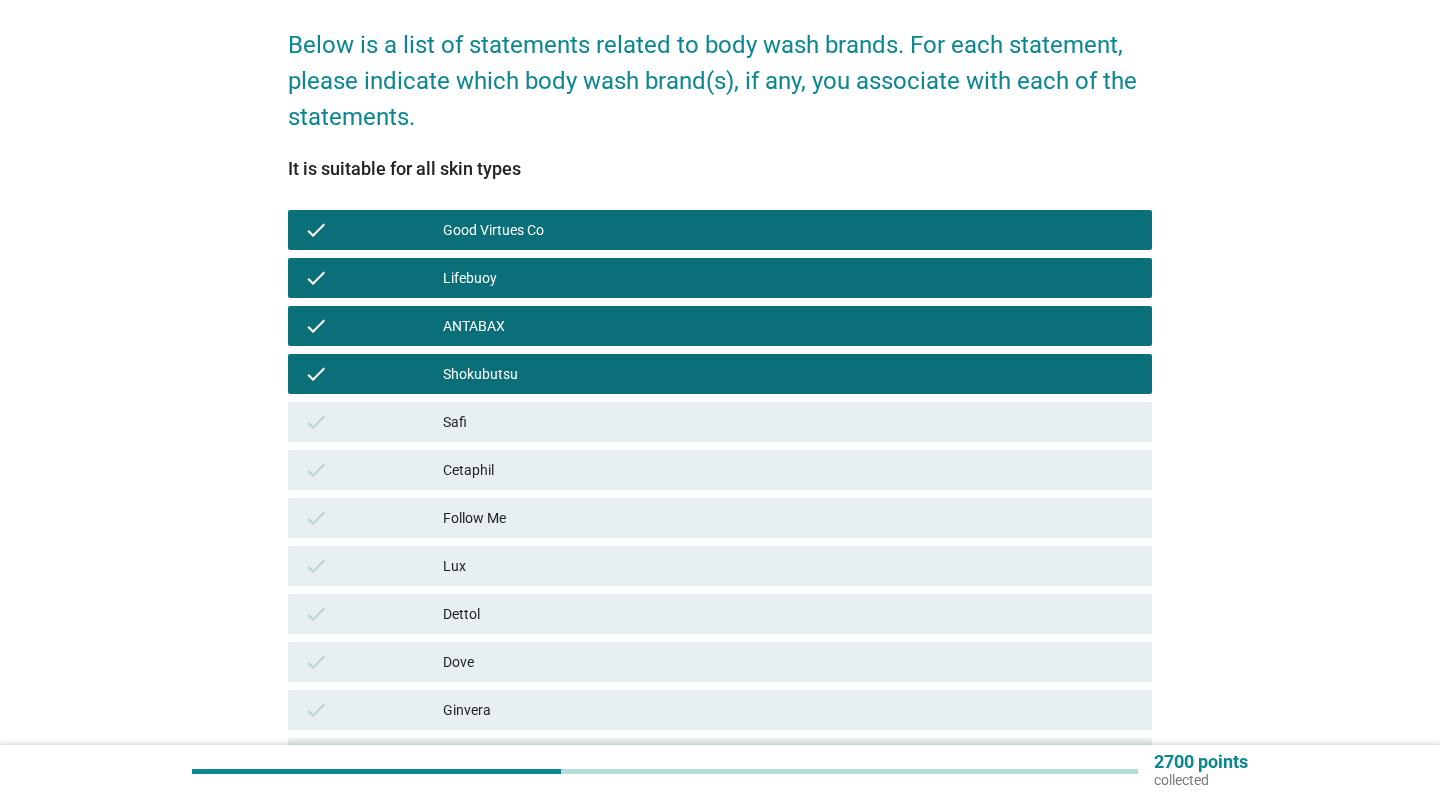 click on "Cetaphil" at bounding box center [789, 470] 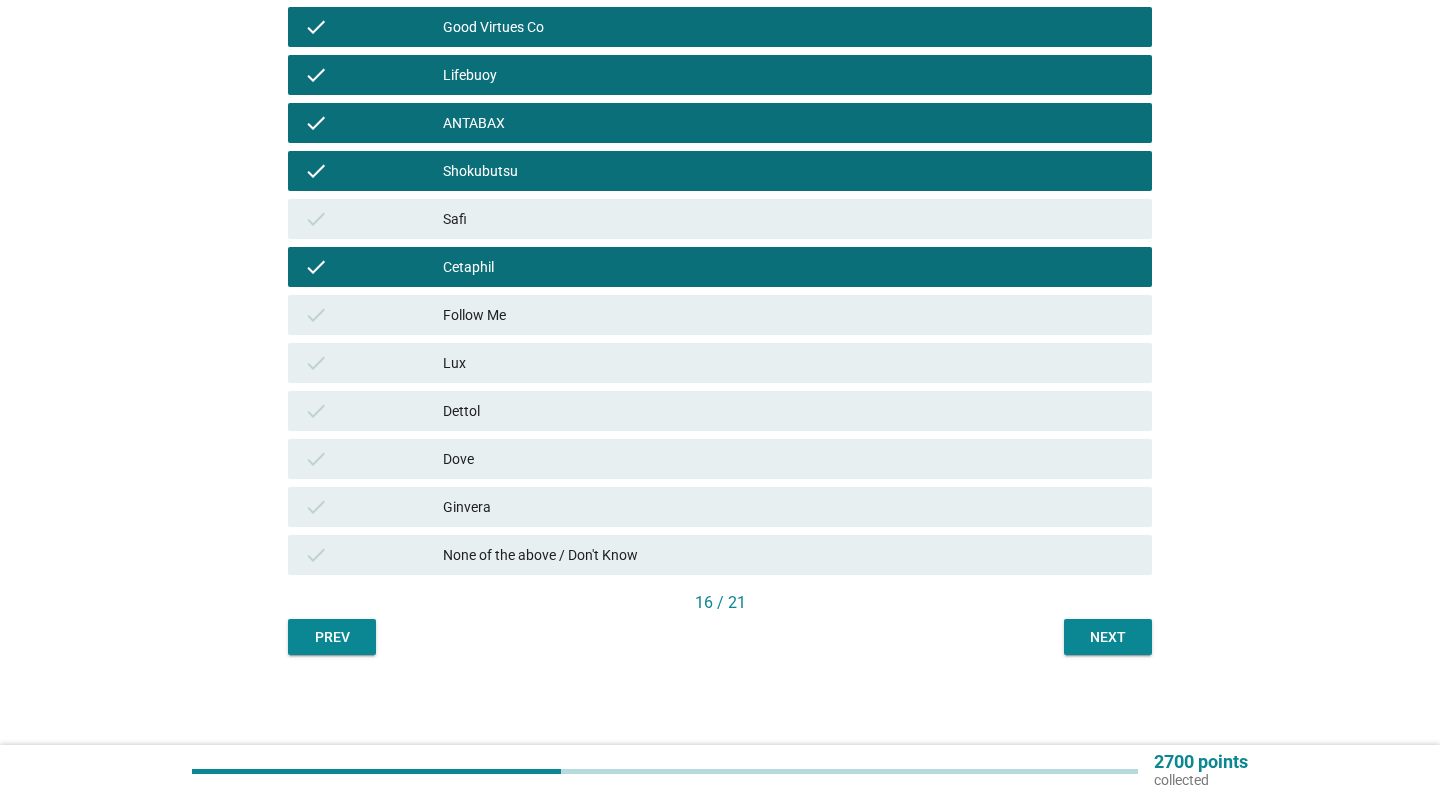 scroll, scrollTop: 354, scrollLeft: 0, axis: vertical 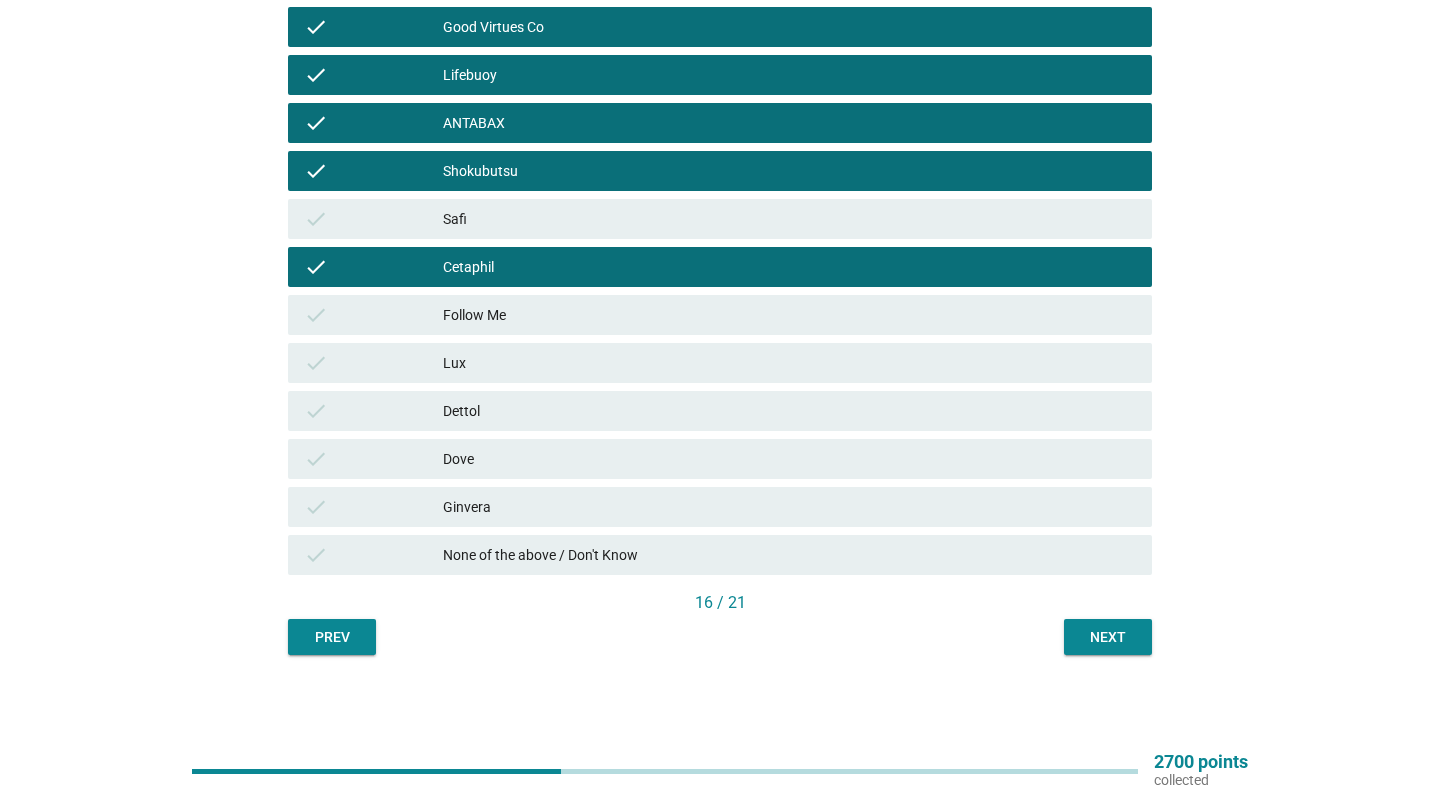 click on "Dettol" at bounding box center [789, 411] 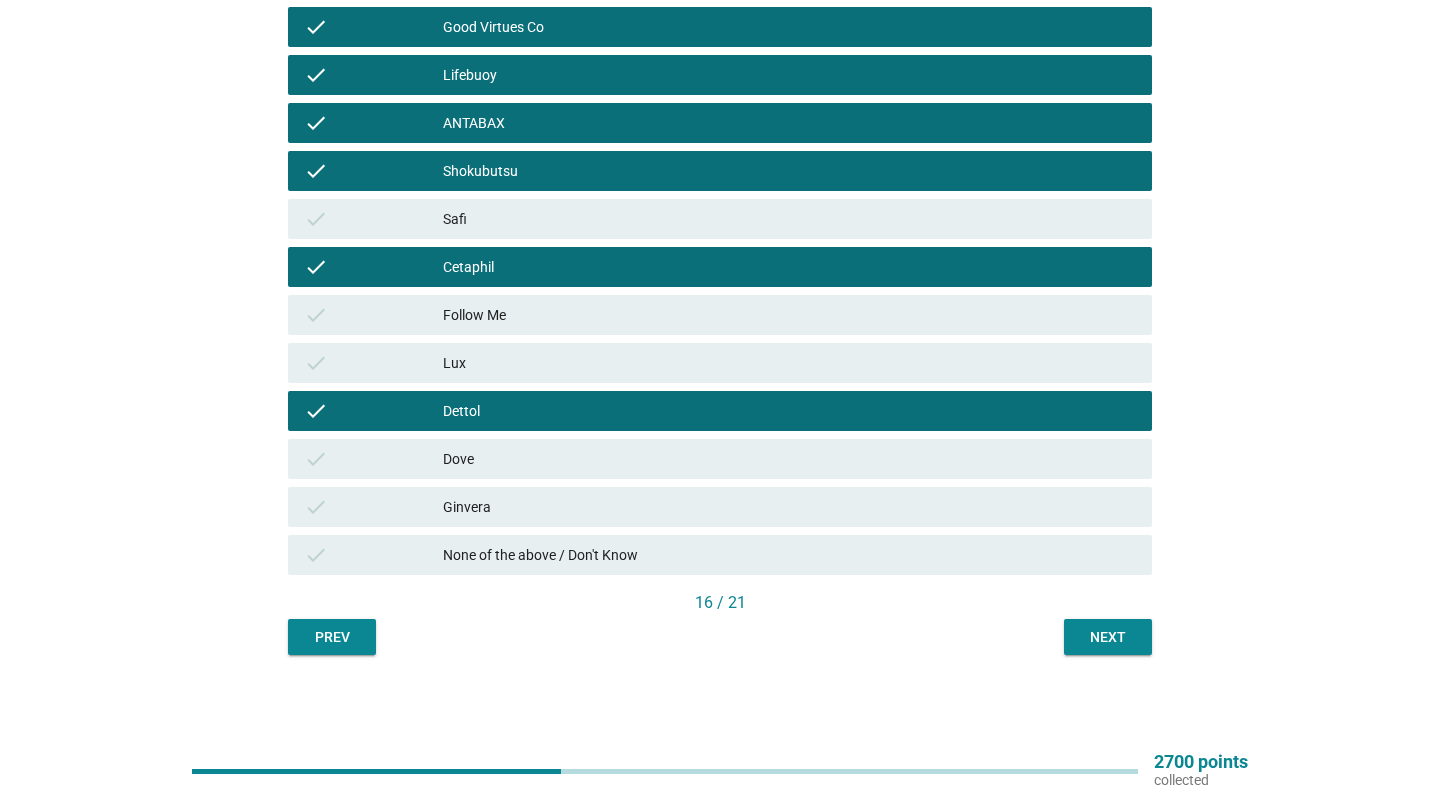 click on "Dove" at bounding box center [789, 459] 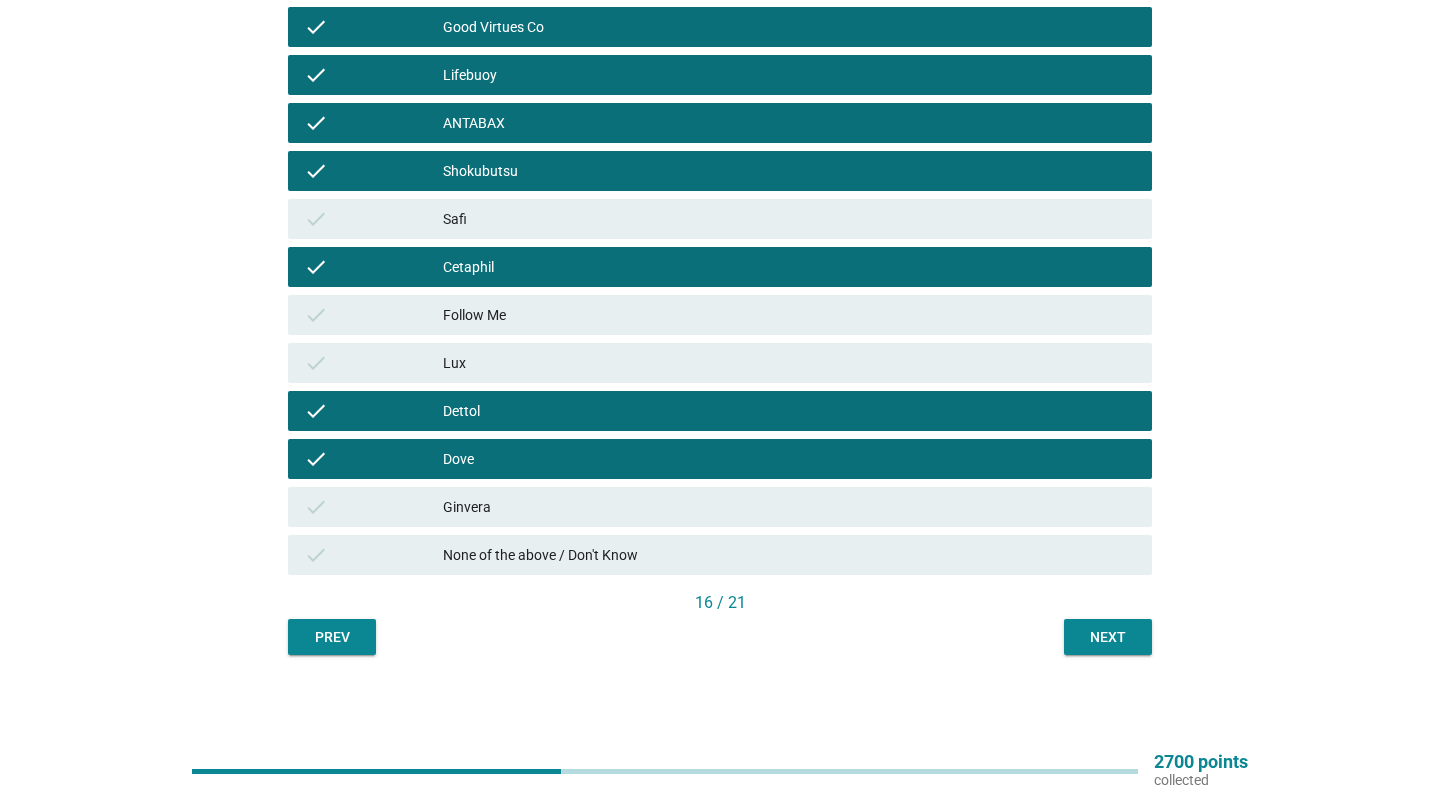 click on "Lux" at bounding box center (789, 363) 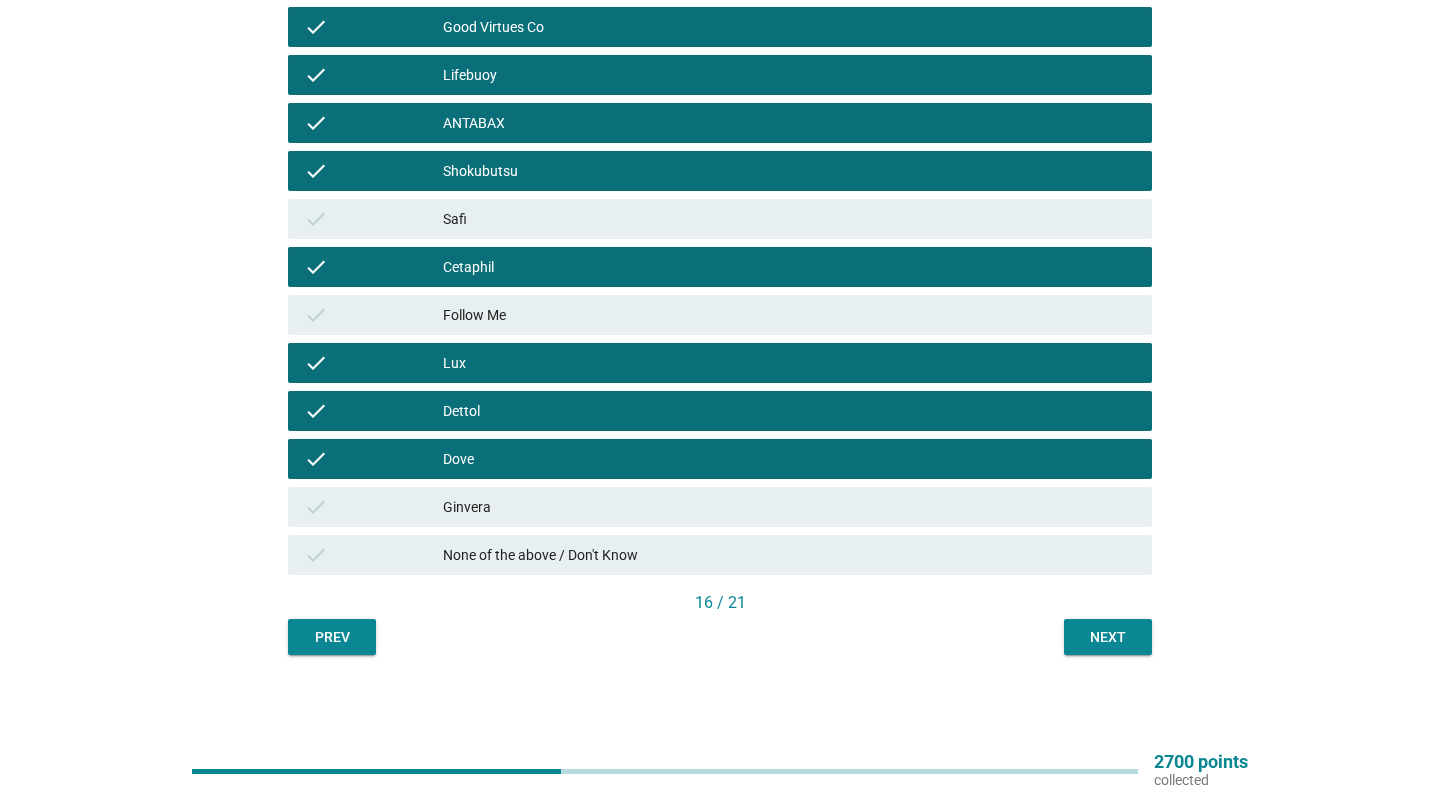 click on "Next" at bounding box center [1108, 637] 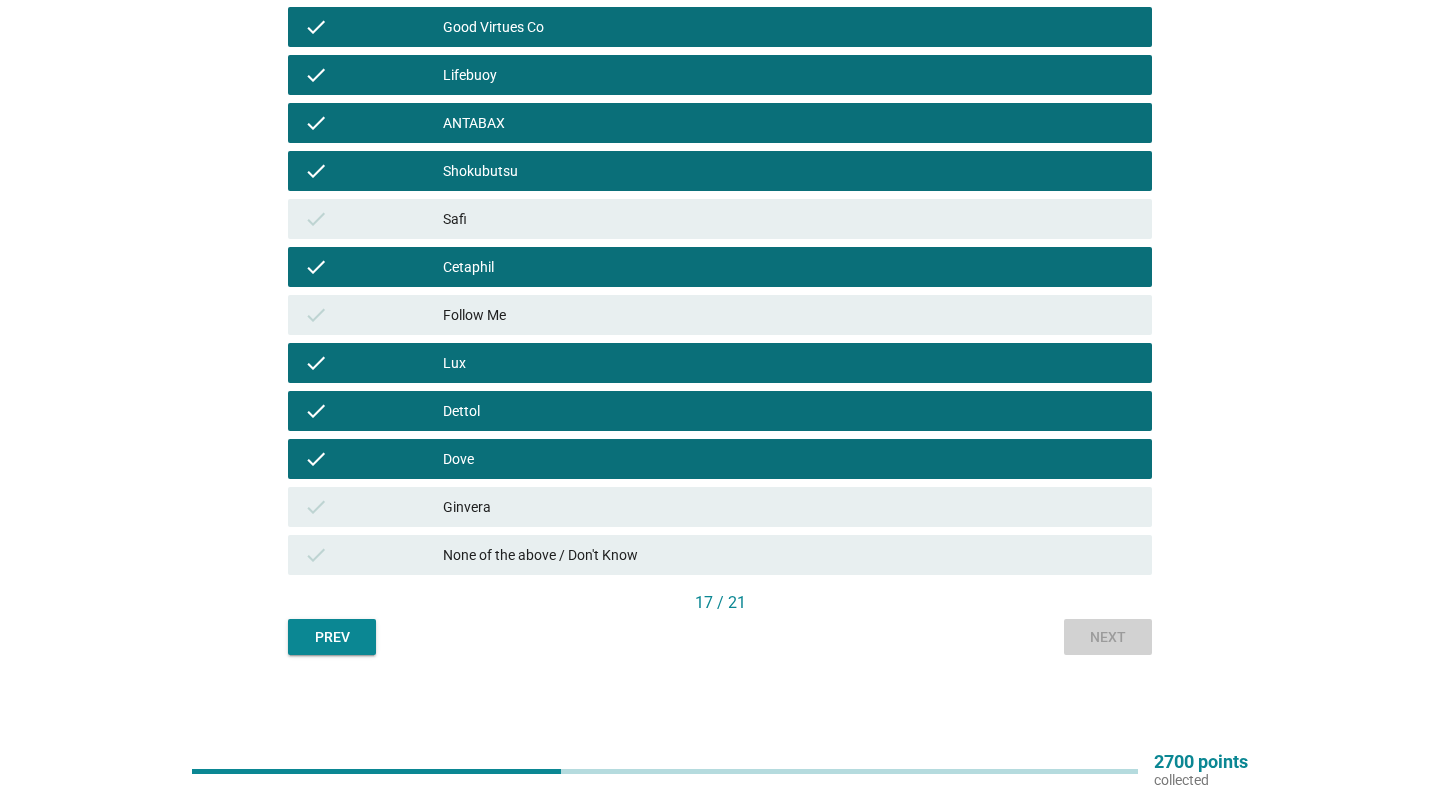 scroll, scrollTop: 0, scrollLeft: 0, axis: both 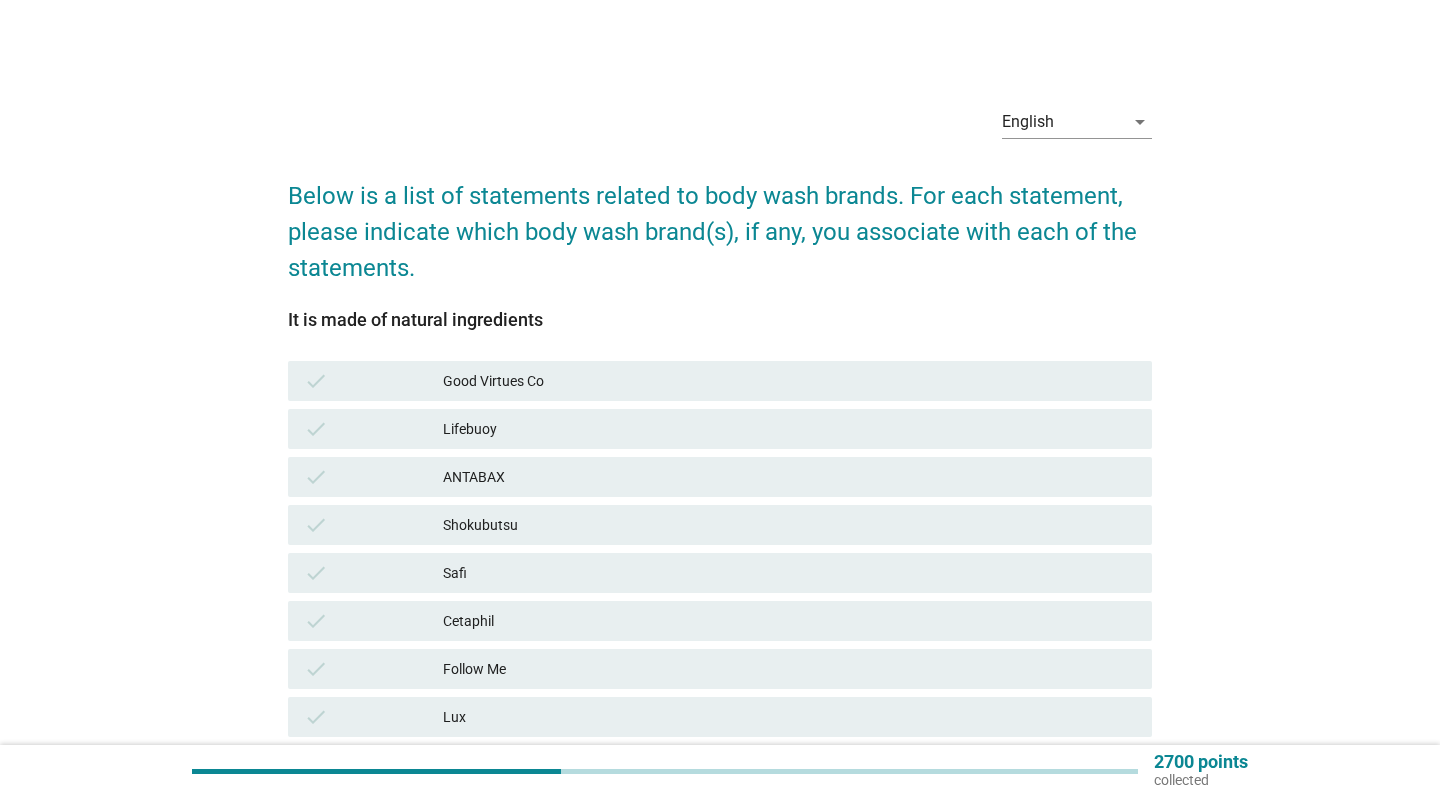 click on "Good Virtues Co" at bounding box center (789, 381) 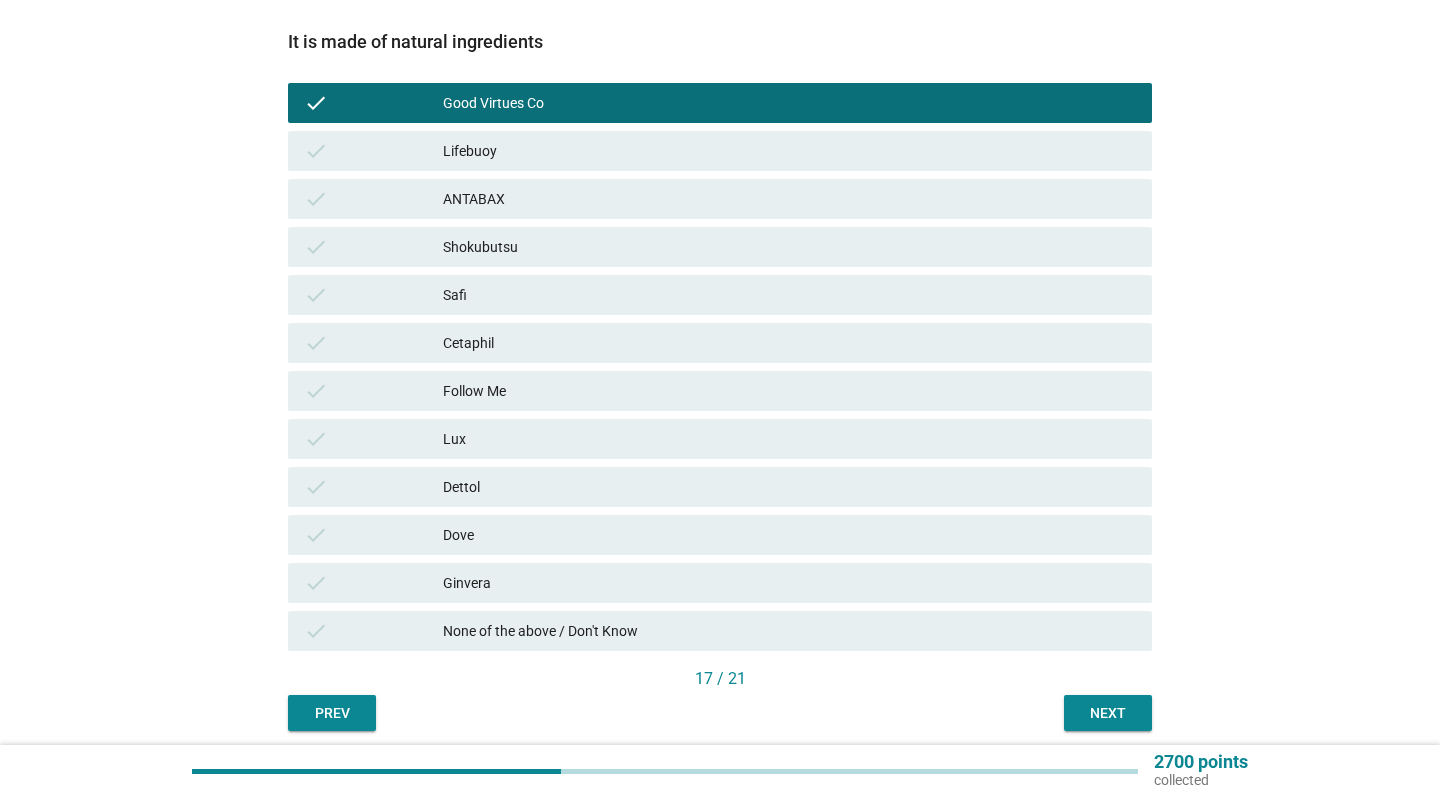 scroll, scrollTop: 292, scrollLeft: 0, axis: vertical 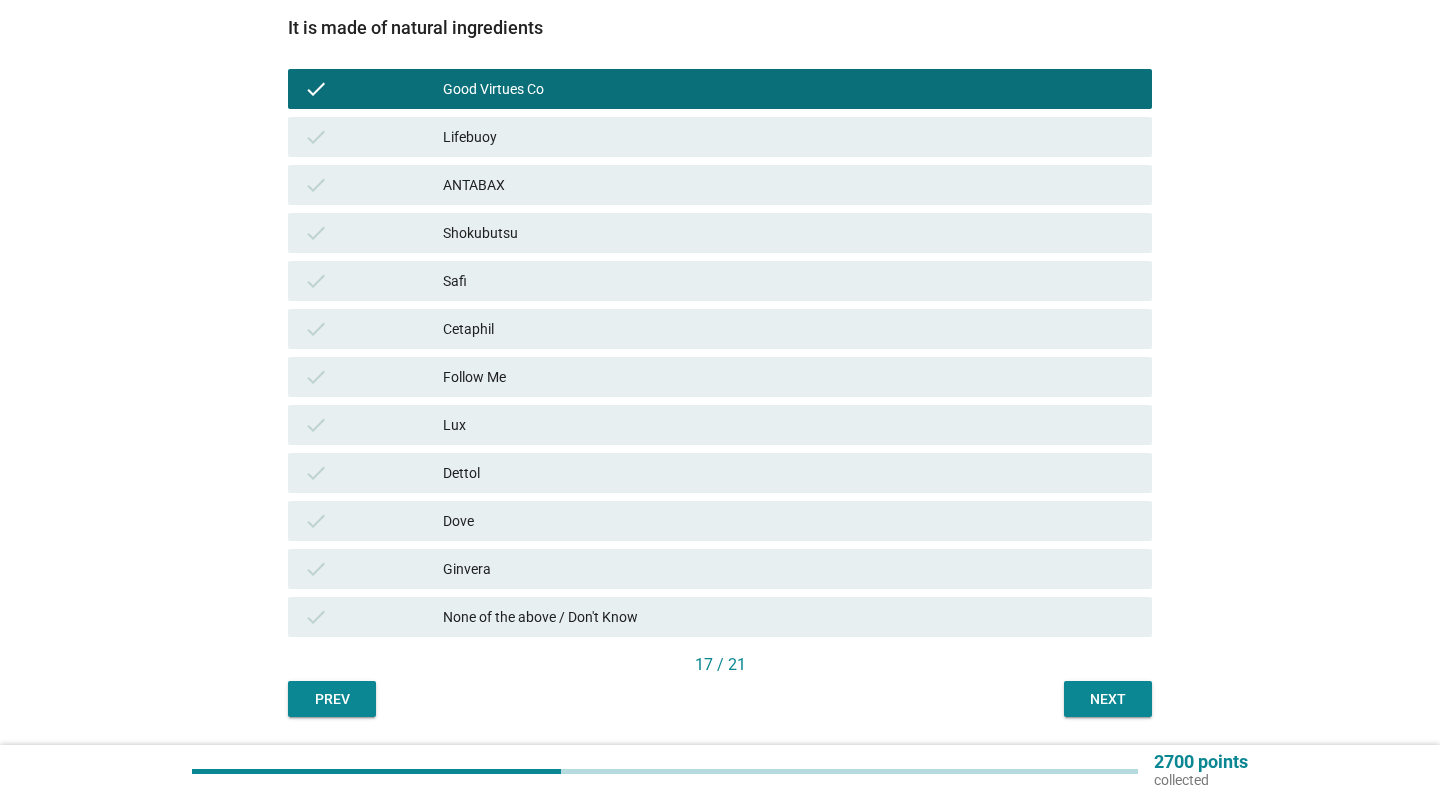 click on "Next" at bounding box center (1108, 699) 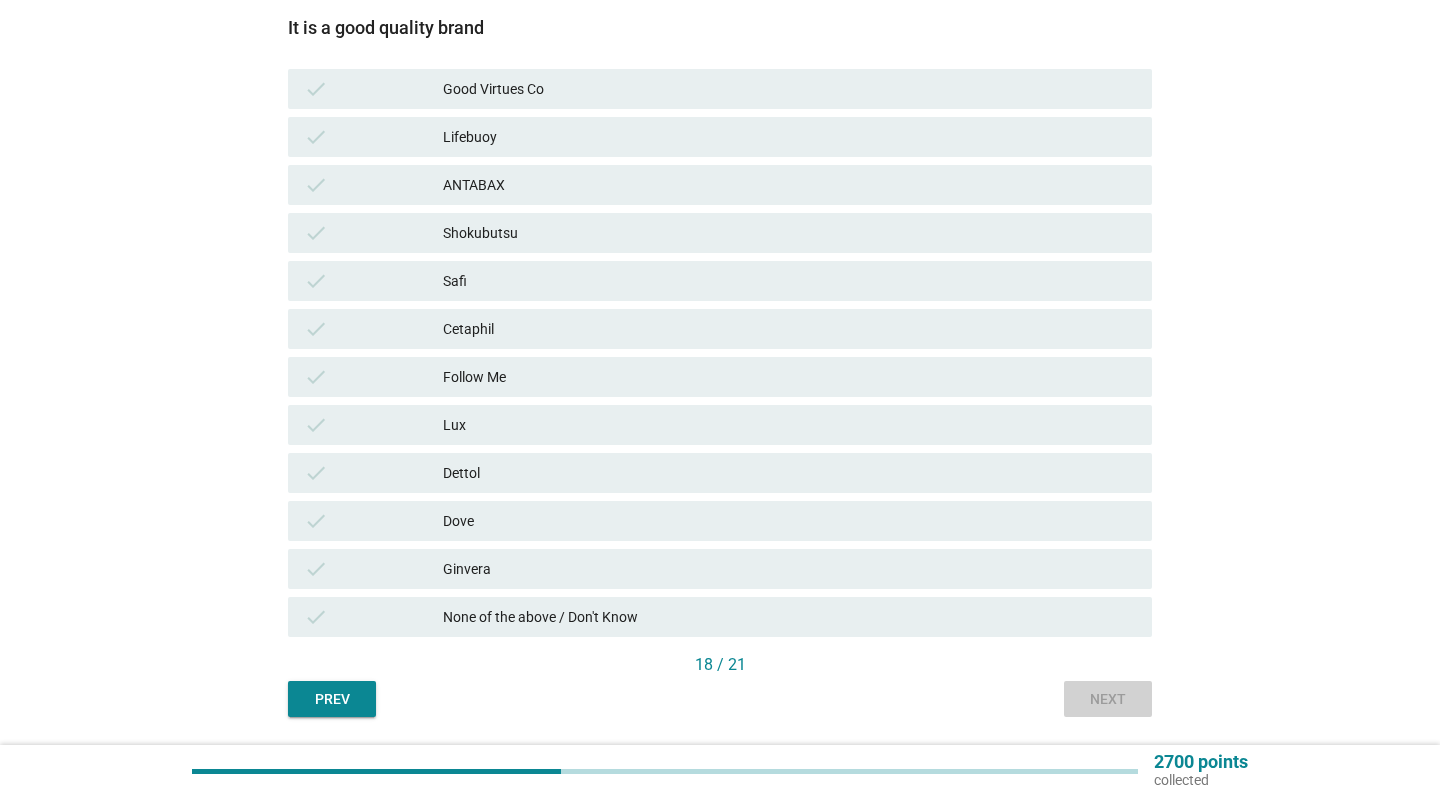 scroll, scrollTop: 0, scrollLeft: 0, axis: both 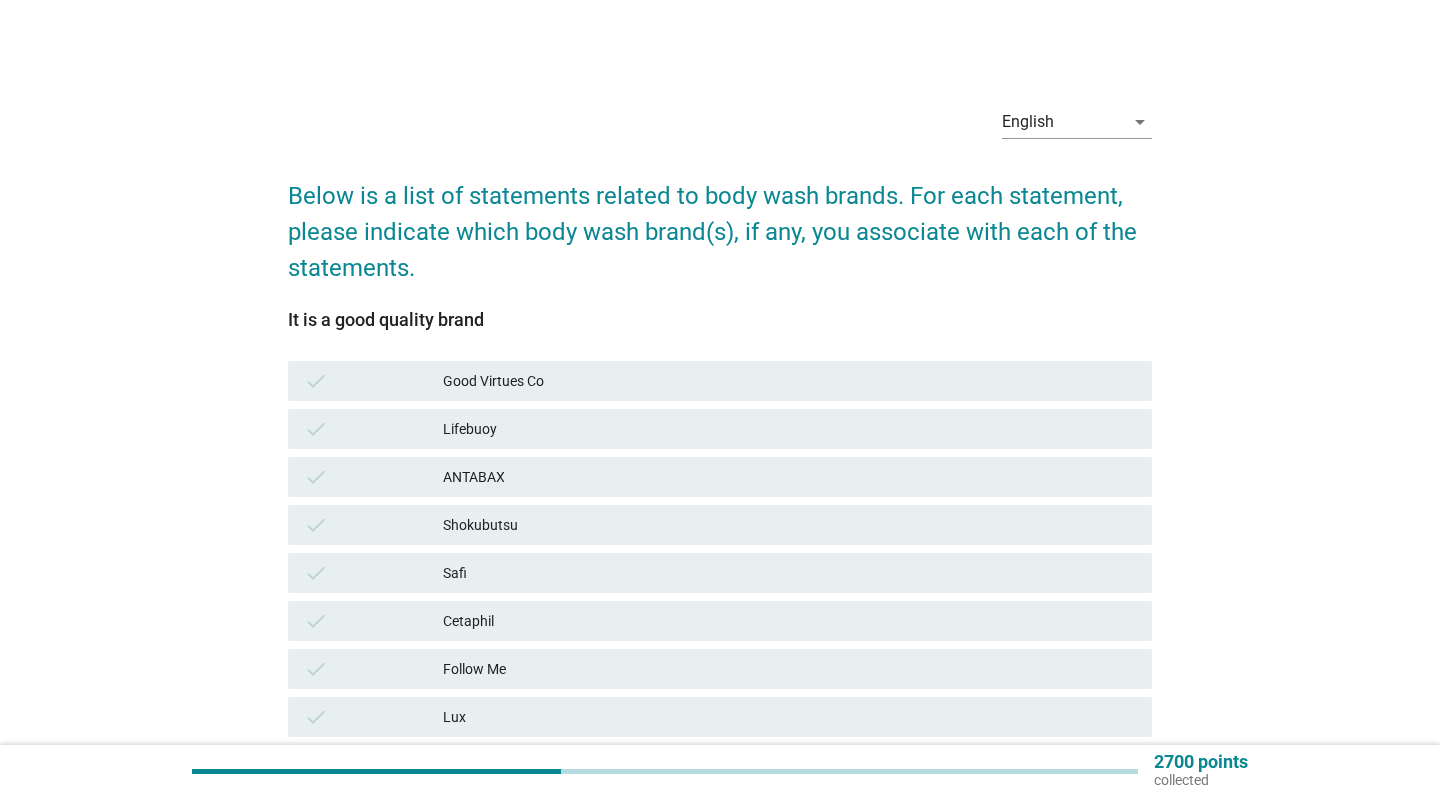 click on "check   Good Virtues Co" at bounding box center (720, 381) 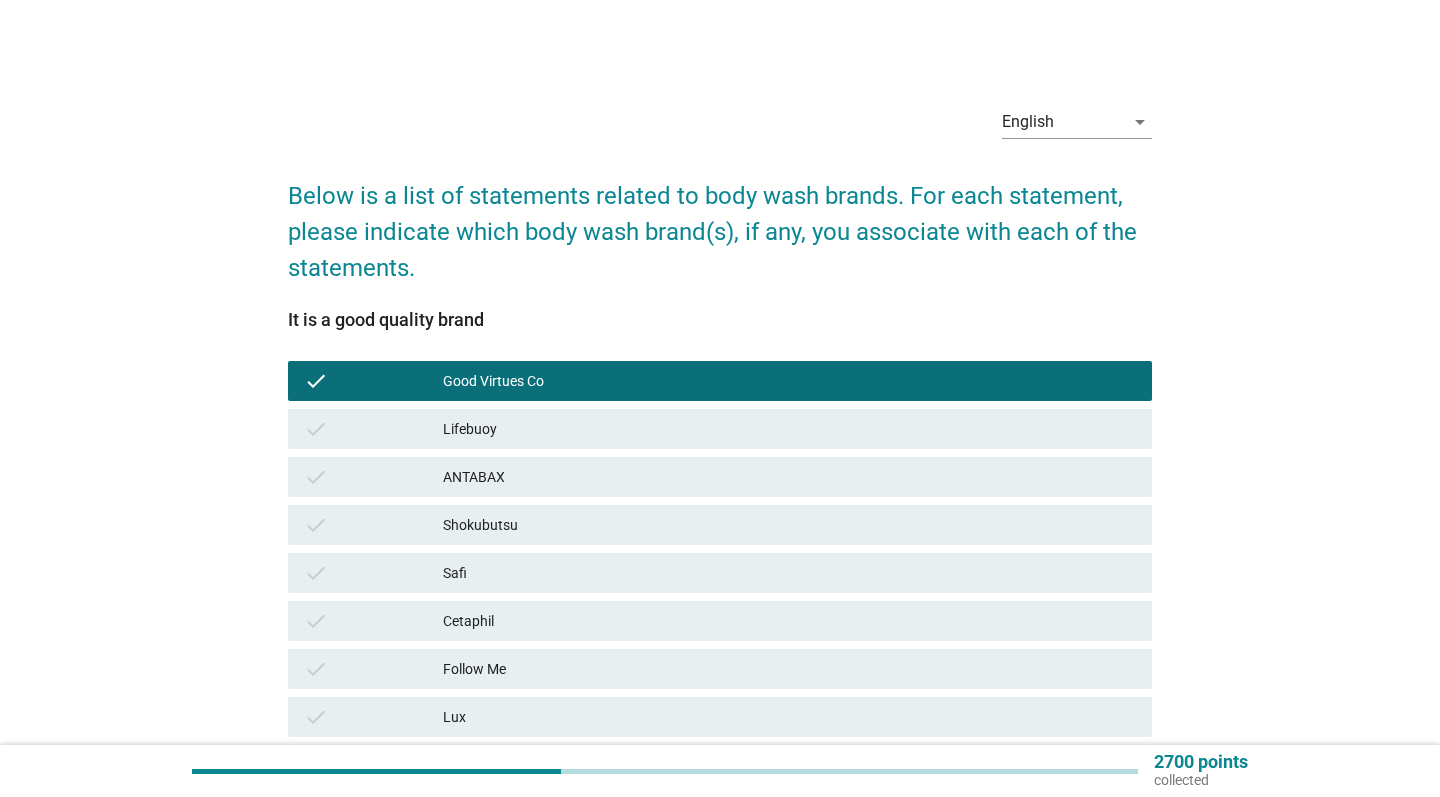 click on "Lifebuoy" at bounding box center (789, 429) 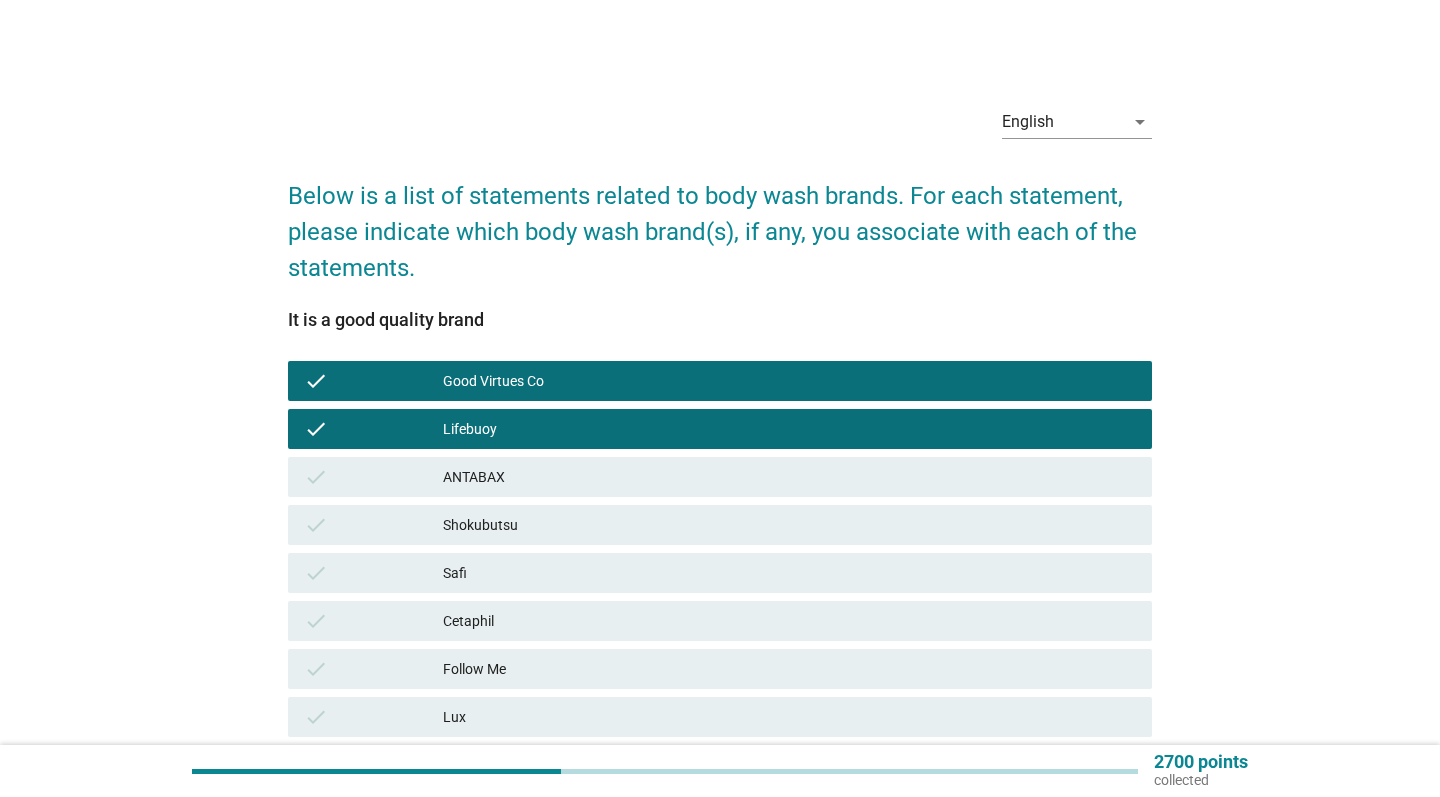 click on "check   ANTABAX" at bounding box center (720, 477) 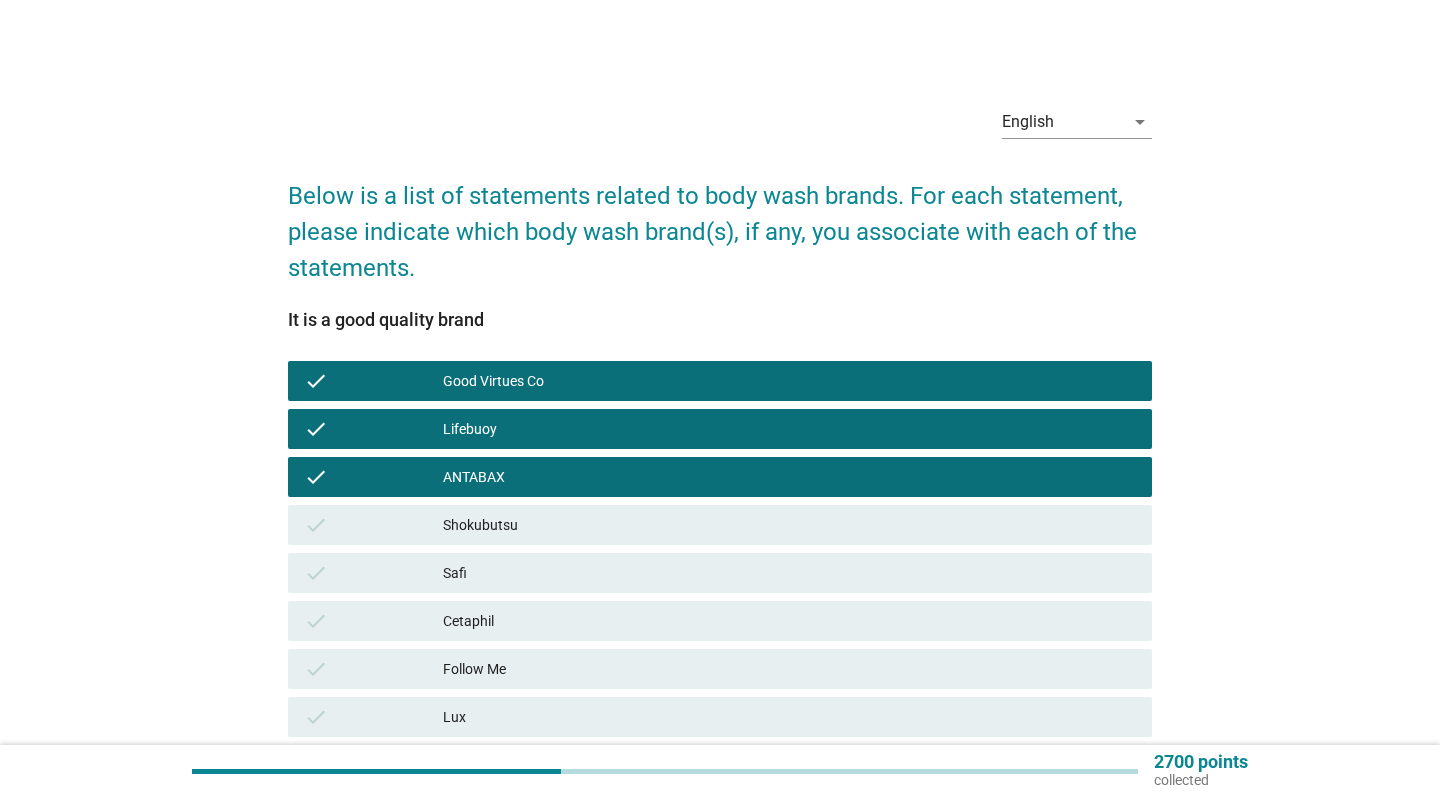 click on "Shokubutsu" at bounding box center (789, 525) 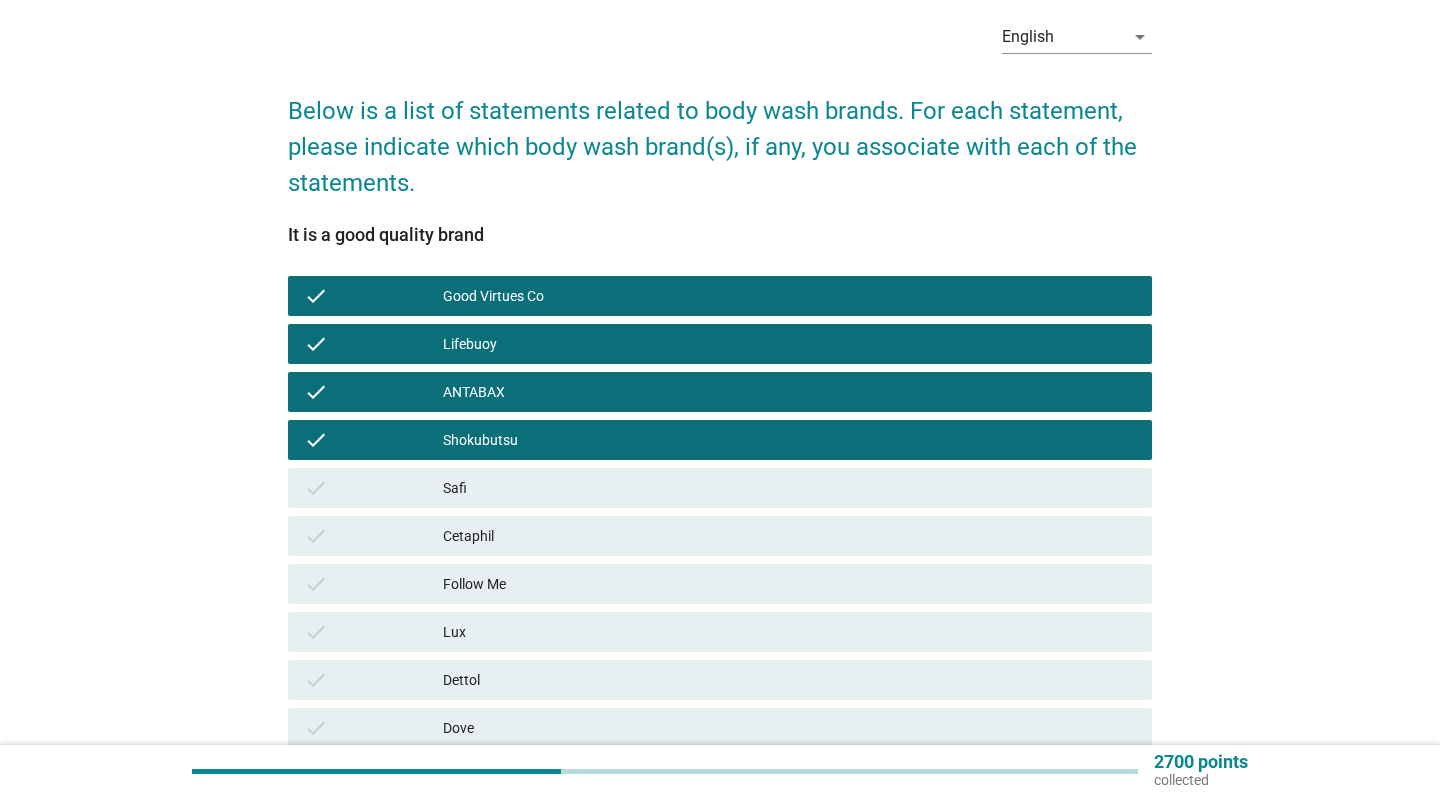 click on "check   Cetaphil" at bounding box center [720, 536] 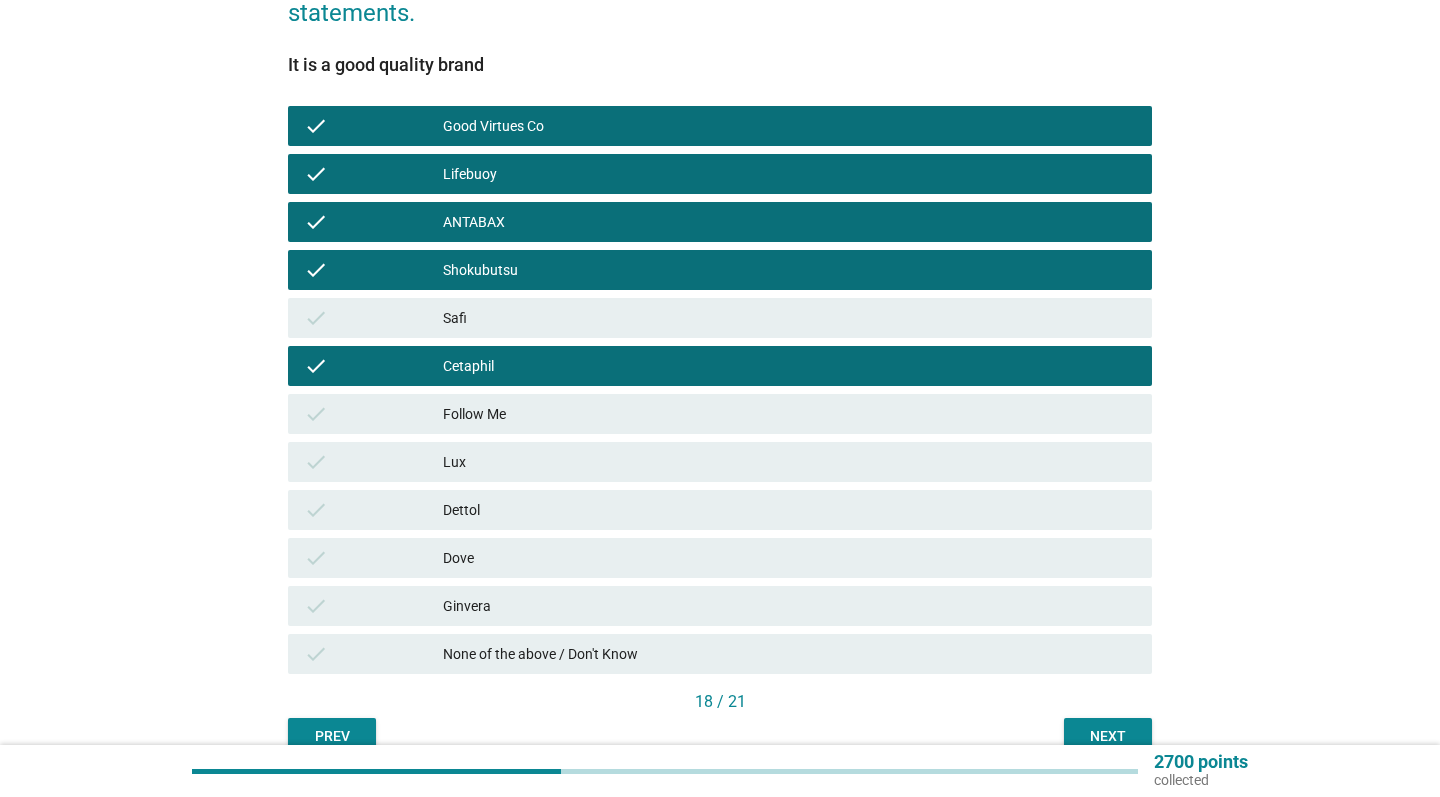 scroll, scrollTop: 264, scrollLeft: 0, axis: vertical 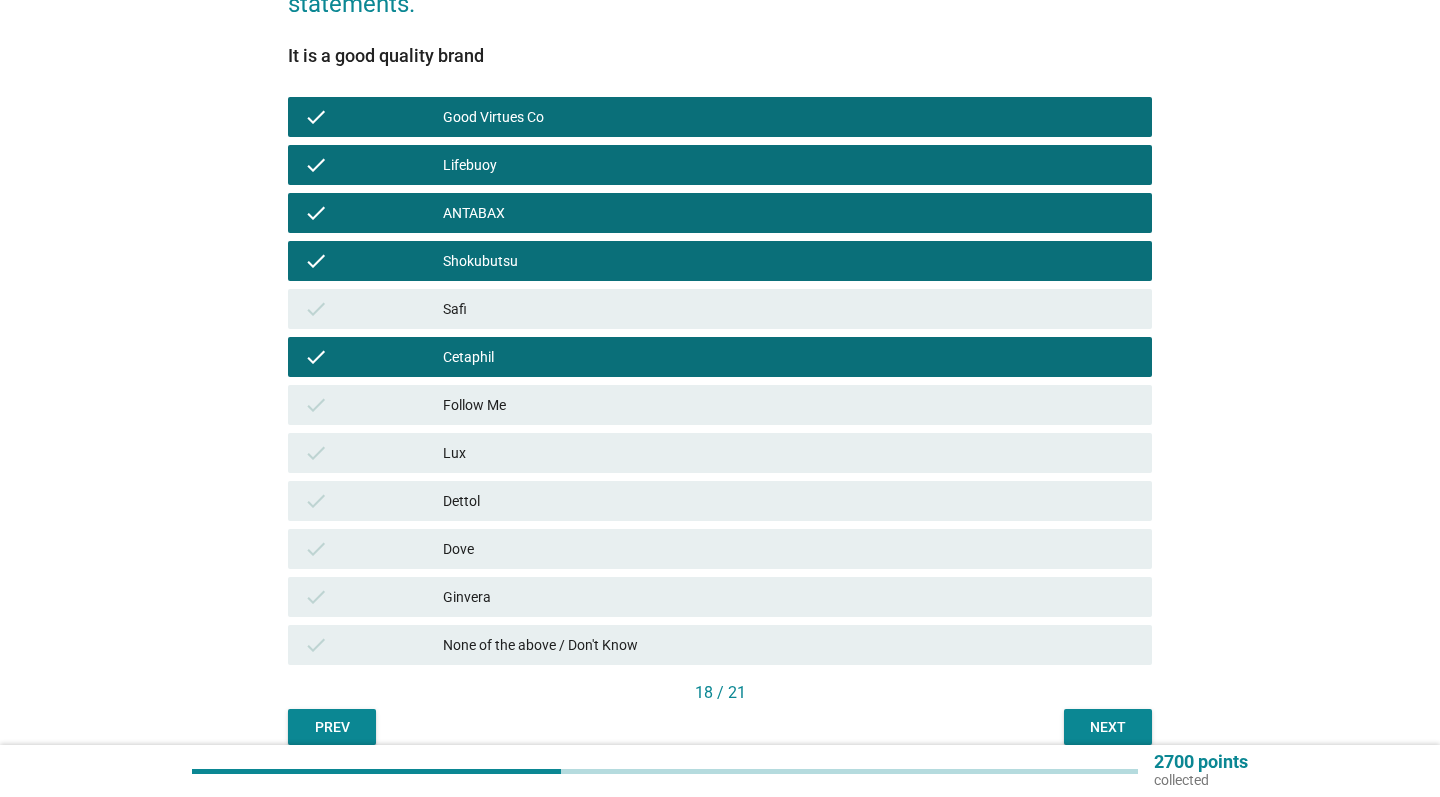 click on "check   Dettol" at bounding box center [720, 501] 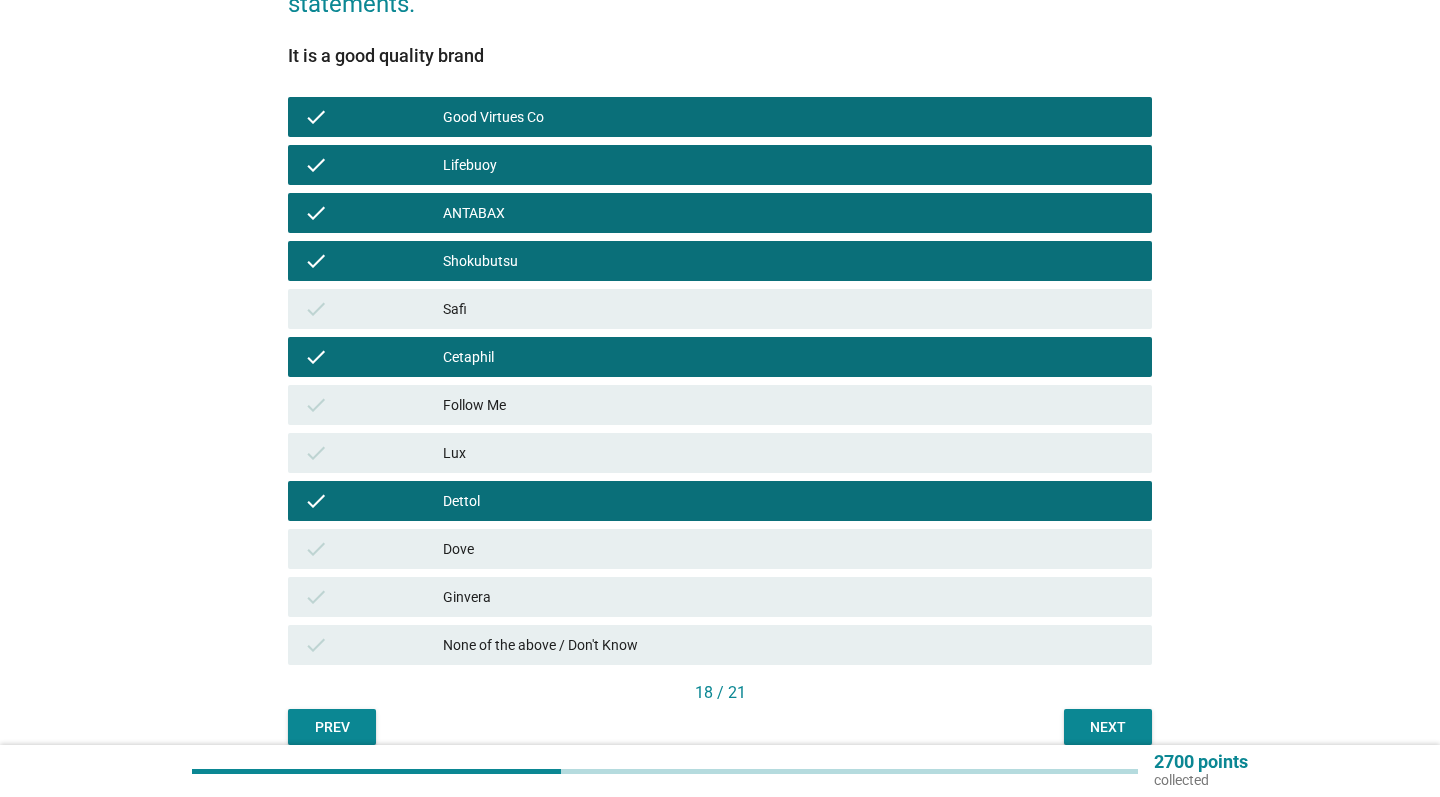 click on "Lux" at bounding box center (789, 453) 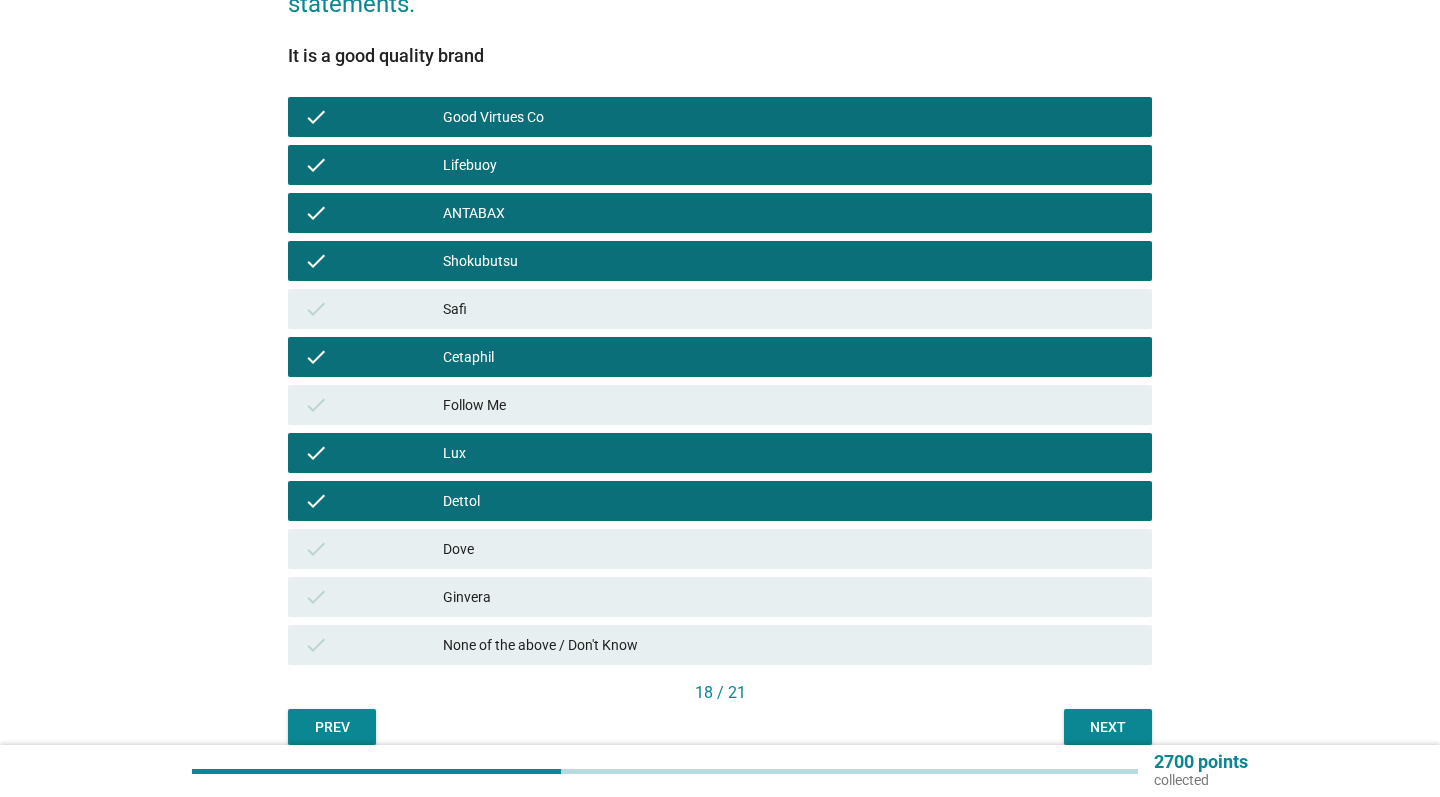 click on "Dove" at bounding box center (789, 549) 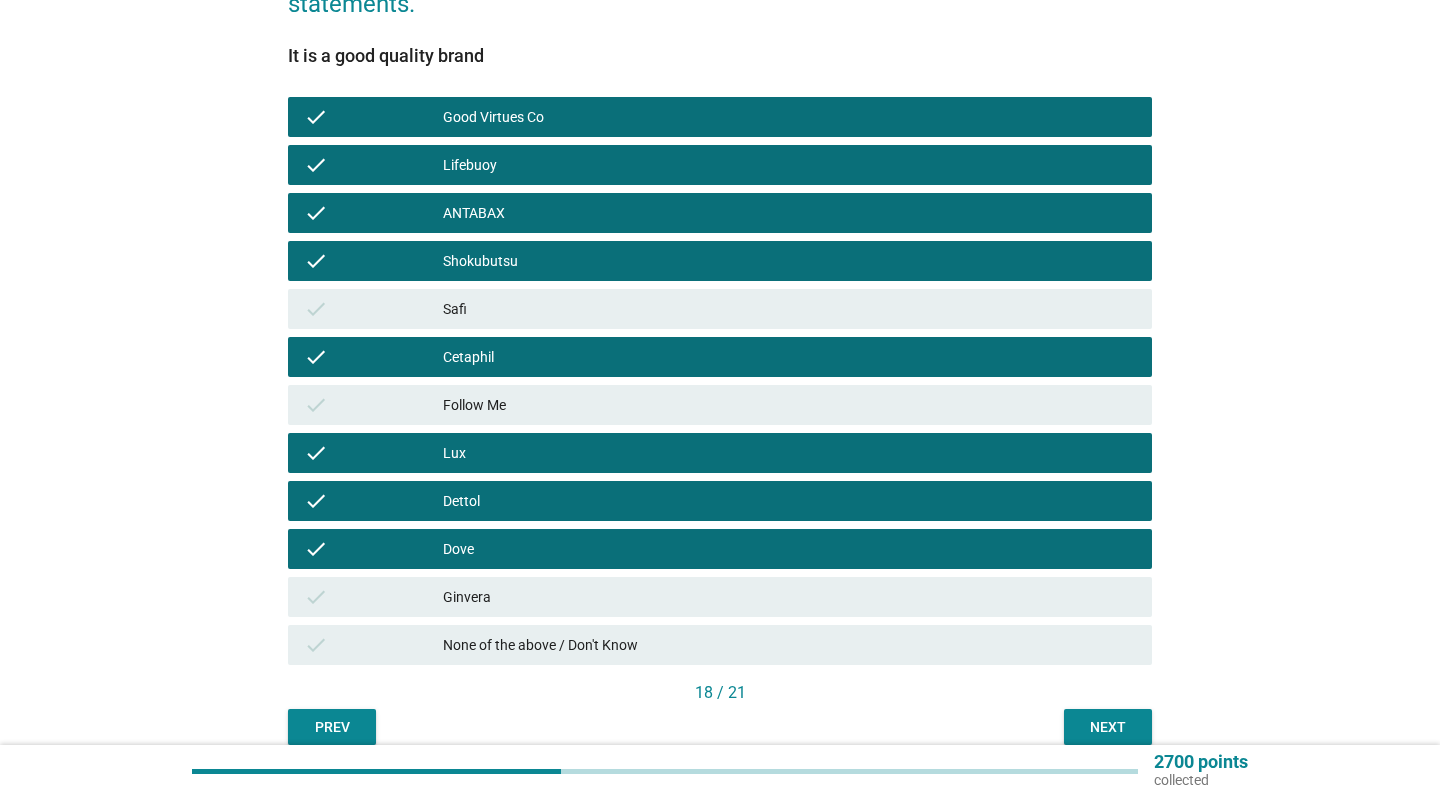 click on "Next" at bounding box center (1108, 727) 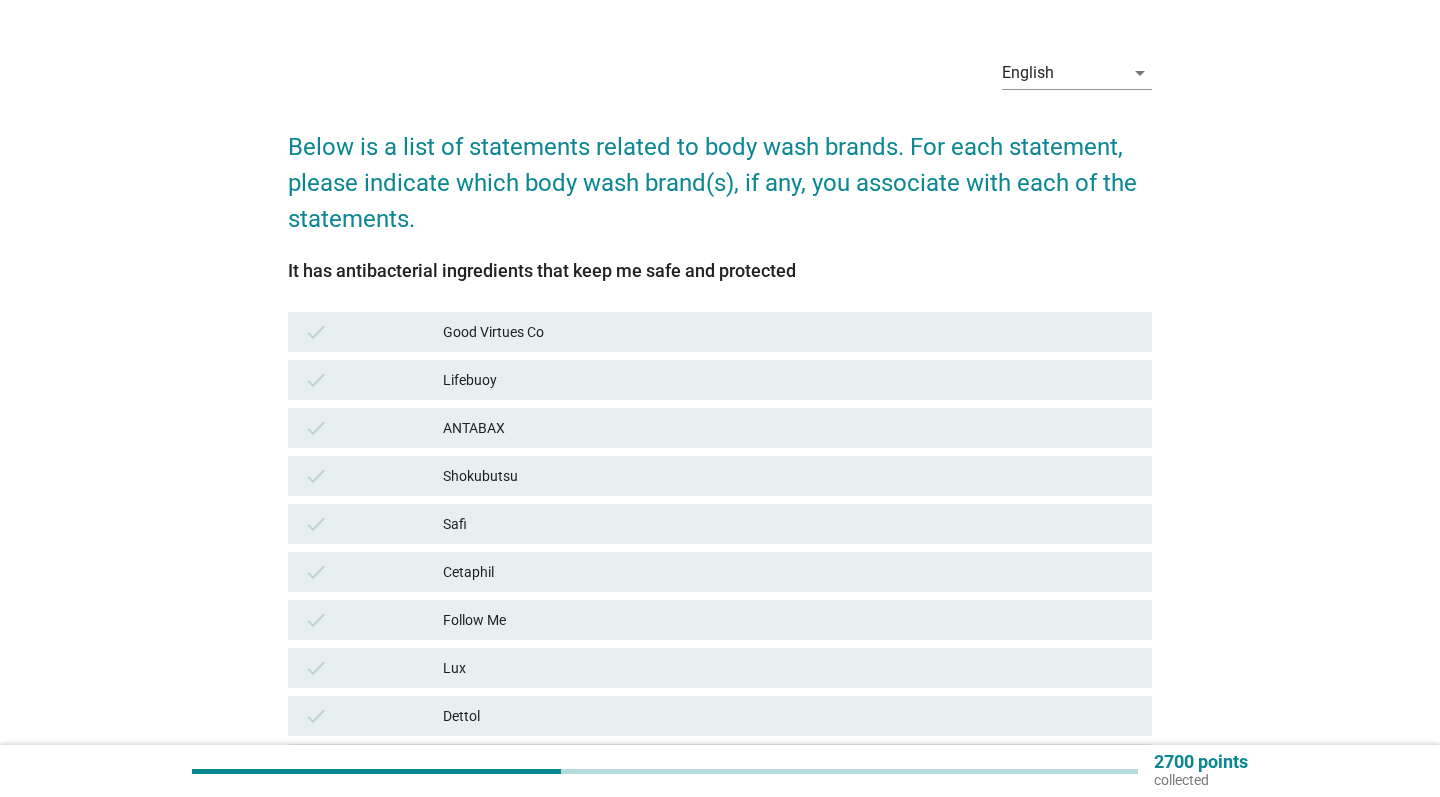 scroll, scrollTop: 49, scrollLeft: 0, axis: vertical 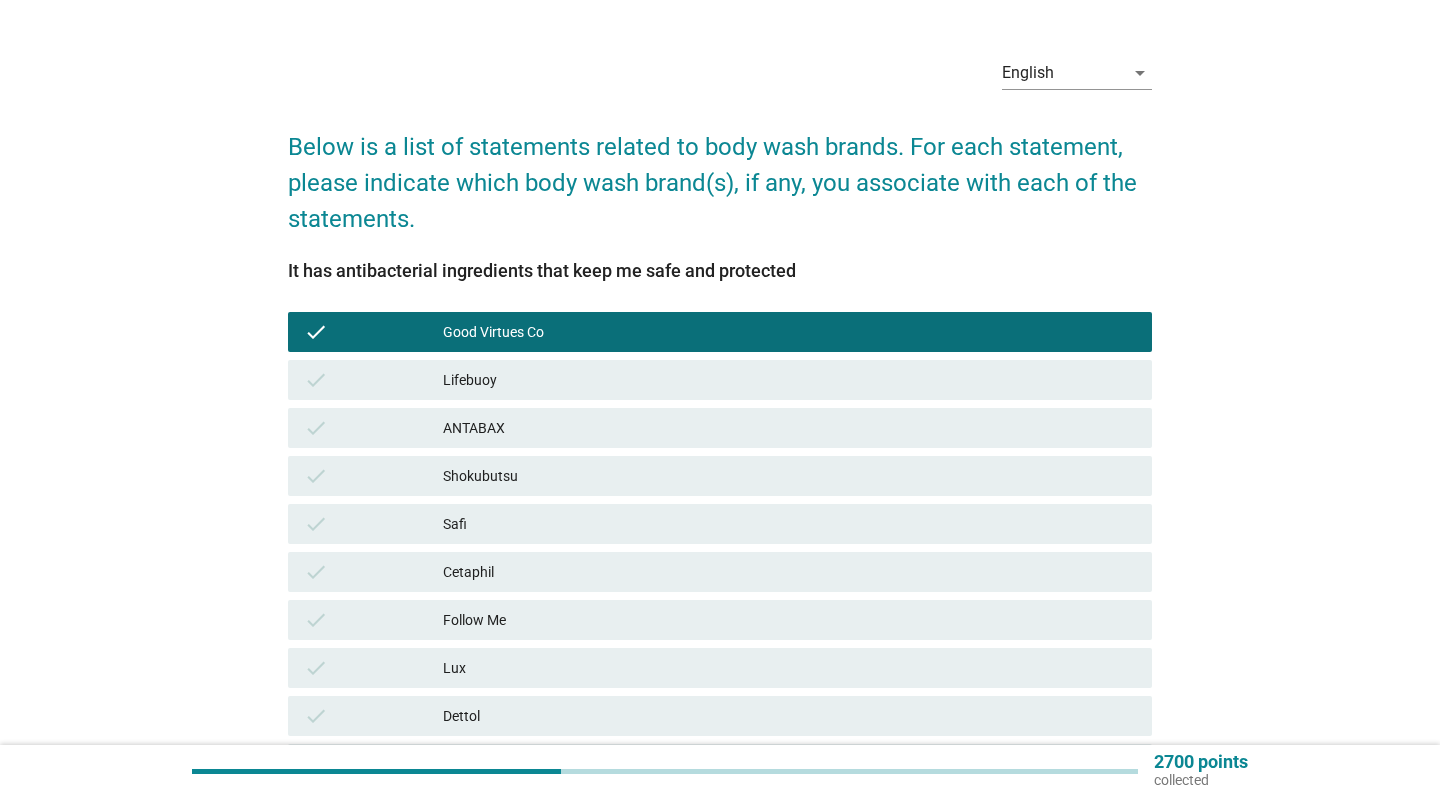click on "Lifebuoy" at bounding box center [789, 380] 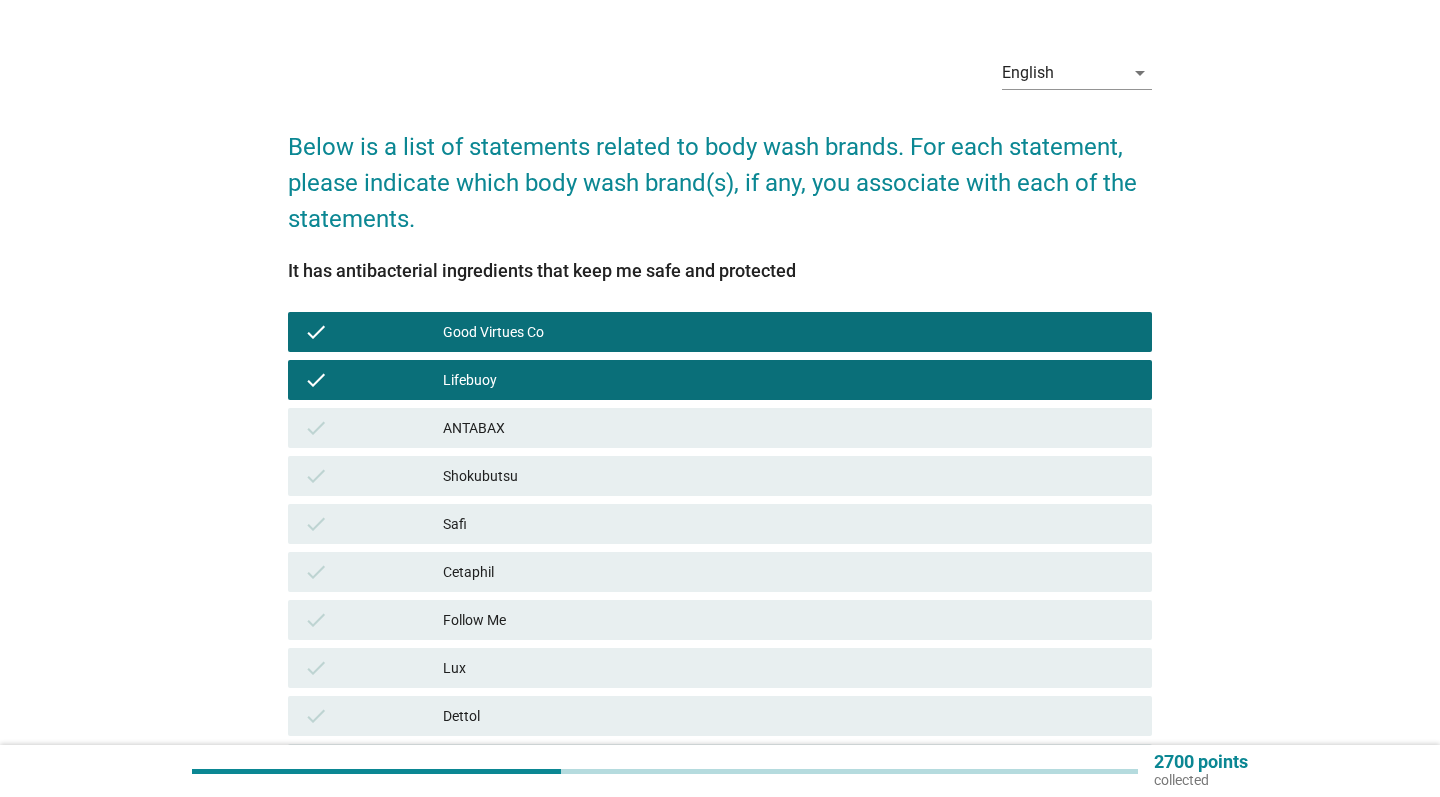 click on "ANTABAX" at bounding box center (789, 428) 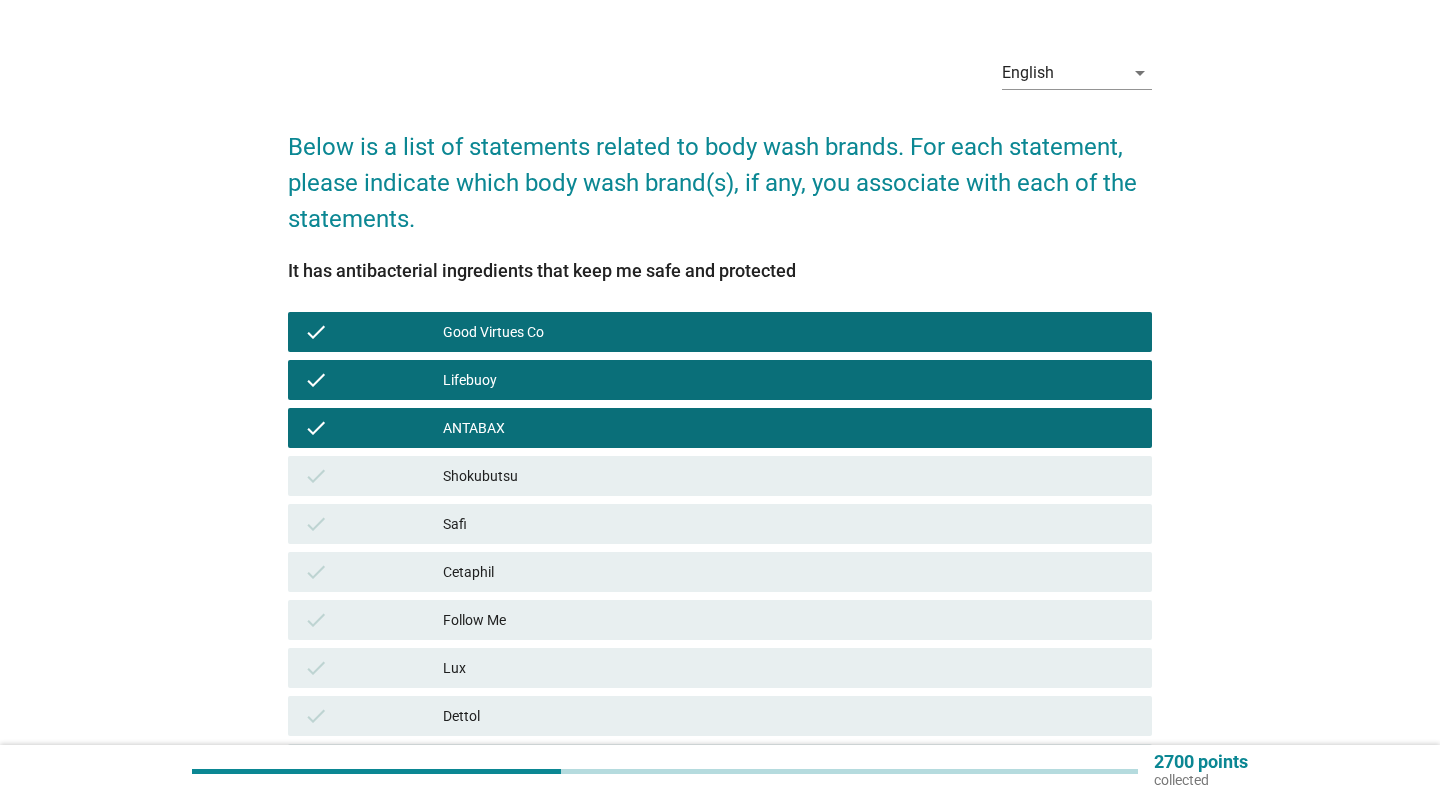 click on "Shokubutsu" at bounding box center [789, 476] 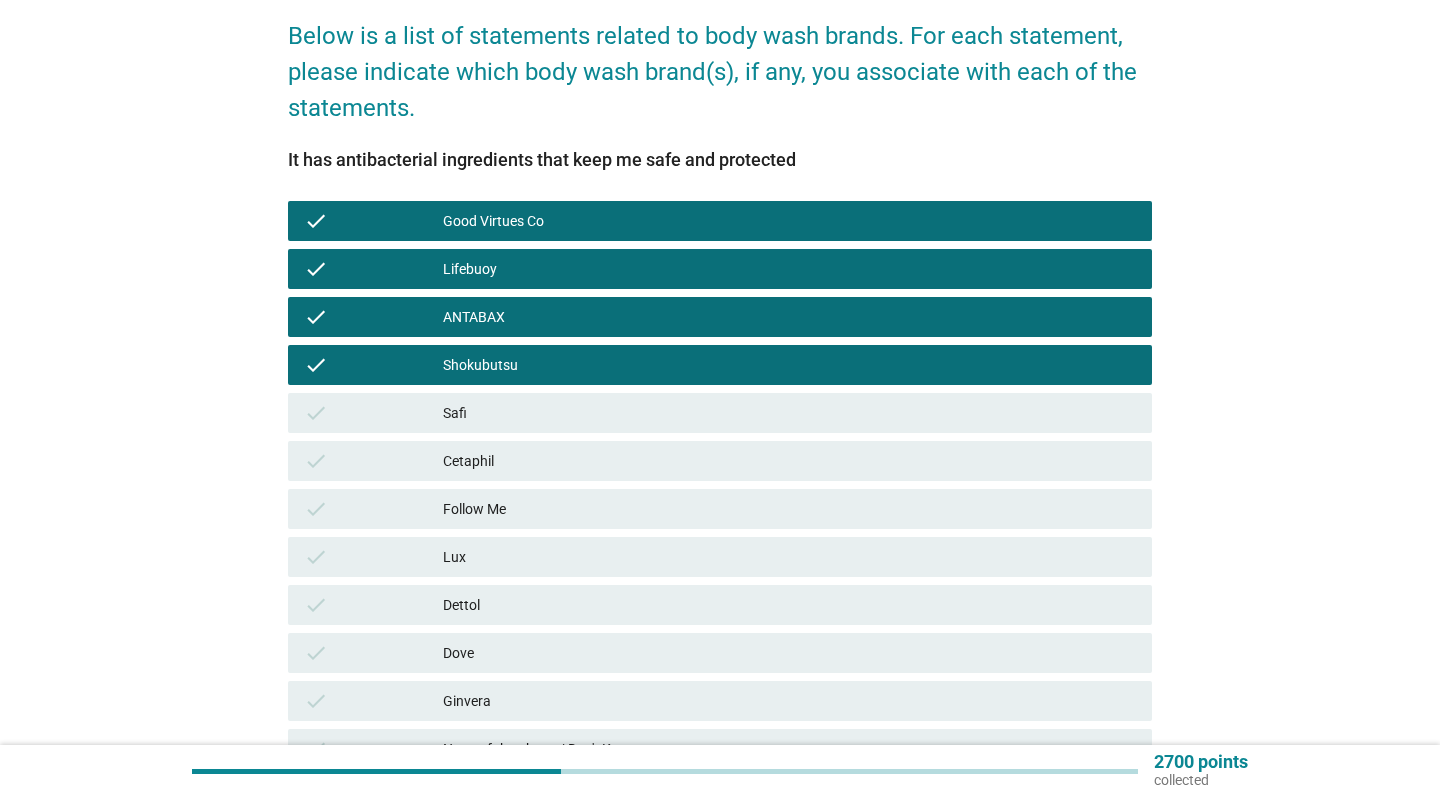 click on "Cetaphil" at bounding box center (789, 461) 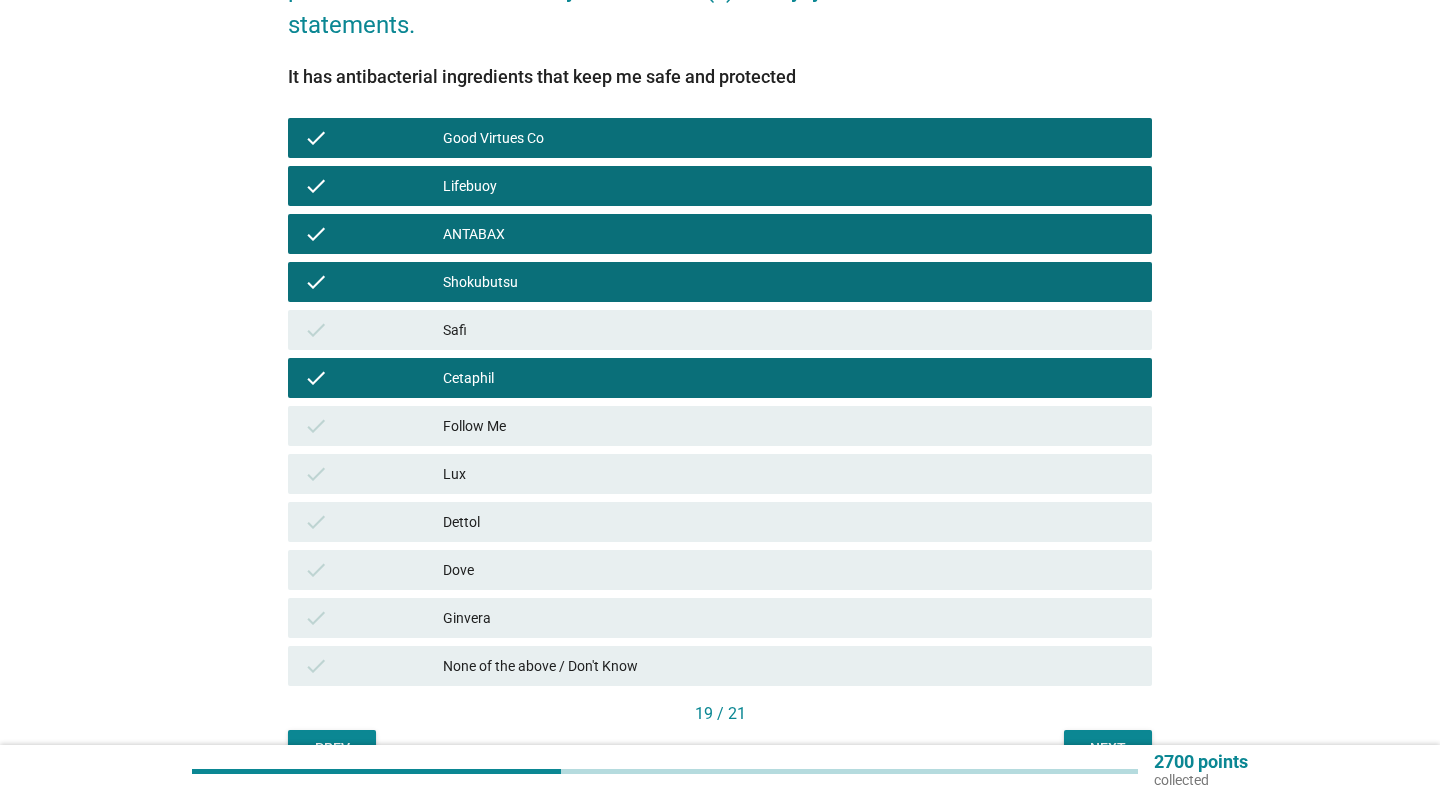 scroll, scrollTop: 277, scrollLeft: 0, axis: vertical 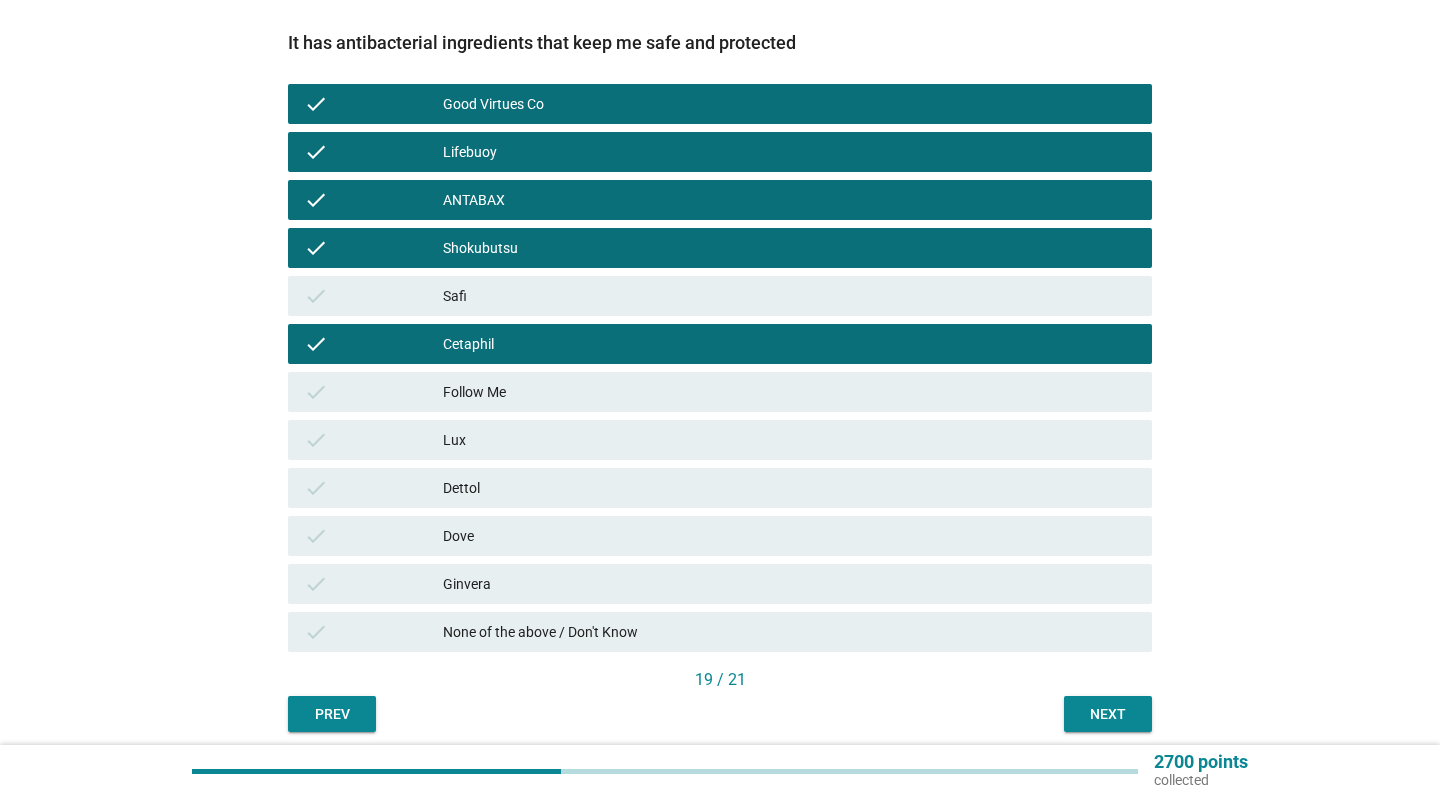 click on "check   Dettol" at bounding box center (720, 488) 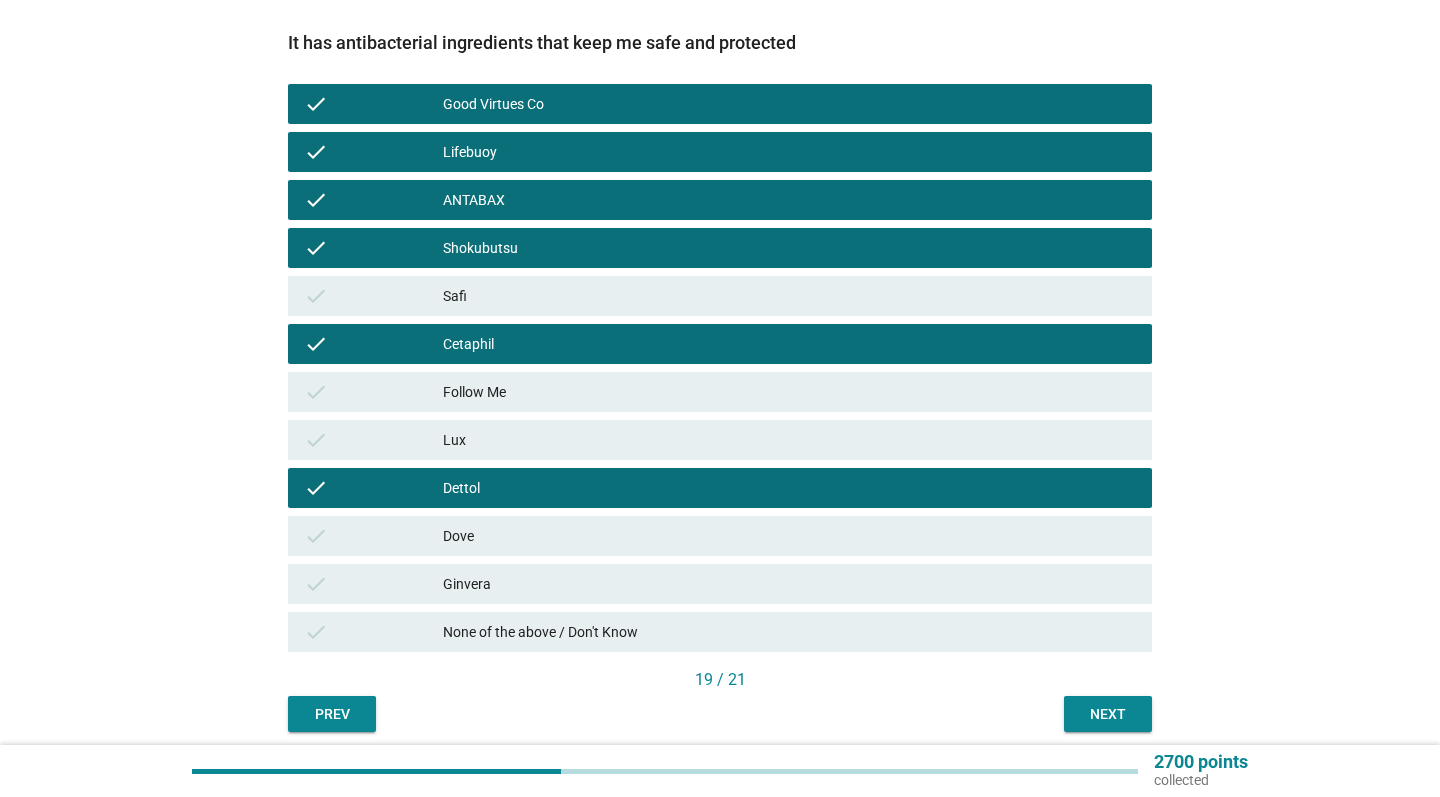 click on "19 / 21" at bounding box center (720, 682) 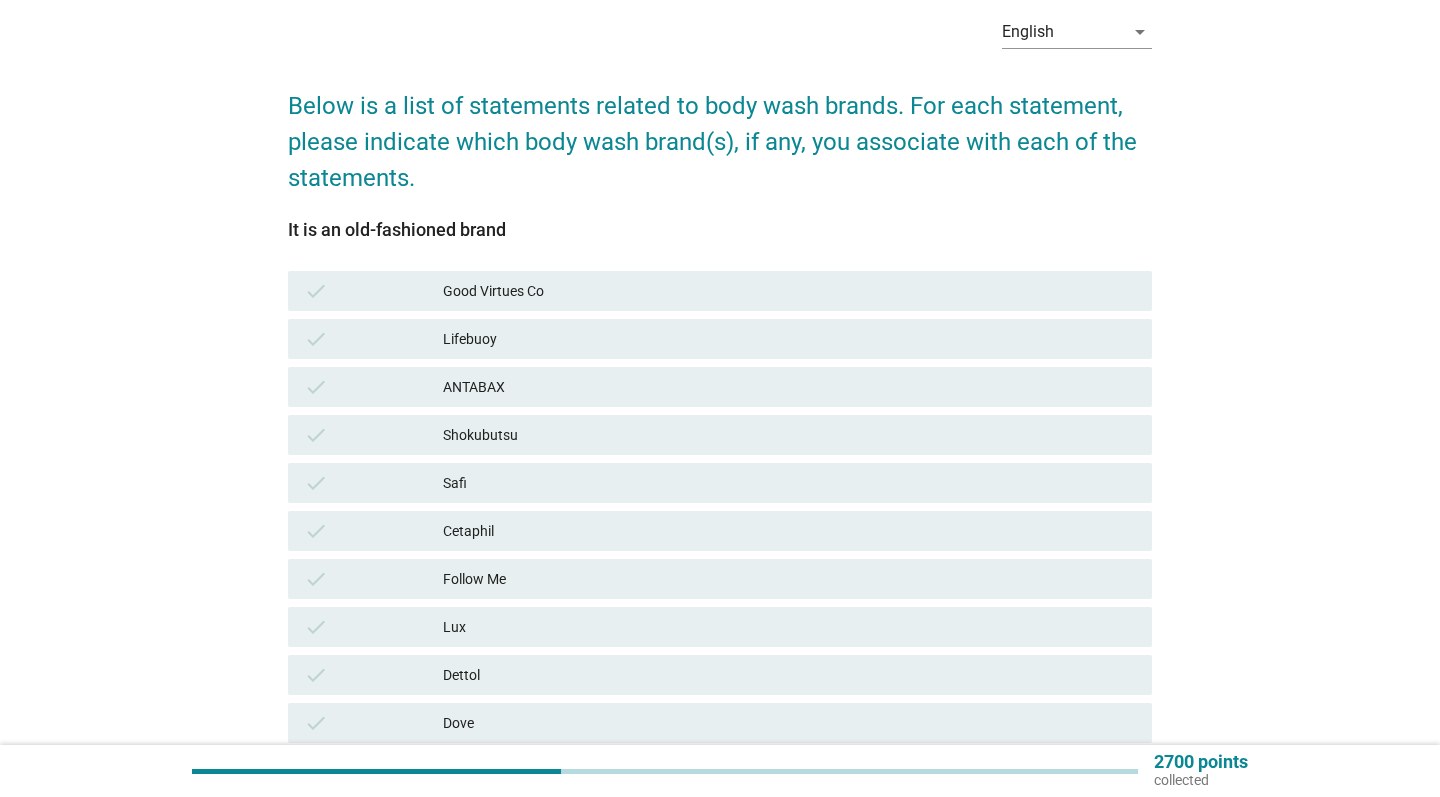 scroll, scrollTop: 93, scrollLeft: 0, axis: vertical 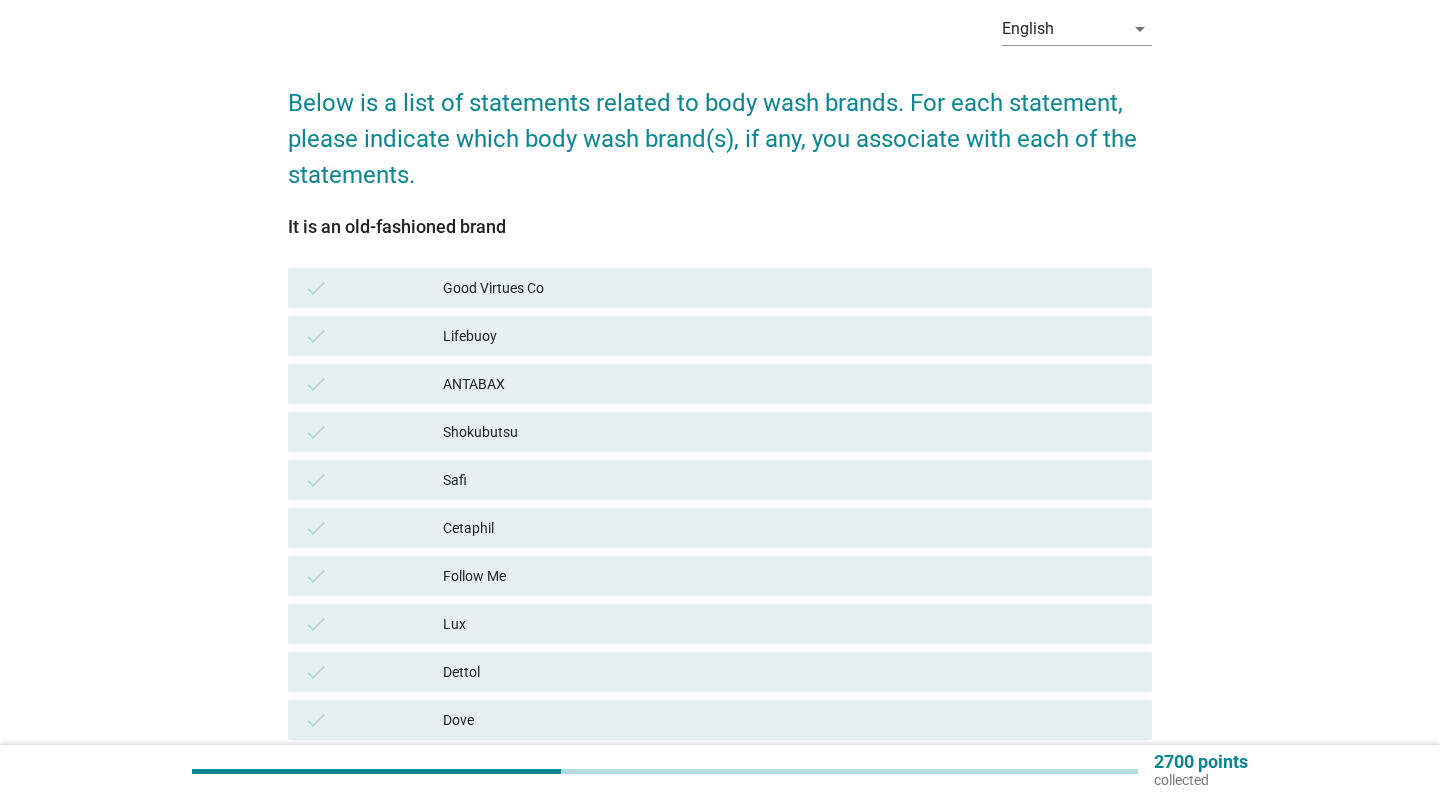 click on "check   Lifebuoy" at bounding box center [720, 336] 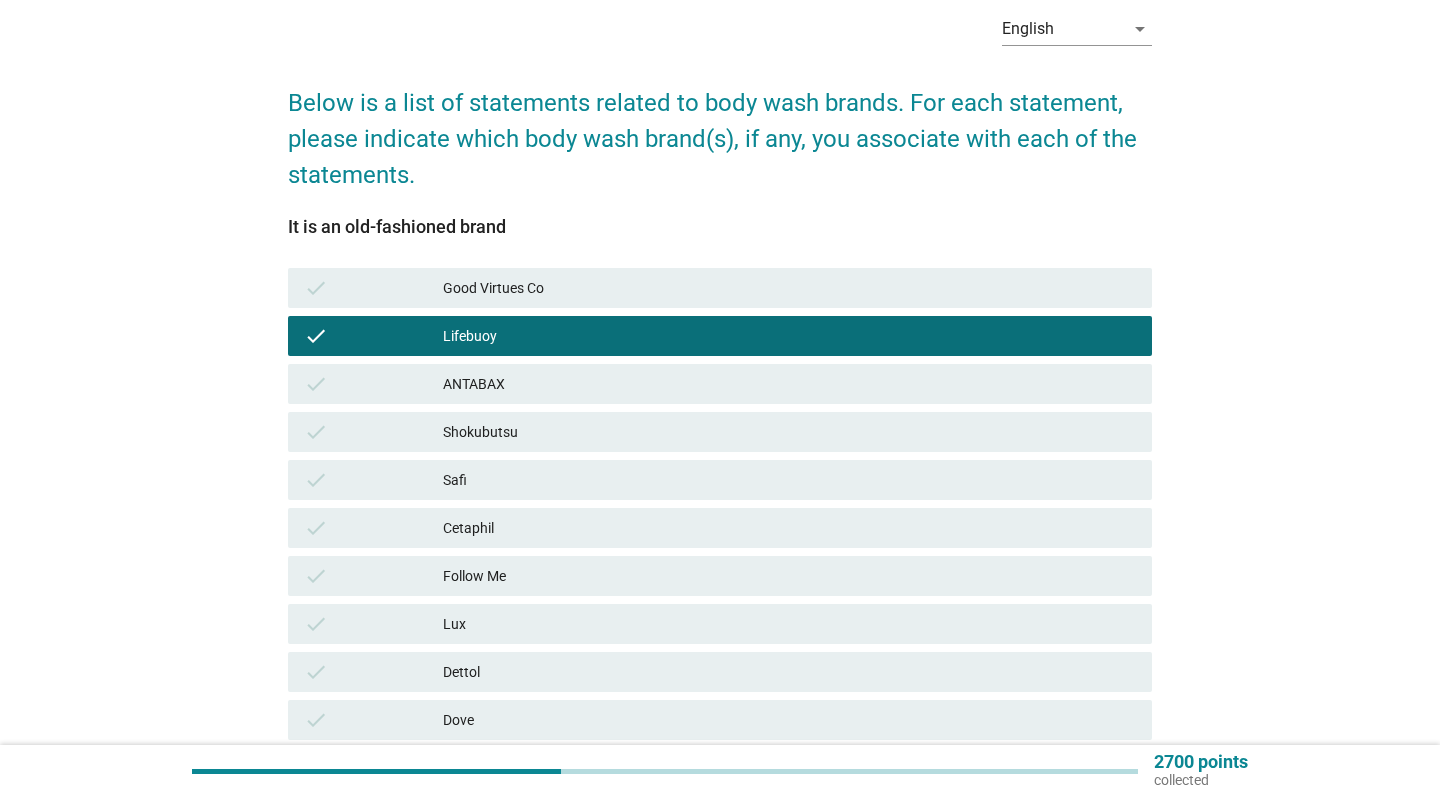 click on "ANTABAX" at bounding box center (789, 384) 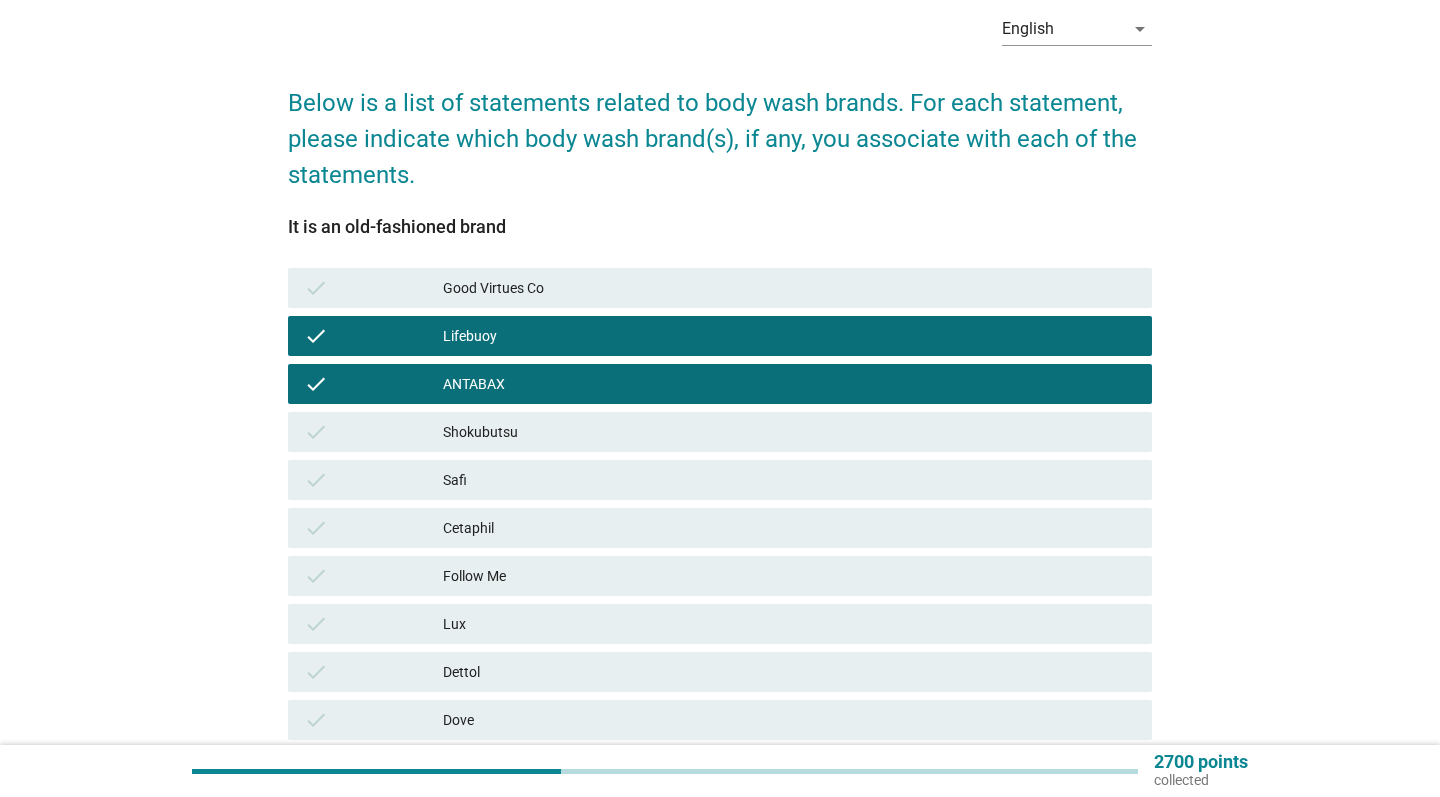 click on "Shokubutsu" at bounding box center [789, 432] 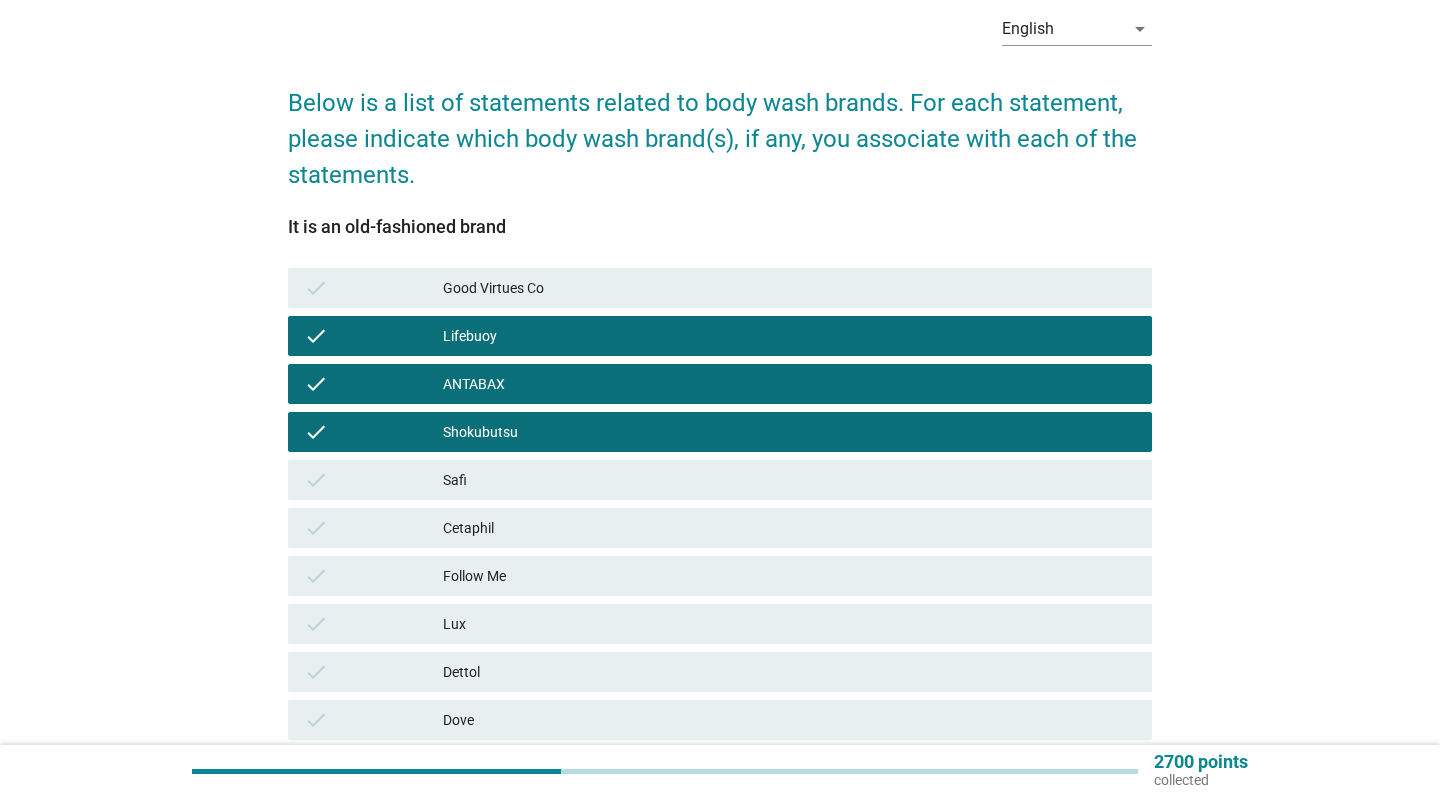click on "Safi" at bounding box center (789, 480) 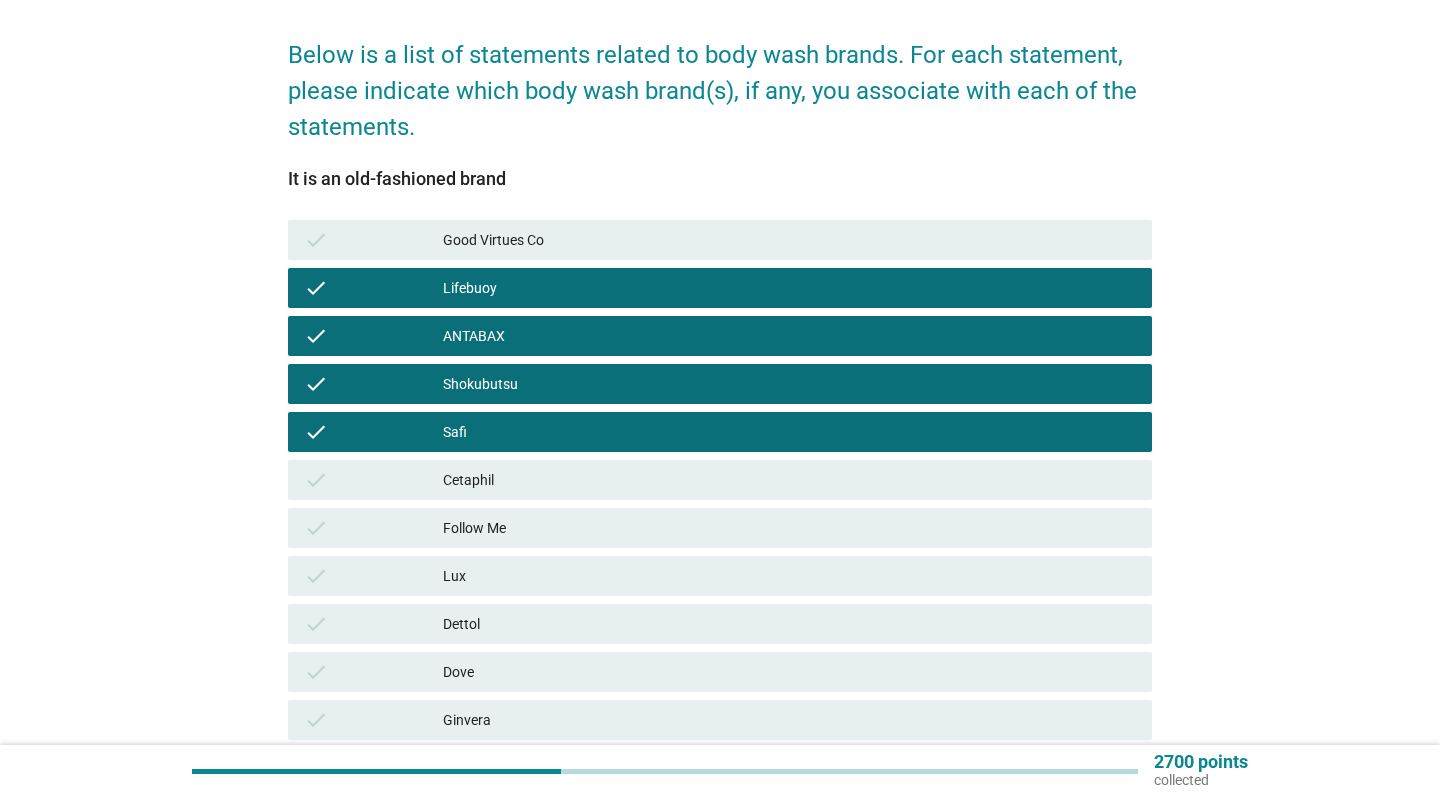 scroll, scrollTop: 172, scrollLeft: 0, axis: vertical 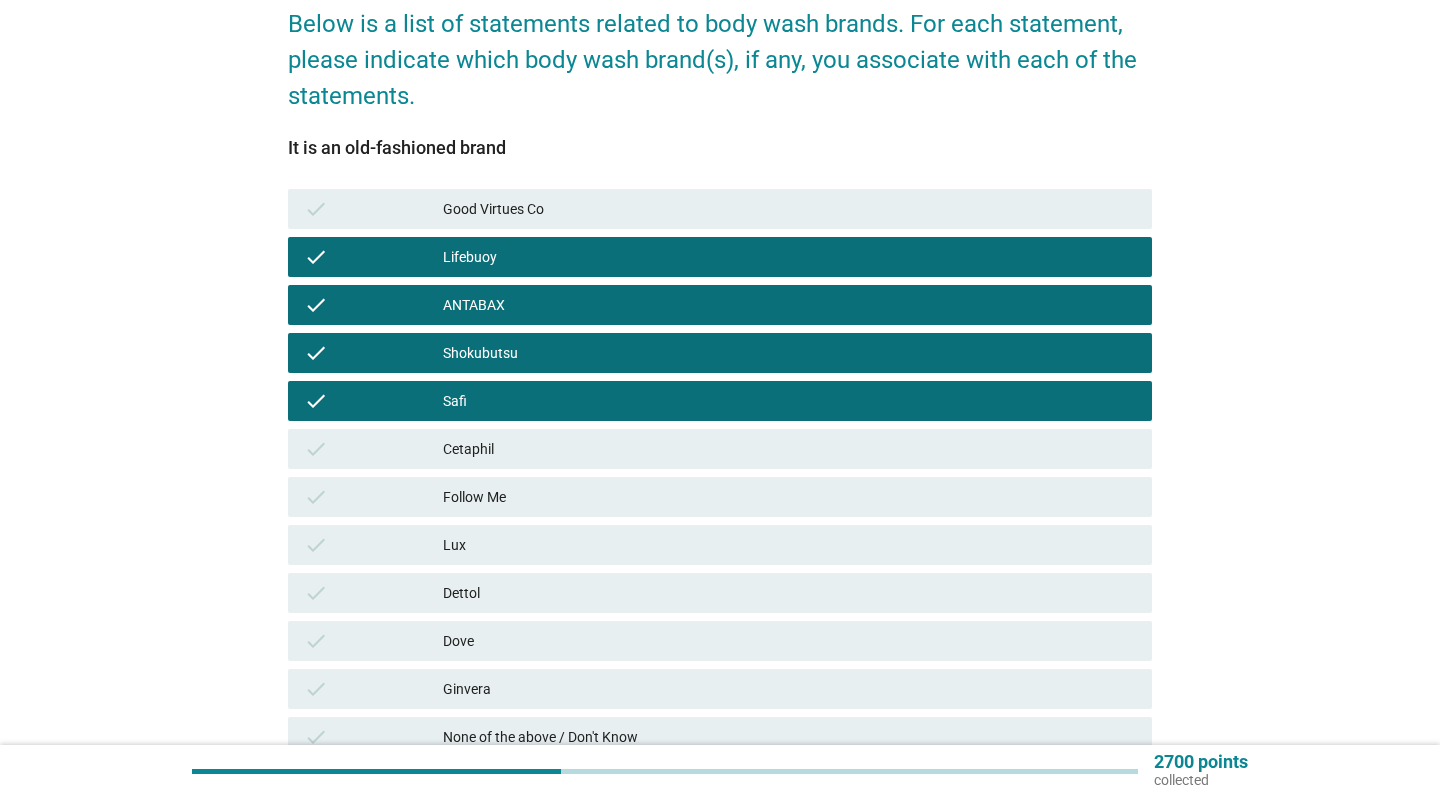 click on "Follow Me" at bounding box center [789, 497] 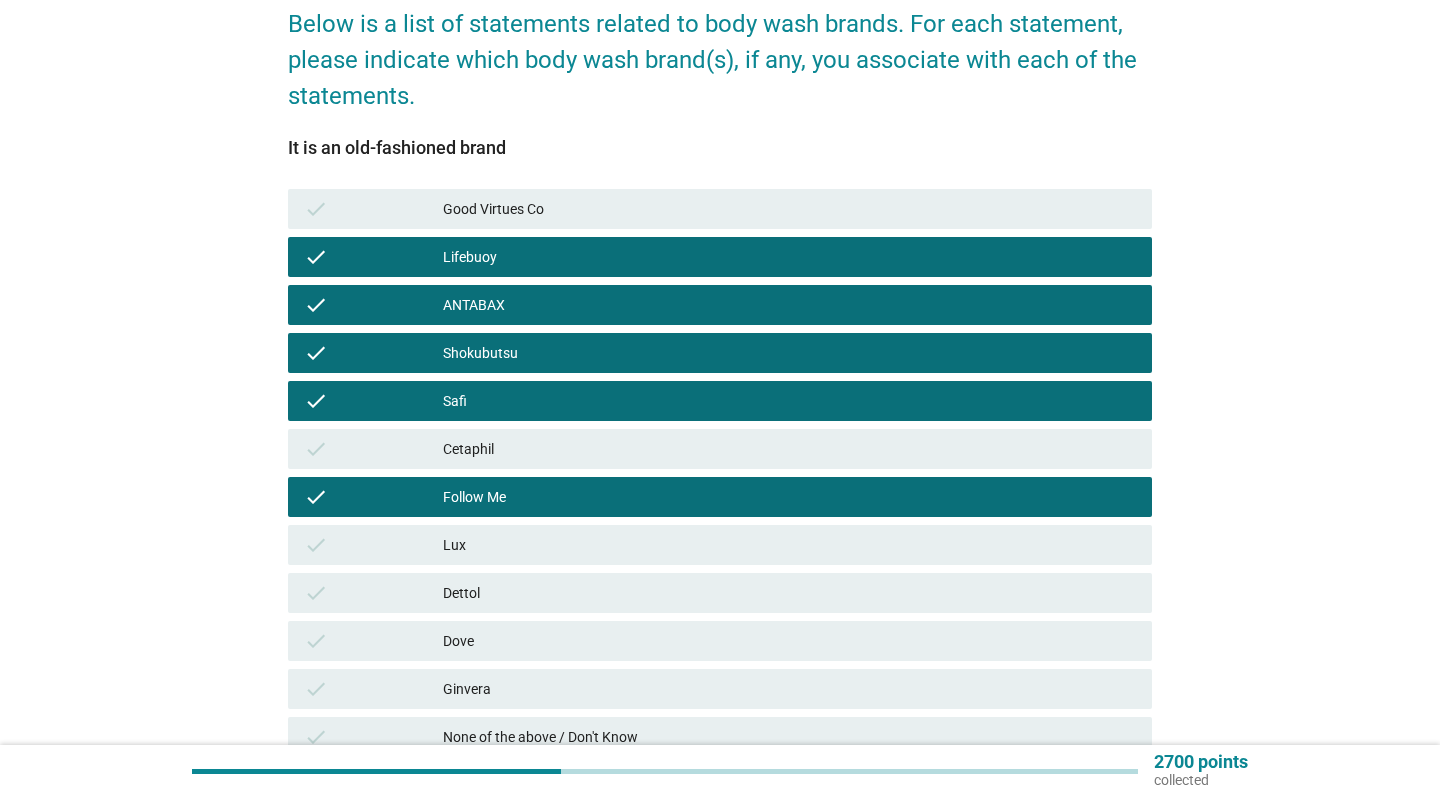 click on "Lux" at bounding box center (789, 545) 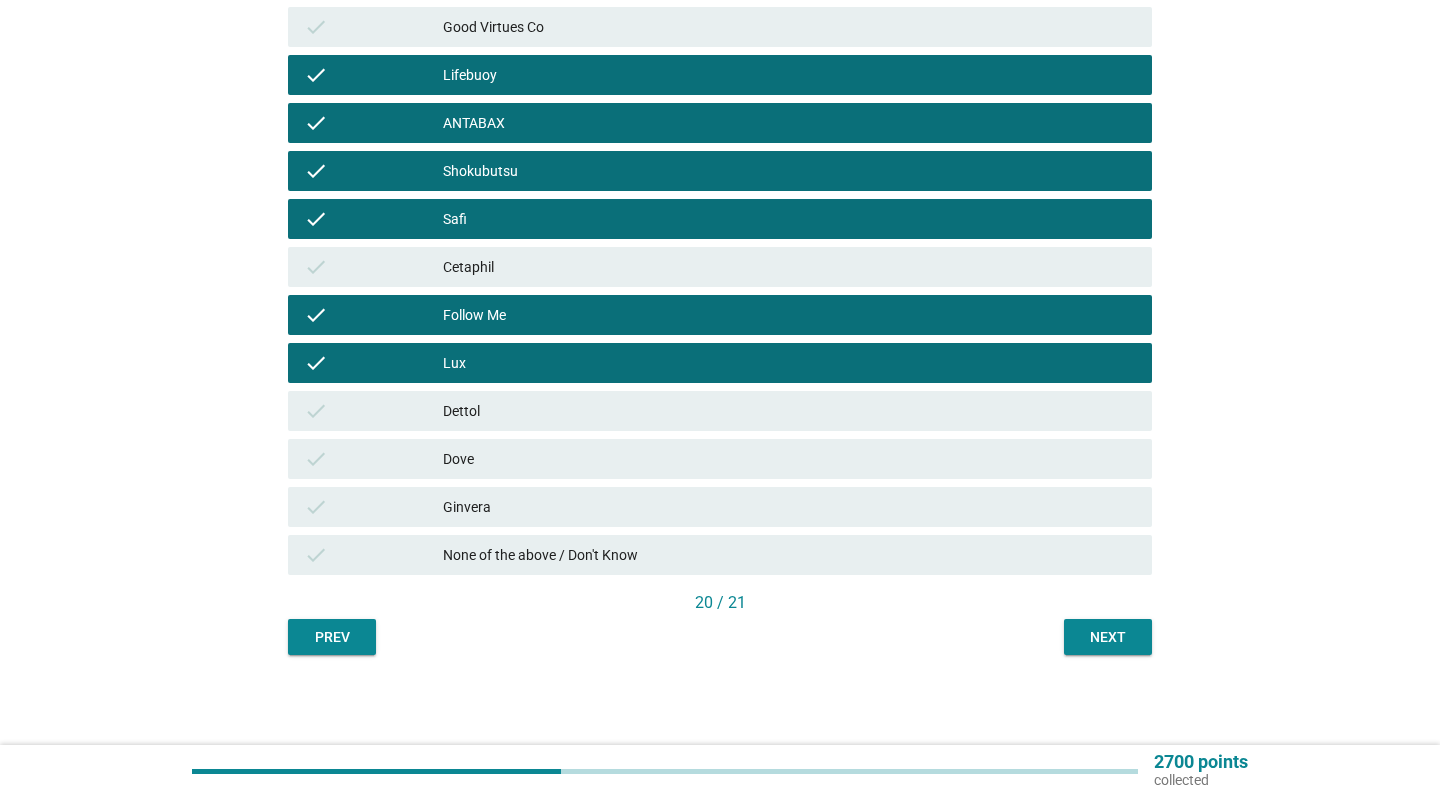 scroll, scrollTop: 354, scrollLeft: 0, axis: vertical 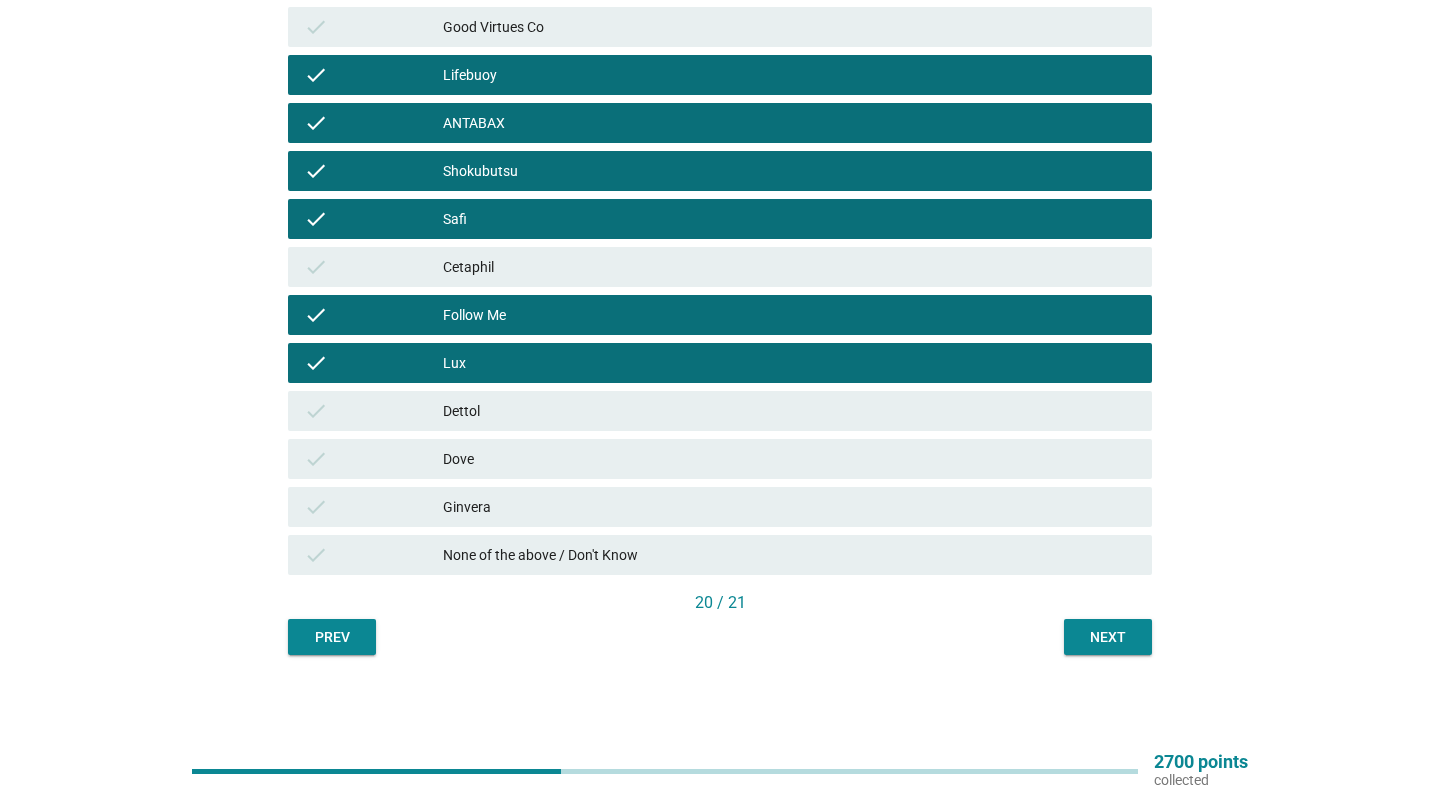 click on "Lux" at bounding box center (789, 363) 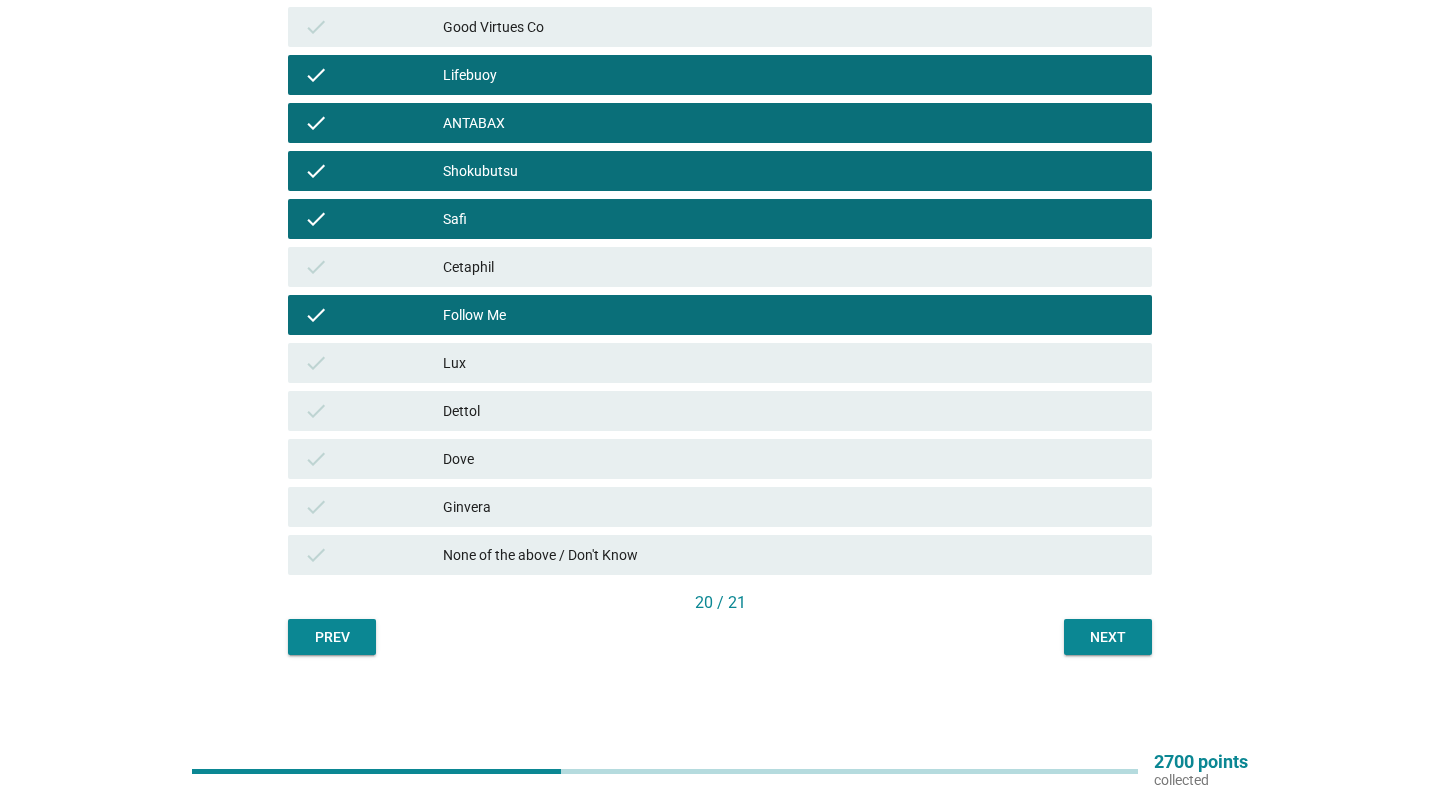 click on "Ginvera" at bounding box center [789, 507] 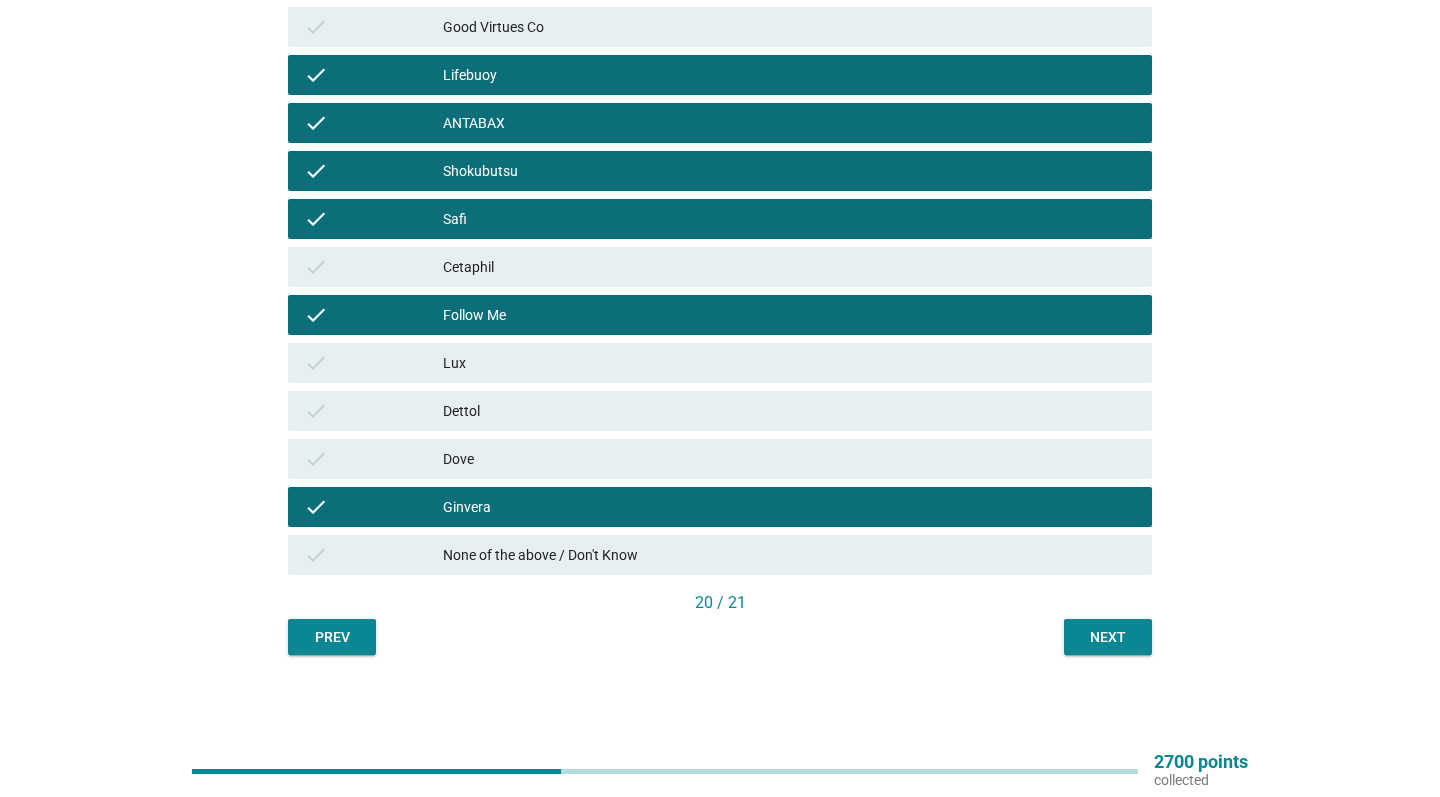 click on "Dettol" at bounding box center (789, 411) 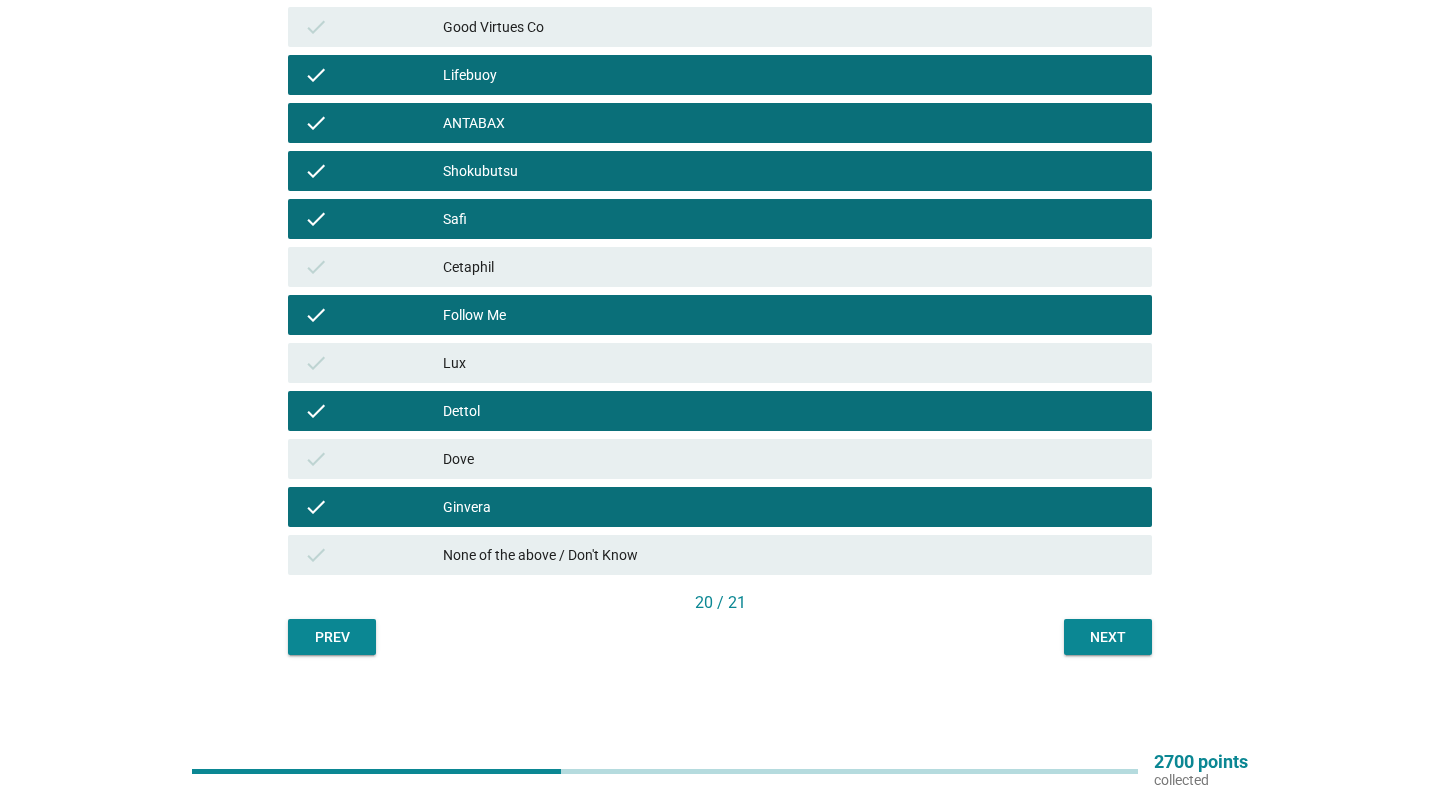 click on "Next" at bounding box center (1108, 637) 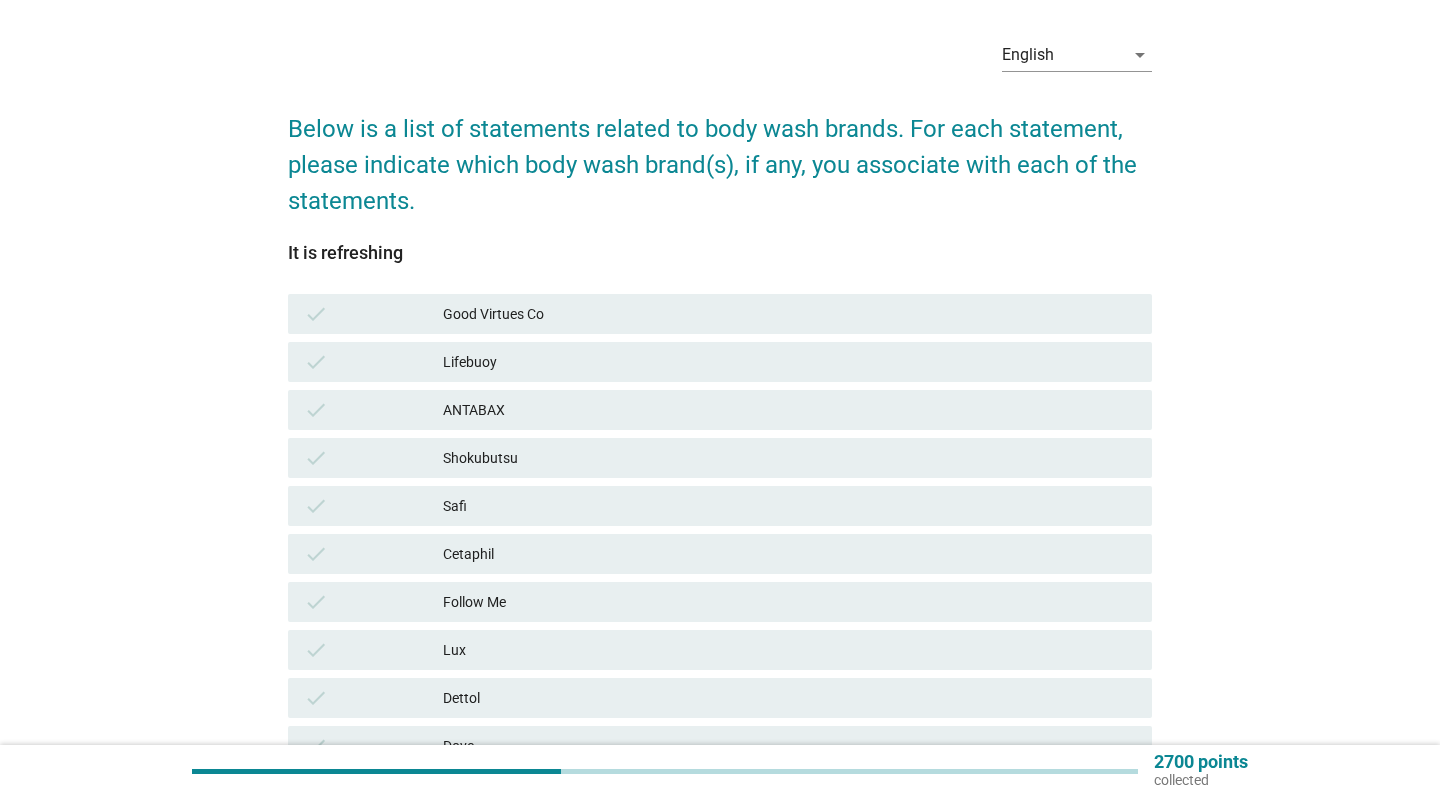 scroll, scrollTop: 75, scrollLeft: 0, axis: vertical 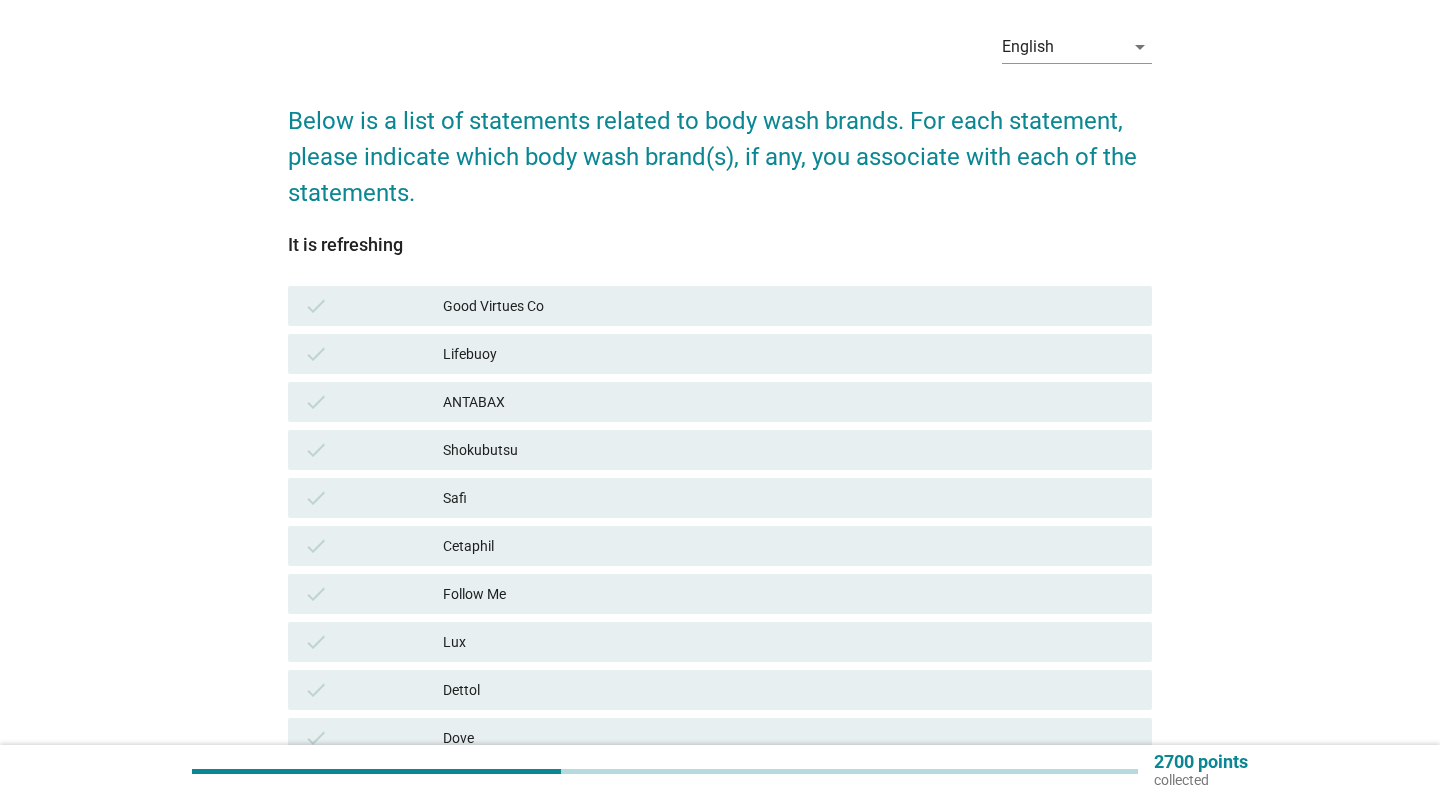 click on "Lux" at bounding box center (789, 642) 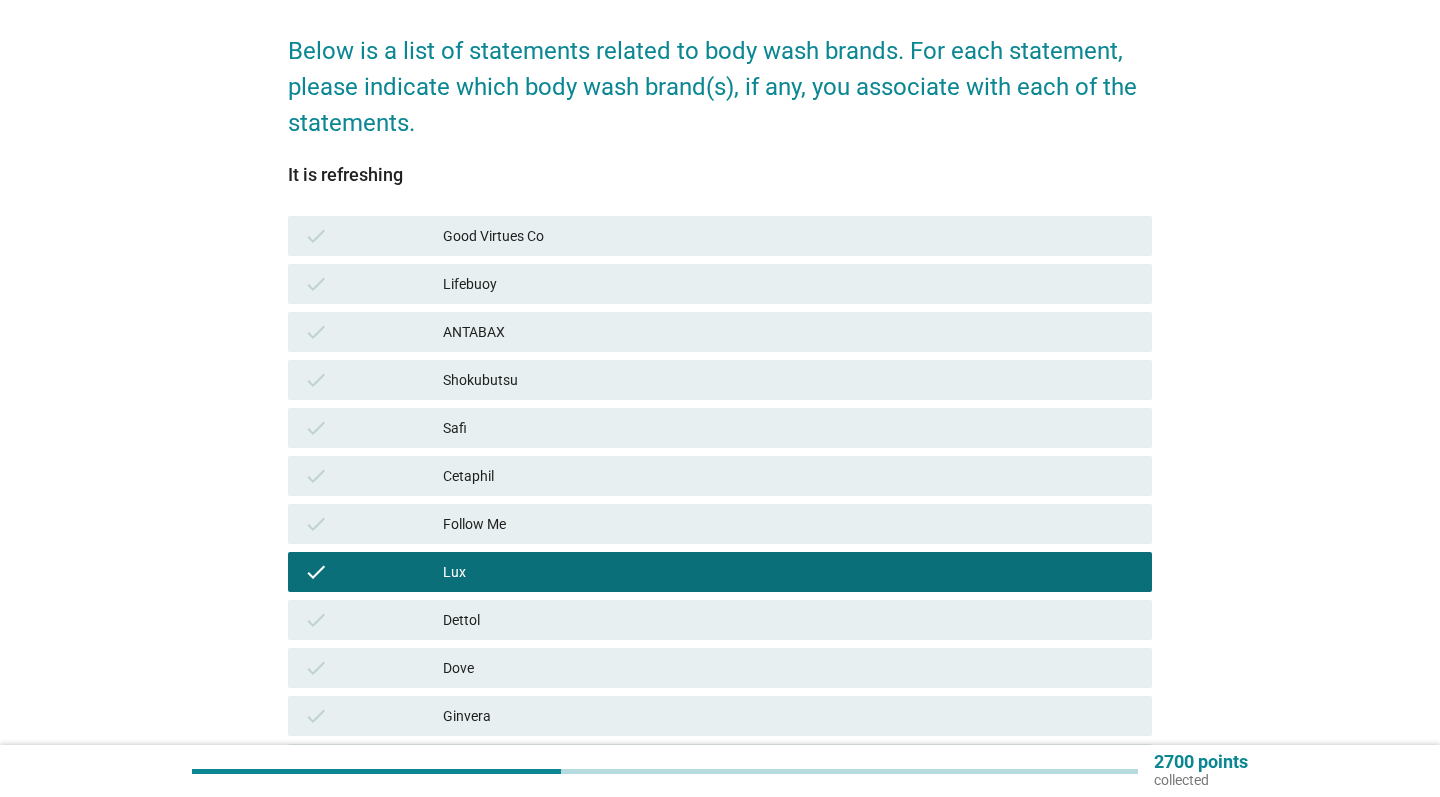 scroll, scrollTop: 159, scrollLeft: 0, axis: vertical 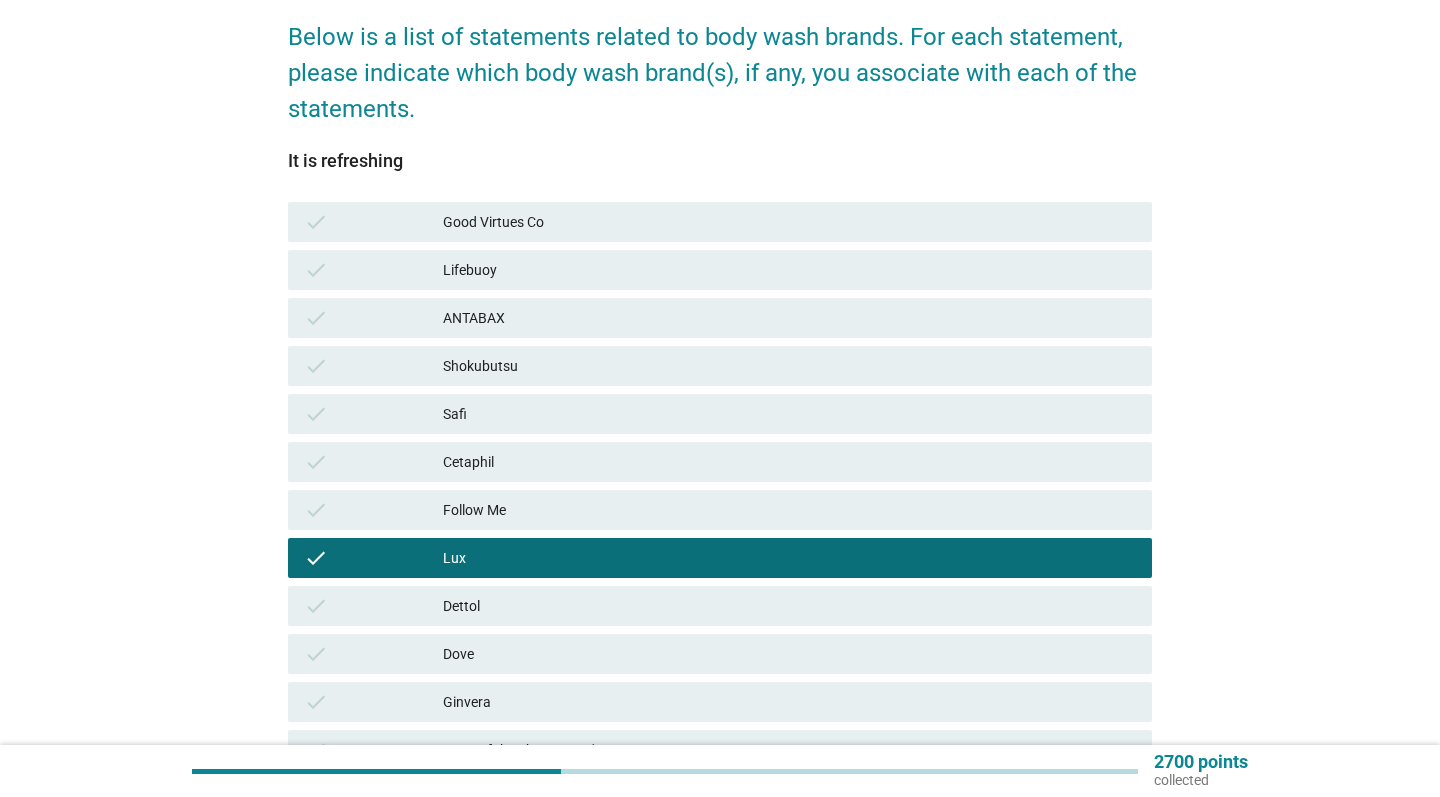 click on "Dove" at bounding box center (789, 654) 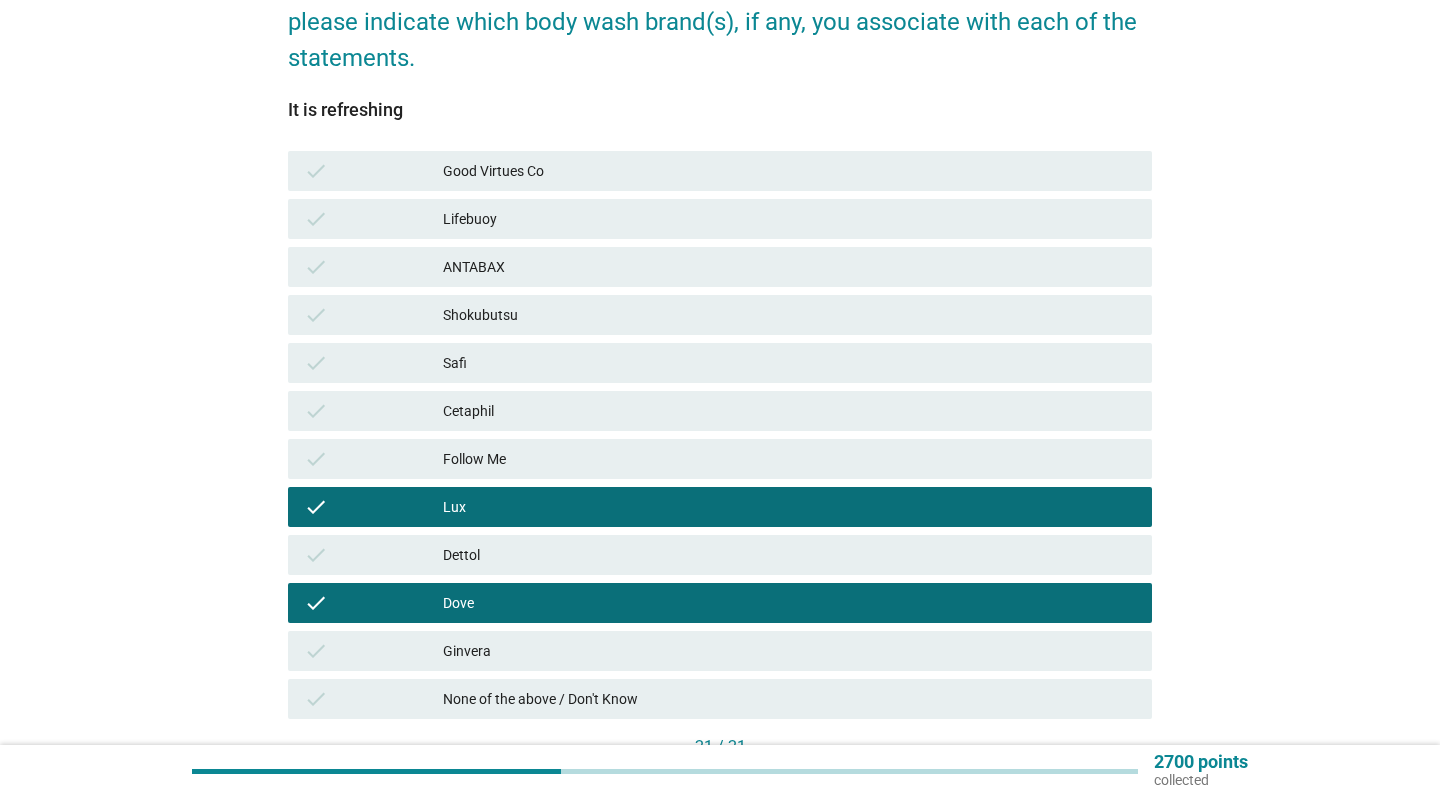 scroll, scrollTop: 227, scrollLeft: 0, axis: vertical 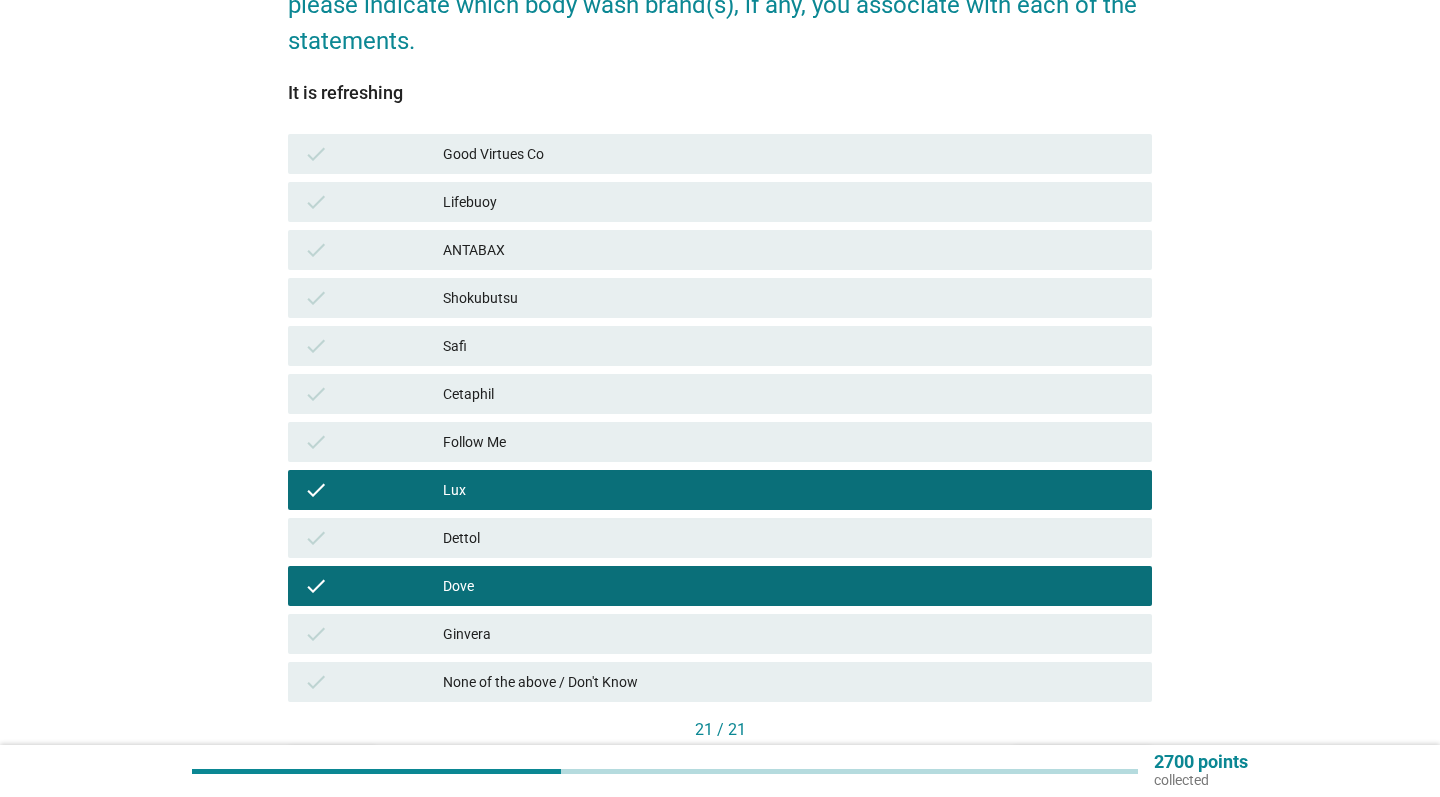 click on "Good Virtues Co" at bounding box center [789, 154] 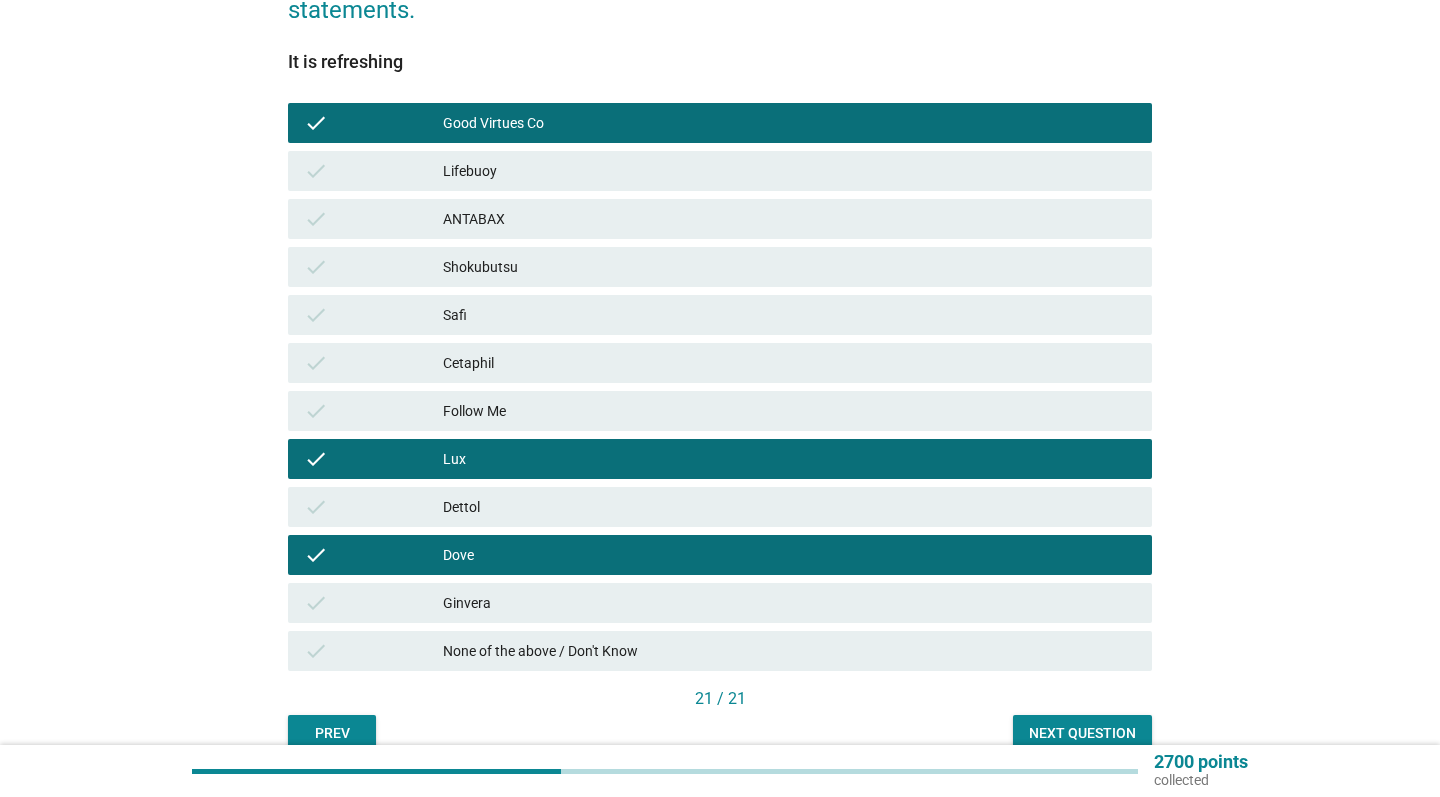 scroll, scrollTop: 265, scrollLeft: 0, axis: vertical 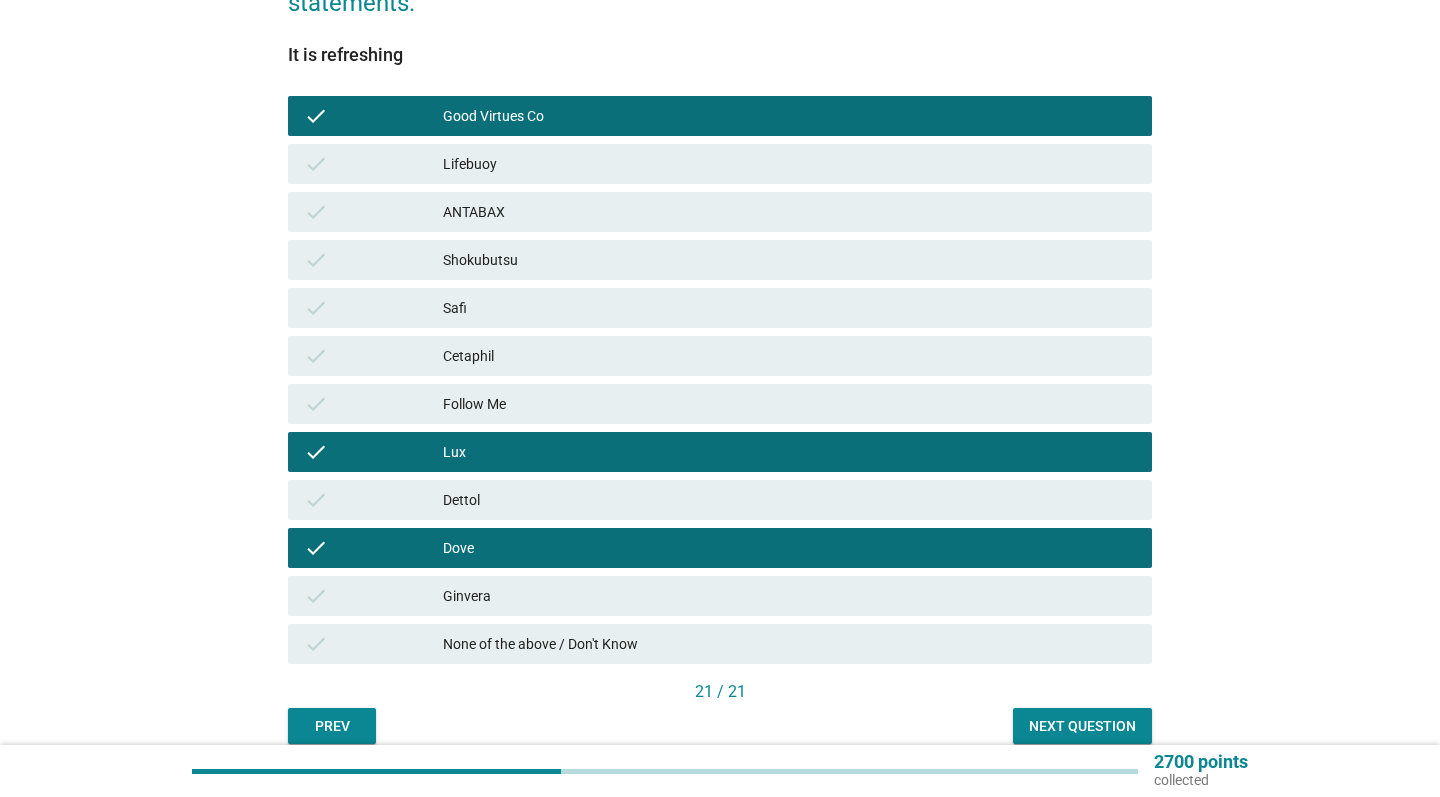 click on "Lifebuoy" at bounding box center [789, 164] 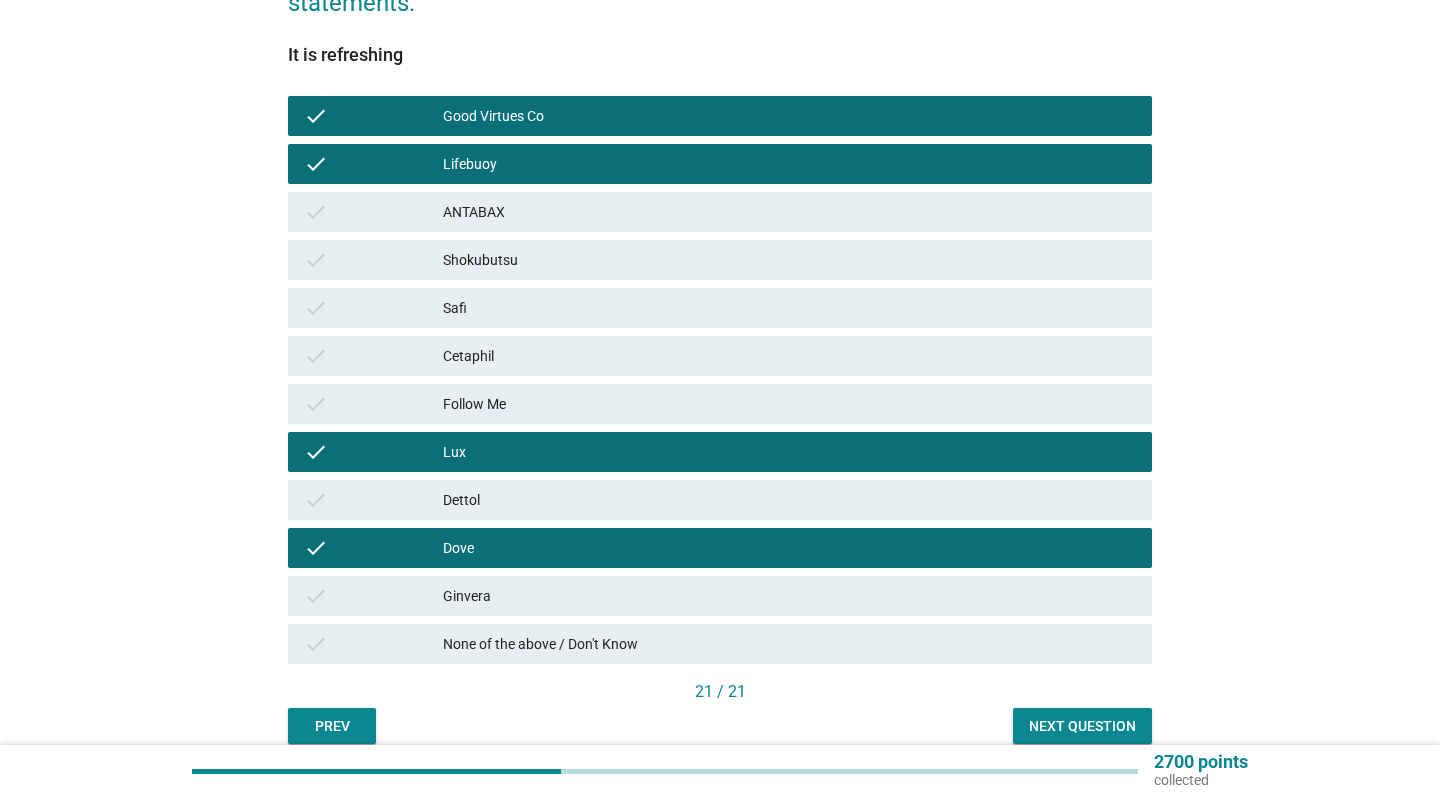 click on "ANTABAX" at bounding box center (789, 212) 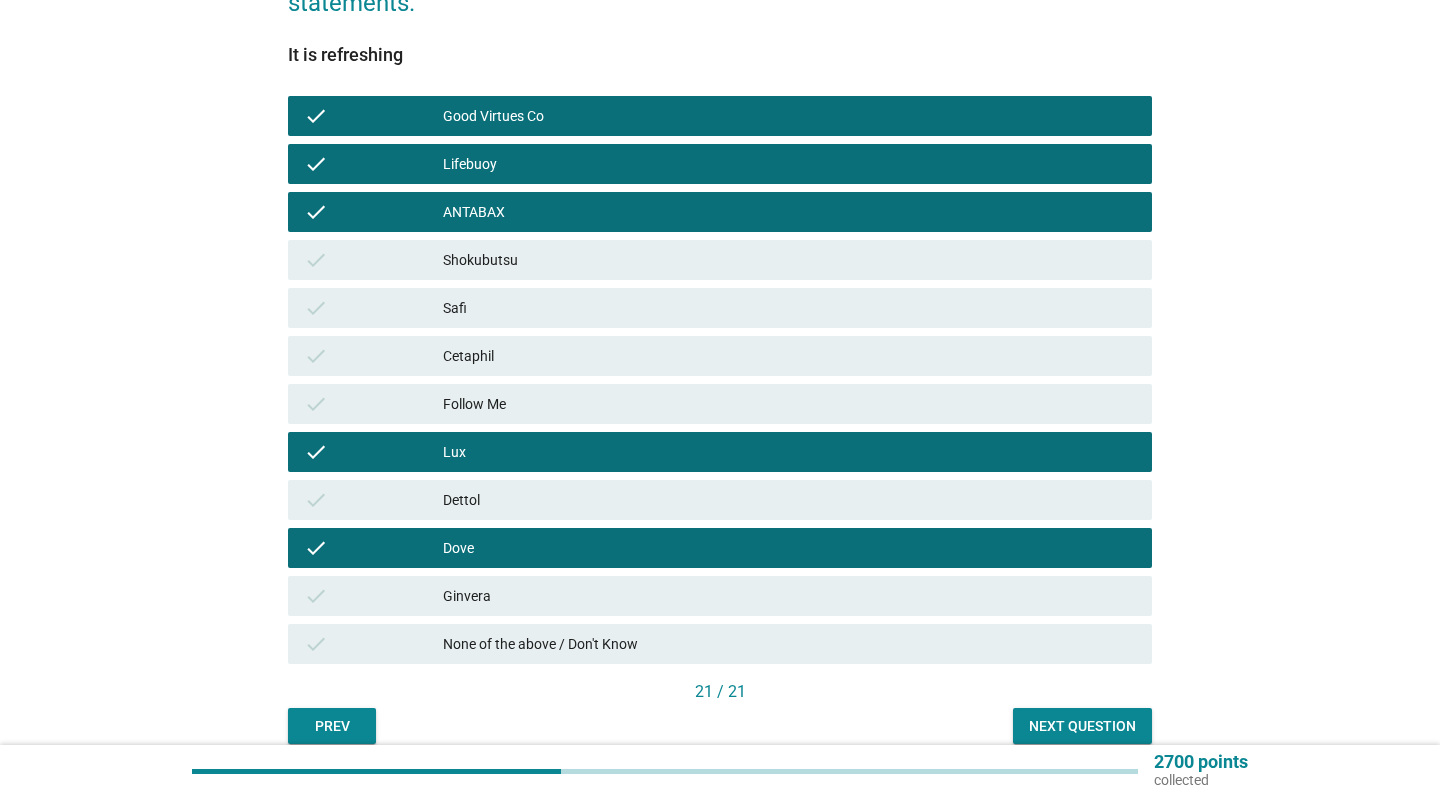 click on "Shokubutsu" at bounding box center (789, 260) 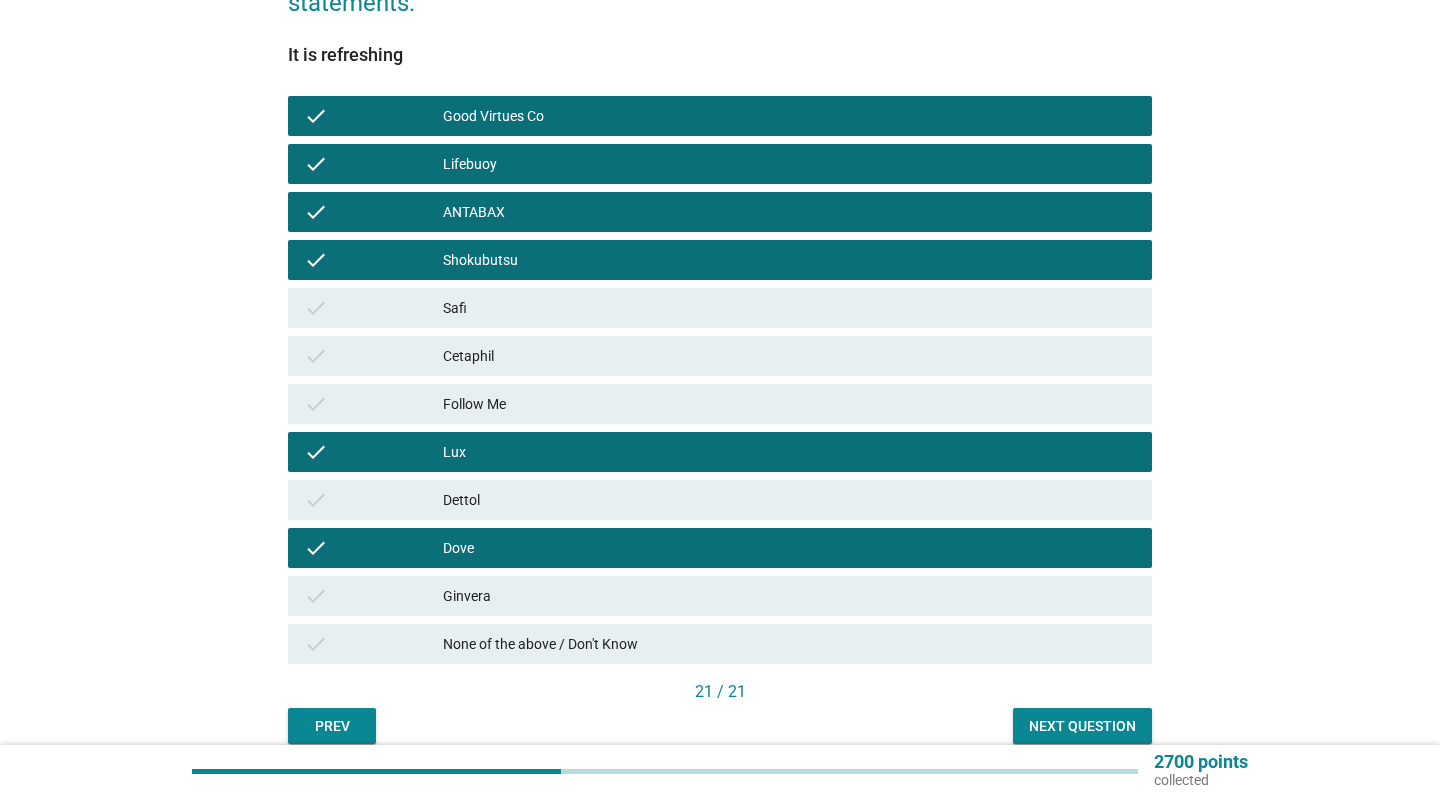 click on "Cetaphil" at bounding box center (789, 356) 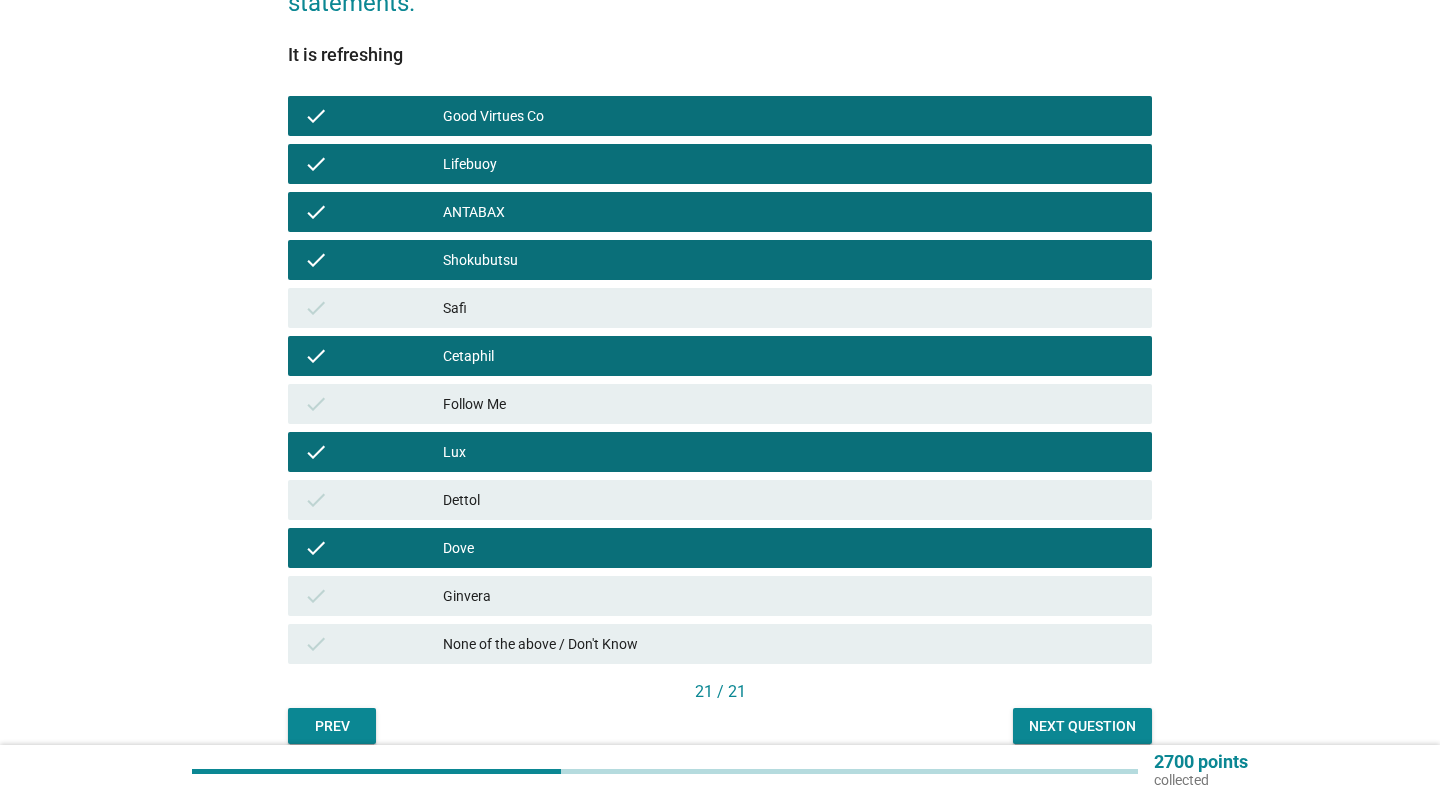 click on "Next question" at bounding box center (1082, 726) 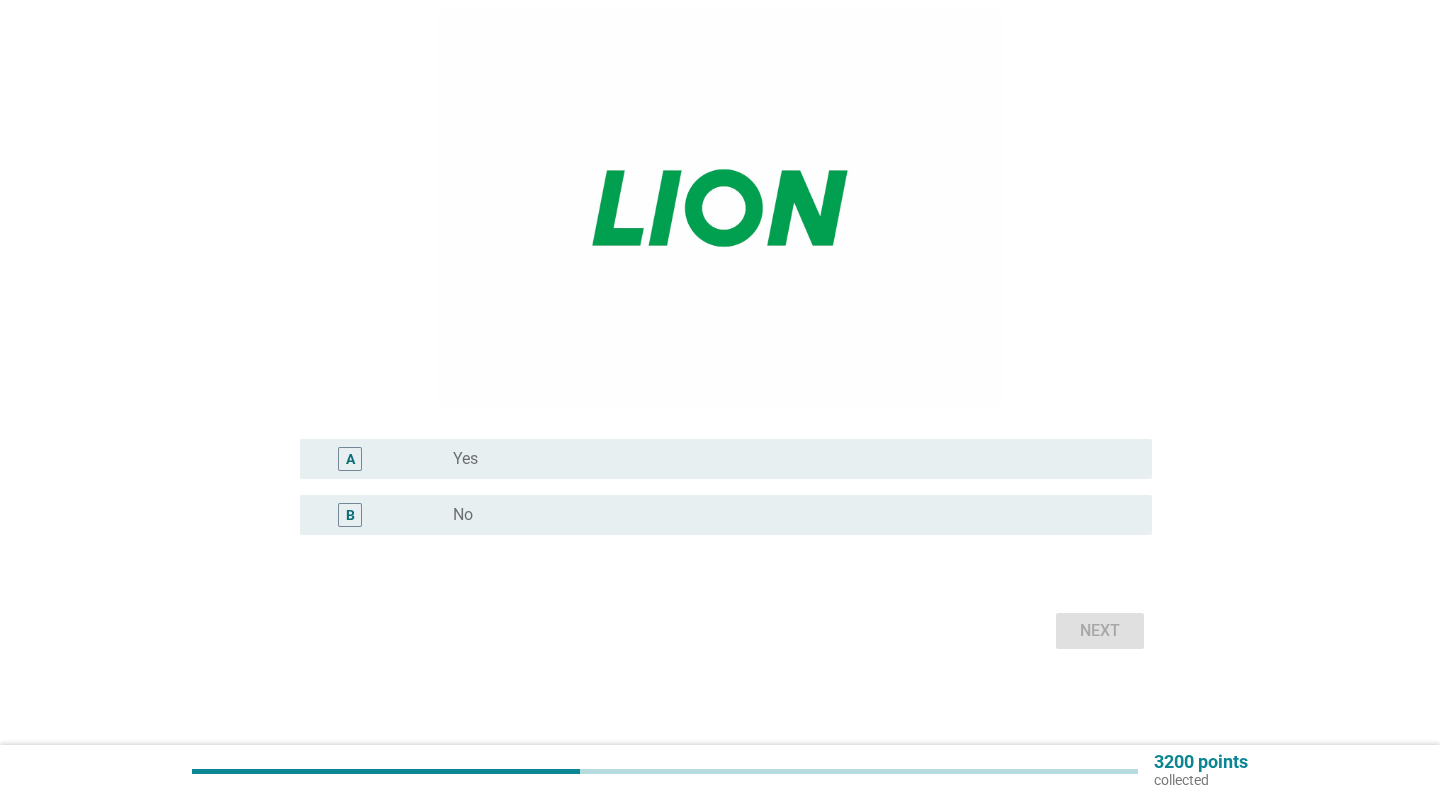 scroll, scrollTop: 221, scrollLeft: 0, axis: vertical 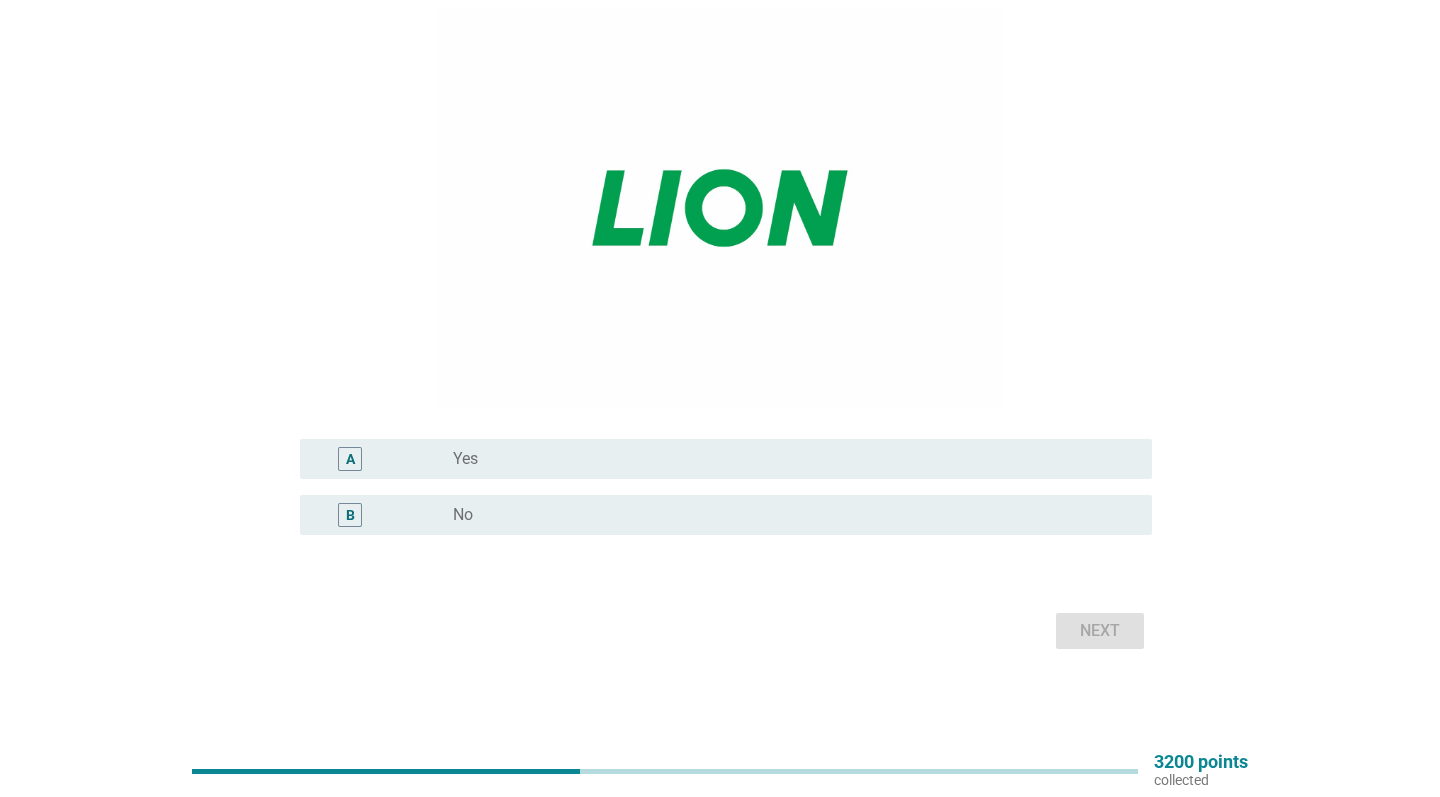 click on "A     radio_button_unchecked Yes" at bounding box center [726, 459] 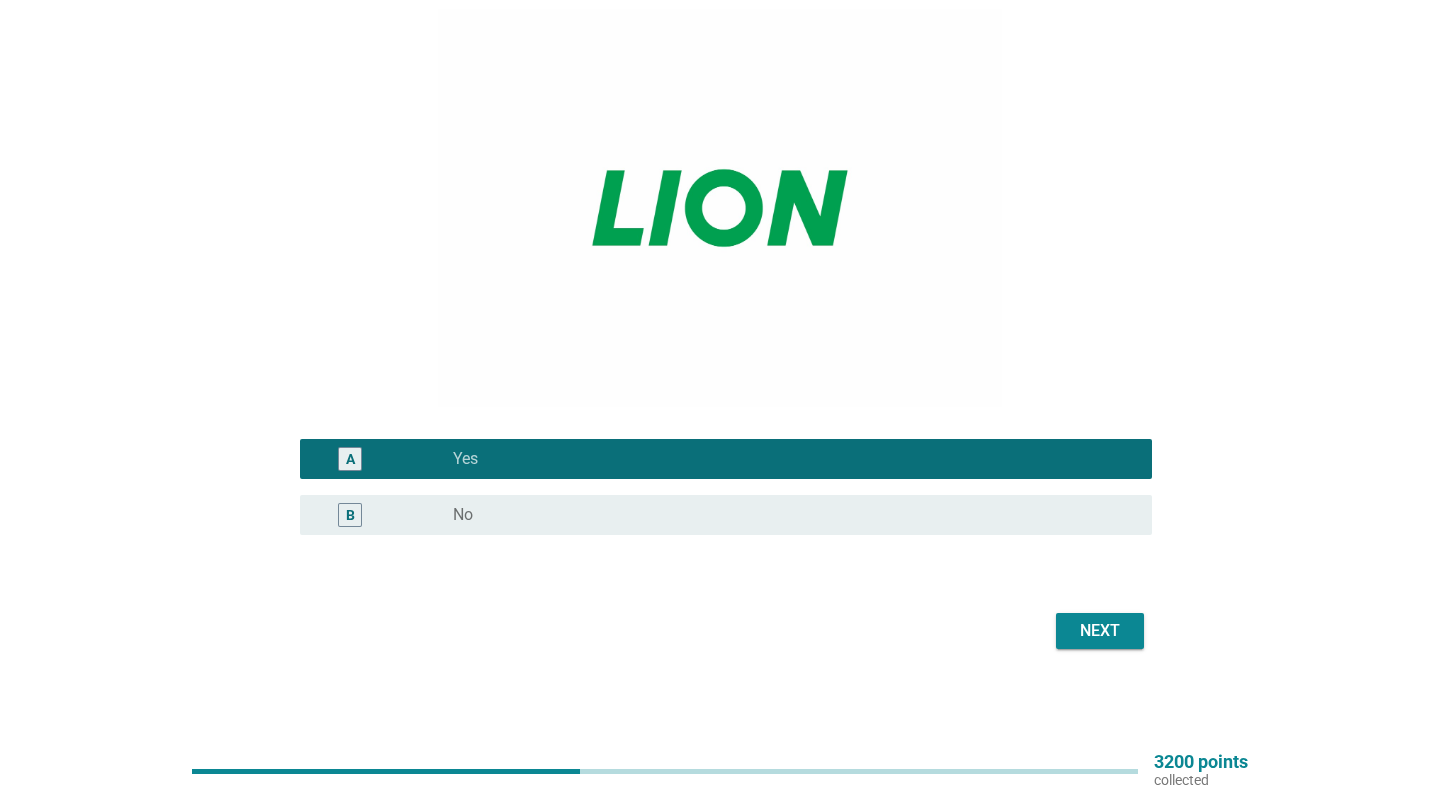 click on "Next" at bounding box center (1100, 631) 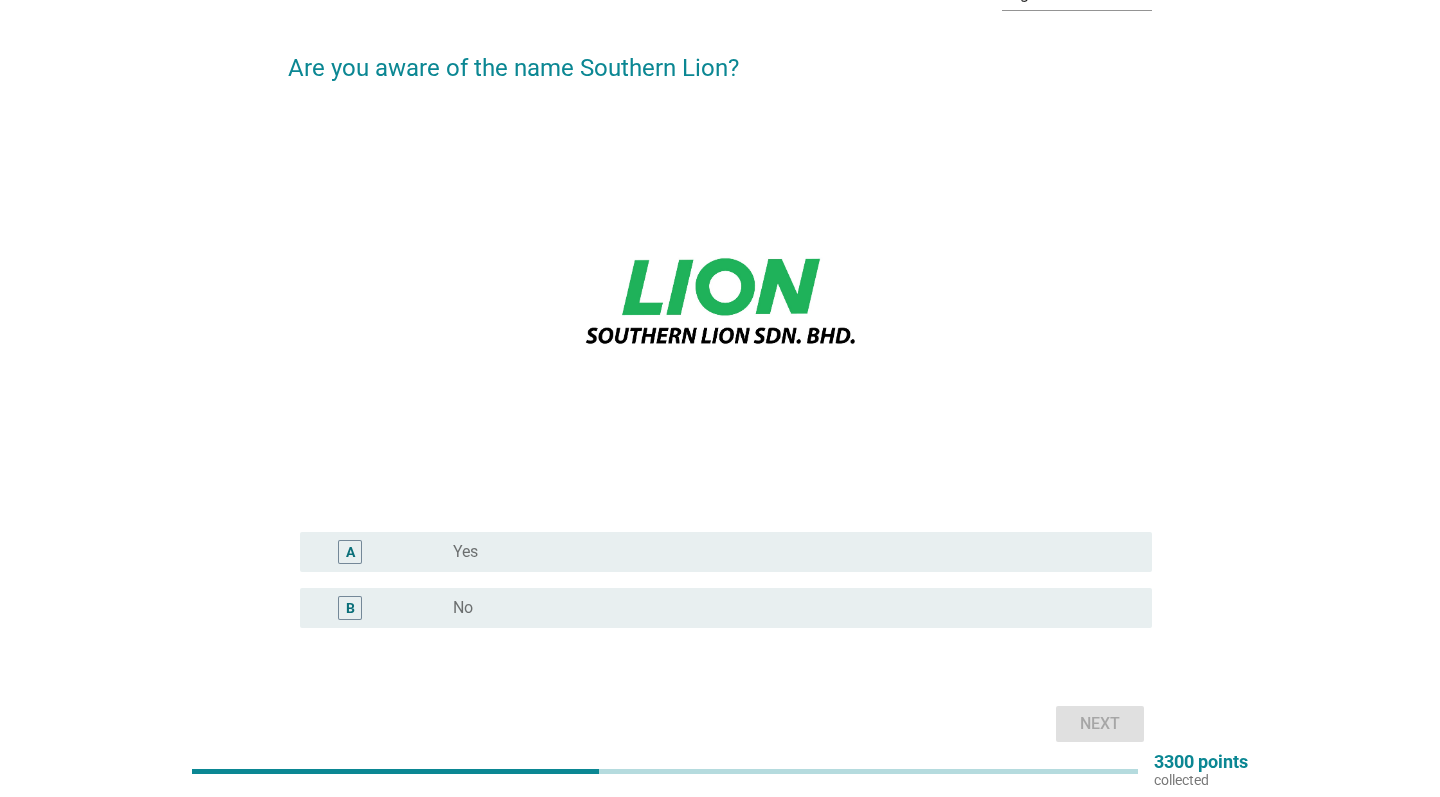 scroll, scrollTop: 128, scrollLeft: 0, axis: vertical 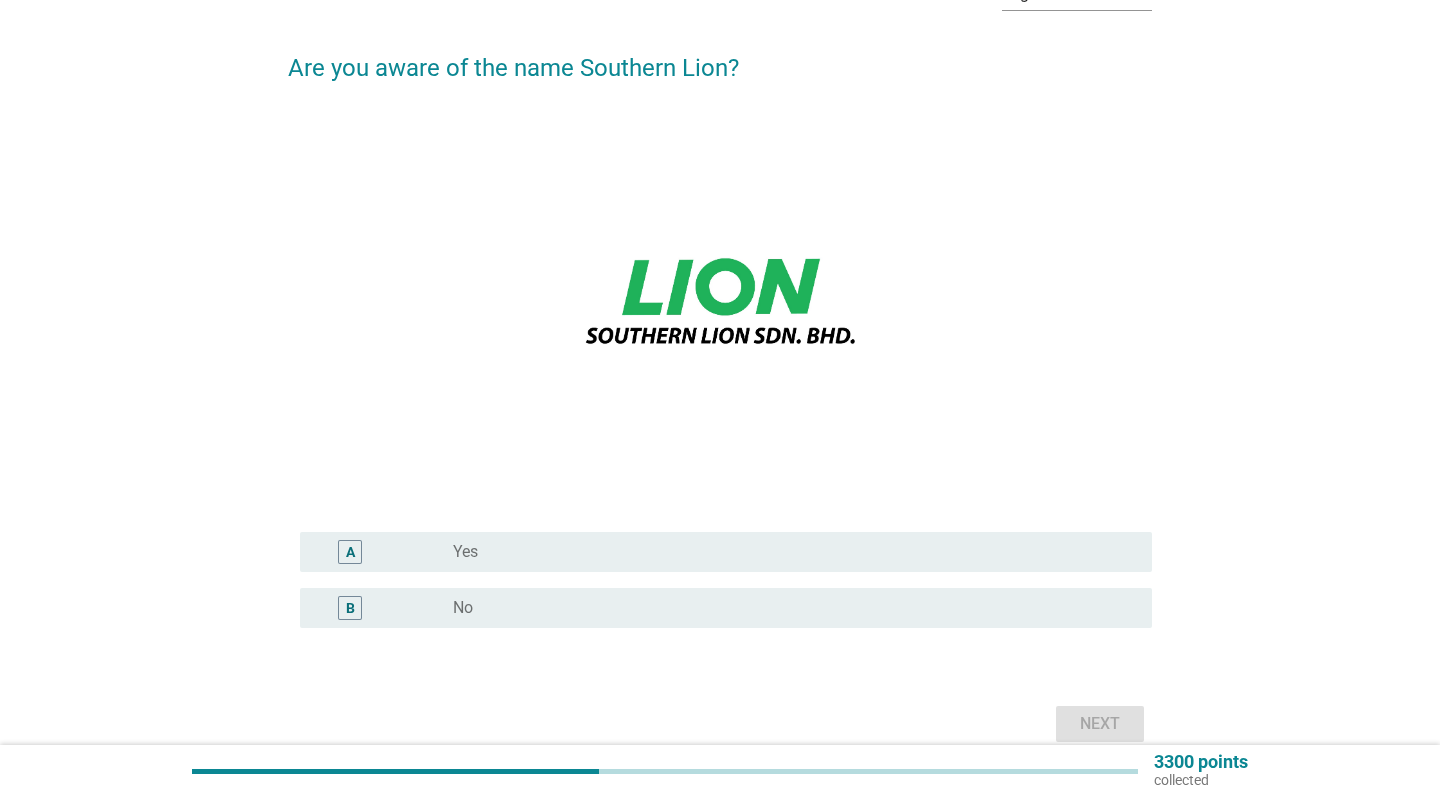 click on "radio_button_unchecked No" at bounding box center (794, 608) 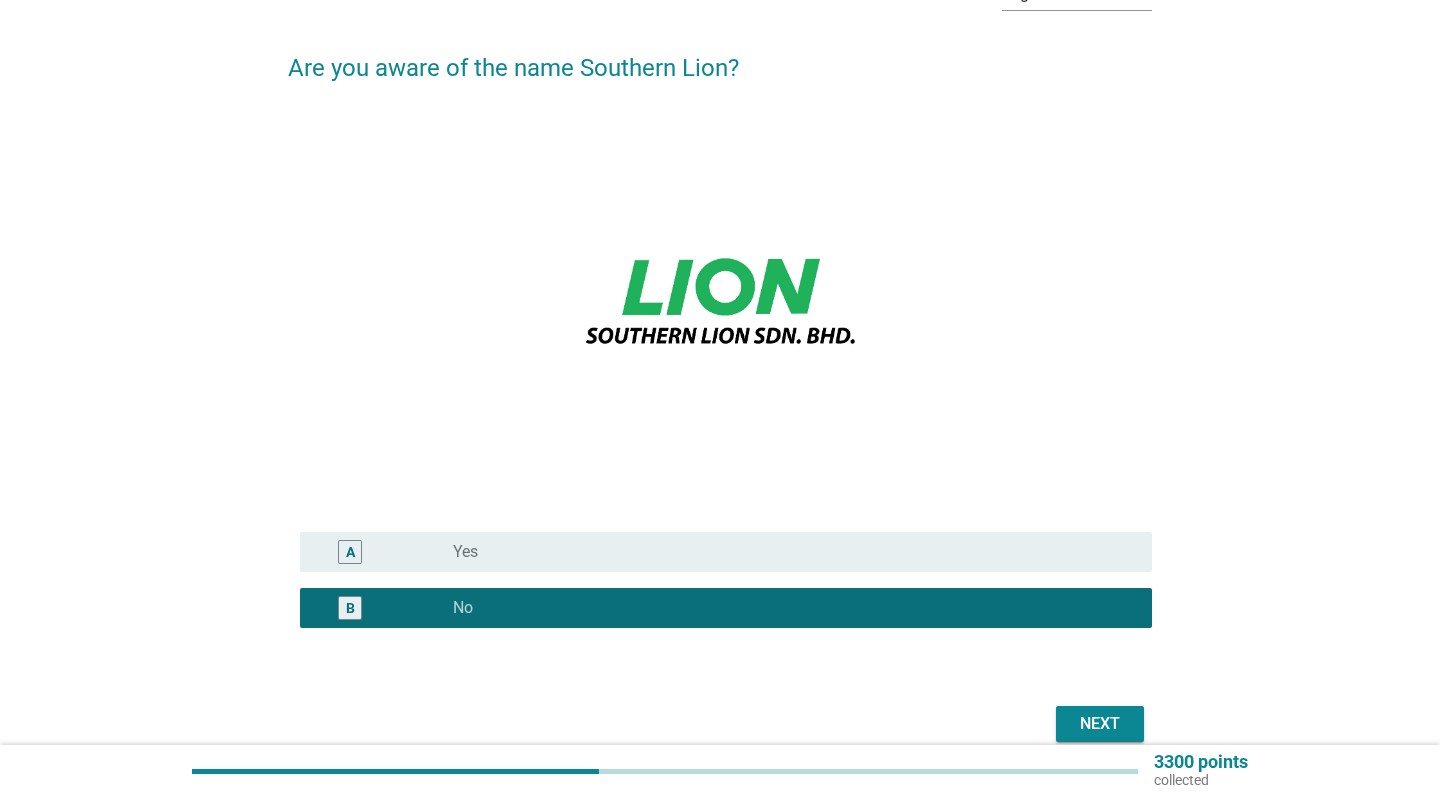 click on "Next" at bounding box center (1100, 724) 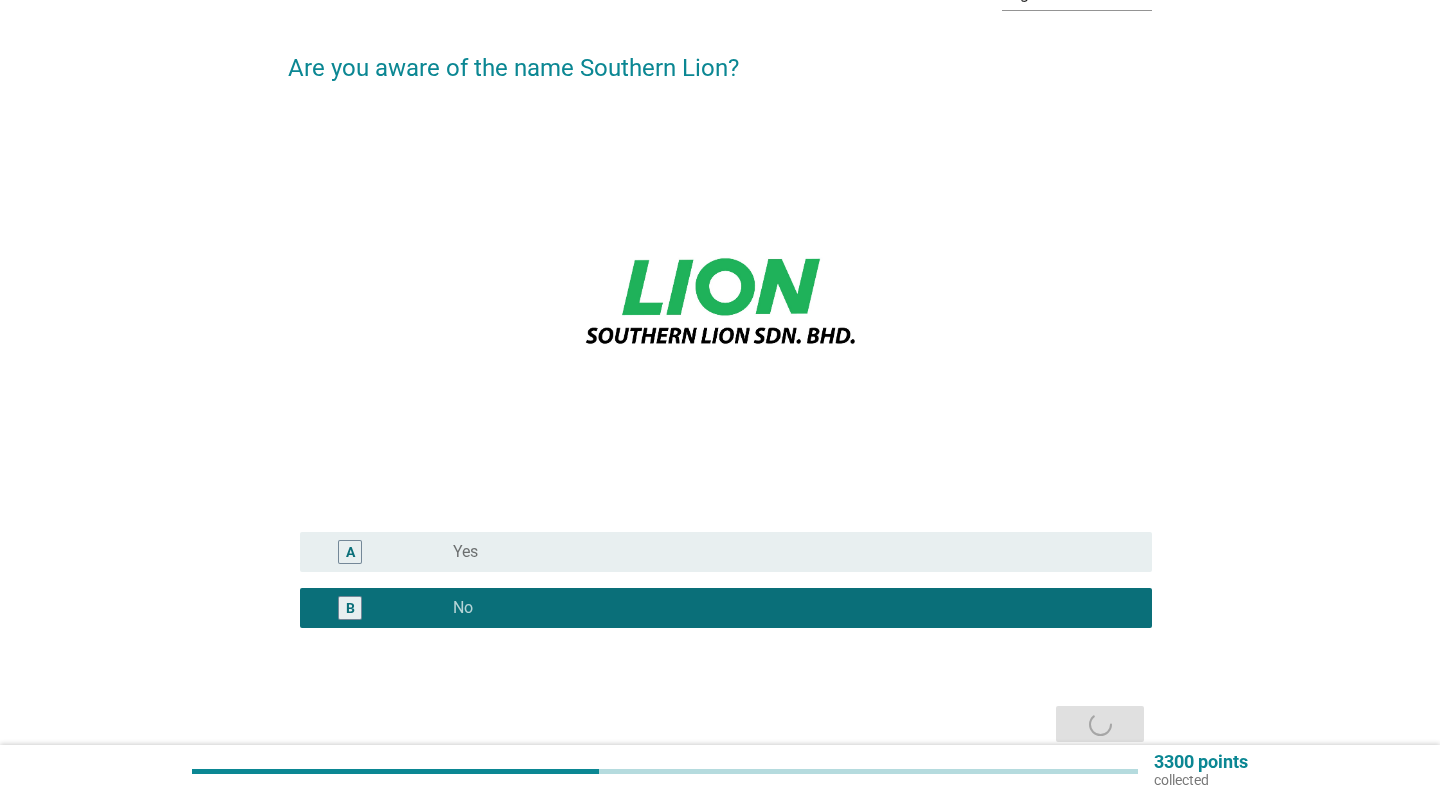scroll, scrollTop: 0, scrollLeft: 0, axis: both 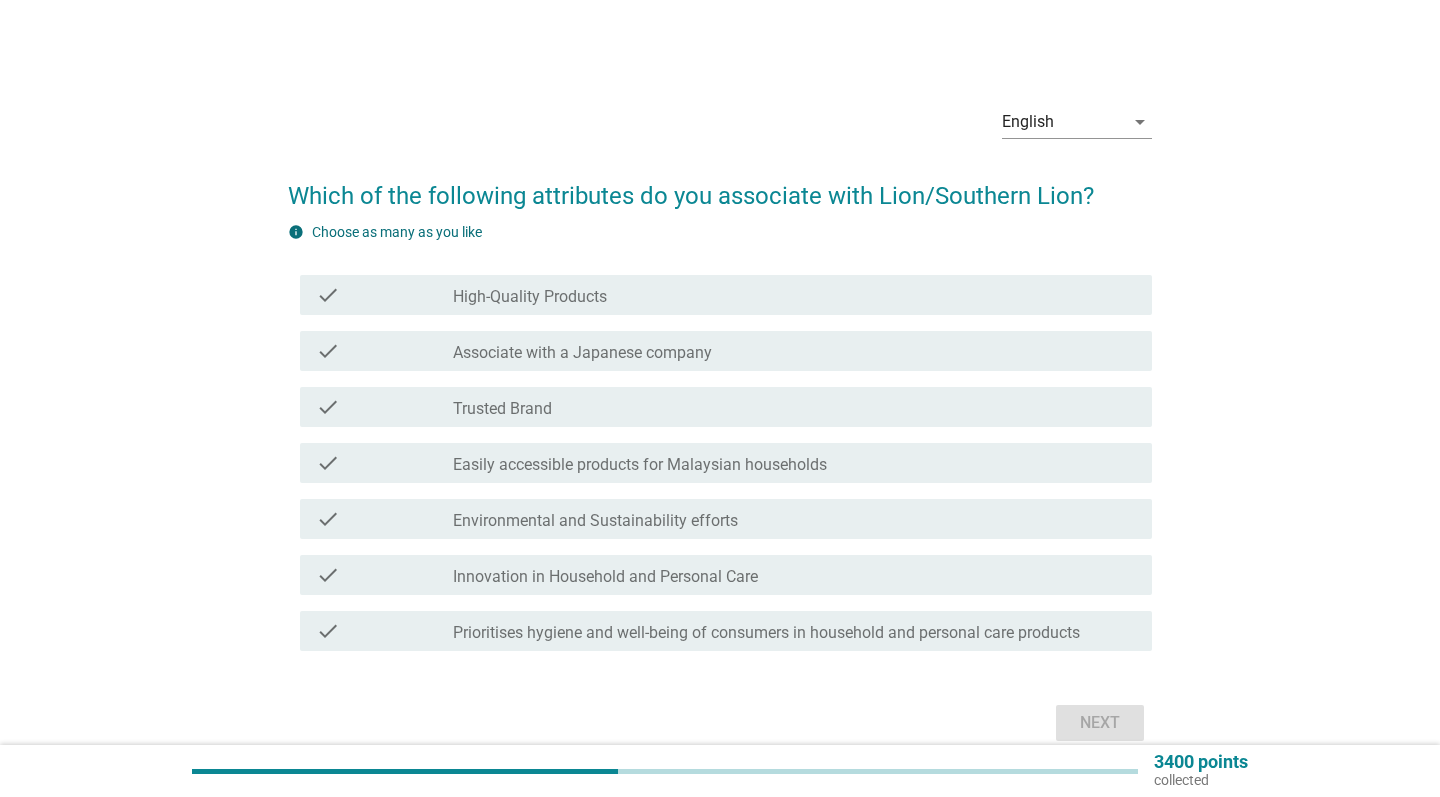 click on "check_box_outline_blank Associate with a Japanese company" at bounding box center [794, 351] 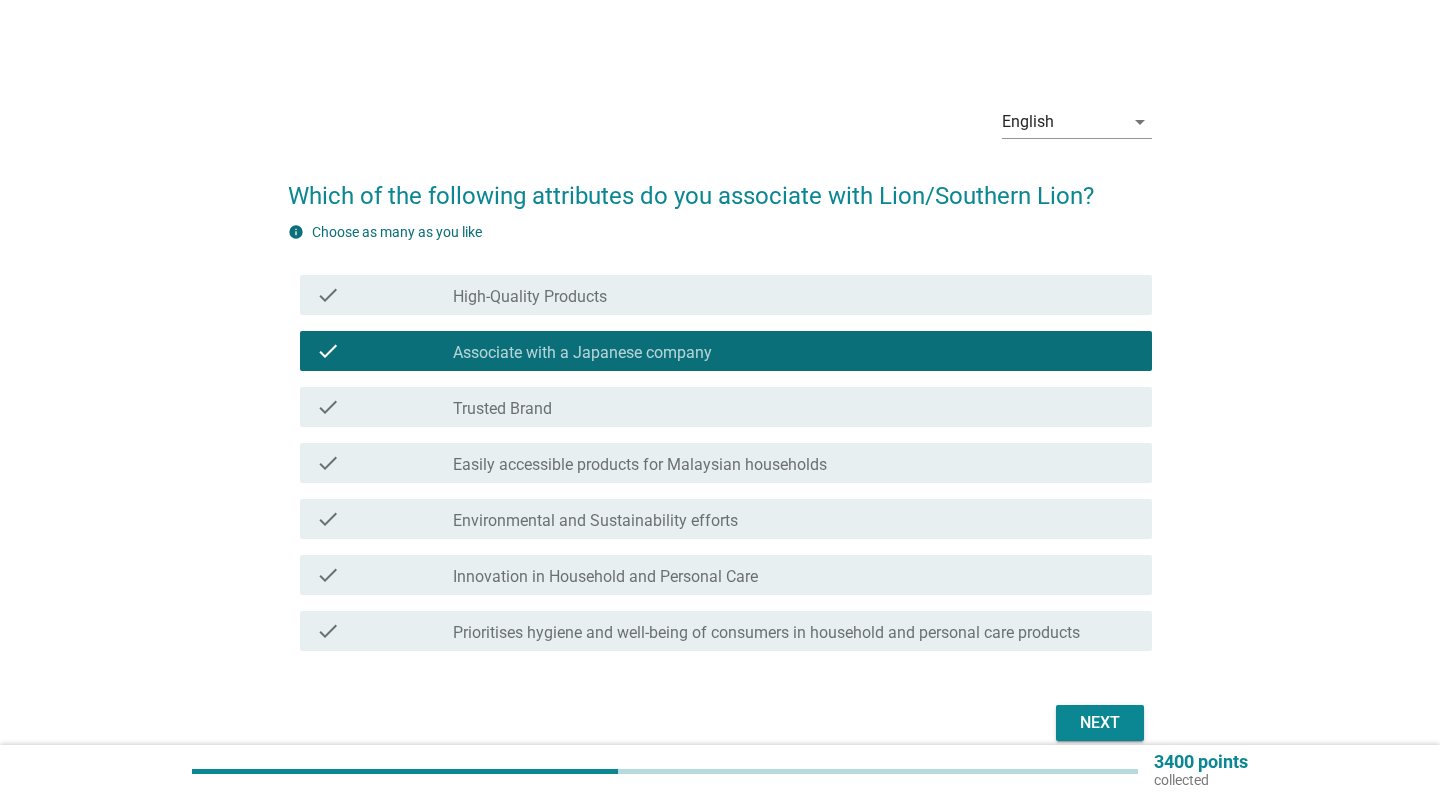 click on "check_box_outline_blank Trusted Brand" at bounding box center (794, 407) 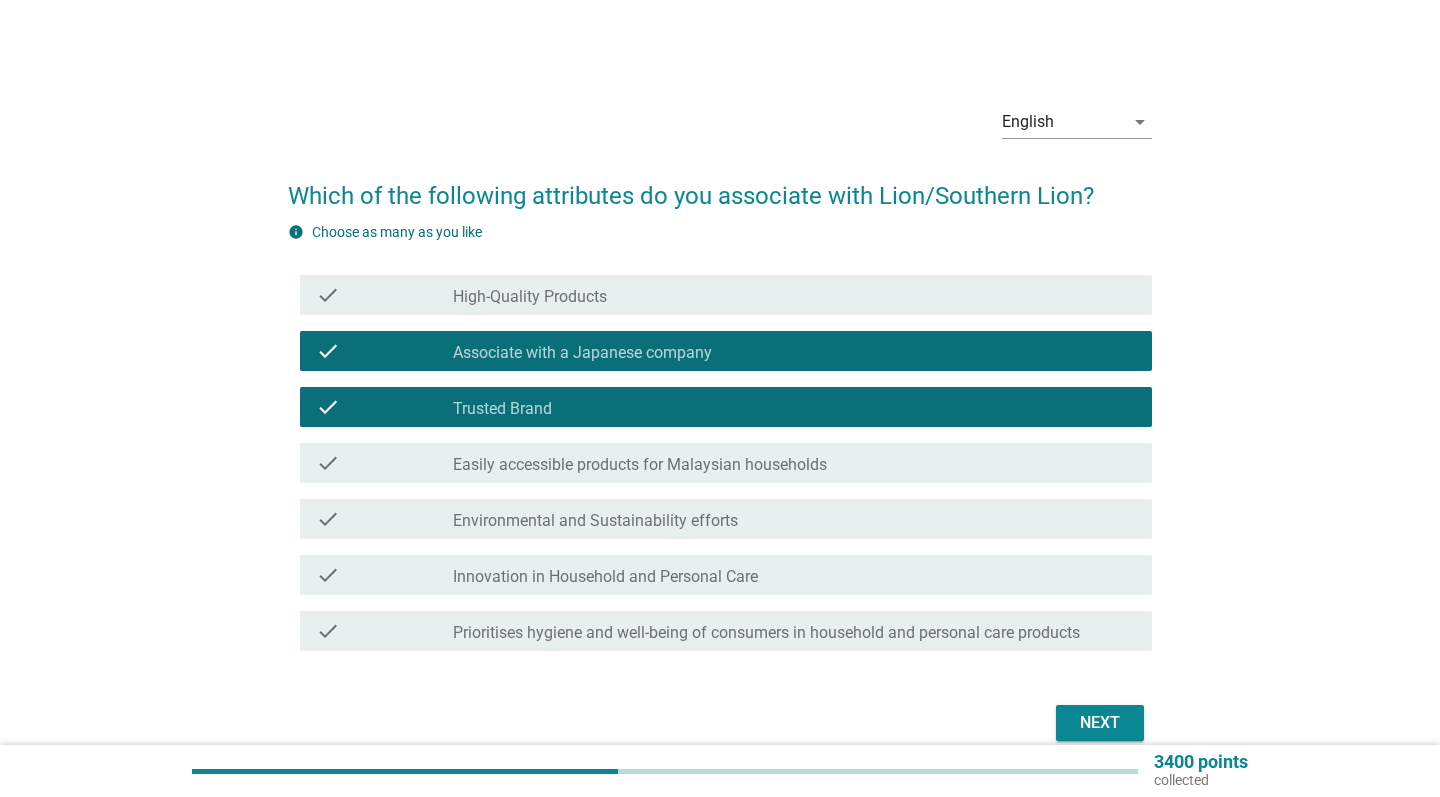 click on "check_box_outline_blank Easily accessible products for Malaysian households" at bounding box center [794, 463] 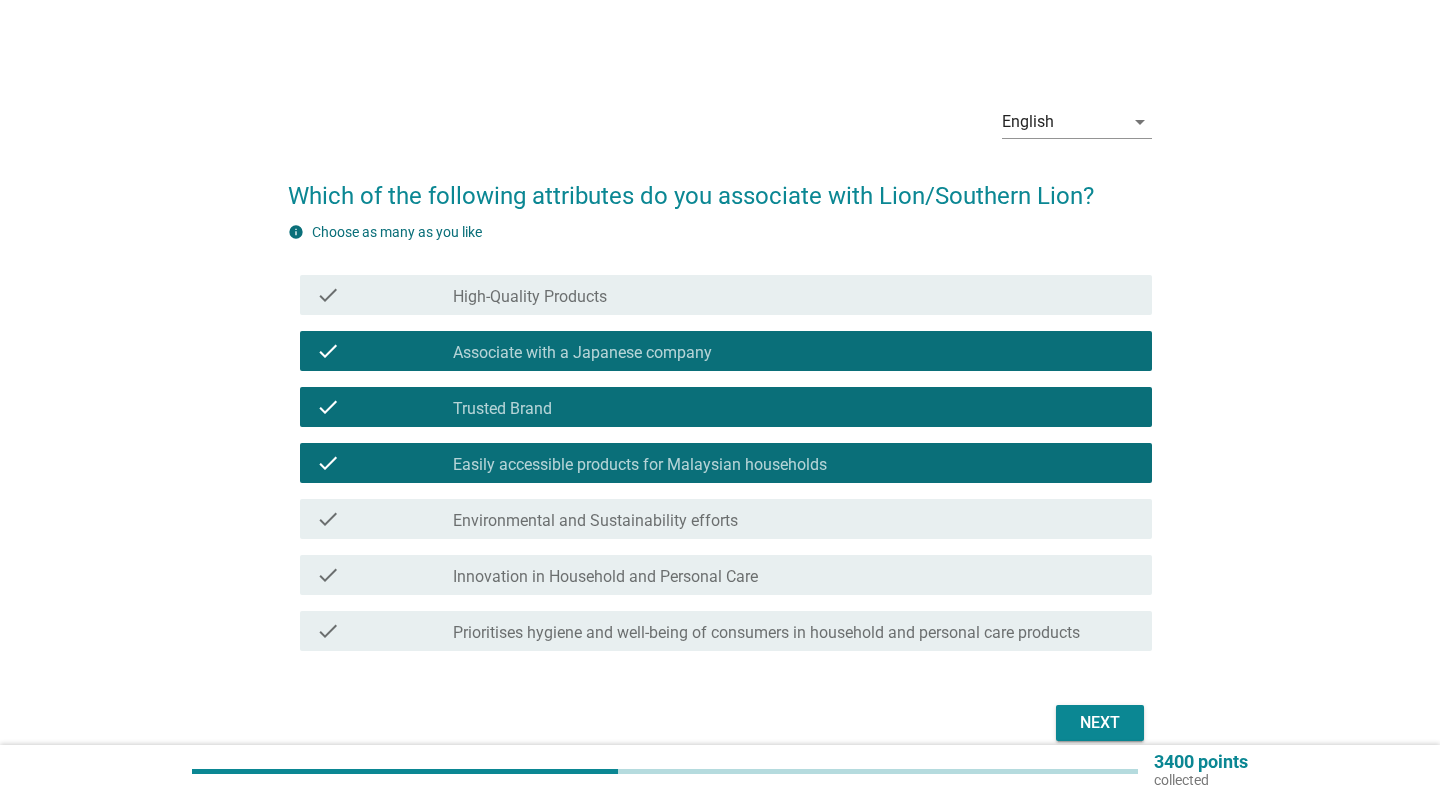 click on "check_box_outline_blank High-Quality Products" at bounding box center [794, 295] 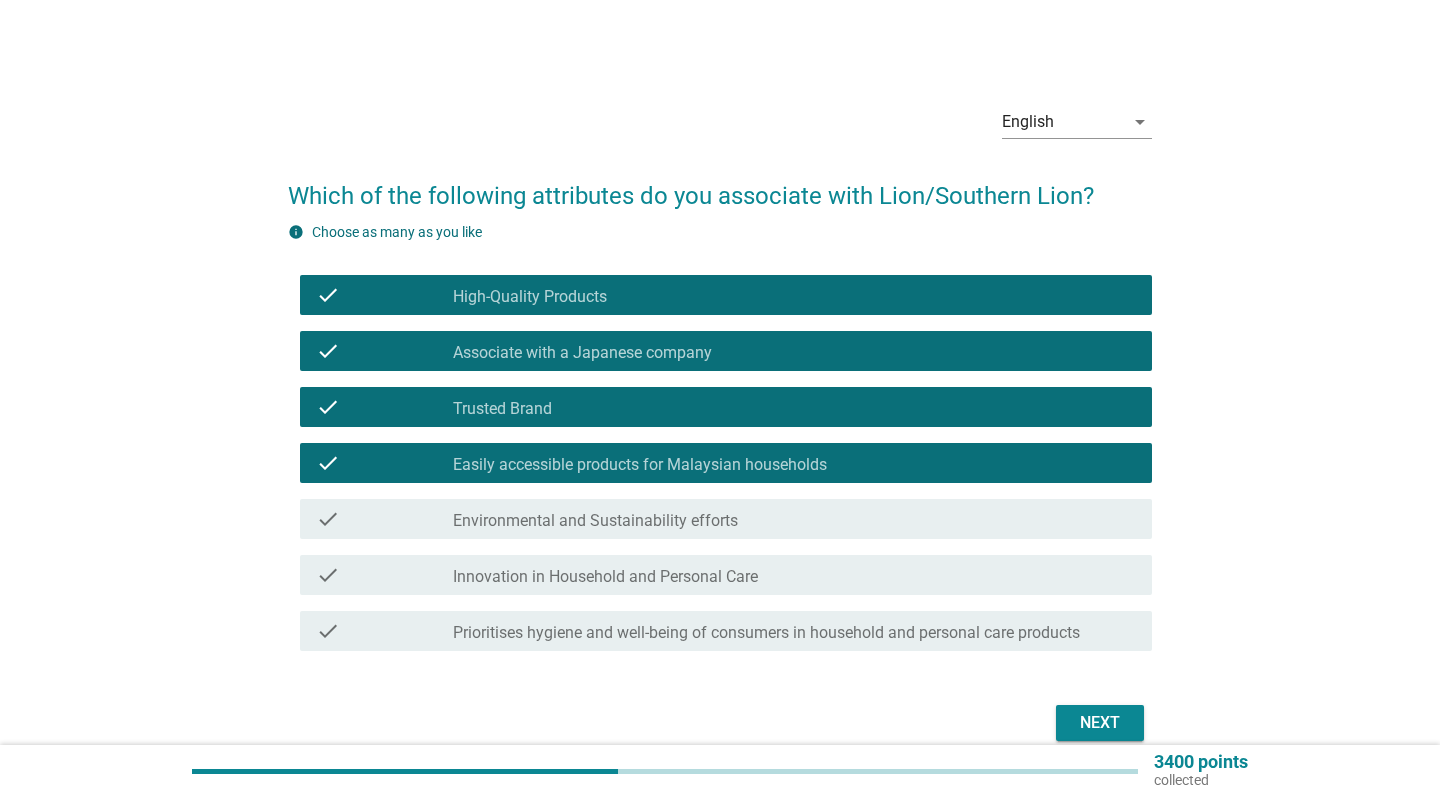 click on "Next" at bounding box center (1100, 723) 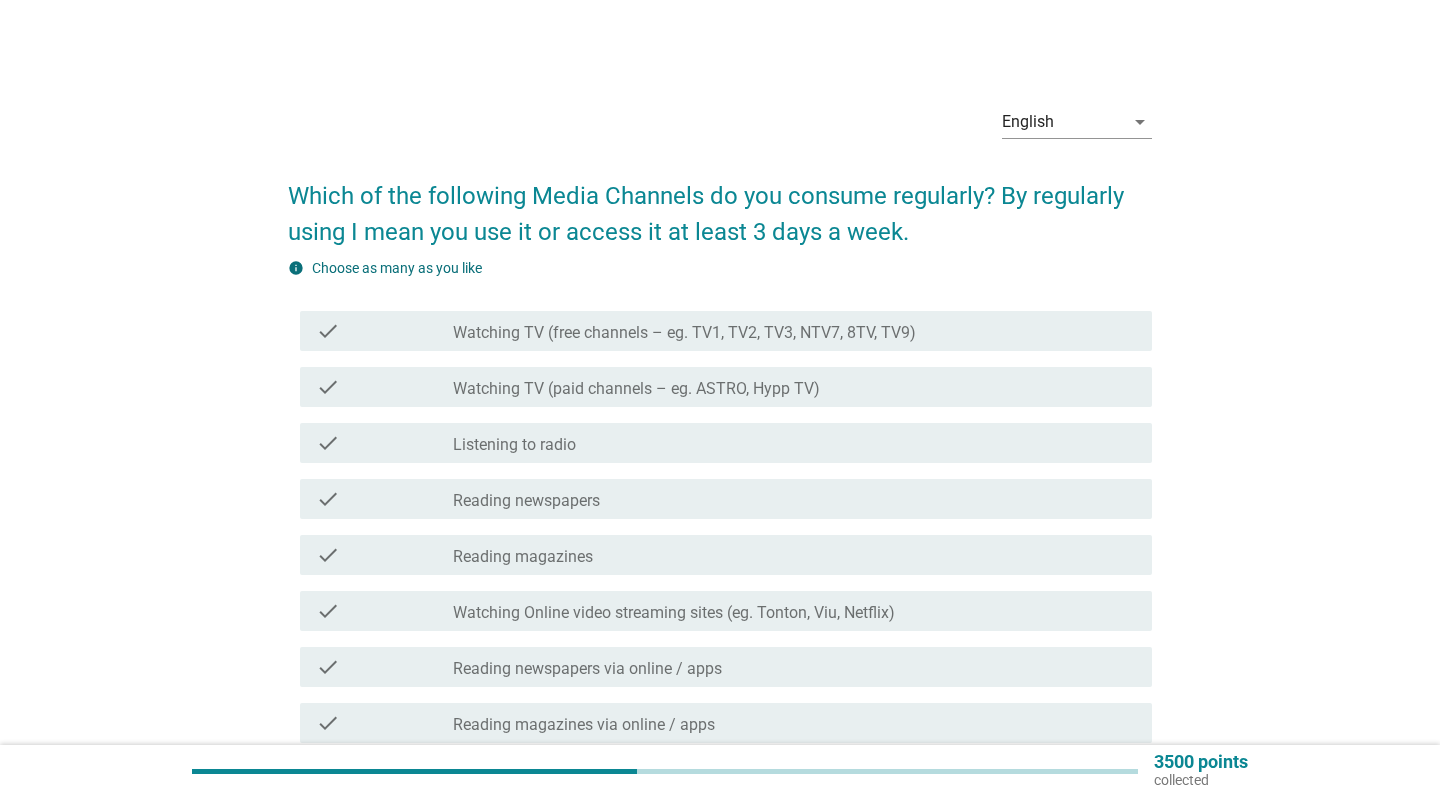 click on "Watching TV (paid channels – eg. ASTRO, Hypp TV)" at bounding box center (636, 389) 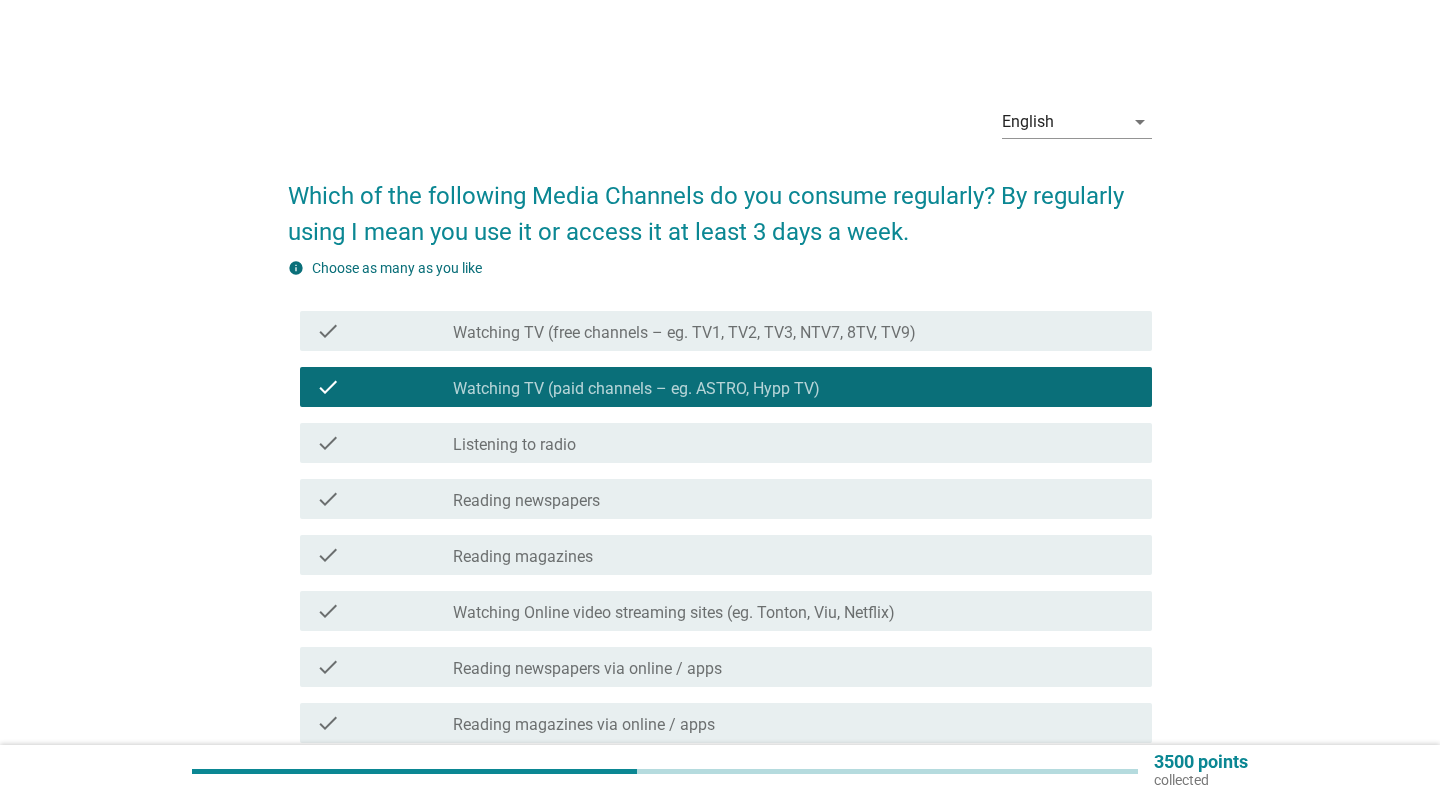 click on "Watching Online video streaming sites (eg. Tonton, Viu, Netflix)" at bounding box center [674, 613] 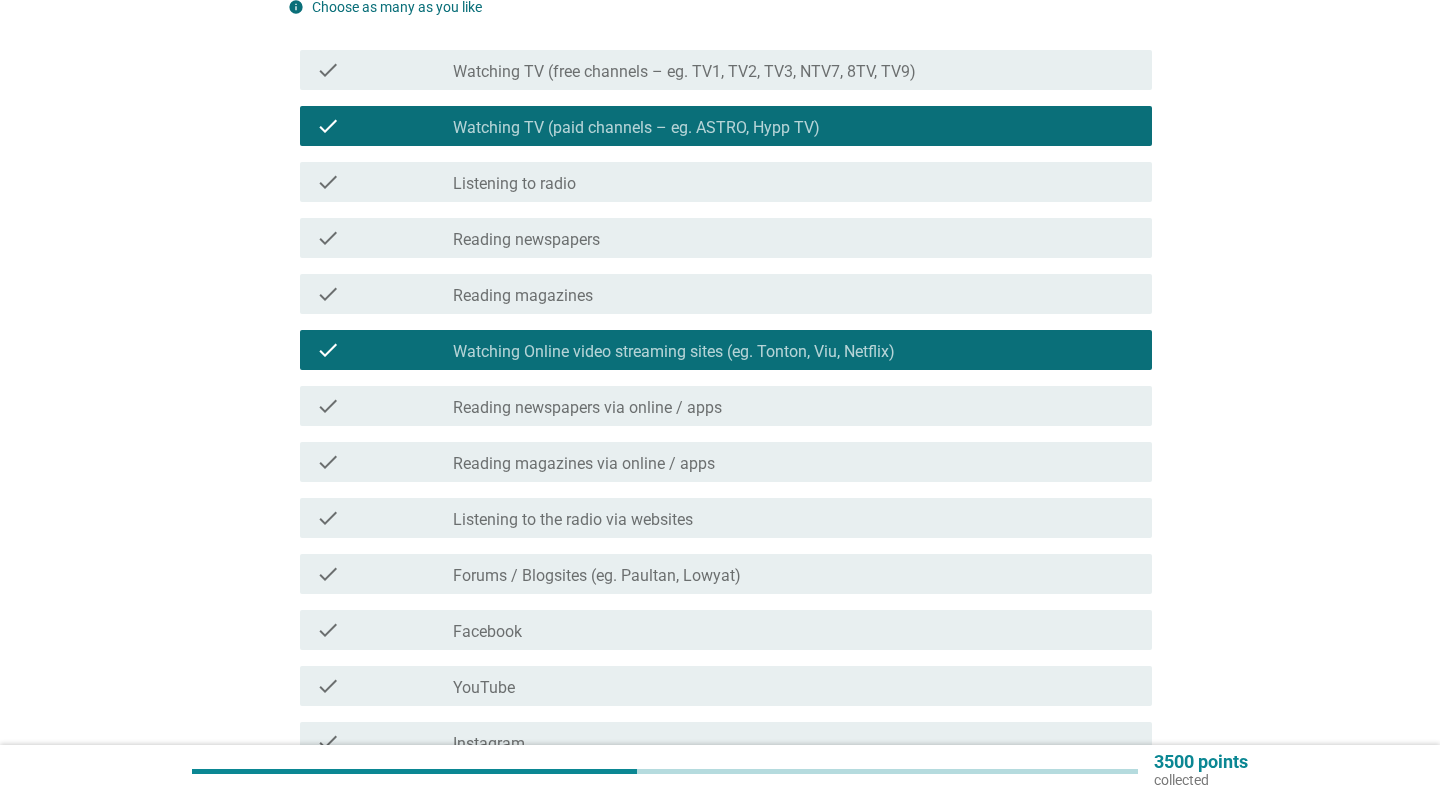 scroll, scrollTop: 262, scrollLeft: 0, axis: vertical 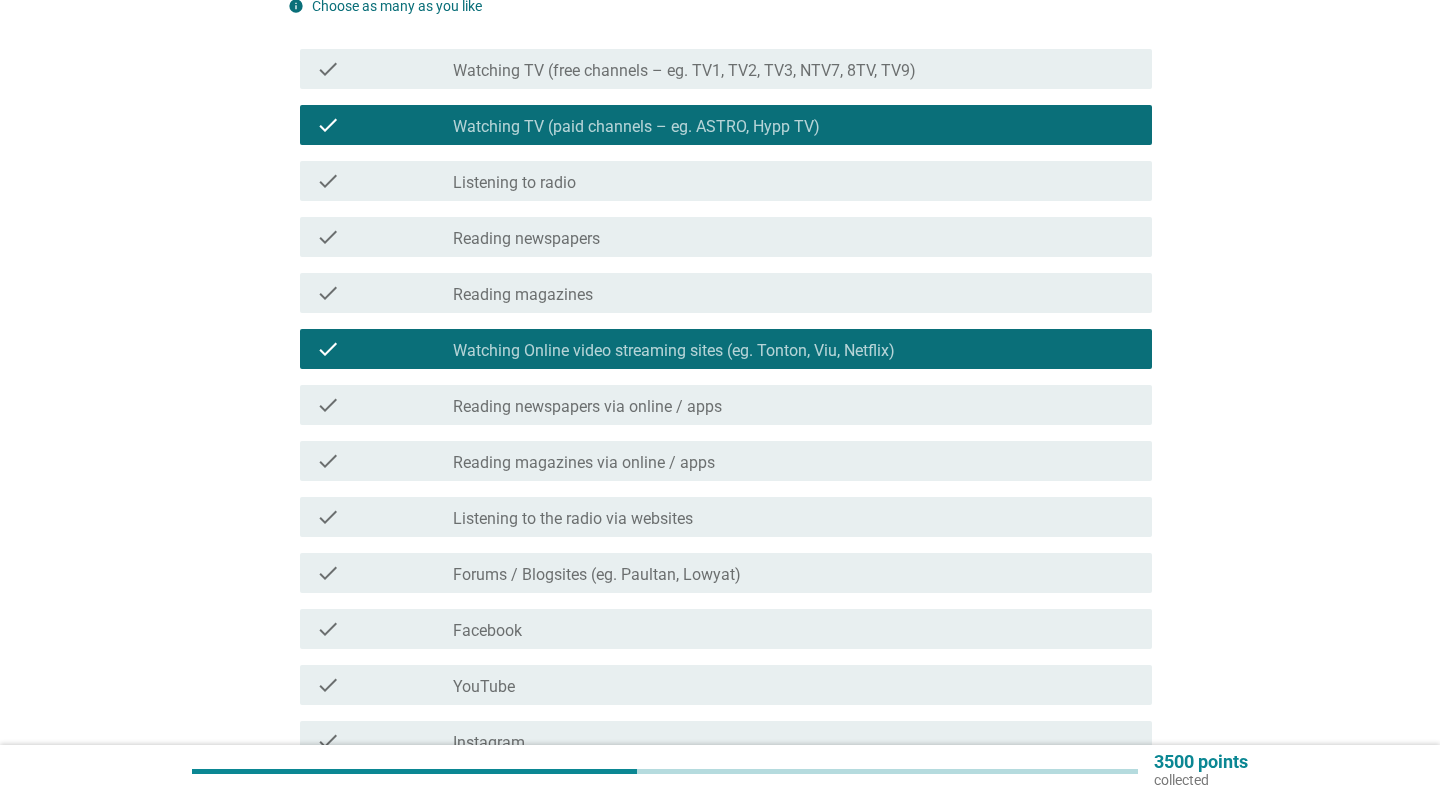 click on "check_box_outline_blank YouTube" at bounding box center (794, 685) 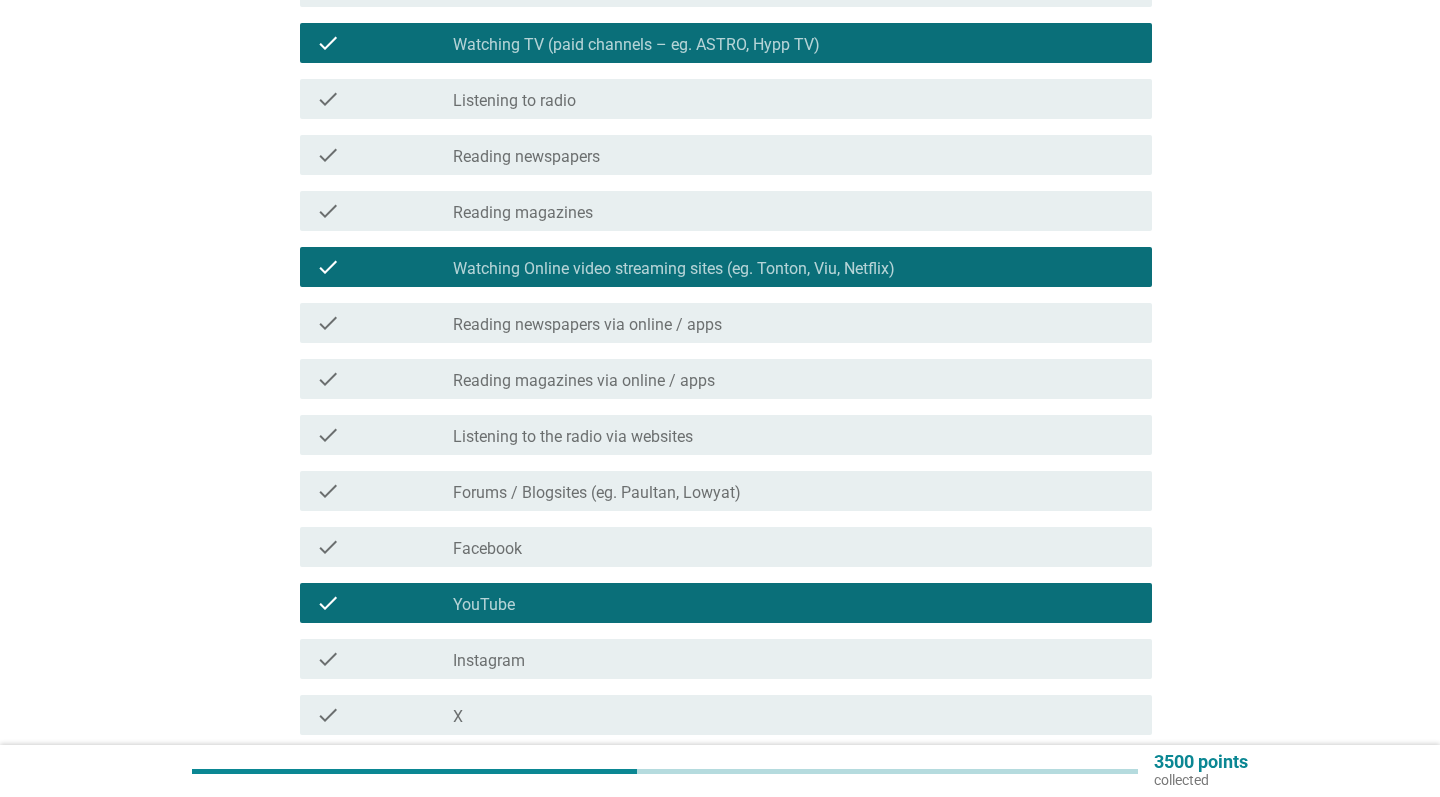 scroll, scrollTop: 365, scrollLeft: 0, axis: vertical 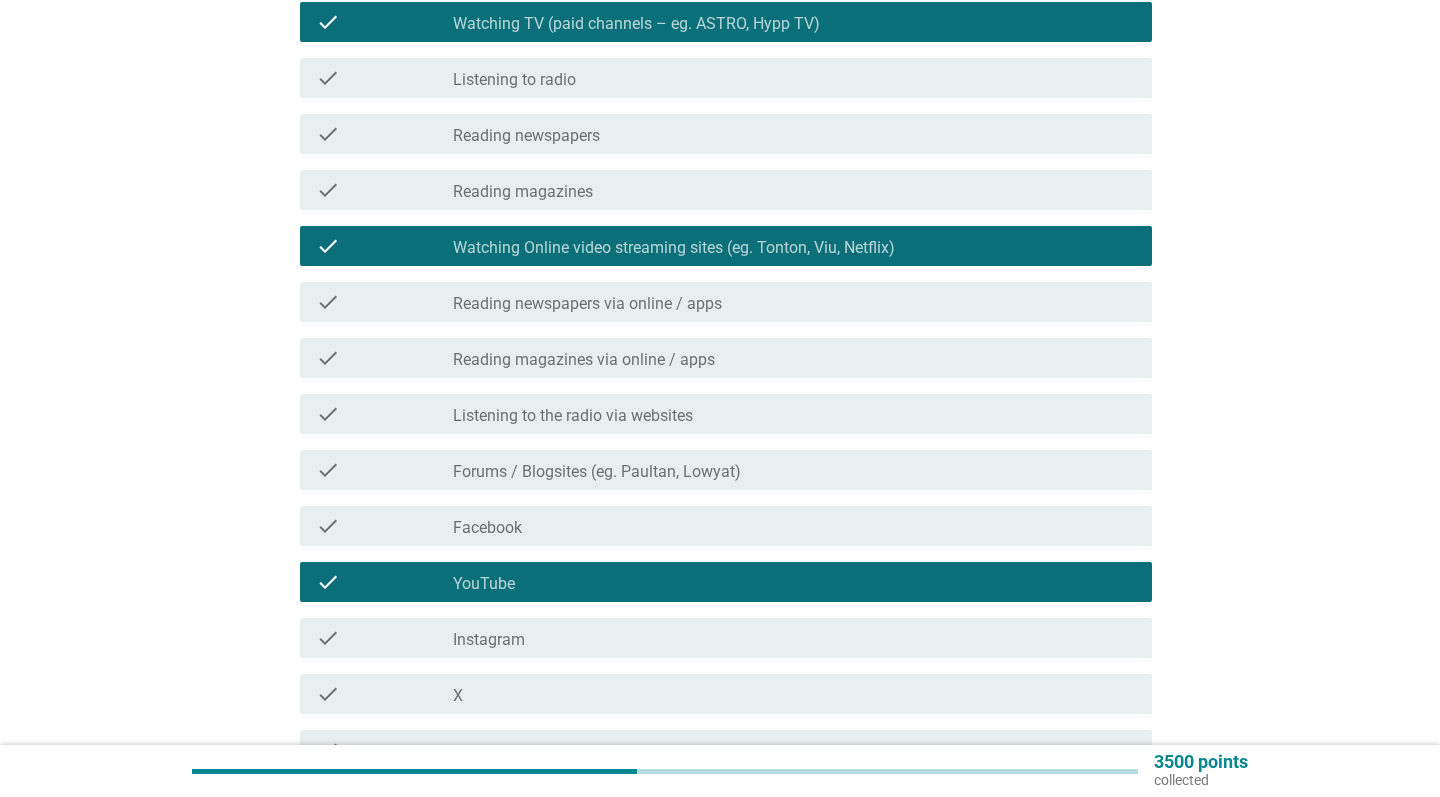 click on "check_box_outline_blank Instagram" at bounding box center [794, 638] 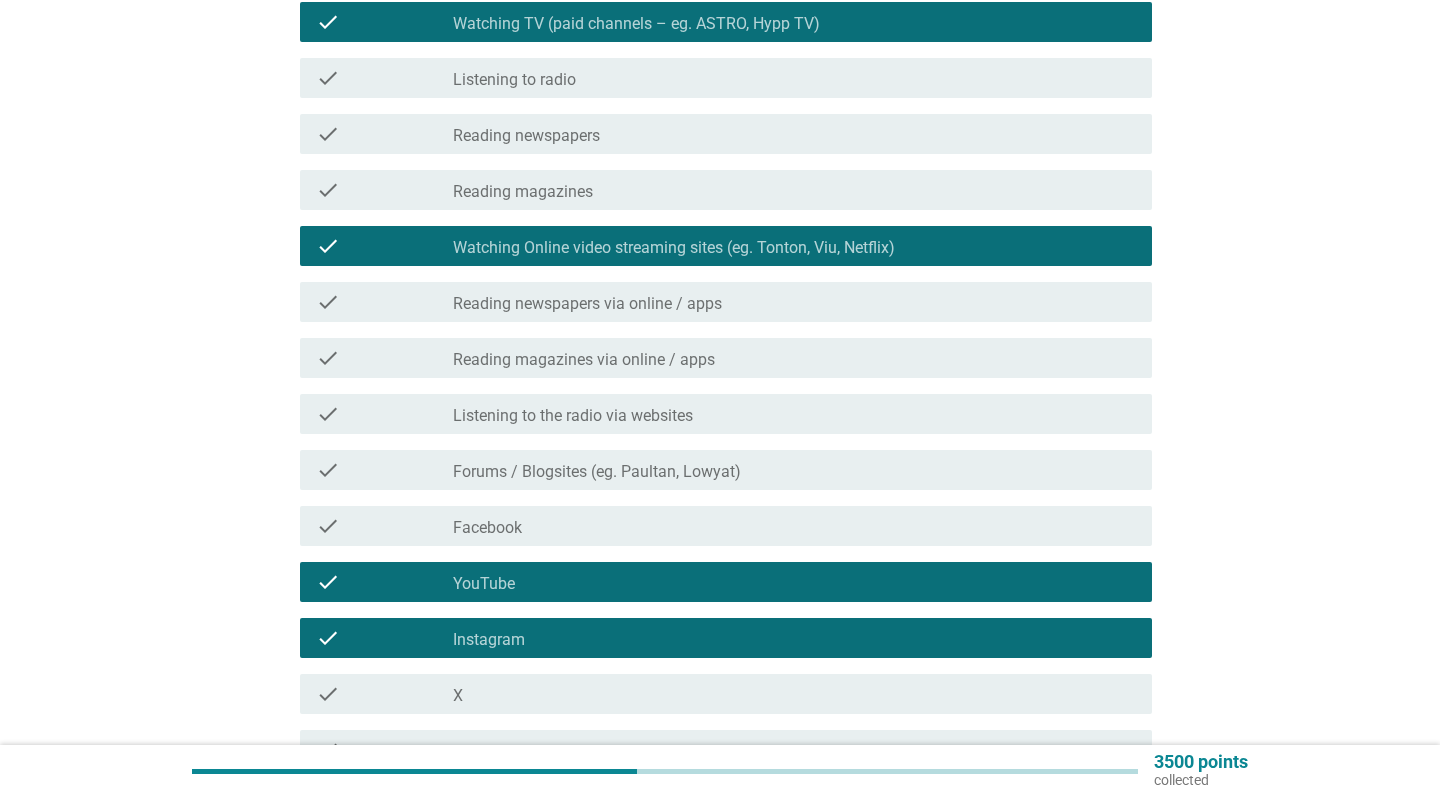 click on "check_box_outline_blank X" at bounding box center (794, 694) 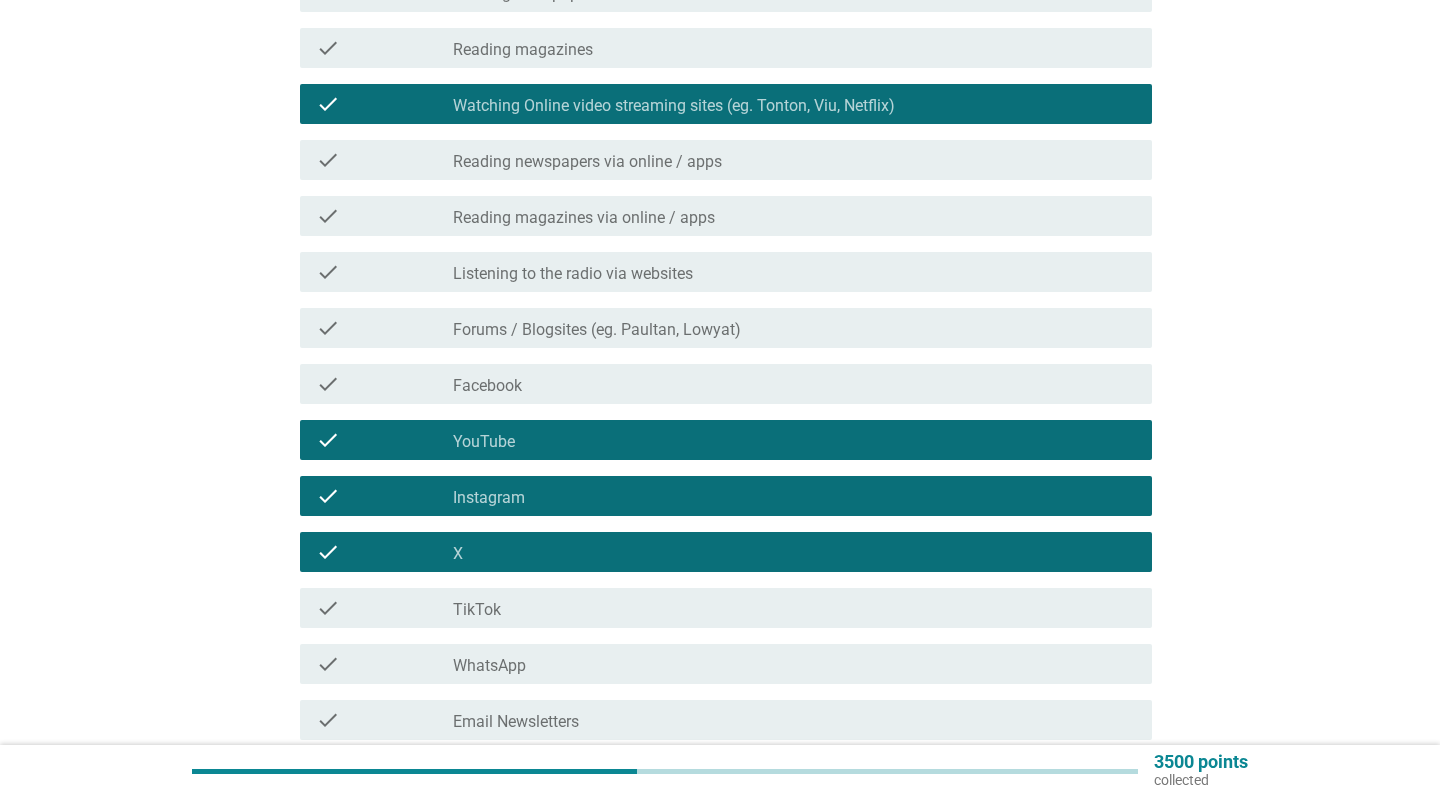 scroll, scrollTop: 526, scrollLeft: 0, axis: vertical 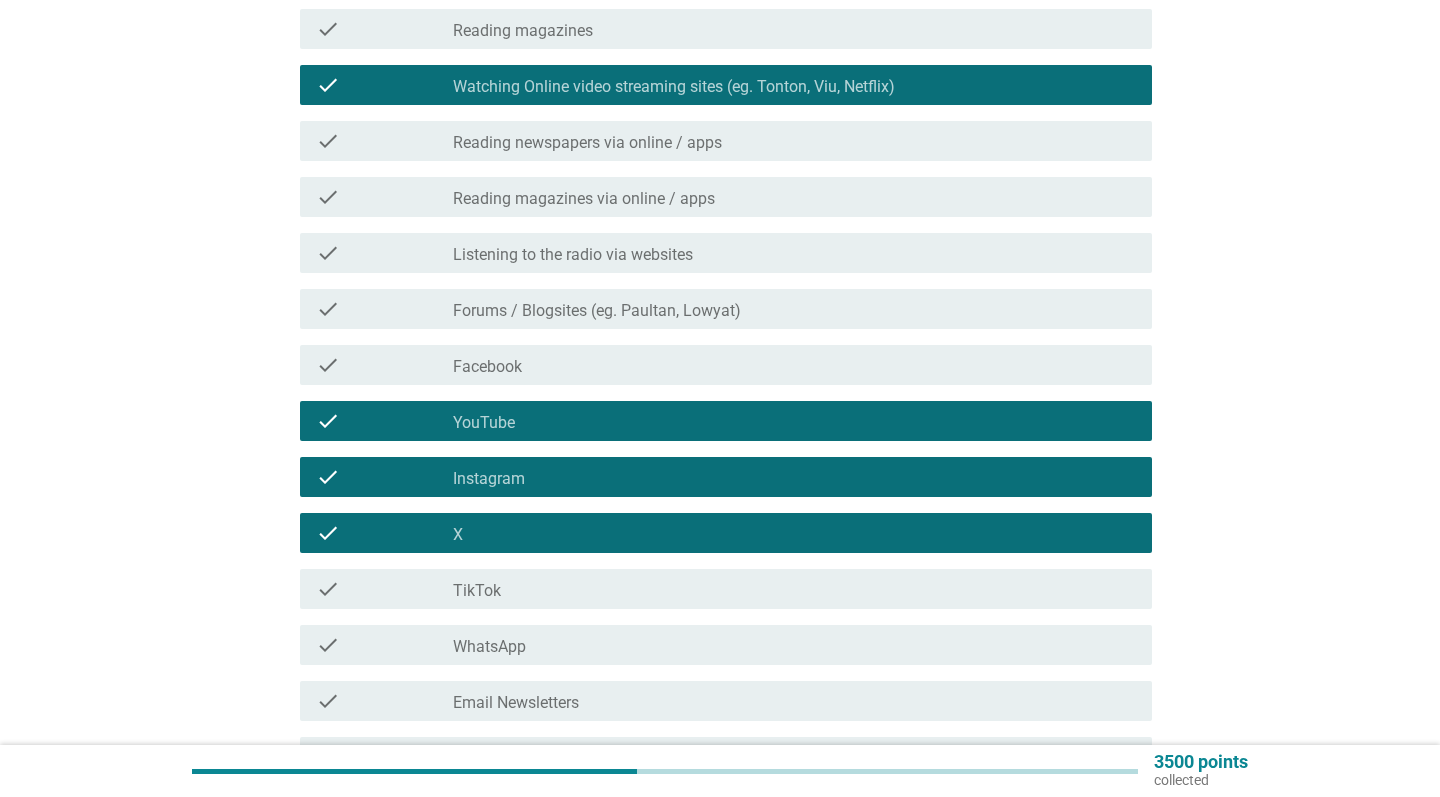click on "check     check_box_outline_blank WhatsApp" at bounding box center (726, 645) 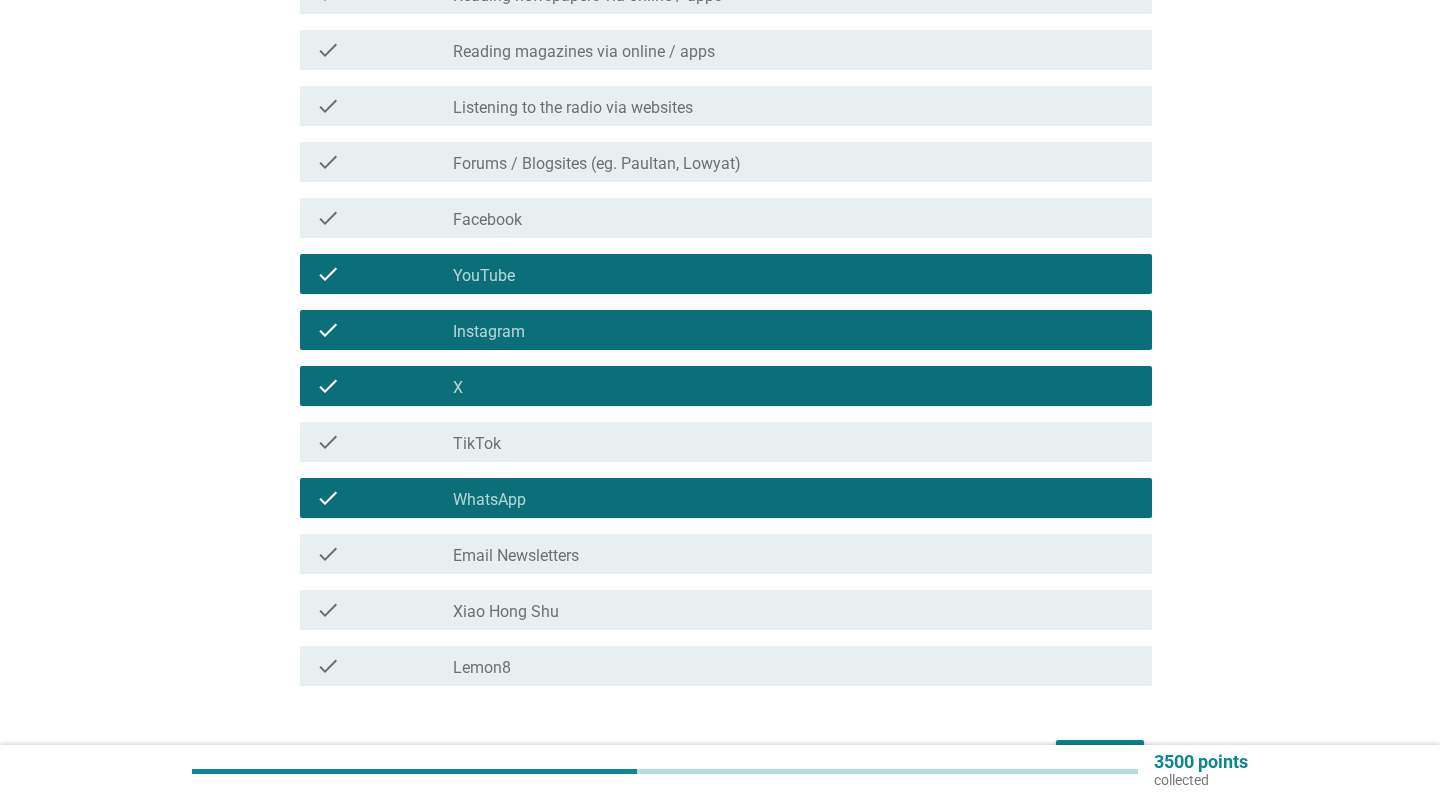 scroll, scrollTop: 666, scrollLeft: 0, axis: vertical 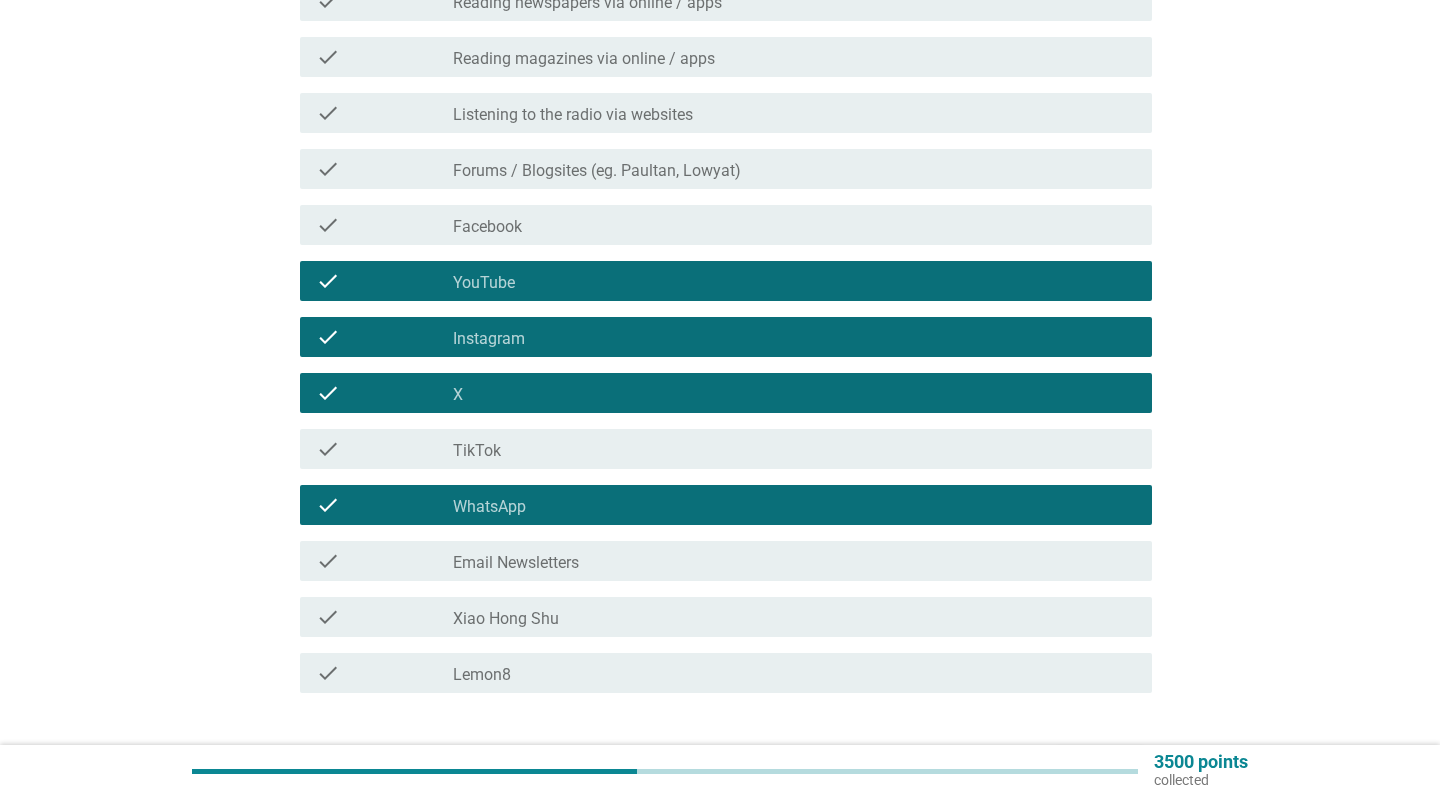 click on "check_box_outline_blank TikTok" at bounding box center [794, 449] 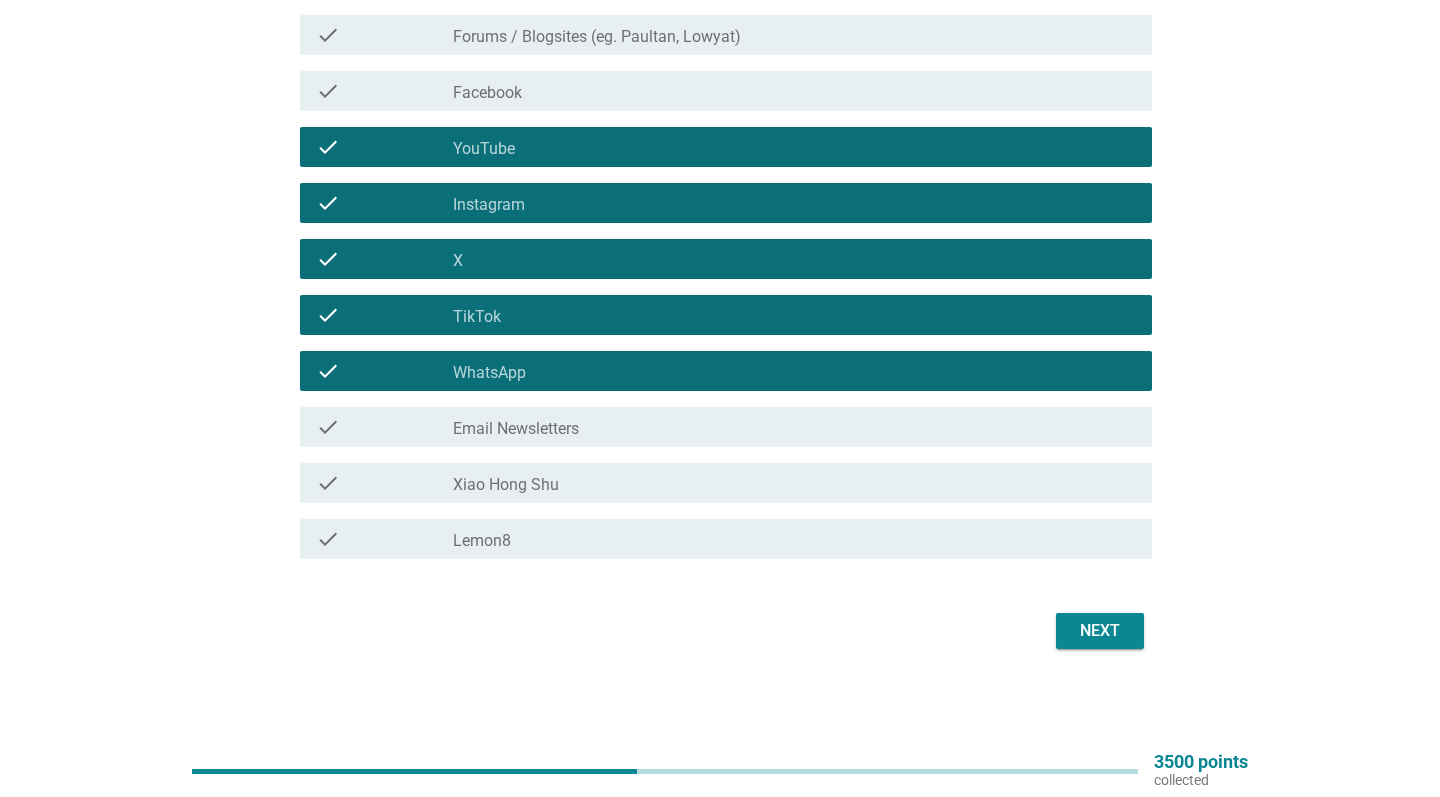 scroll, scrollTop: 800, scrollLeft: 0, axis: vertical 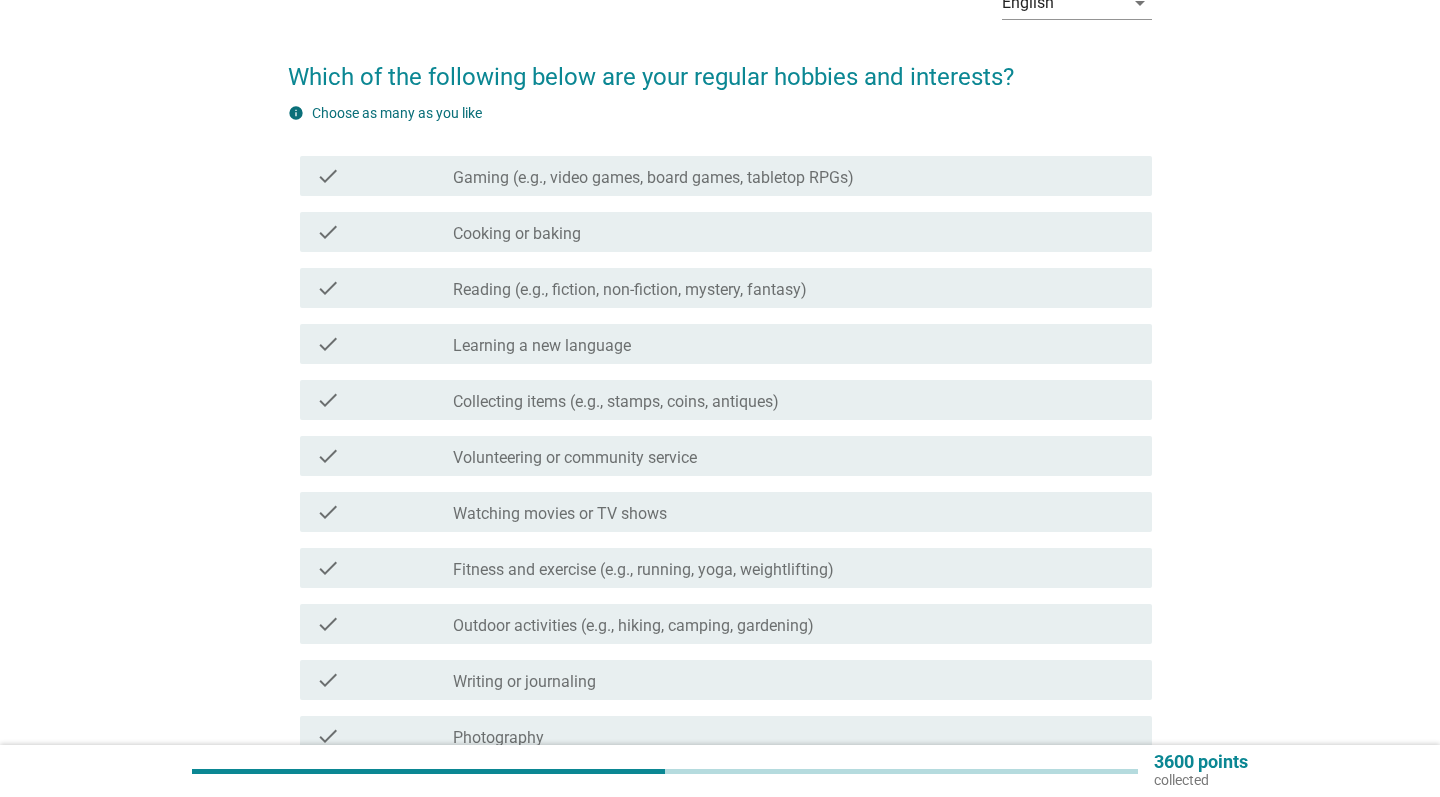 click on "Watching movies or TV shows" at bounding box center [560, 514] 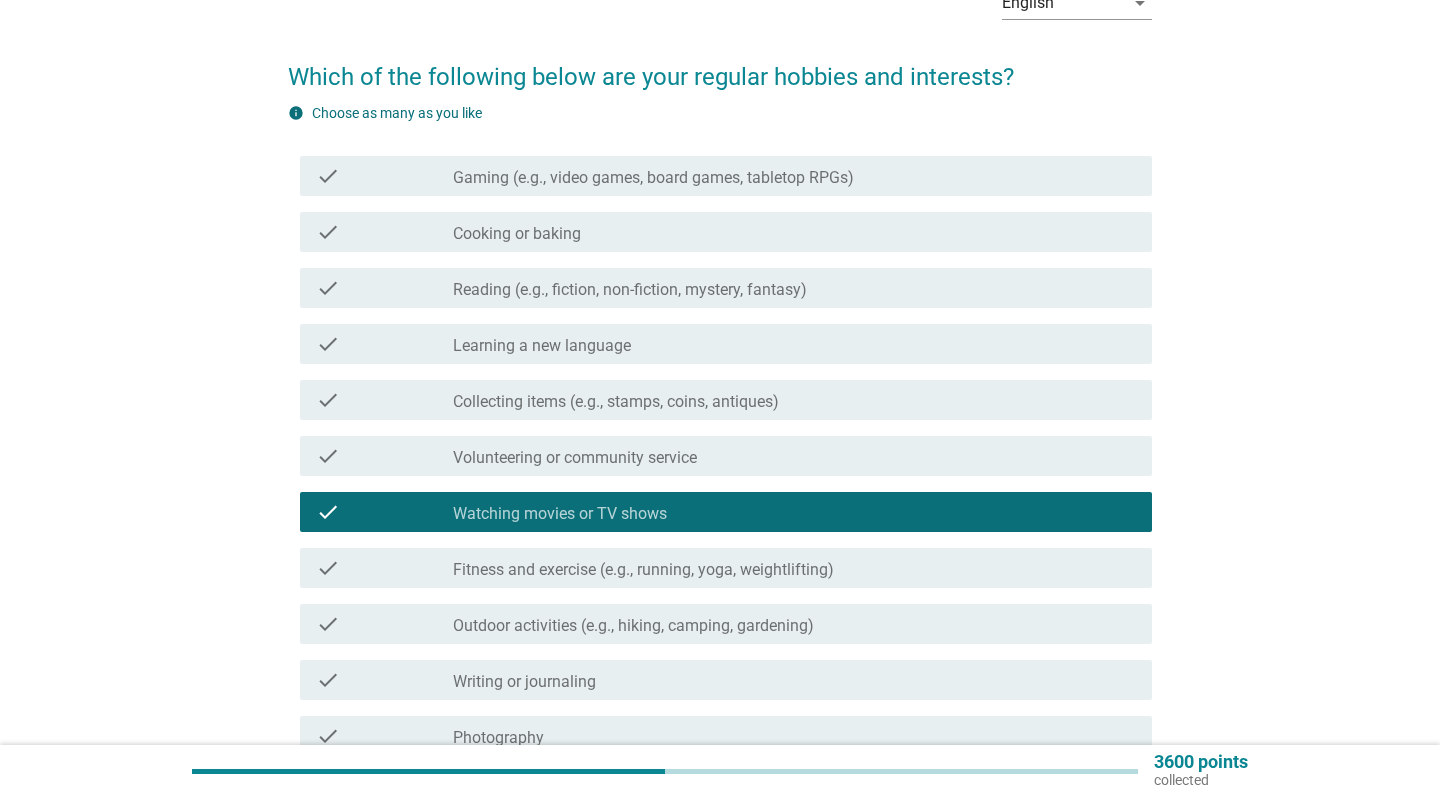 click on "Fitness and exercise (e.g., running, yoga, weightlifting)" at bounding box center (643, 570) 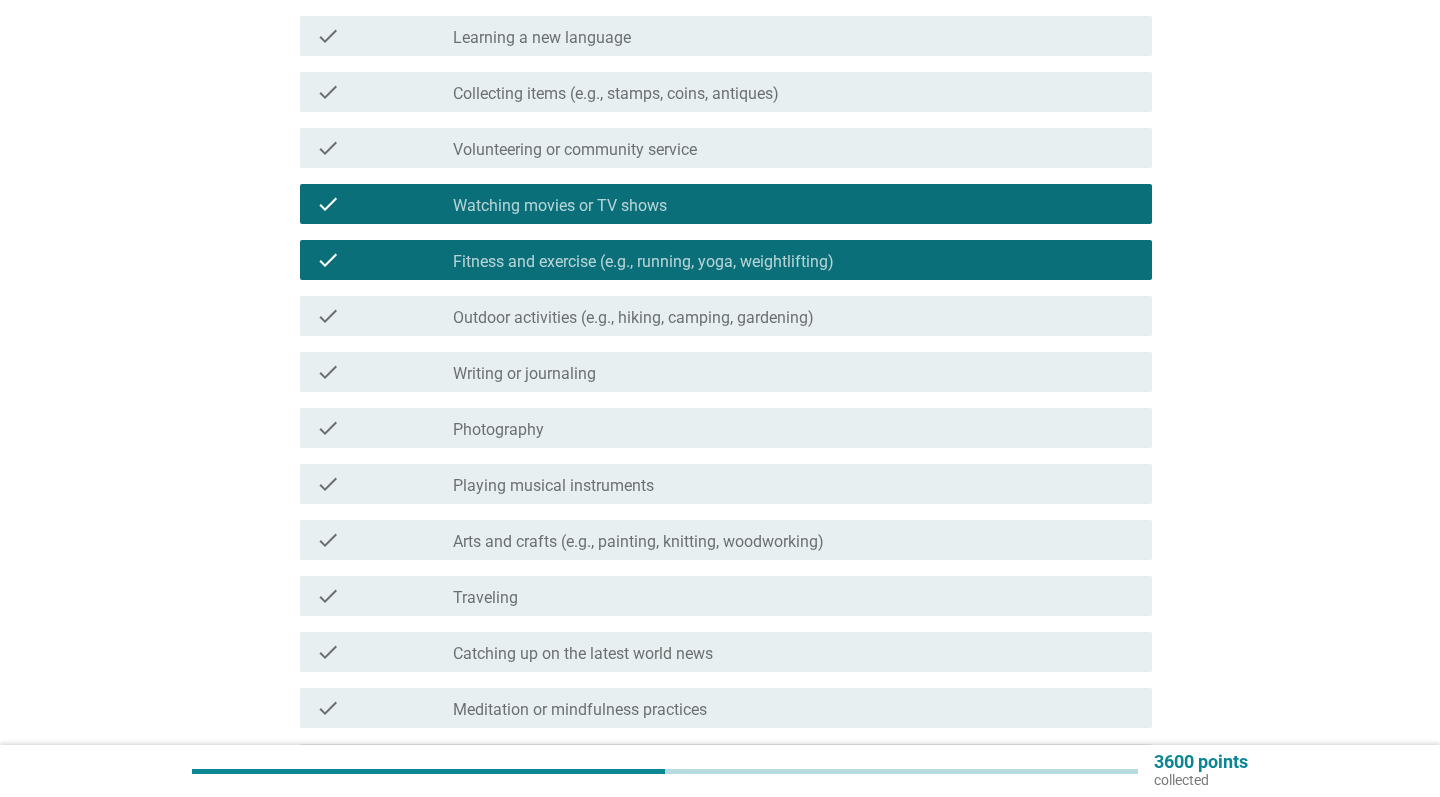 scroll, scrollTop: 428, scrollLeft: 0, axis: vertical 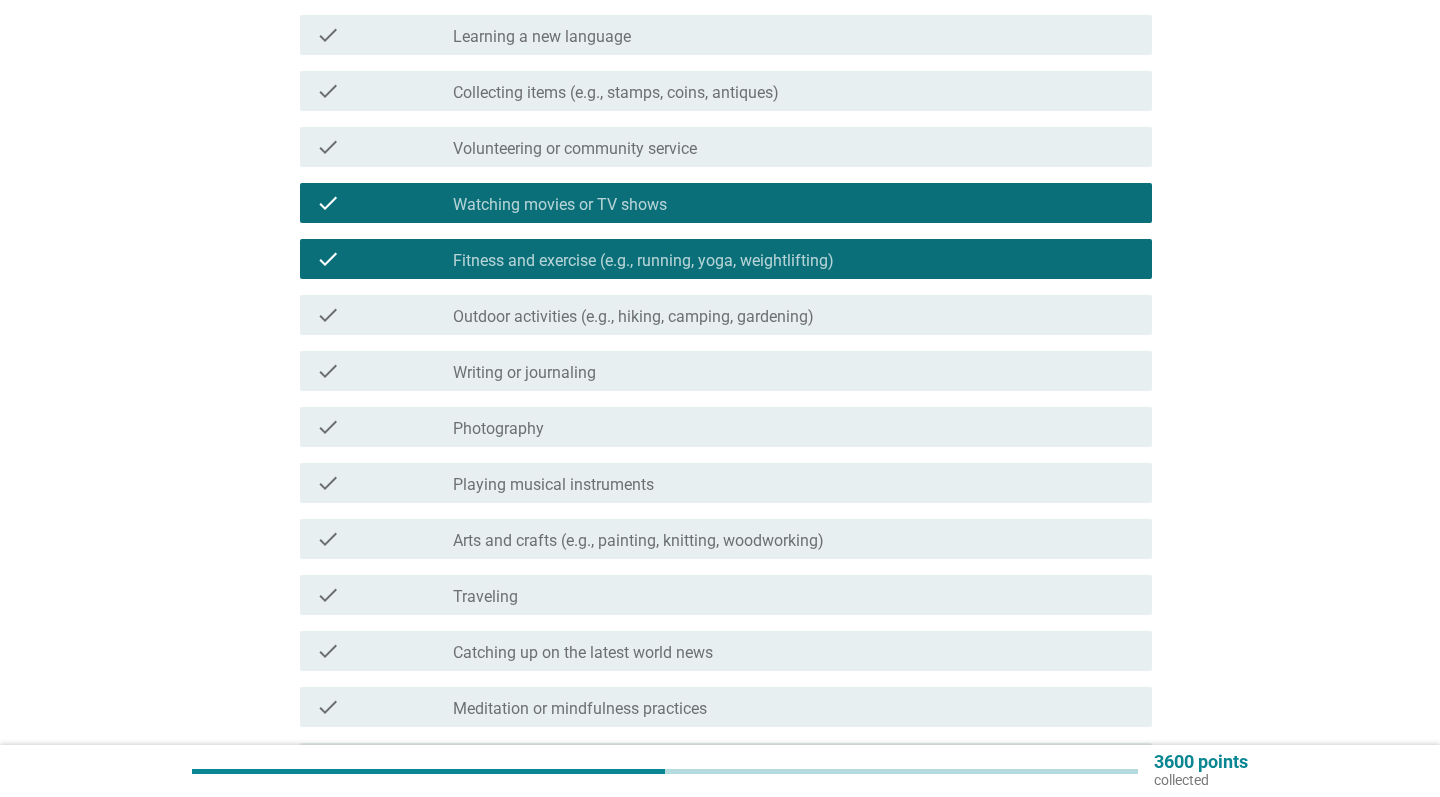 click on "check_box_outline_blank Traveling" at bounding box center (794, 595) 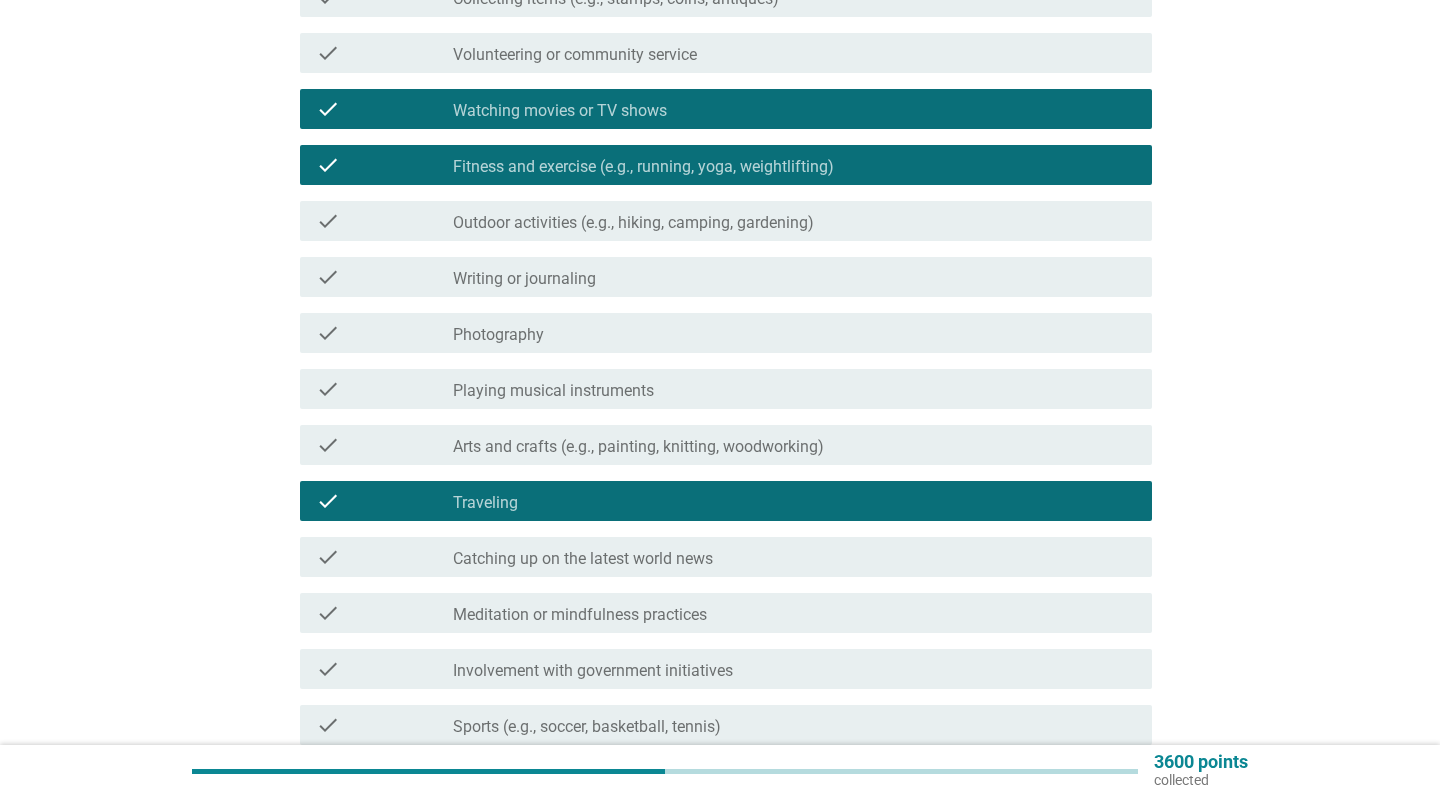 scroll, scrollTop: 525, scrollLeft: 0, axis: vertical 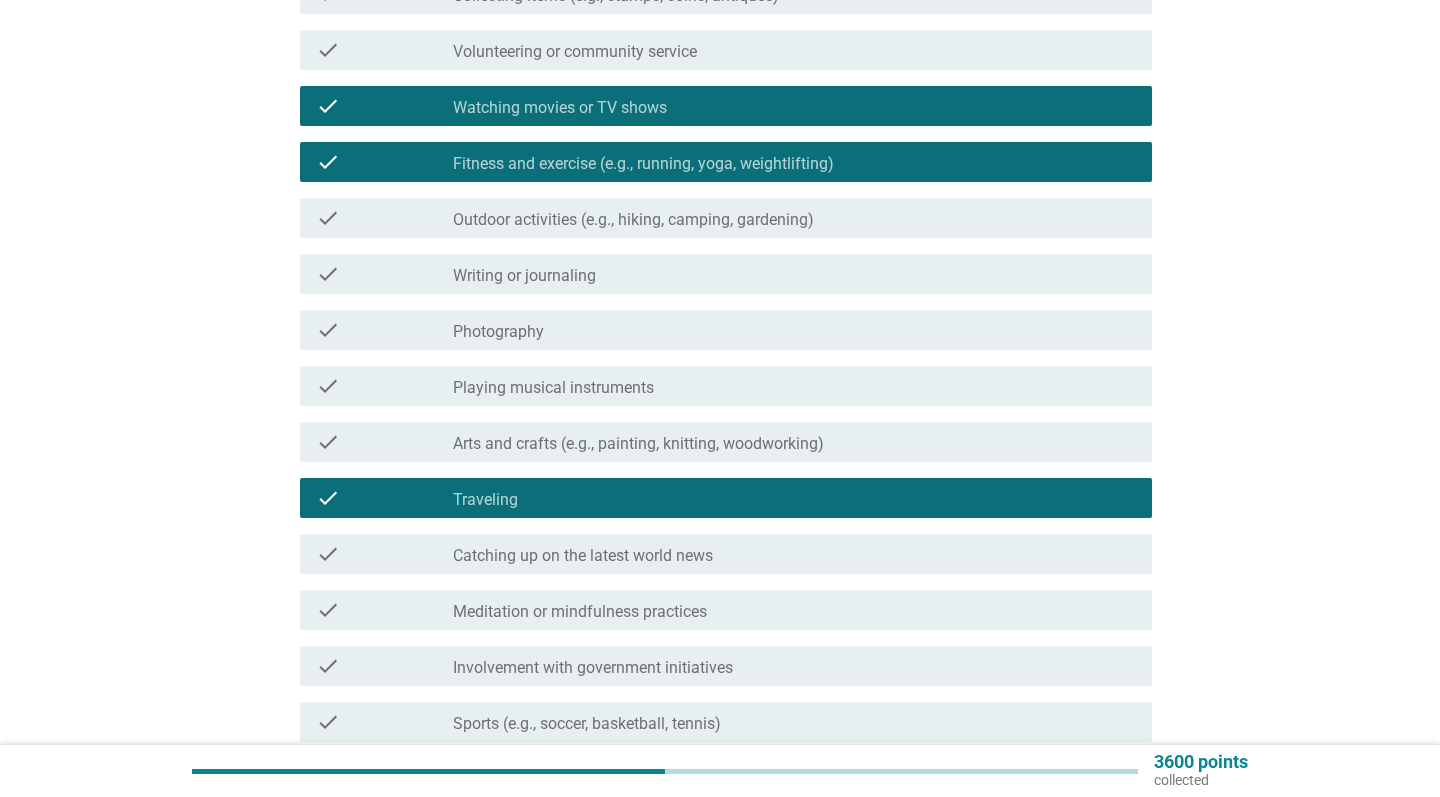 click on "Meditation or mindfulness practices" at bounding box center (580, 612) 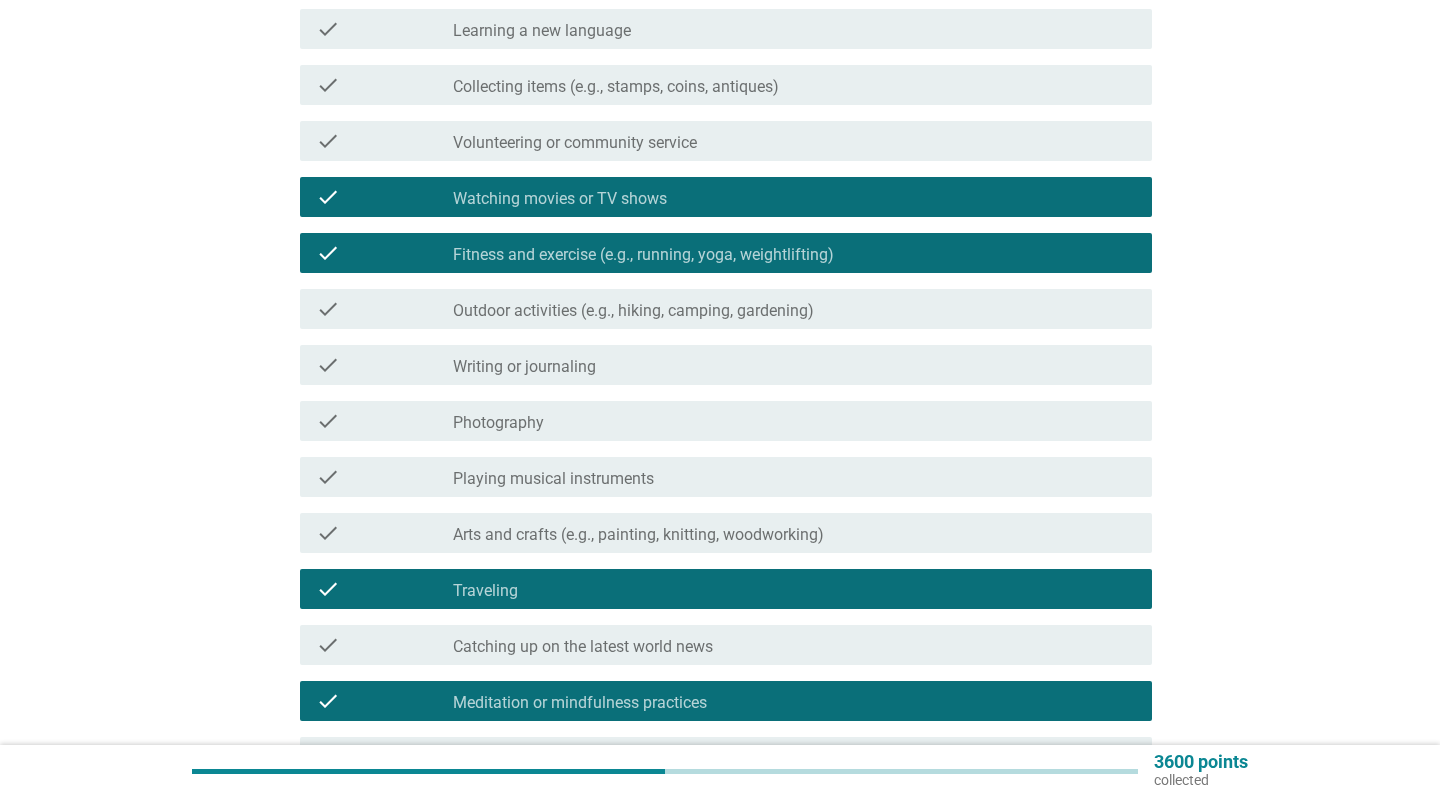 scroll, scrollTop: 417, scrollLeft: 0, axis: vertical 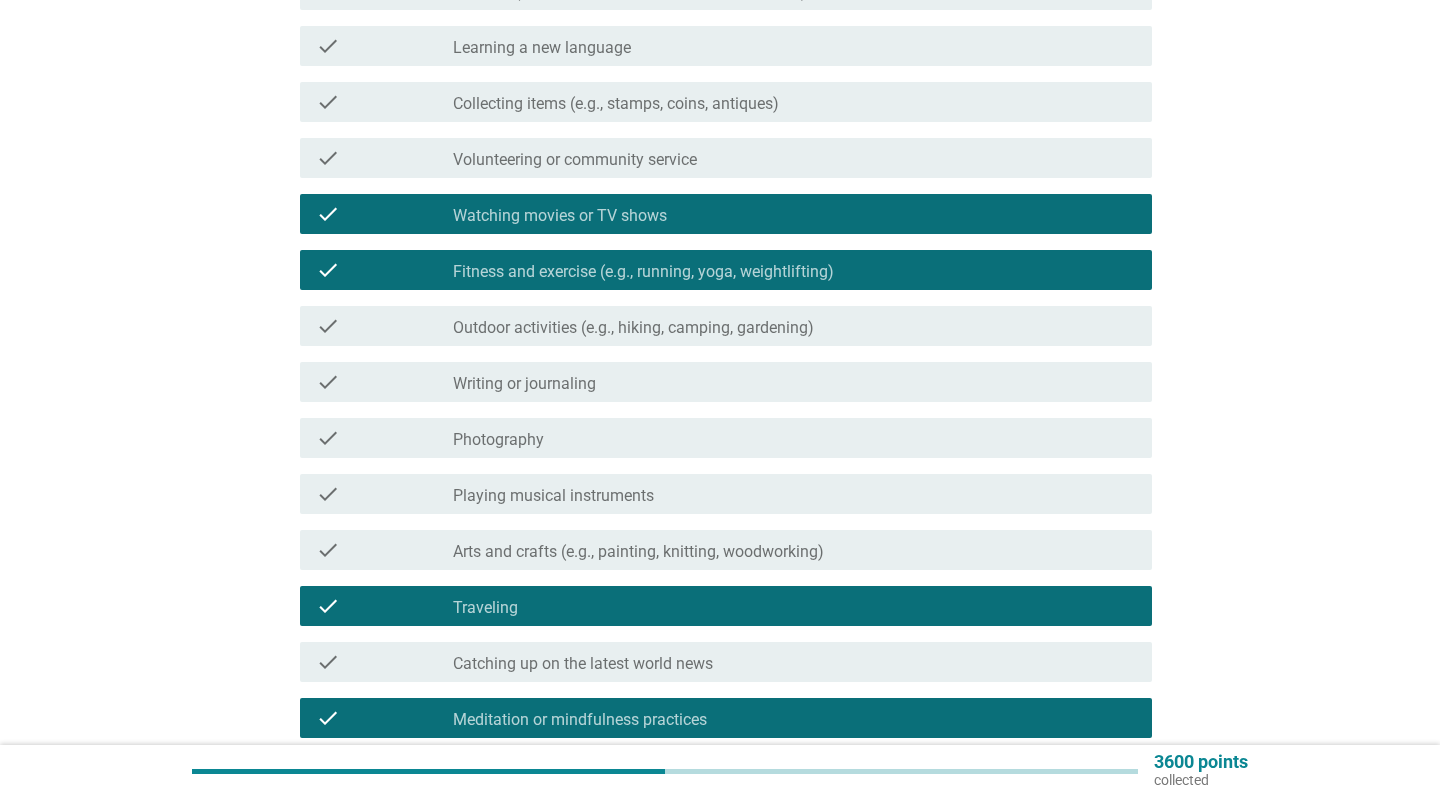 click on "check     check_box_outline_blank Photography" at bounding box center (726, 438) 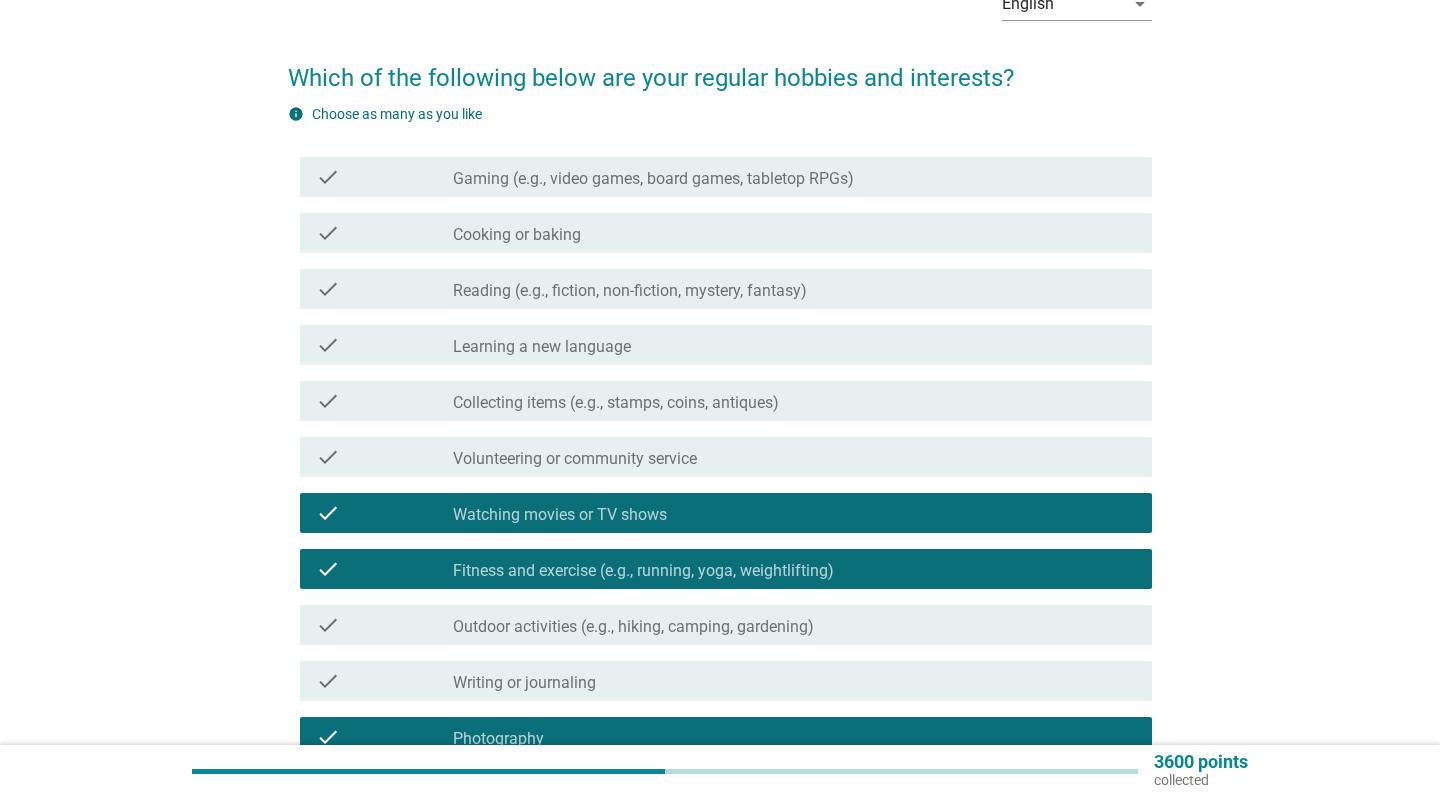 scroll, scrollTop: 117, scrollLeft: 0, axis: vertical 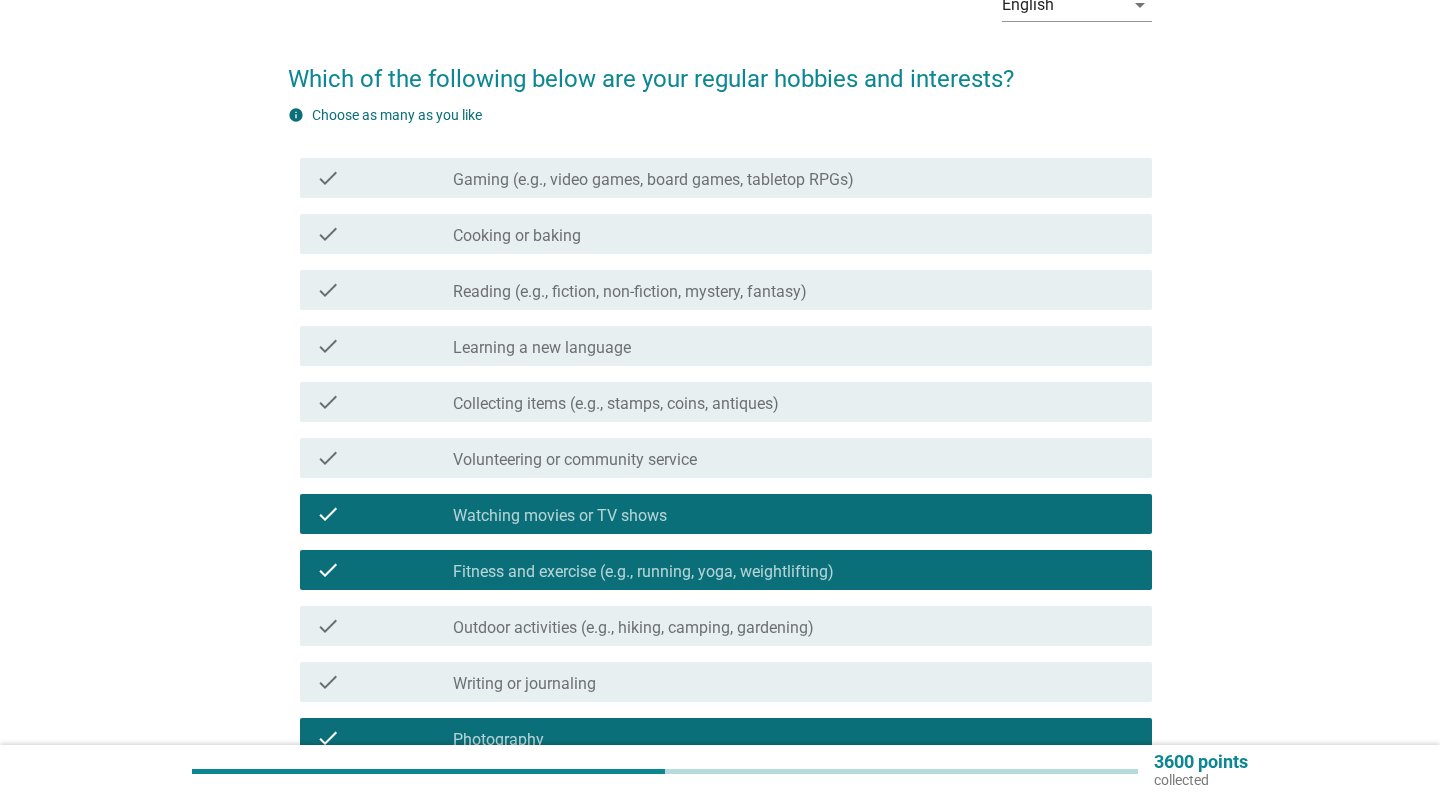 click on "Reading (e.g., fiction, non-fiction, mystery, fantasy)" at bounding box center [630, 292] 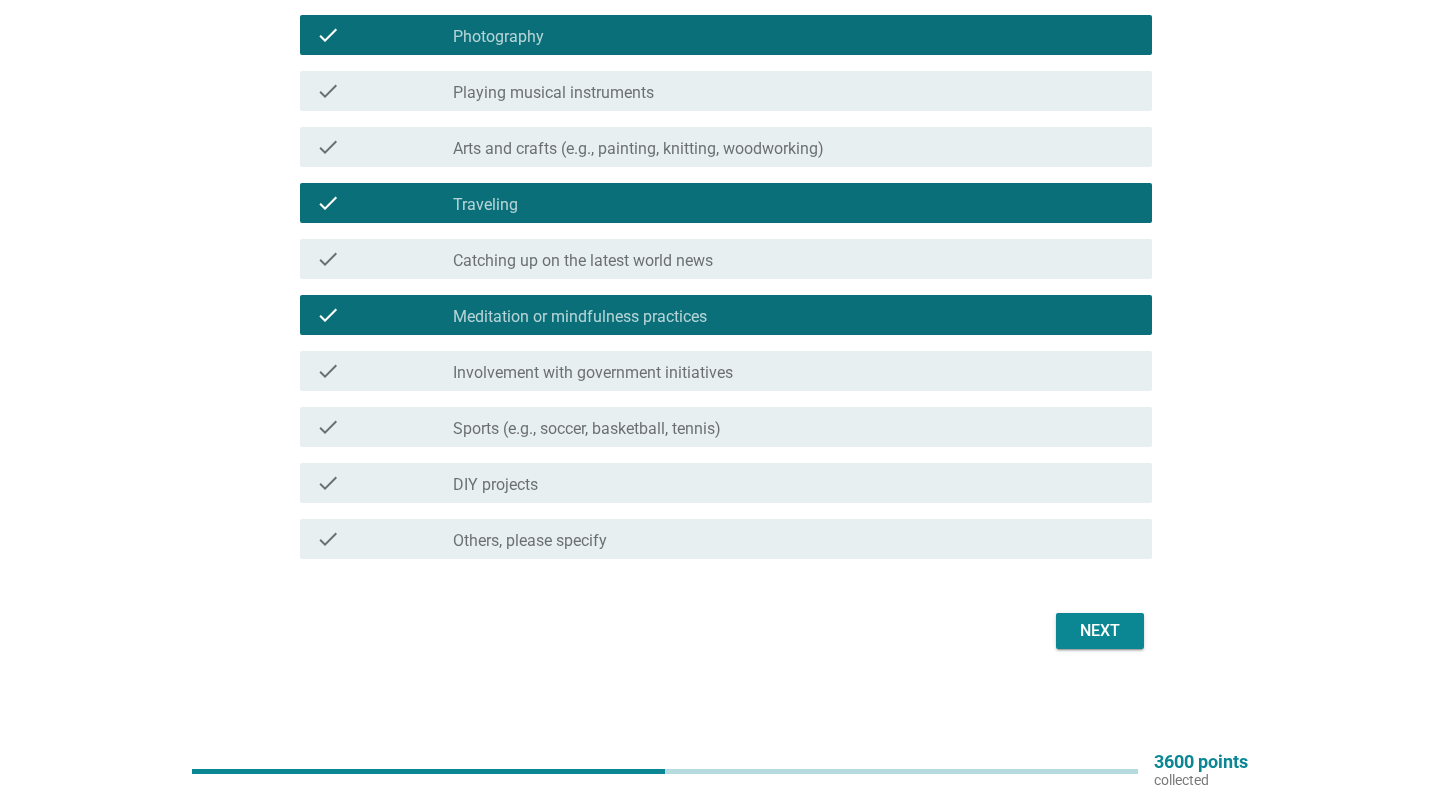 scroll, scrollTop: 820, scrollLeft: 0, axis: vertical 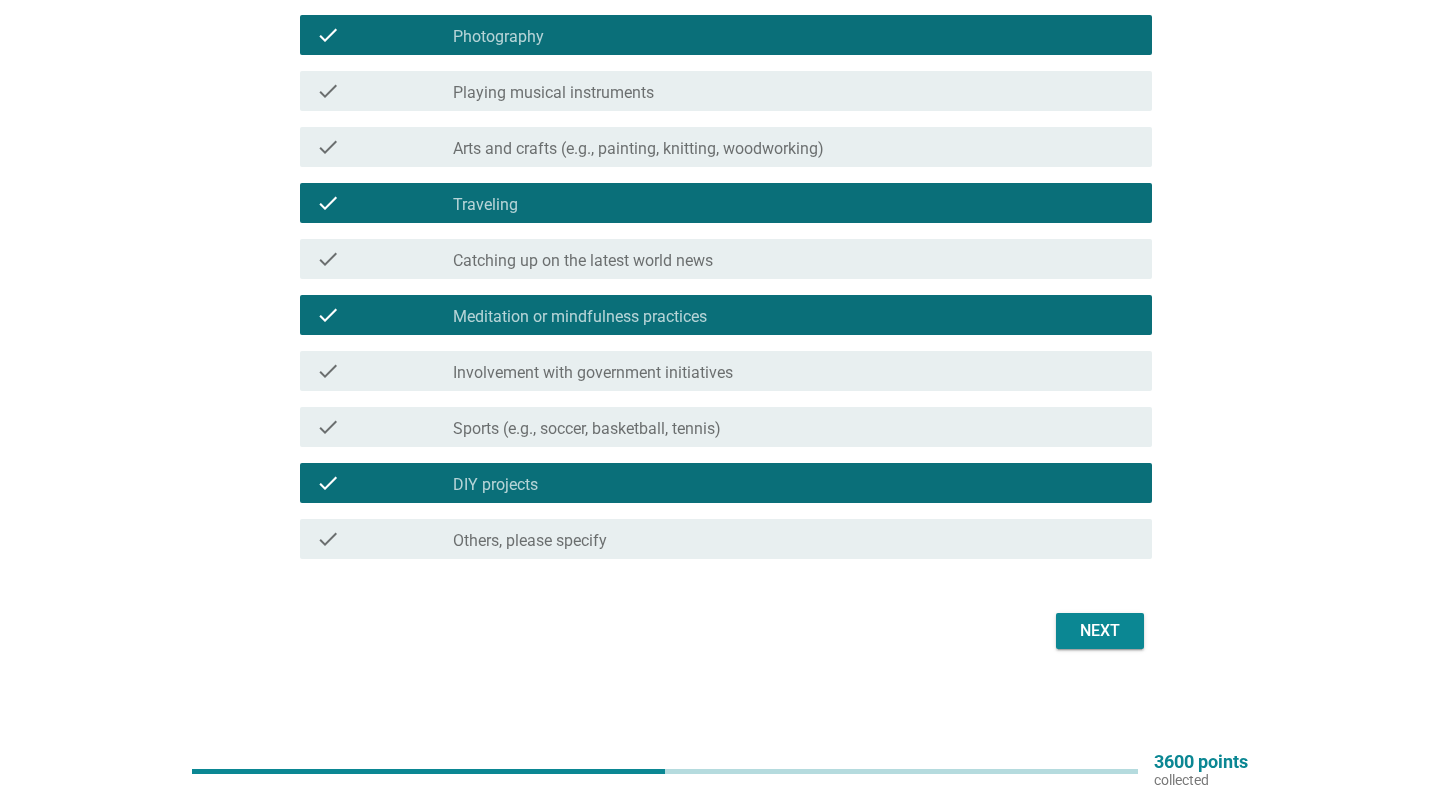 click on "Next" at bounding box center (1100, 631) 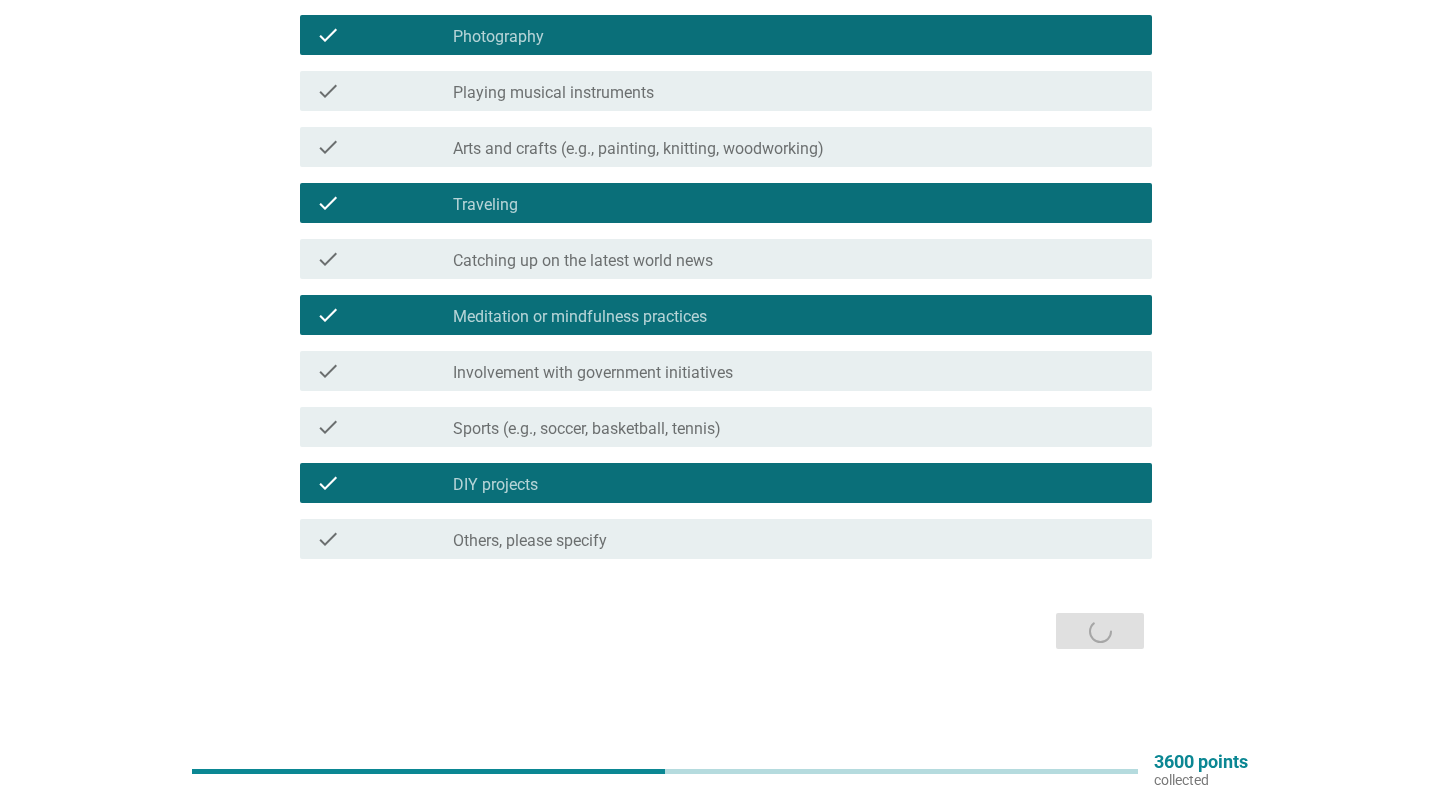 scroll, scrollTop: 0, scrollLeft: 0, axis: both 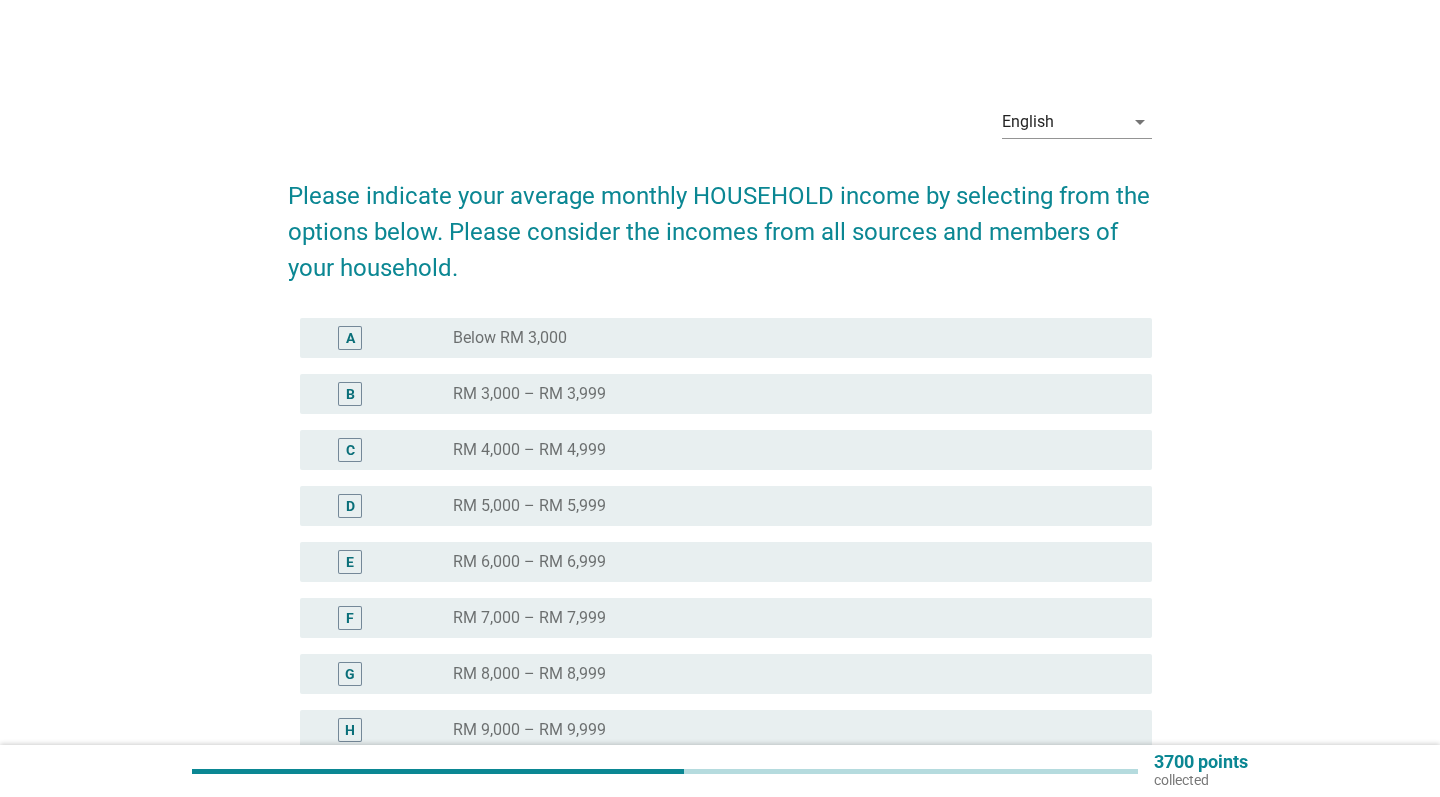 click on "radio_button_unchecked RM 7,000 – RM 7,999" at bounding box center [786, 618] 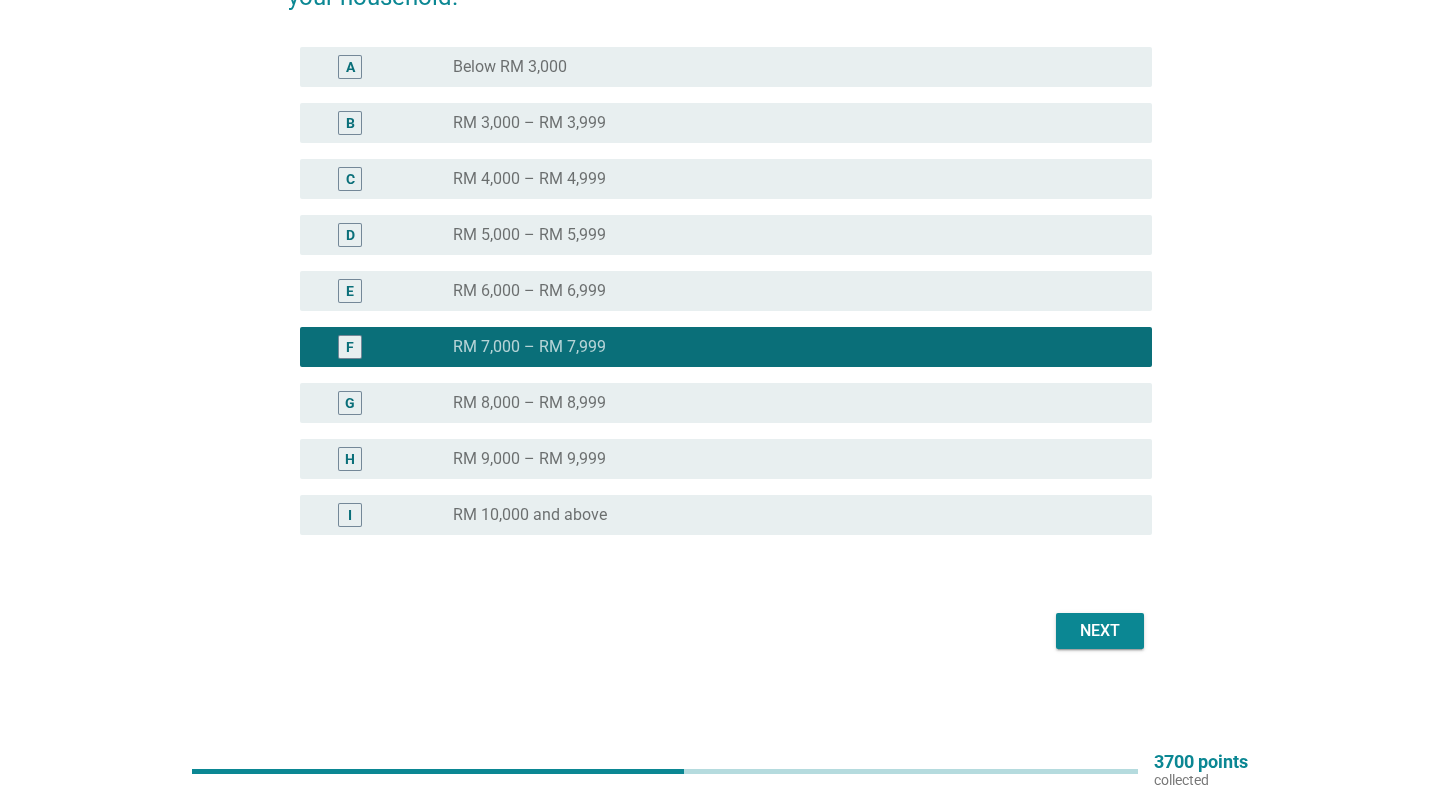 scroll, scrollTop: 271, scrollLeft: 0, axis: vertical 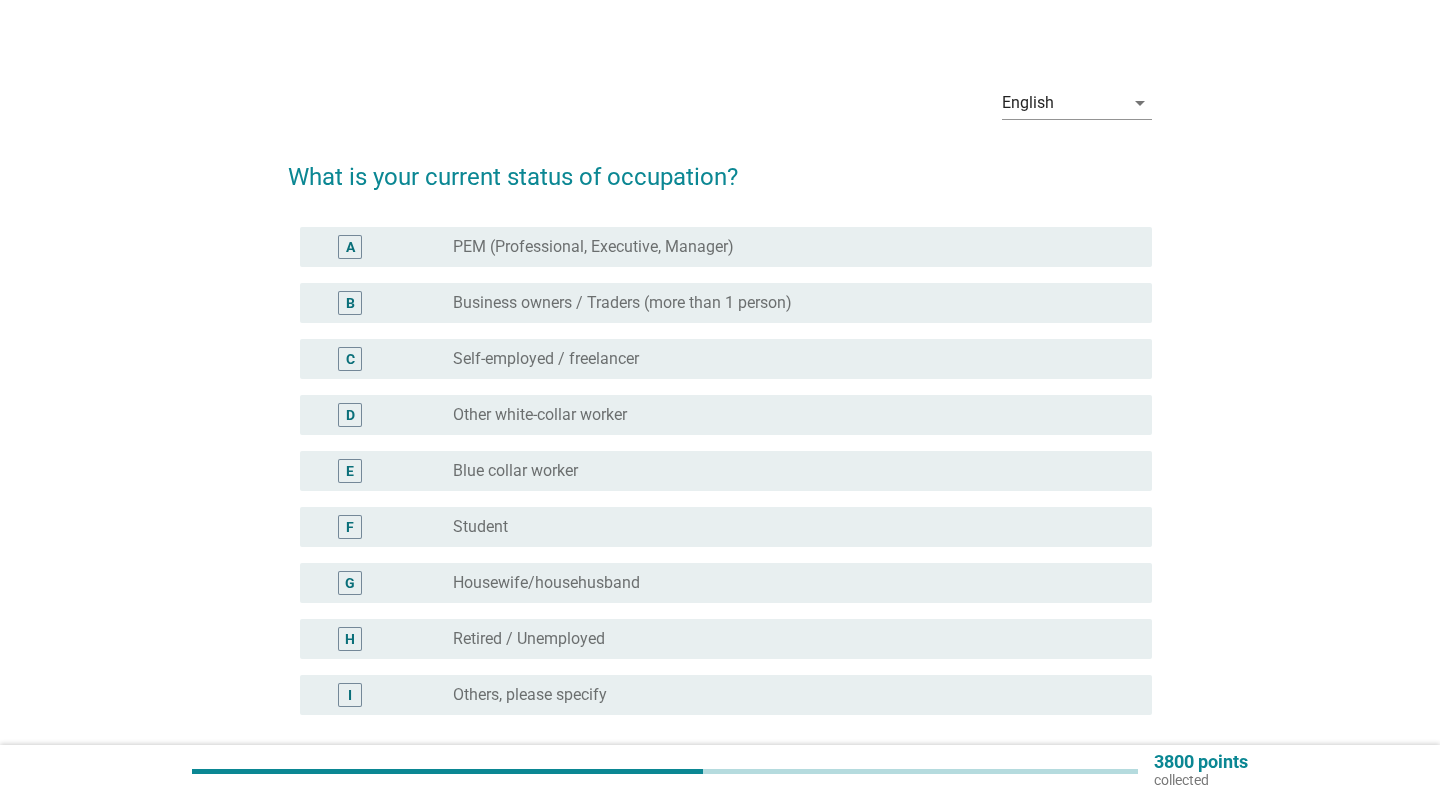 click on "Business owners / Traders (more than 1 person)" at bounding box center [622, 303] 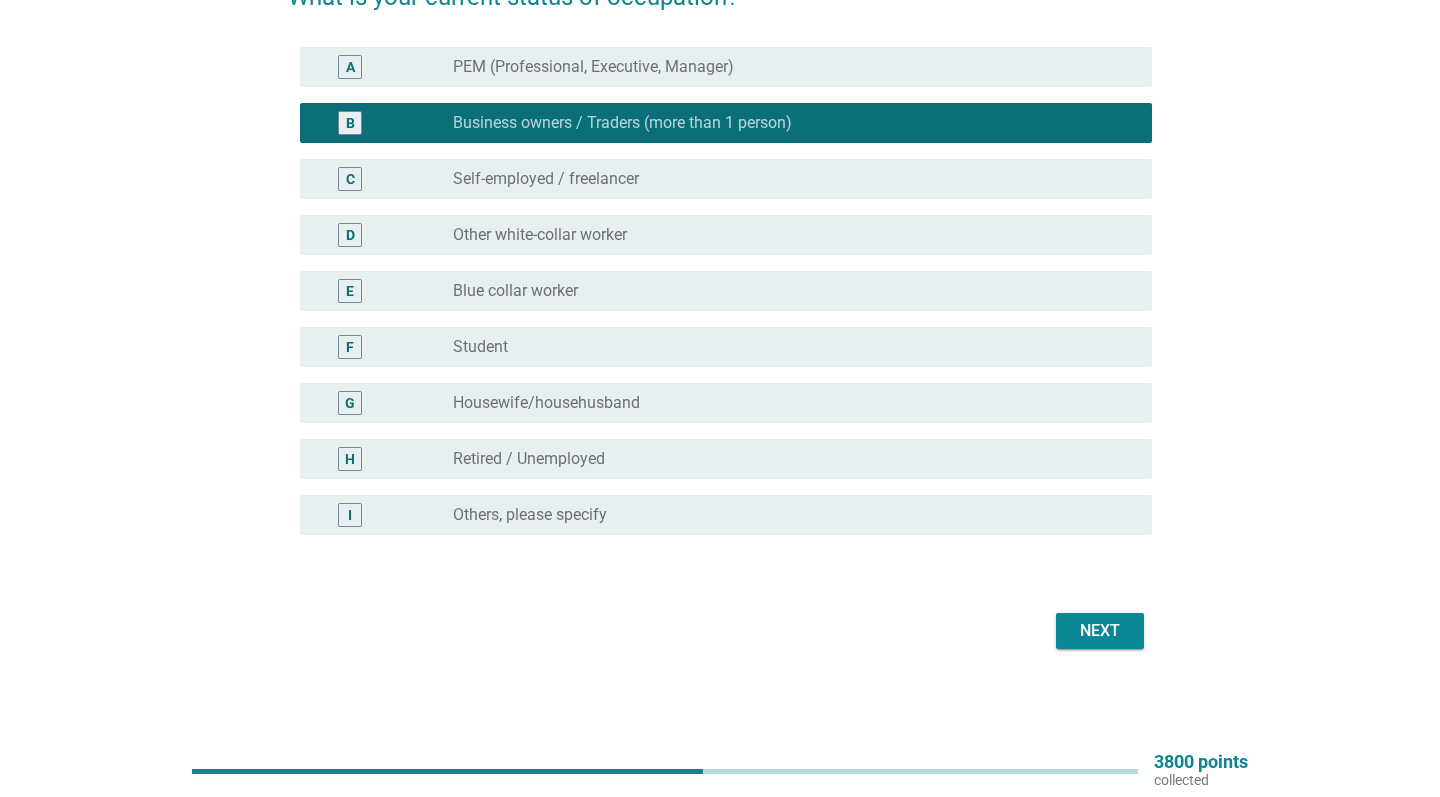 scroll, scrollTop: 199, scrollLeft: 0, axis: vertical 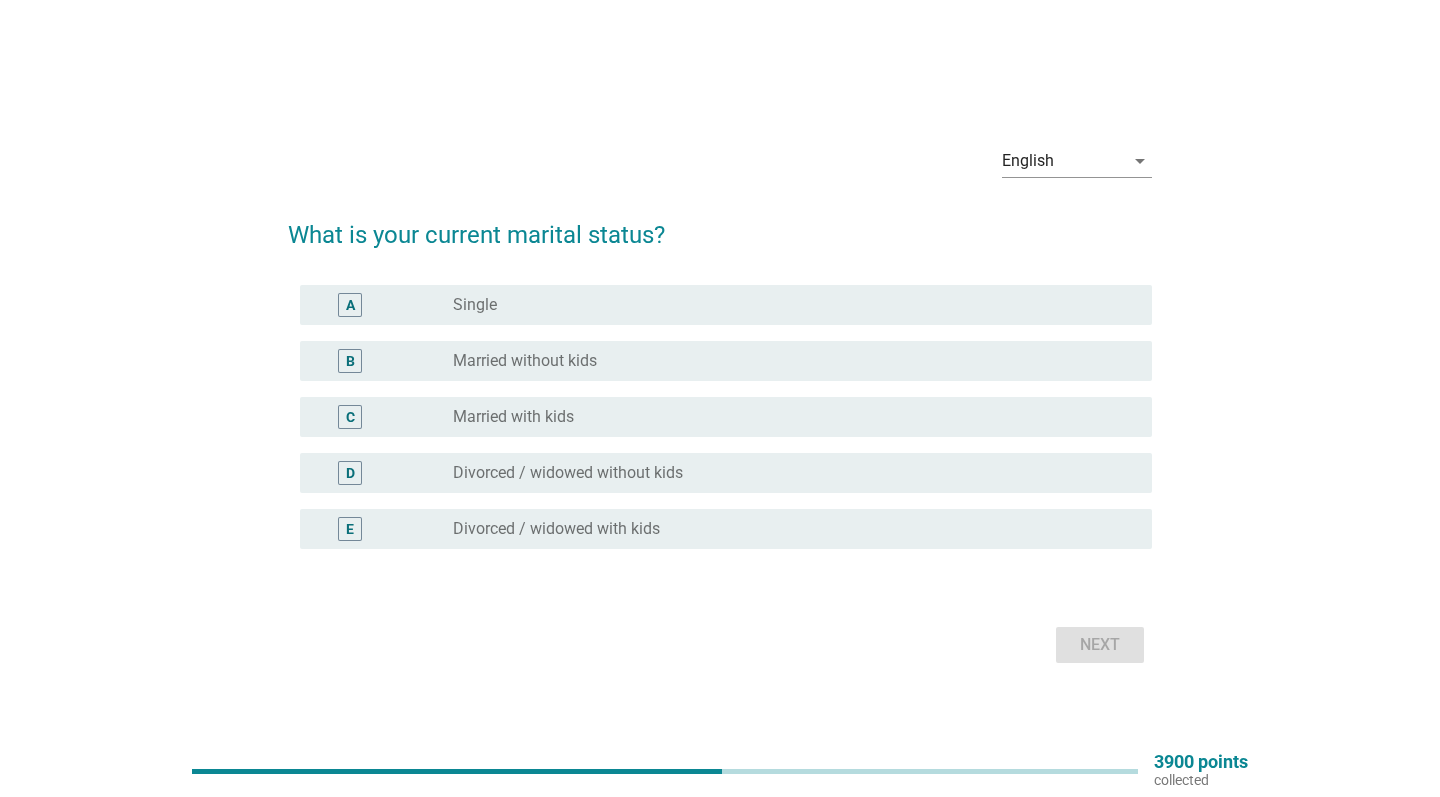 click on "radio_button_unchecked Married with kids" at bounding box center [786, 417] 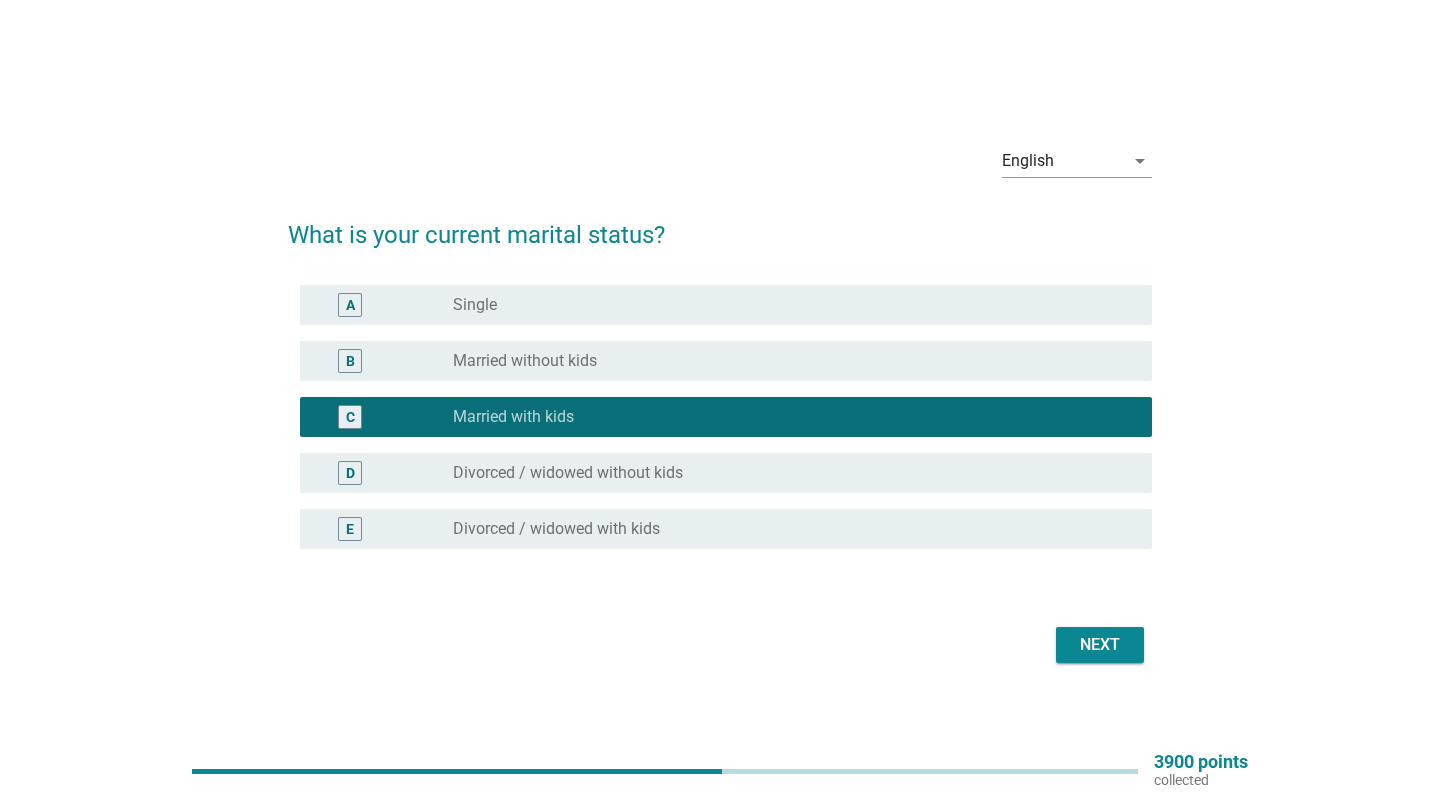 click on "Next" at bounding box center (1100, 645) 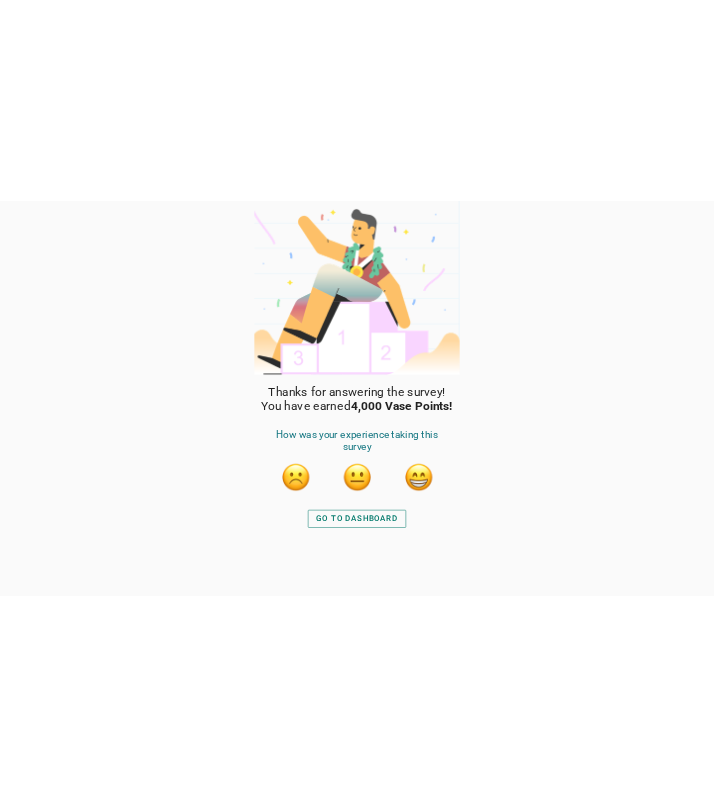 scroll, scrollTop: 0, scrollLeft: 0, axis: both 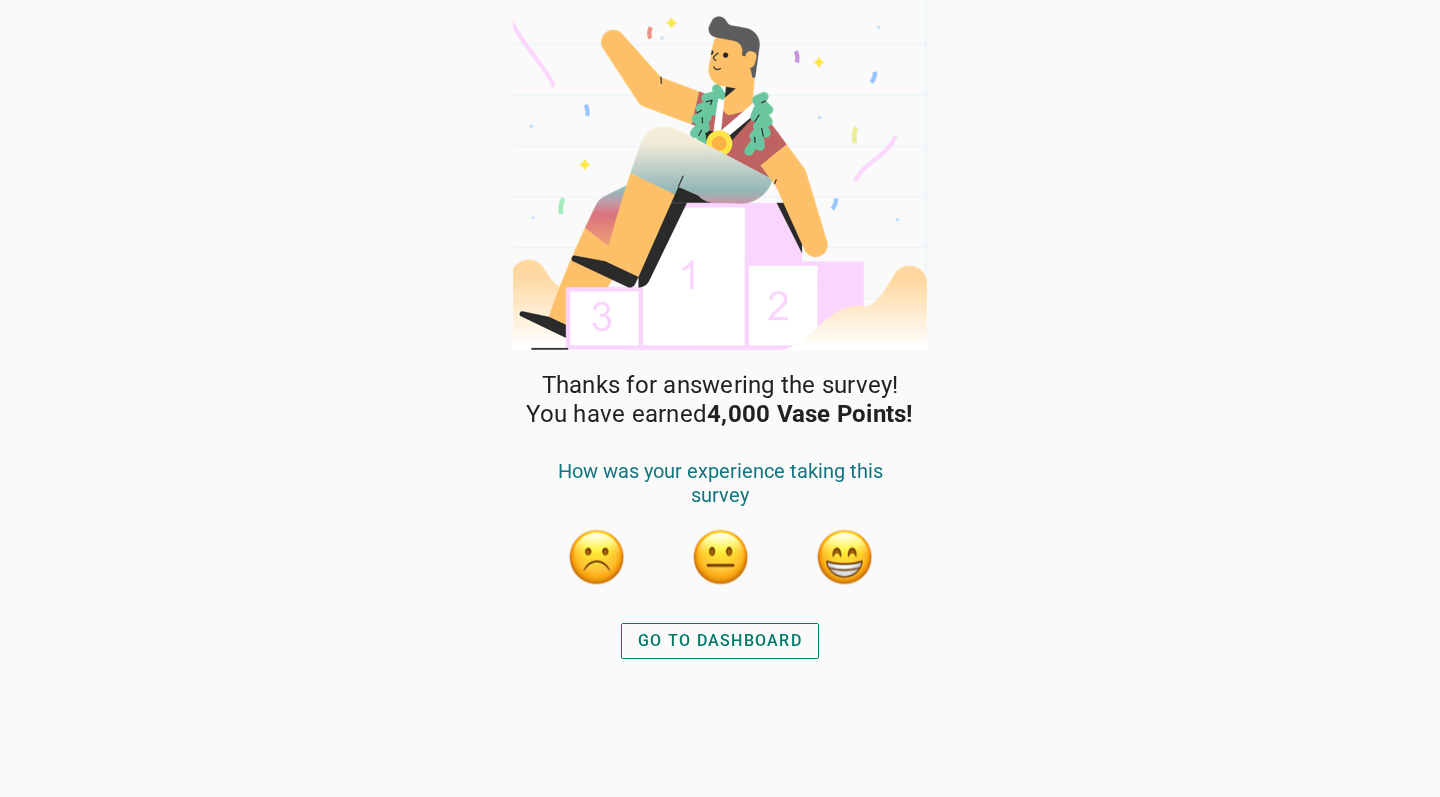 click on "GO TO DASHBOARD" at bounding box center (720, 641) 